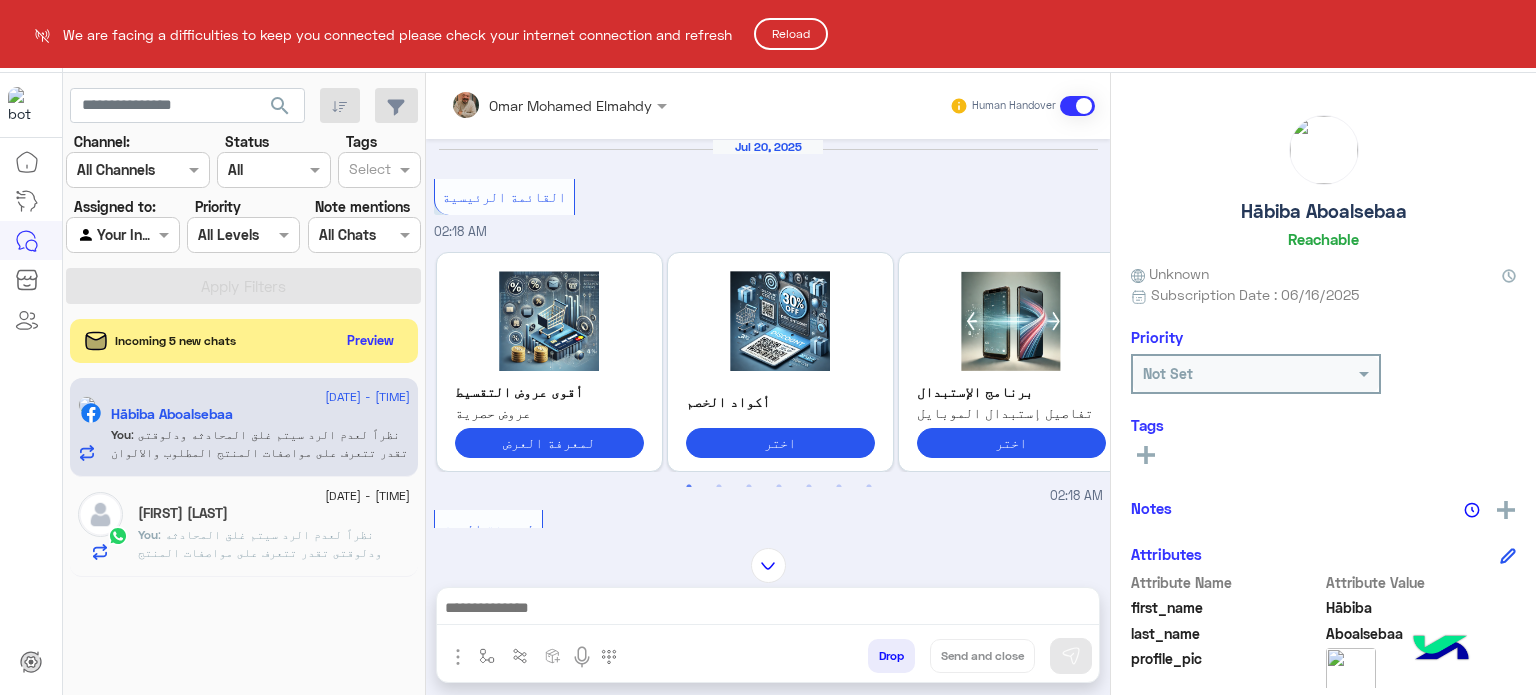 scroll, scrollTop: 0, scrollLeft: 0, axis: both 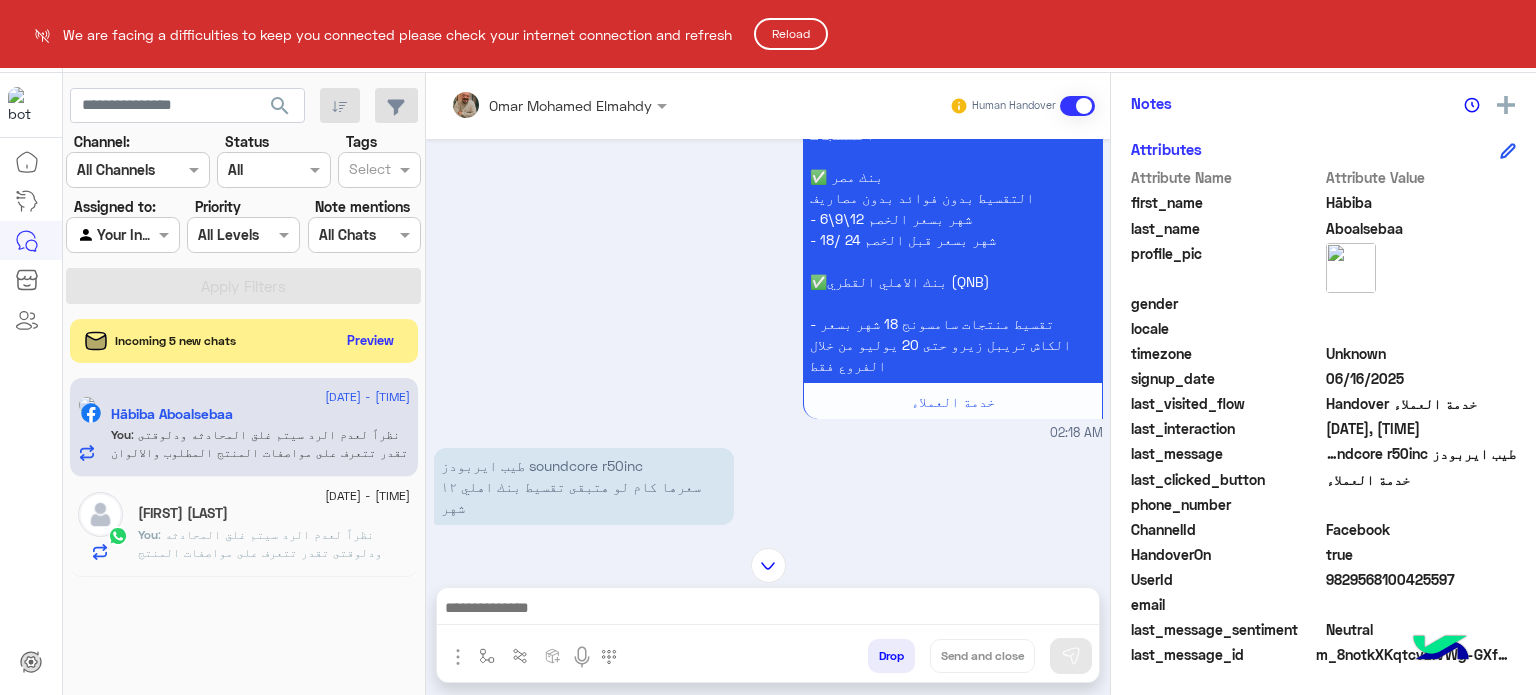 click on "We are facing a difficulties to keep you connected please check your internet connection and refresh Reload  Live Chat   Contact Us  Help Center عربي English search Channel: Channel All Channels Status Channel All Tags Select Assigned to: Agent Filter Your Inbox Priority All Levels All Levels Note mentions Select All Chats Apply Filters  Incoming 5 new chats    Preview  20 July - 3:31 AM  Hābiba Aboalsebaa   You  :  نظراً لعدم الرد سيتم غلق المحادثه
ودلوقتى تقدر تتعرف على مواصفات المنتج المطلوب والالوان المتاحه ب الفروع المتاحه من خلال الويب سايت  :
Dubaiphone.net
و الحجز من خلال الويب سايت و سيتم بالتاكيد خلال 24 ساعه
ولو حضرتك احتاجت اي مساعده ماتترددش انك تتواصل معانا مره تانيه بالضغط على خدمه العملاء, شكراَ لتواصل حضرتك مع دبي فون❤
You" at bounding box center (768, 347) 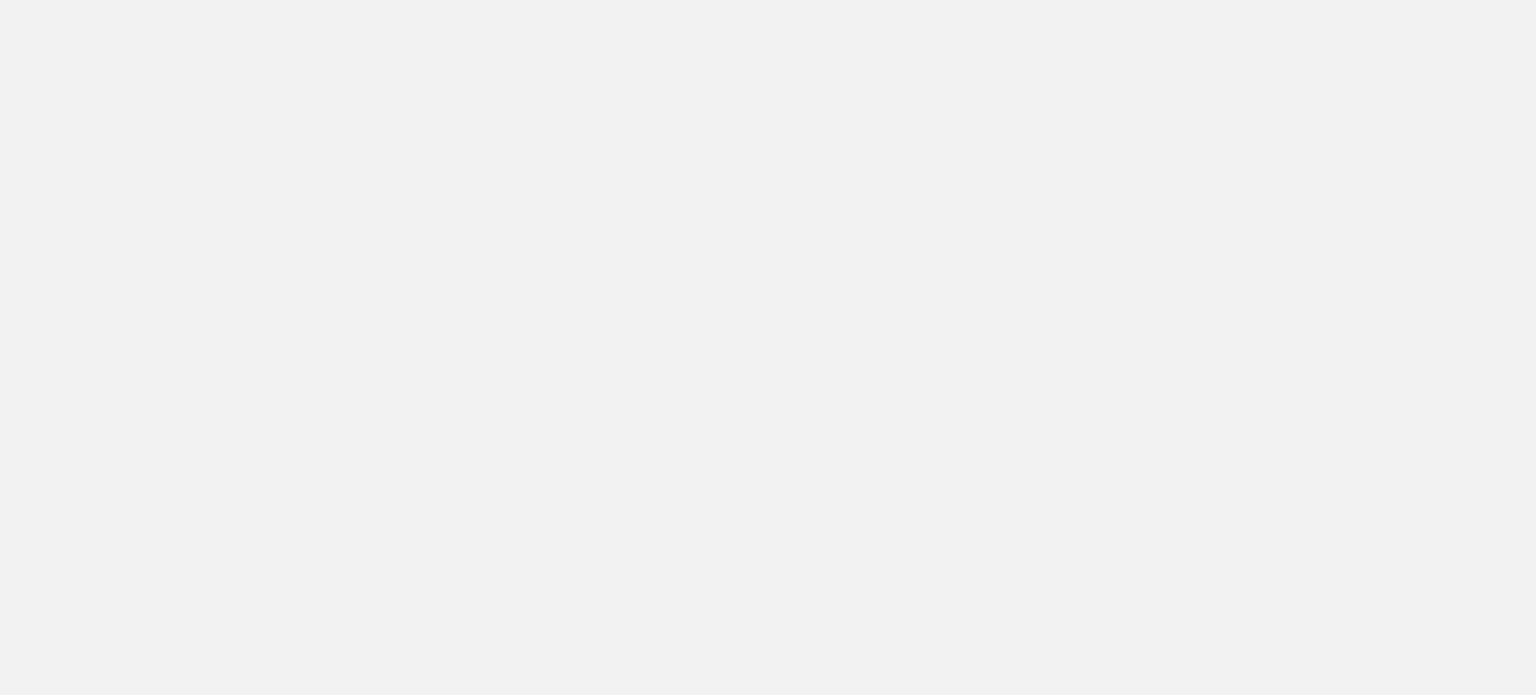 scroll, scrollTop: 0, scrollLeft: 0, axis: both 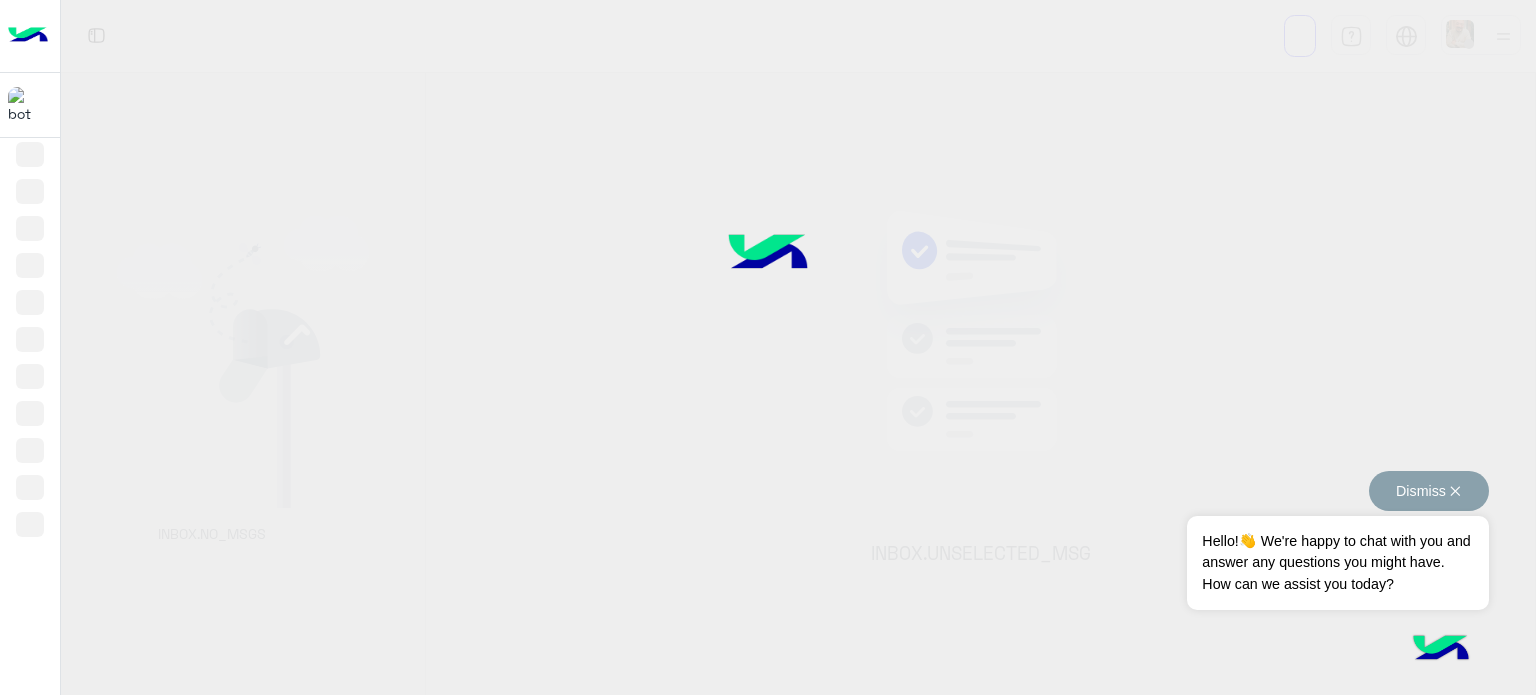 click on "Dismiss ✕" at bounding box center (1429, 491) 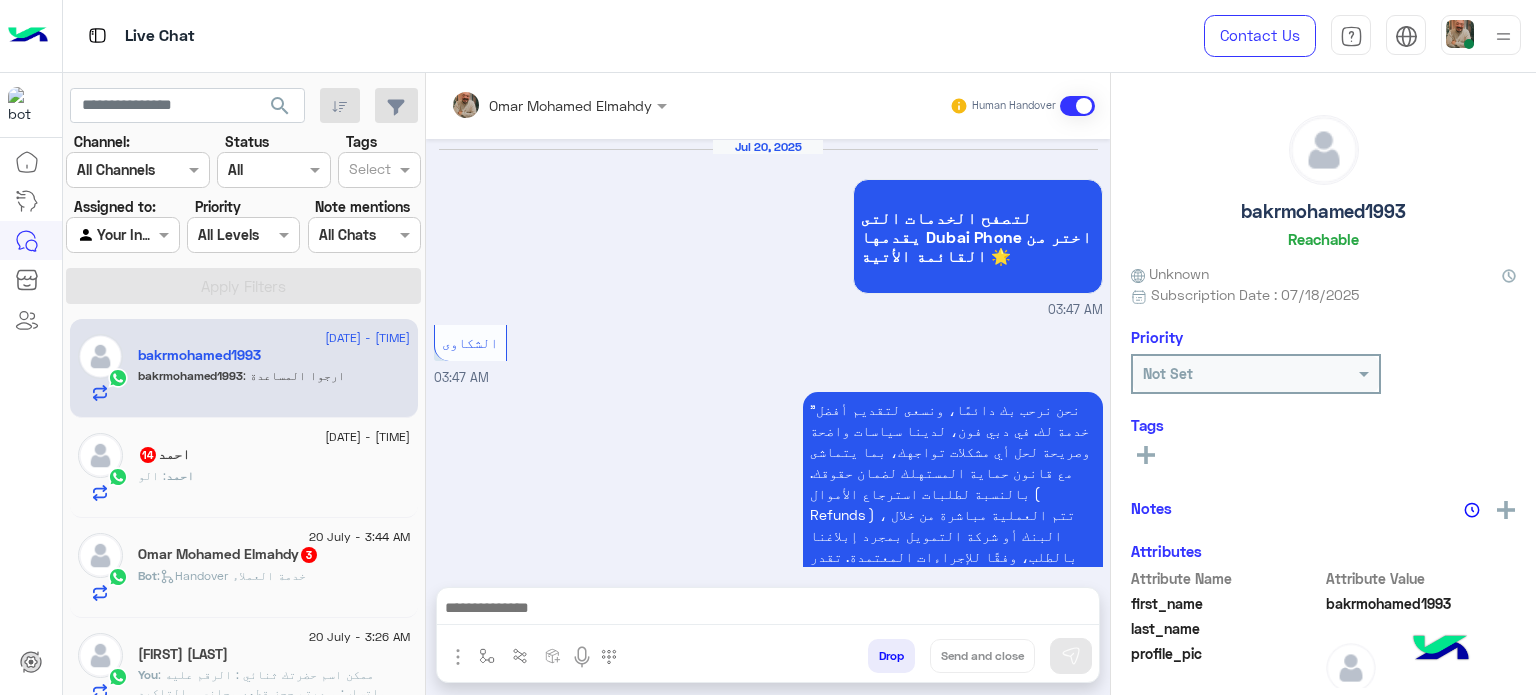scroll, scrollTop: 741, scrollLeft: 0, axis: vertical 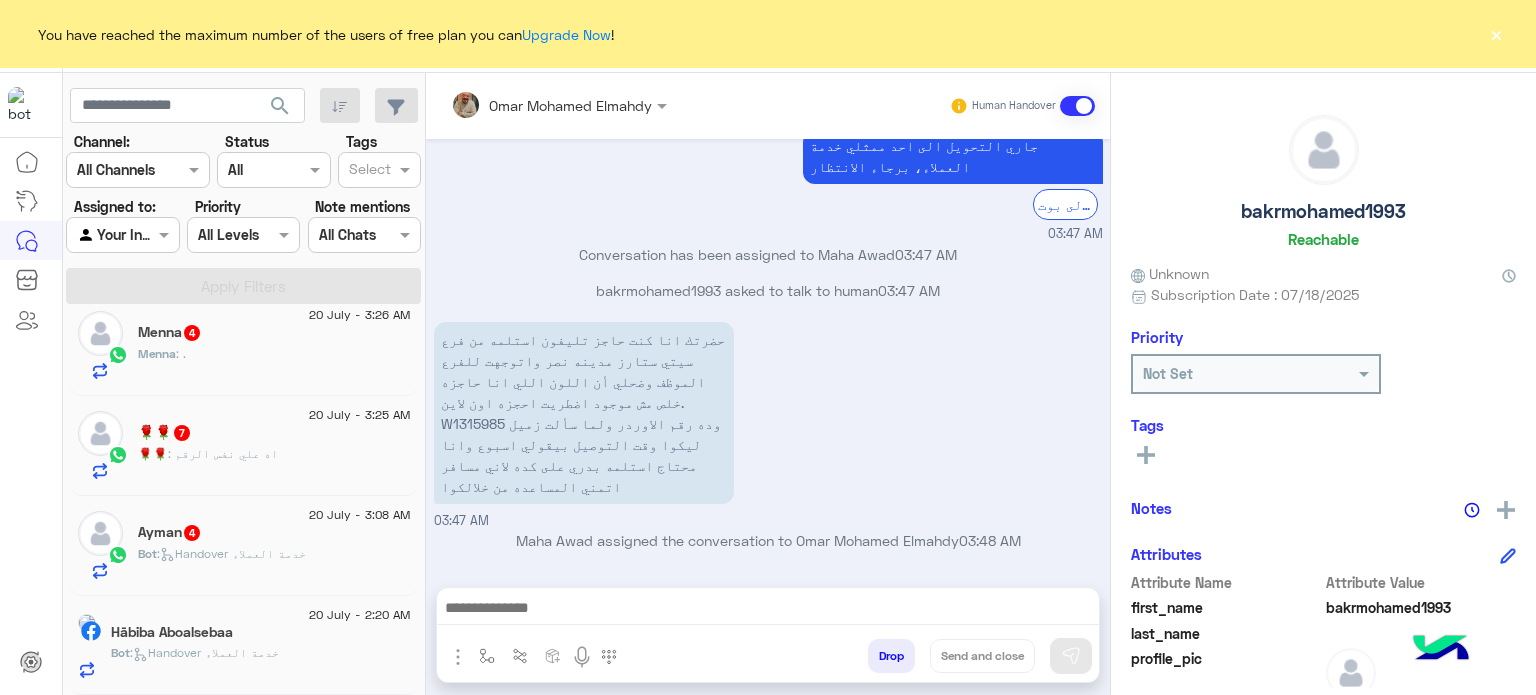 click on "Hābiba Aboalsebaa" 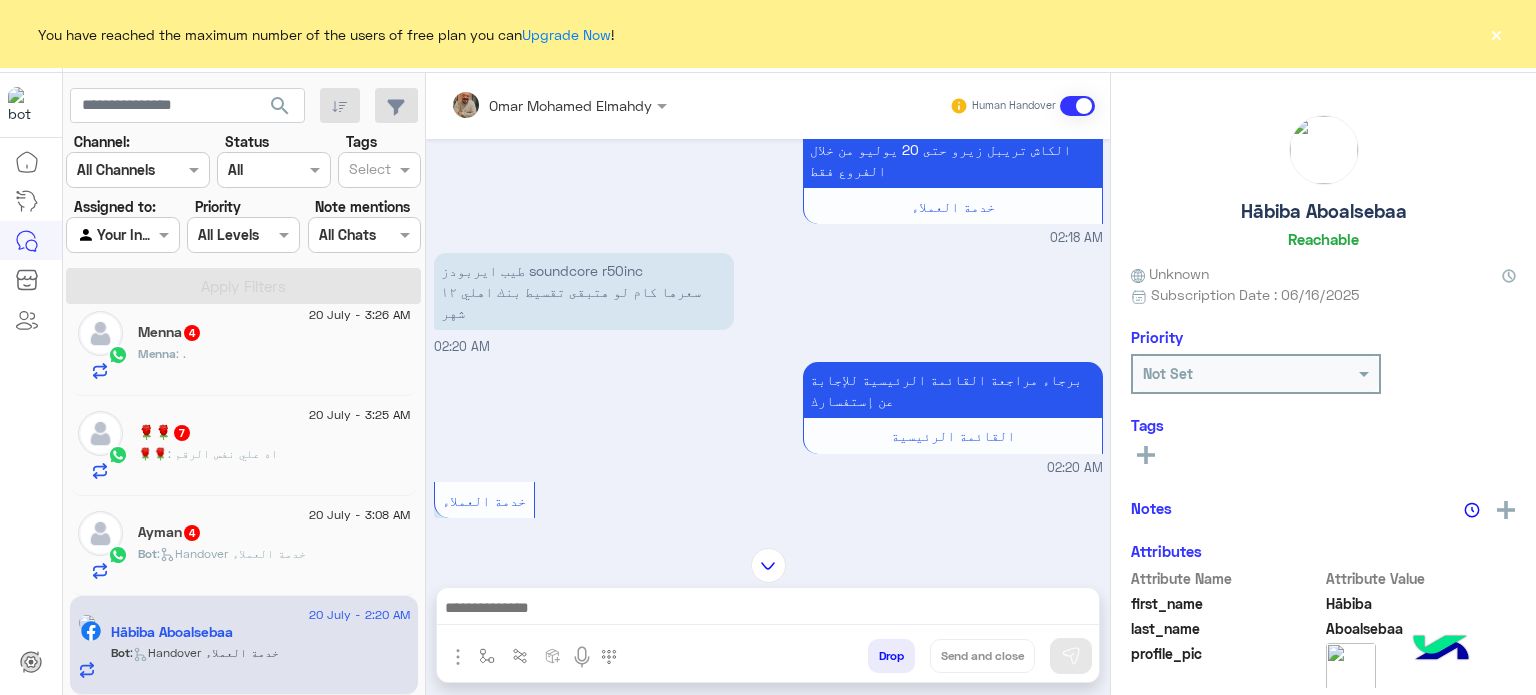 scroll, scrollTop: 1037, scrollLeft: 0, axis: vertical 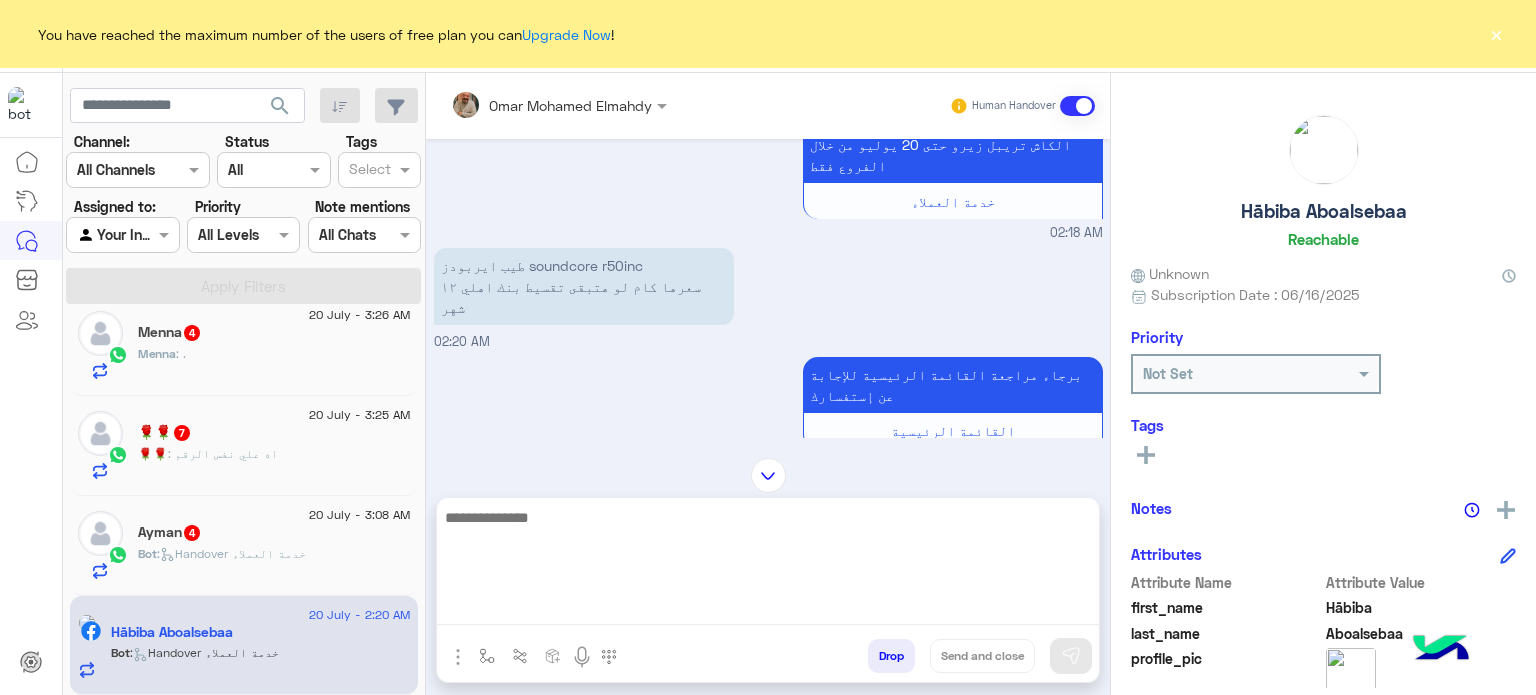 click at bounding box center [768, 565] 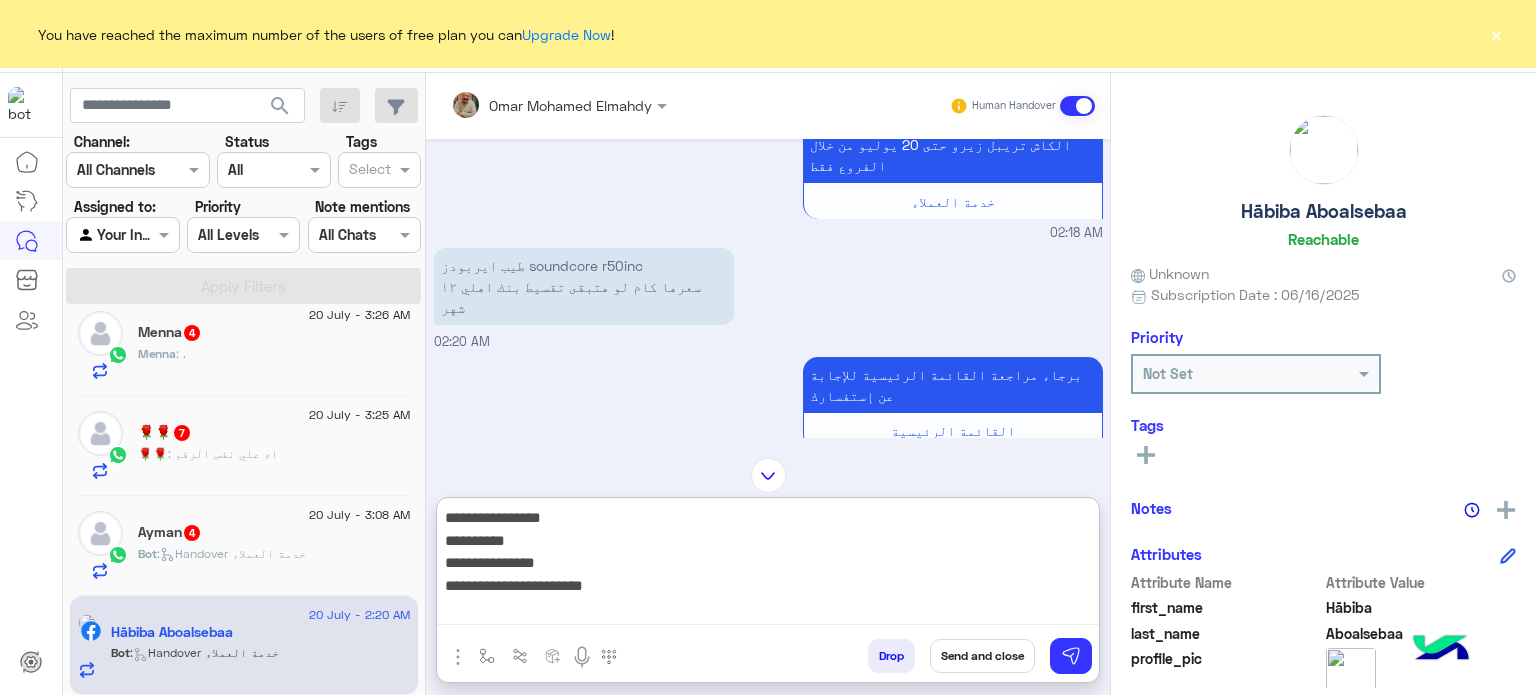 click on "**********" at bounding box center [768, 565] 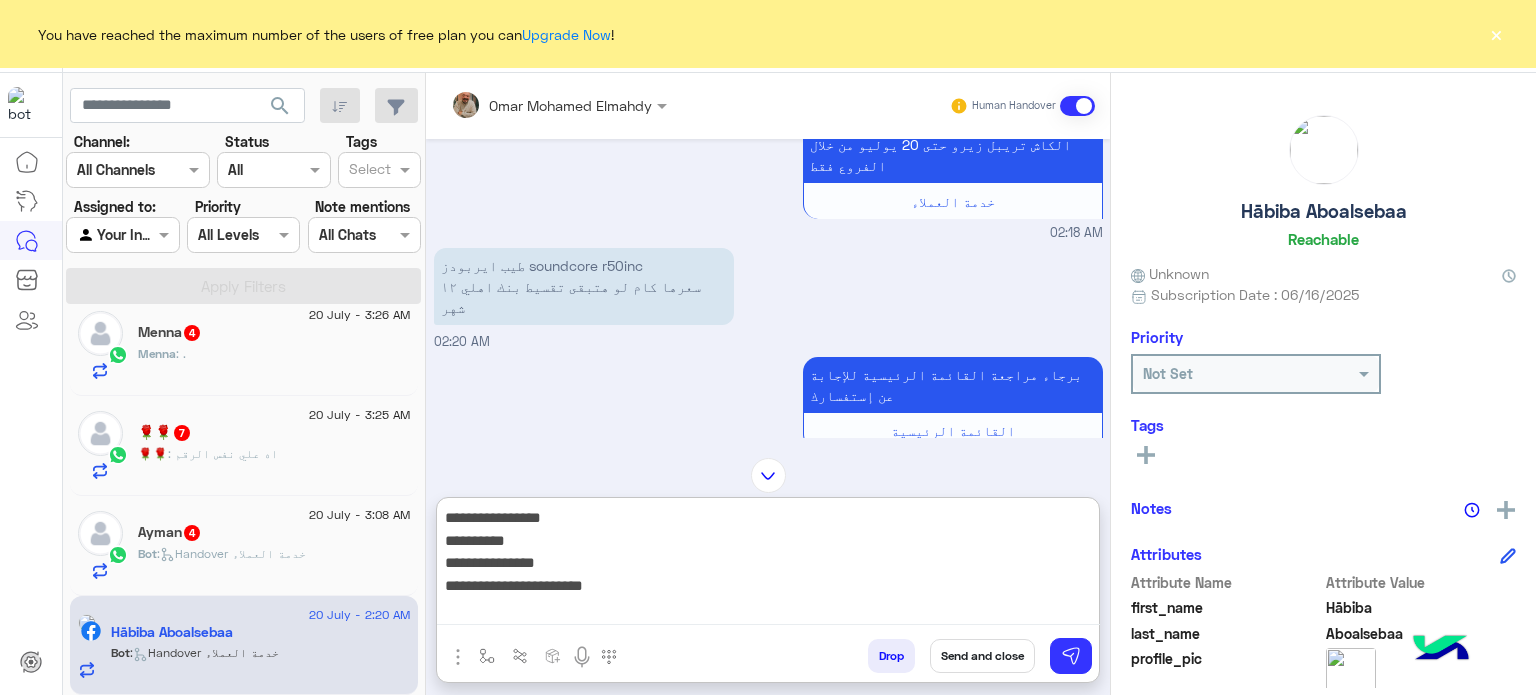 click on "**********" at bounding box center [768, 565] 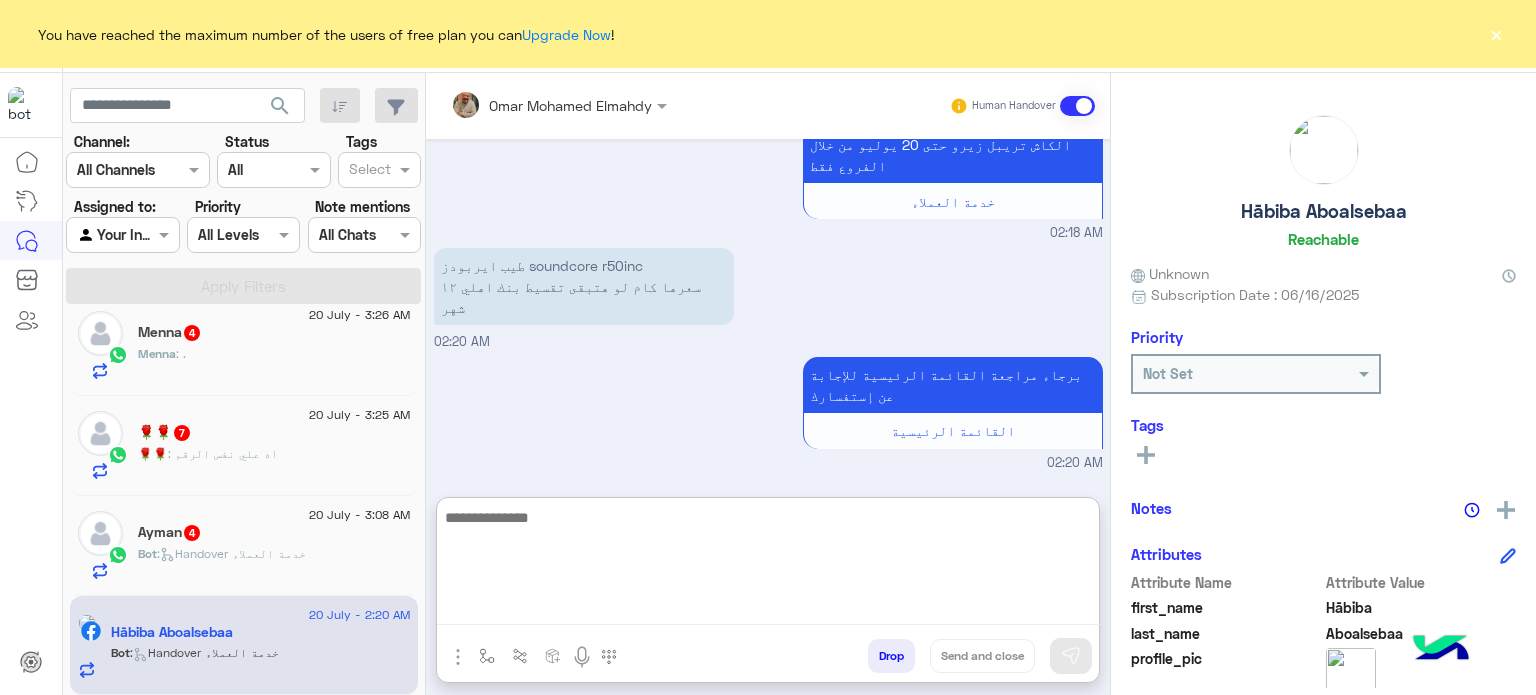 scroll, scrollTop: 1333, scrollLeft: 0, axis: vertical 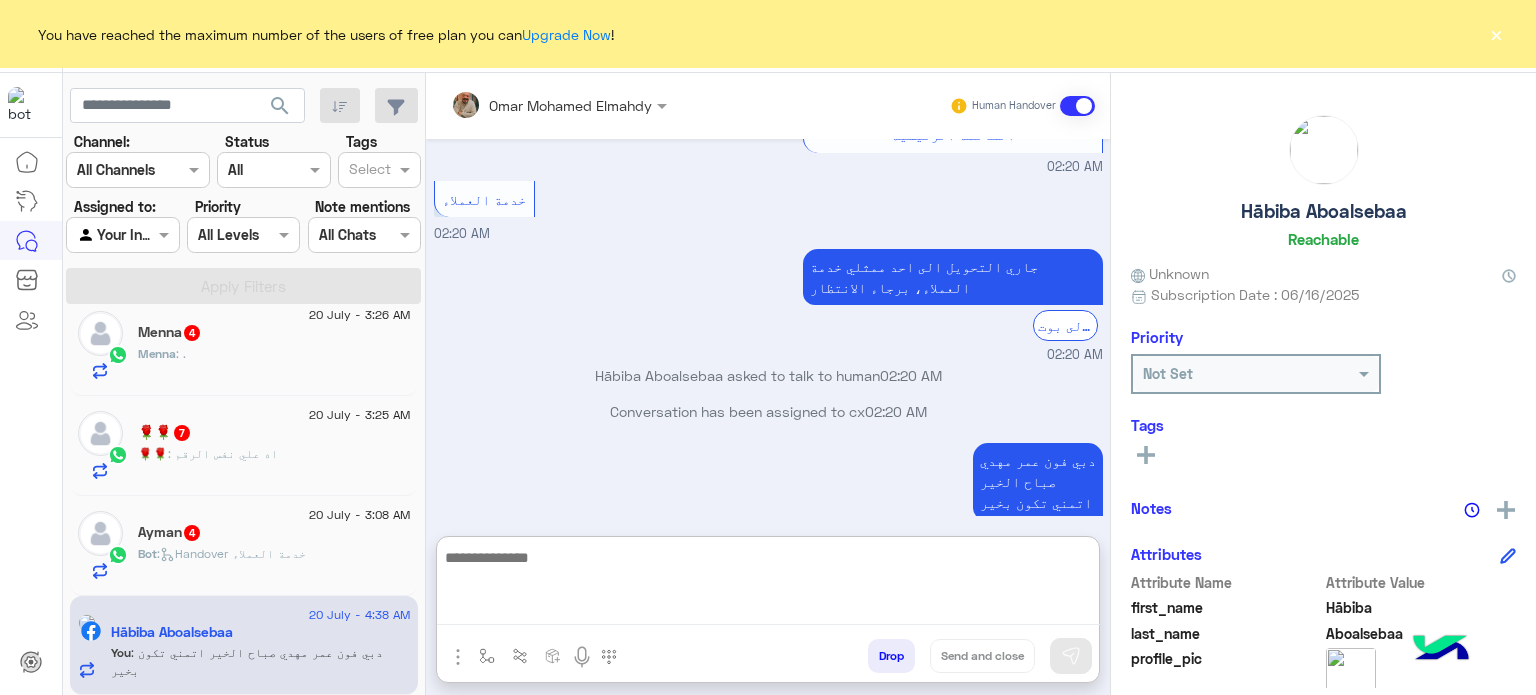 paste on "**********" 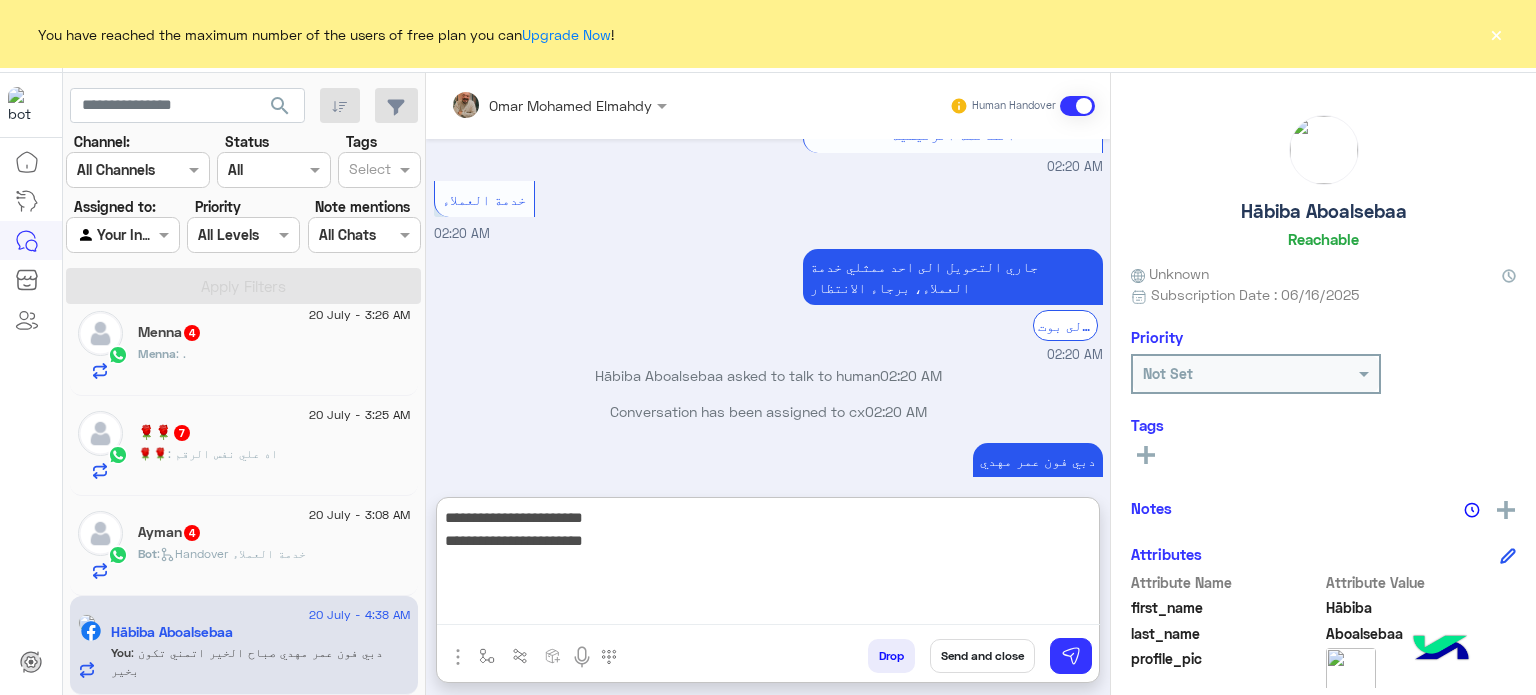 click on "**********" at bounding box center (768, 565) 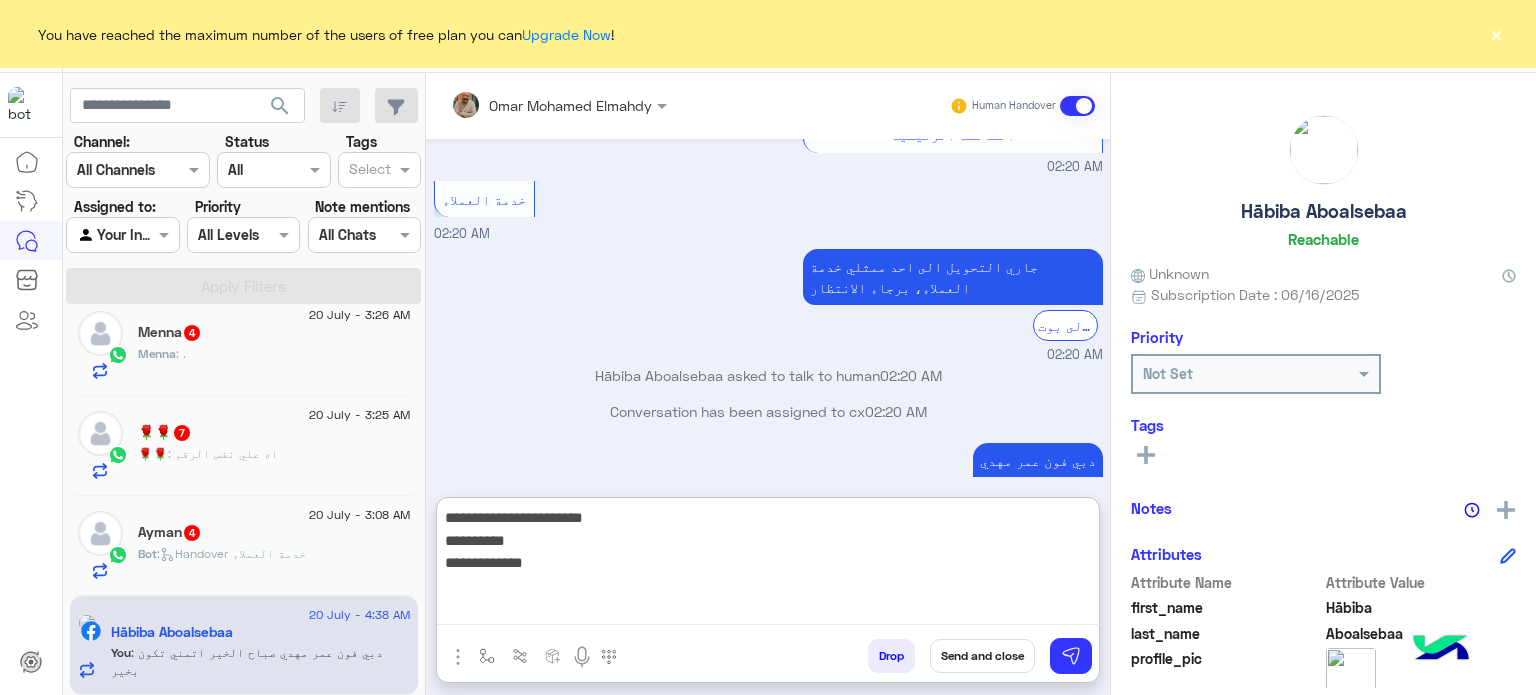 click on "**********" at bounding box center [768, 565] 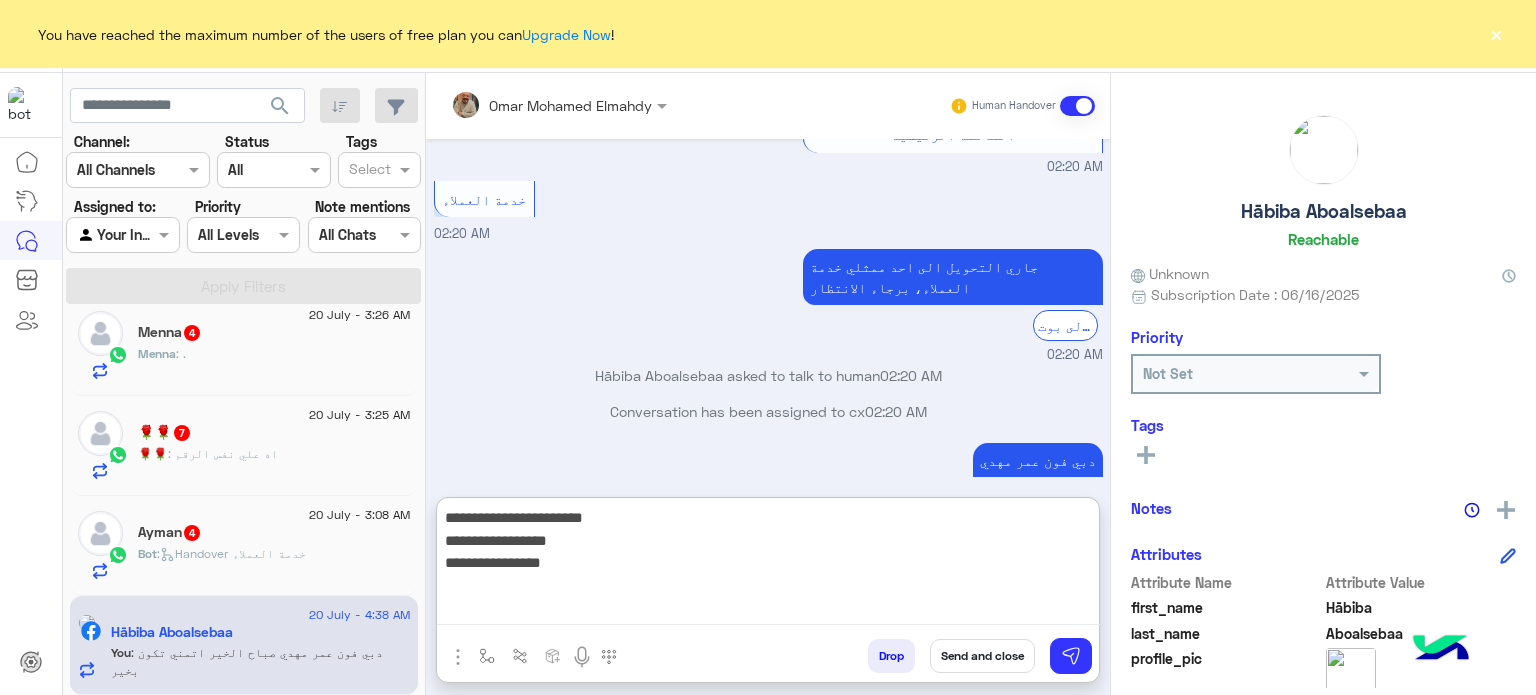 type on "**********" 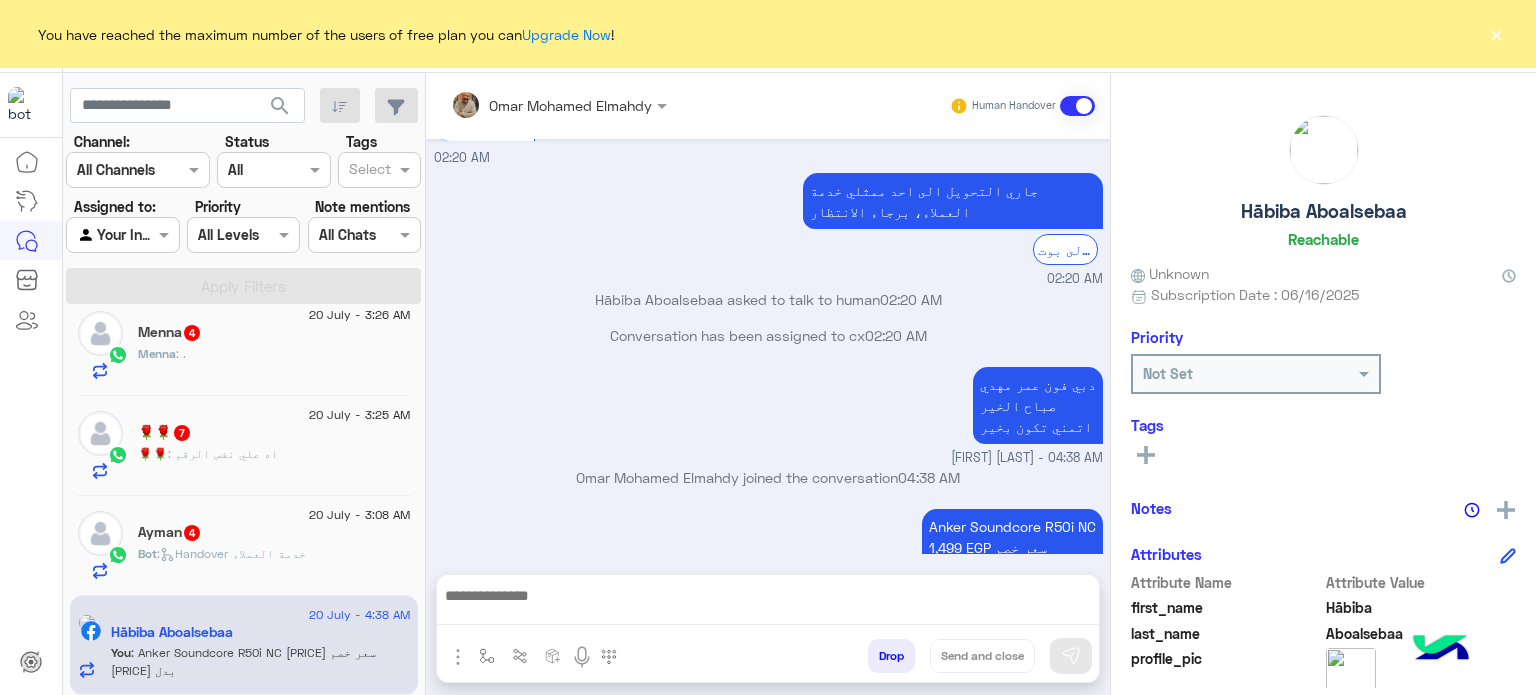 scroll, scrollTop: 1385, scrollLeft: 0, axis: vertical 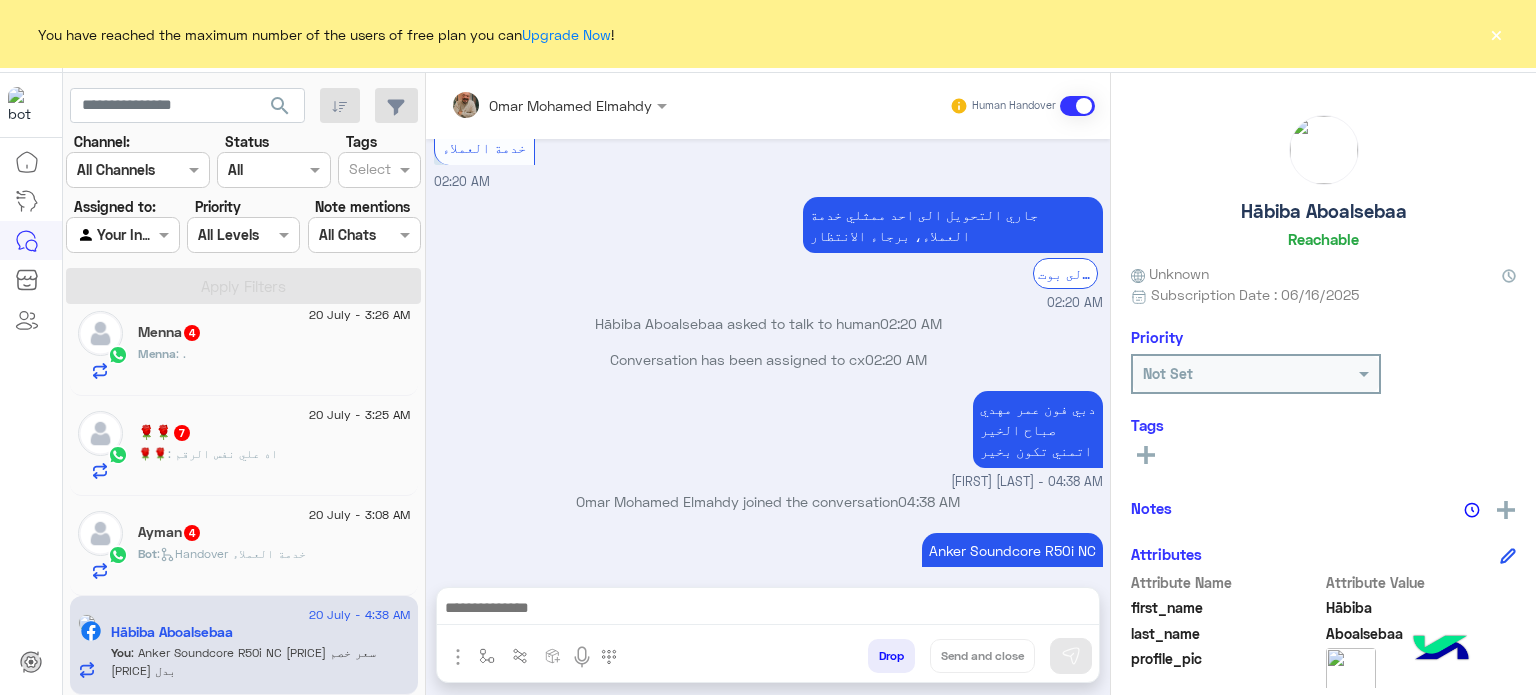paste on "**********" 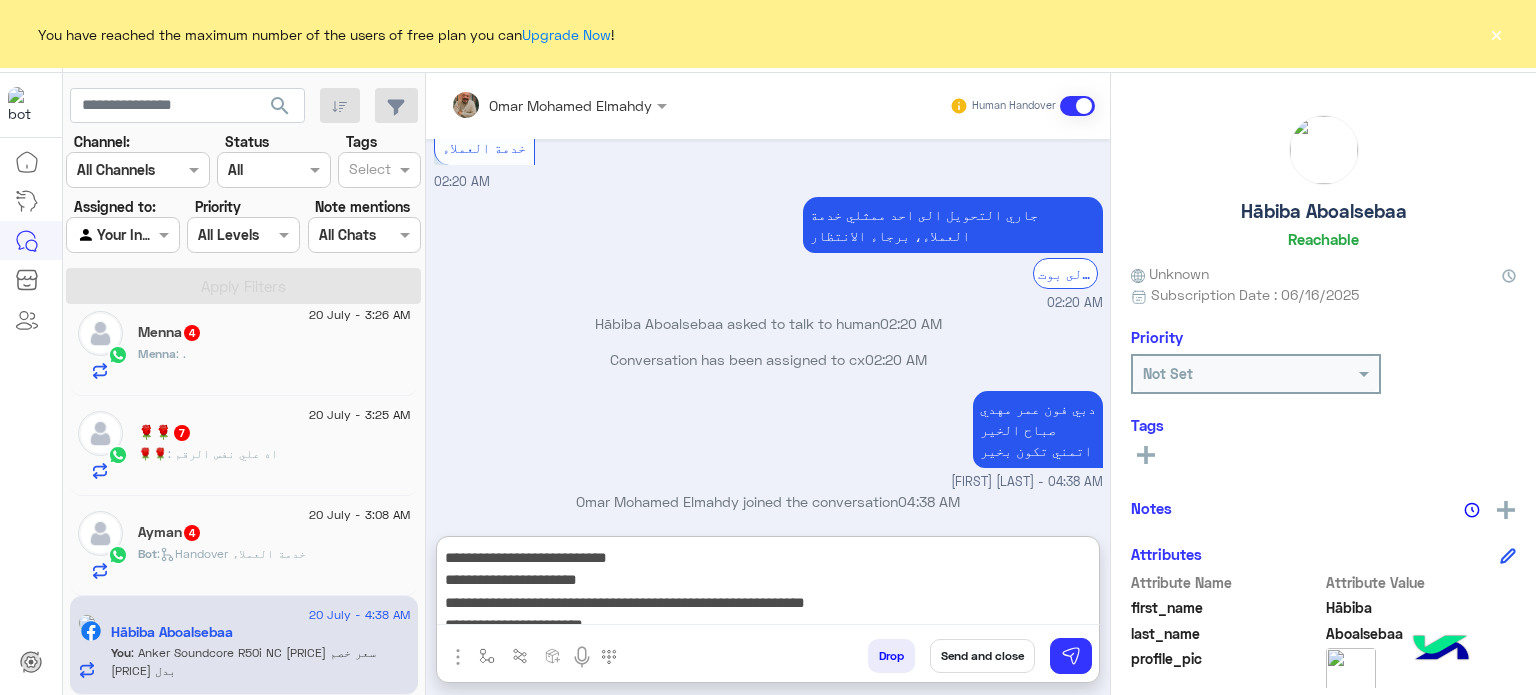 scroll, scrollTop: 1452, scrollLeft: 0, axis: vertical 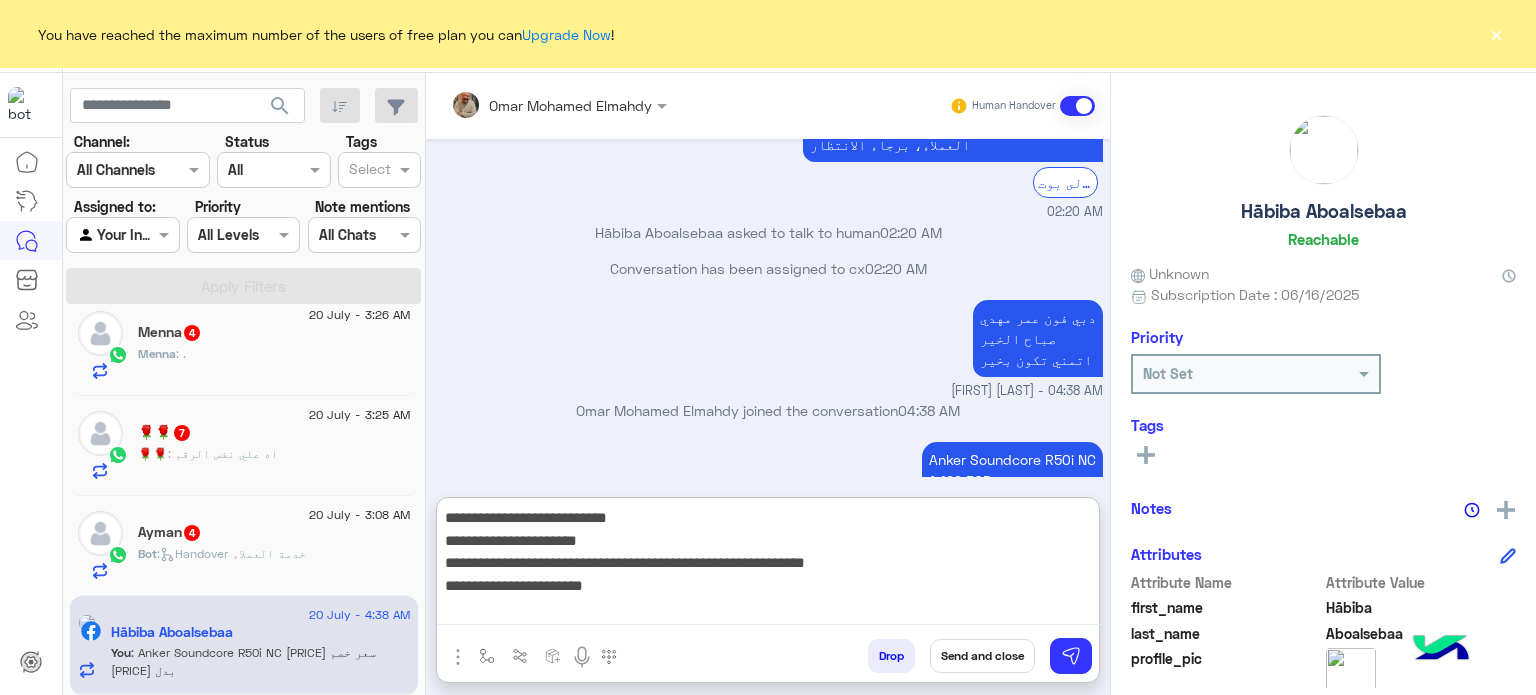 click on "**********" at bounding box center (768, 565) 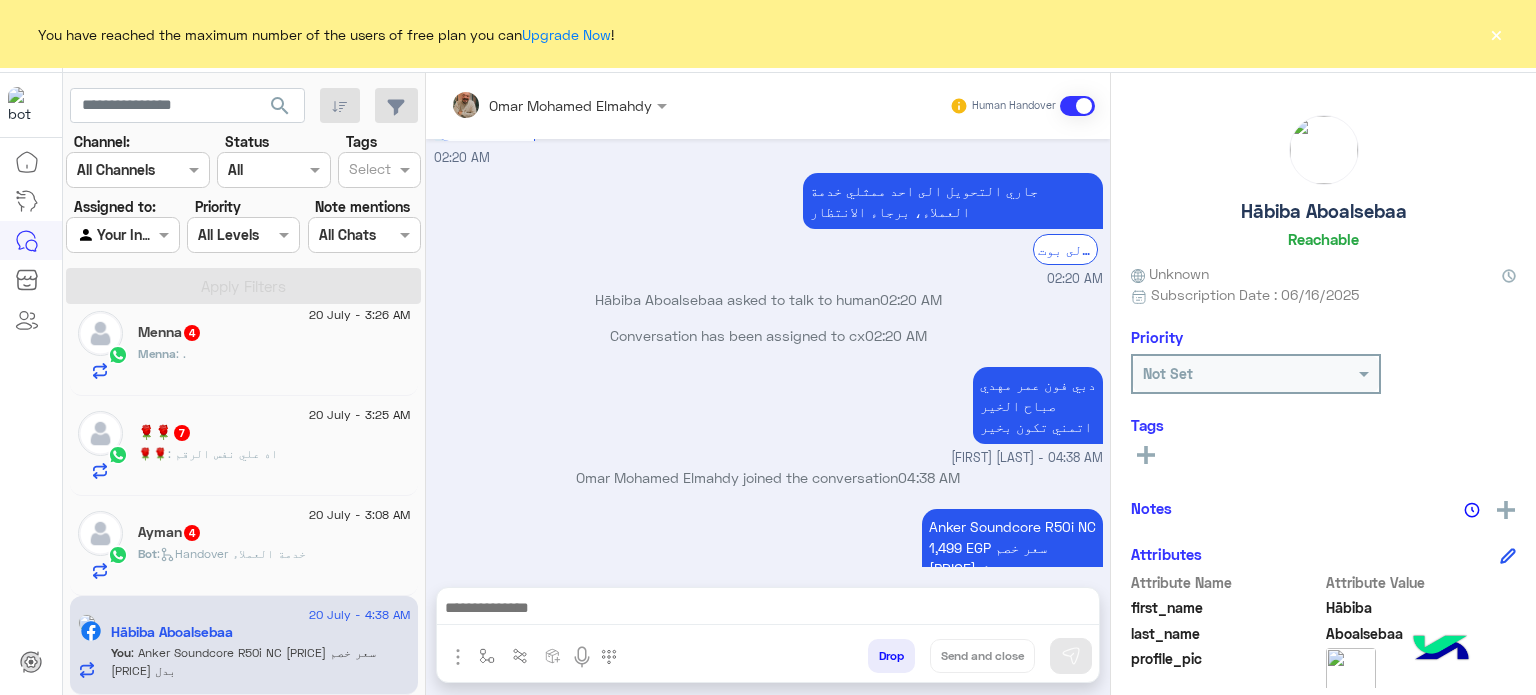 scroll, scrollTop: 1385, scrollLeft: 0, axis: vertical 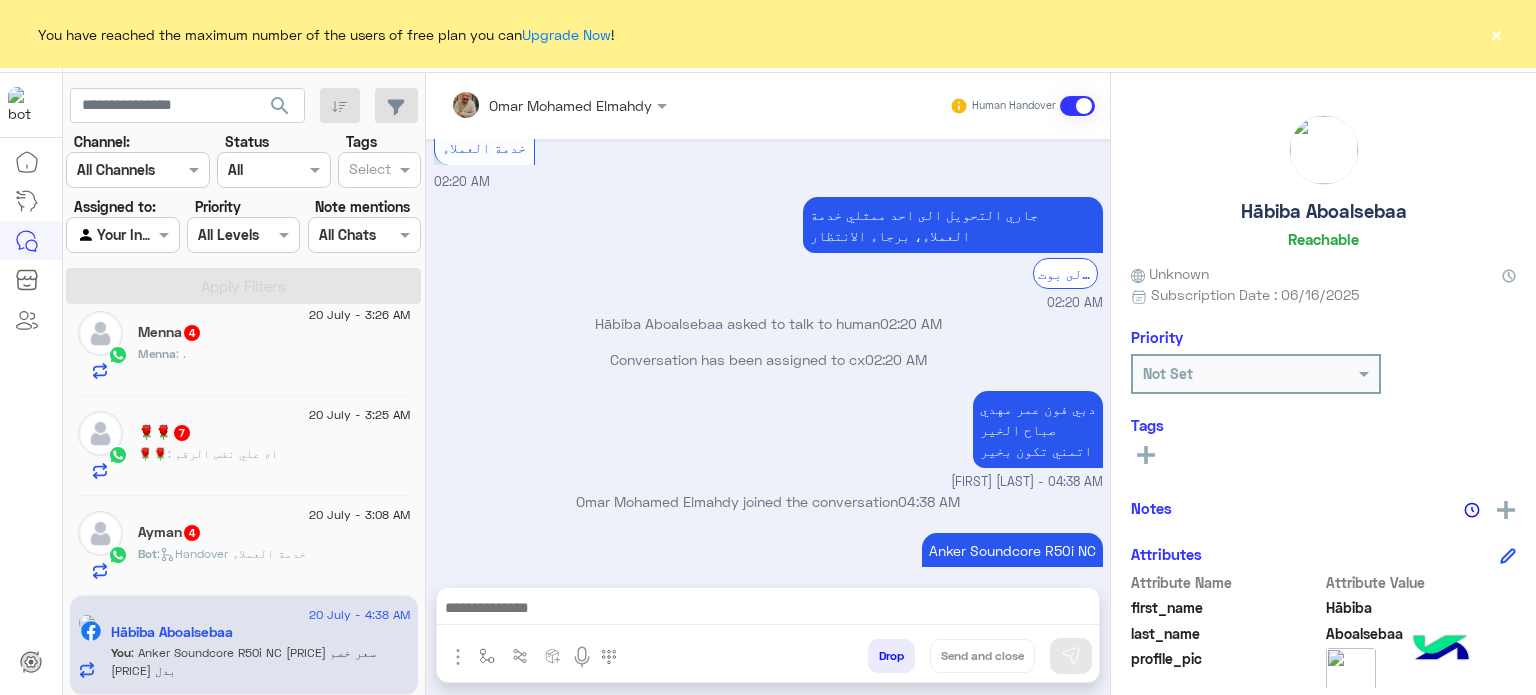 click at bounding box center [768, 610] 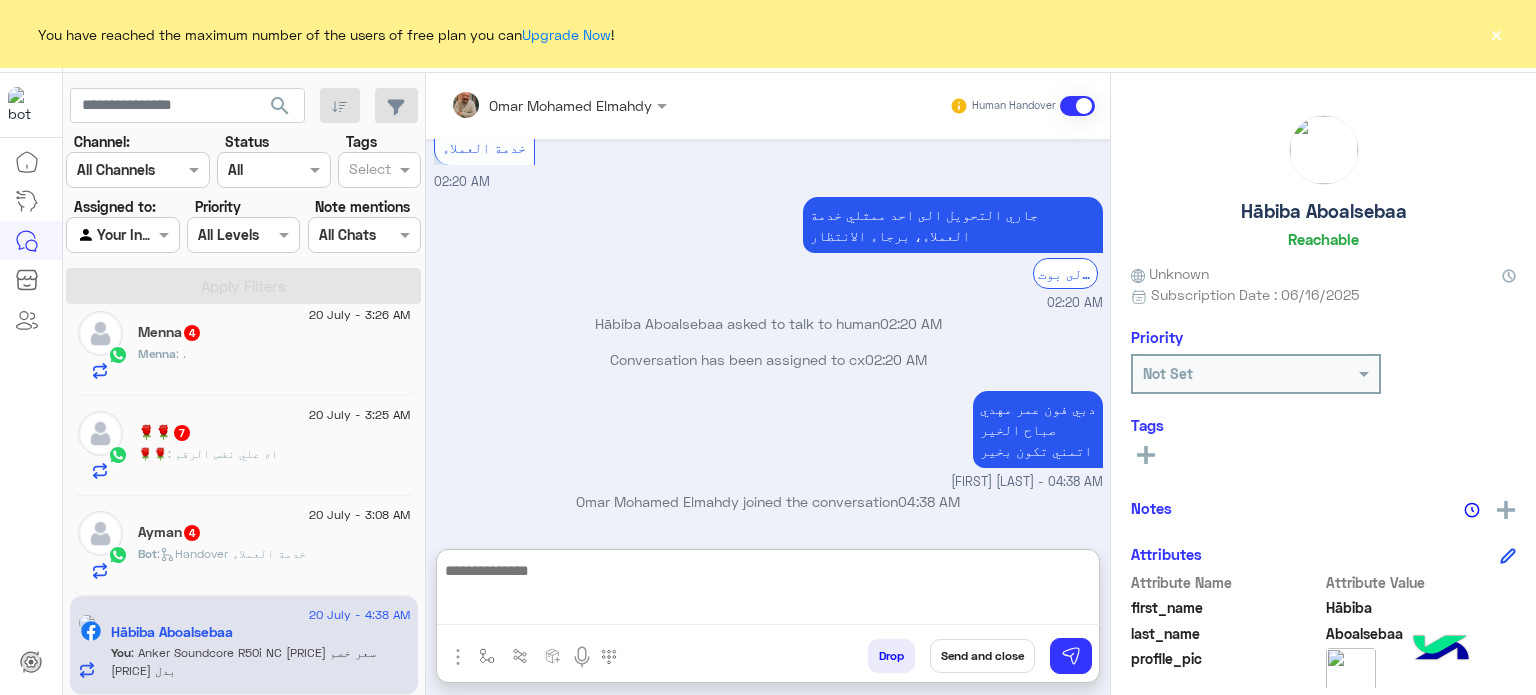 type on "**********" 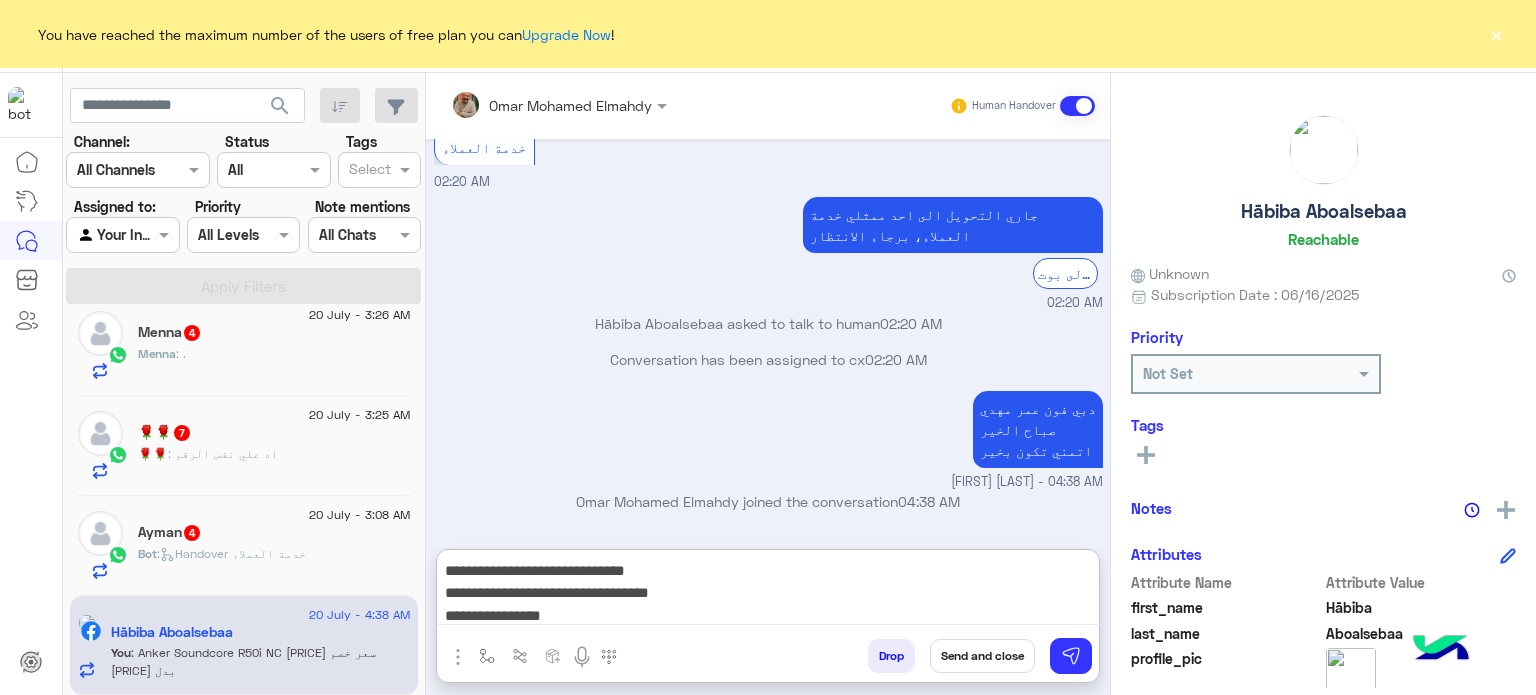 scroll, scrollTop: 1441, scrollLeft: 0, axis: vertical 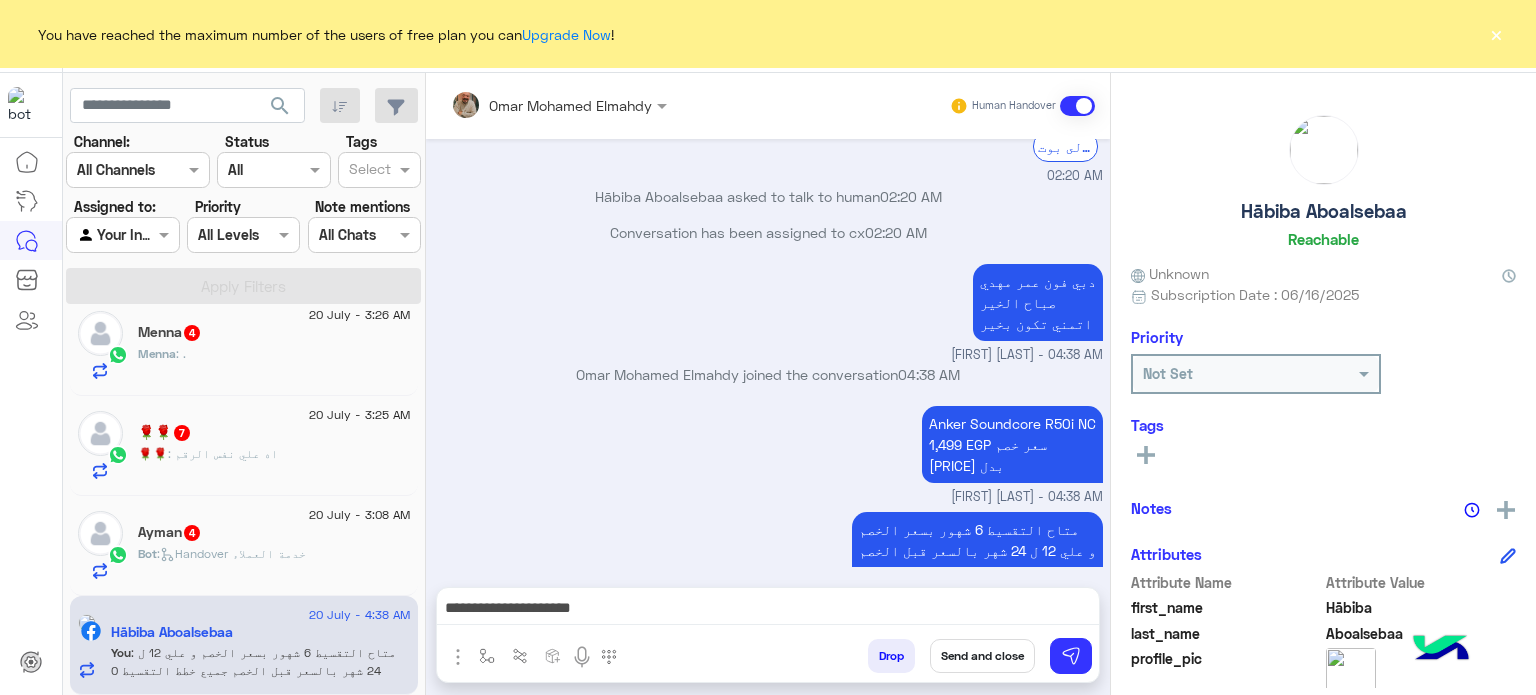 drag, startPoint x: 775, startPoint y: 625, endPoint x: 771, endPoint y: 612, distance: 13.601471 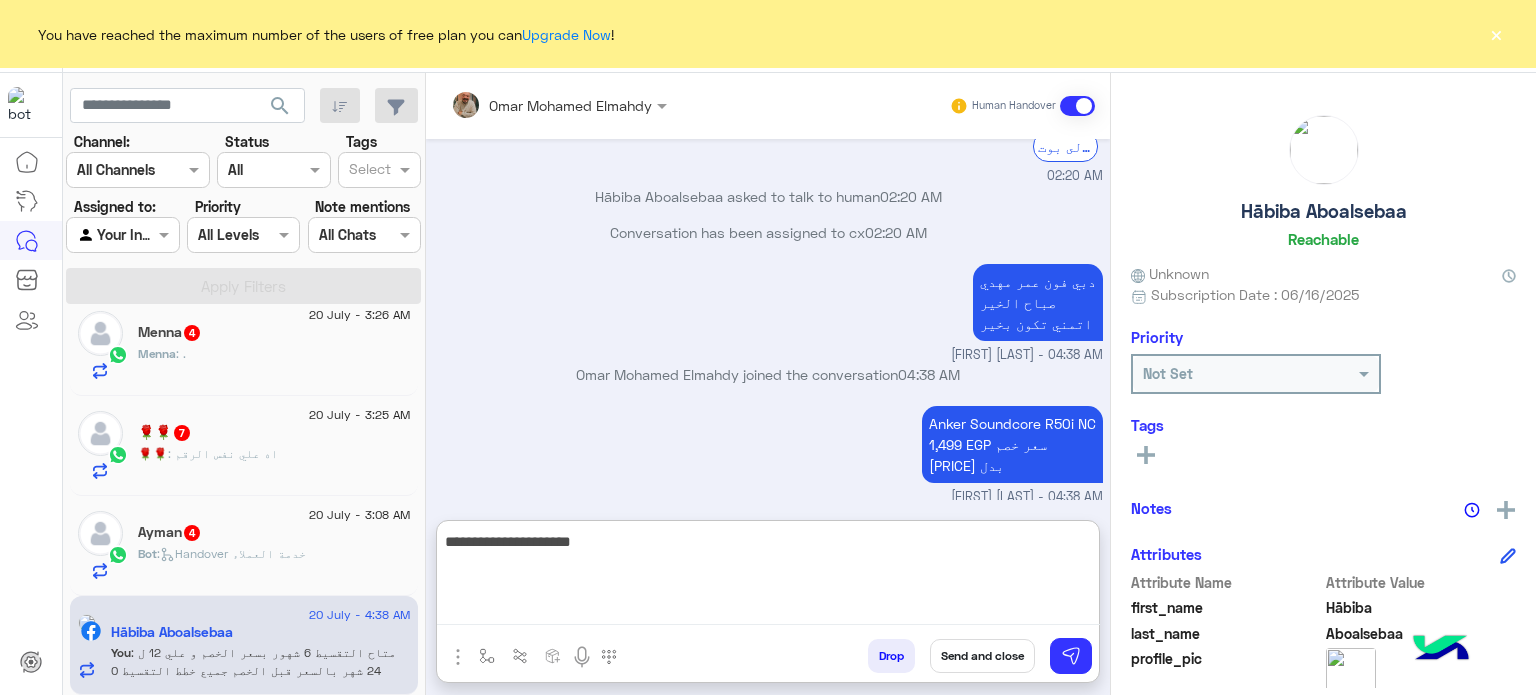 scroll, scrollTop: 1602, scrollLeft: 0, axis: vertical 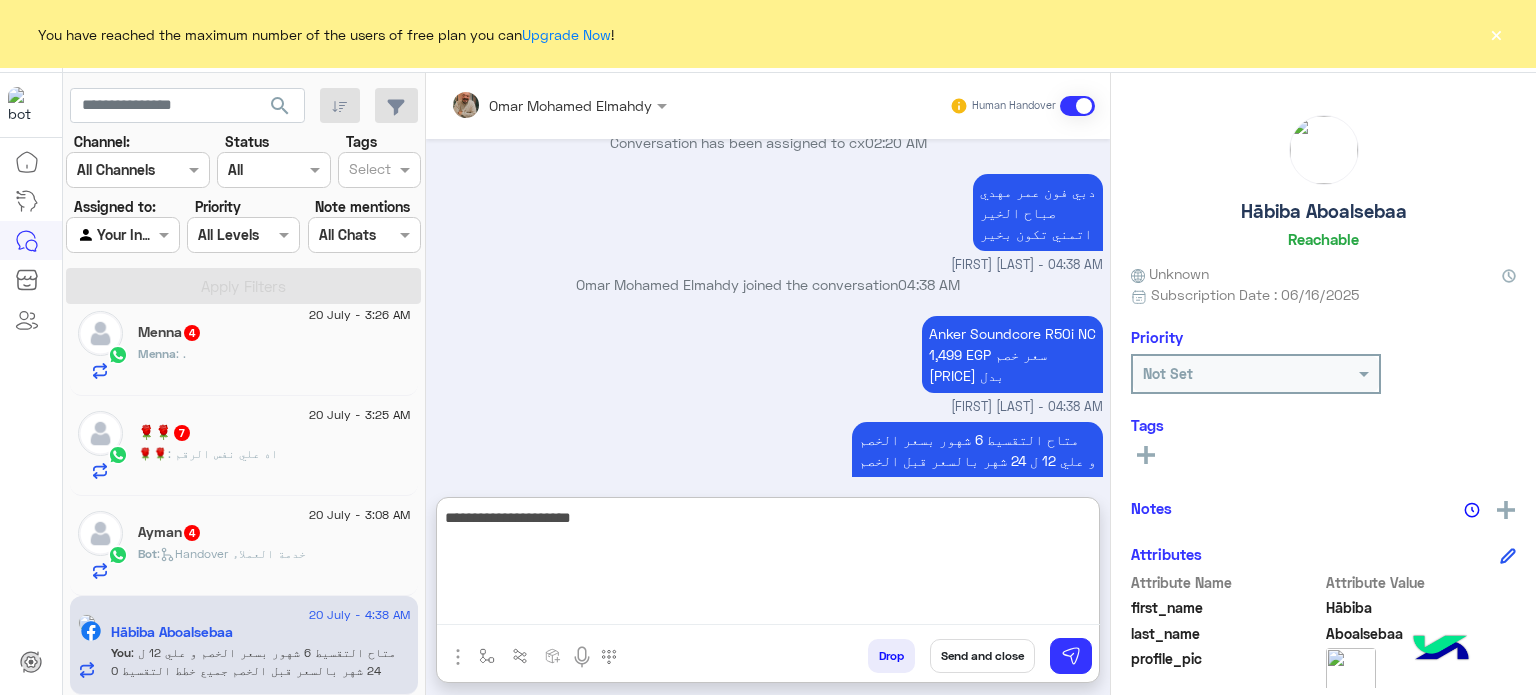 click on "**********" at bounding box center [768, 565] 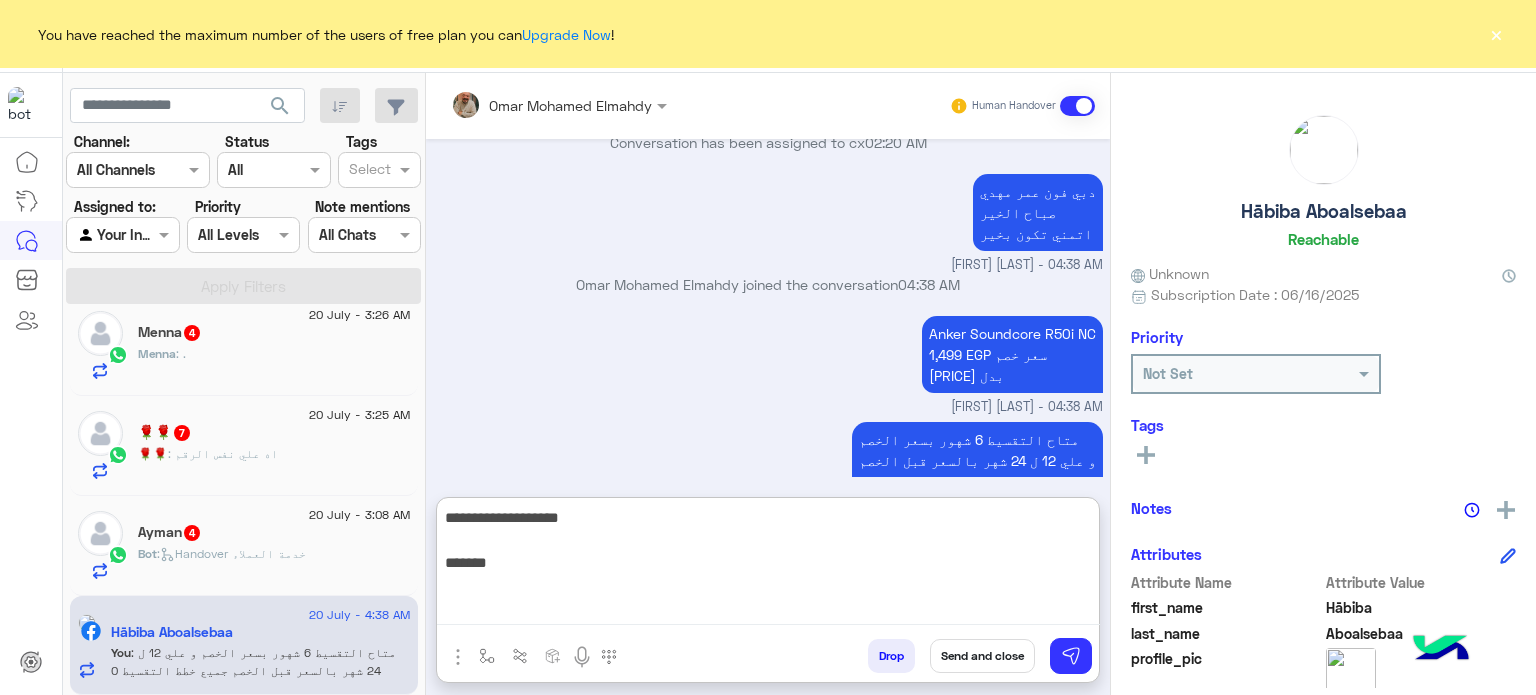 type on "**********" 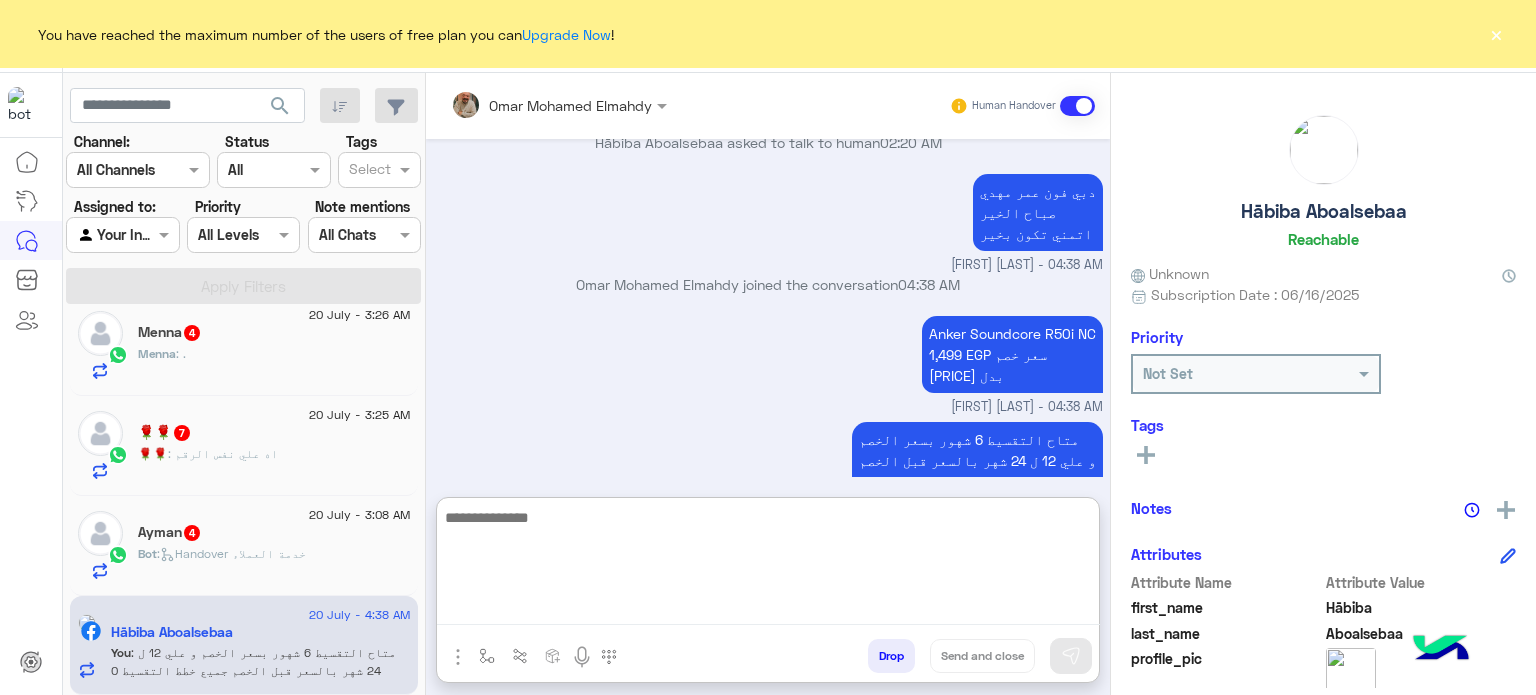 scroll, scrollTop: 1708, scrollLeft: 0, axis: vertical 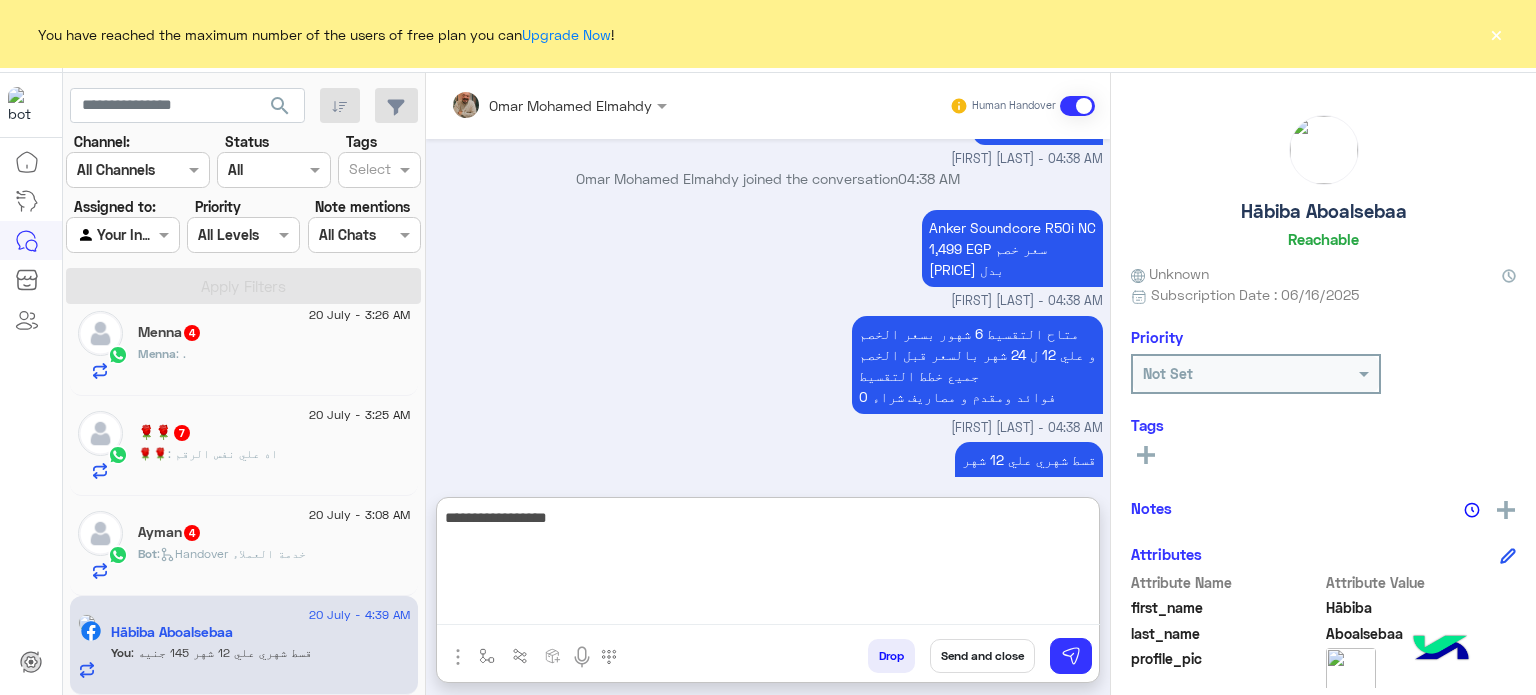 type on "**********" 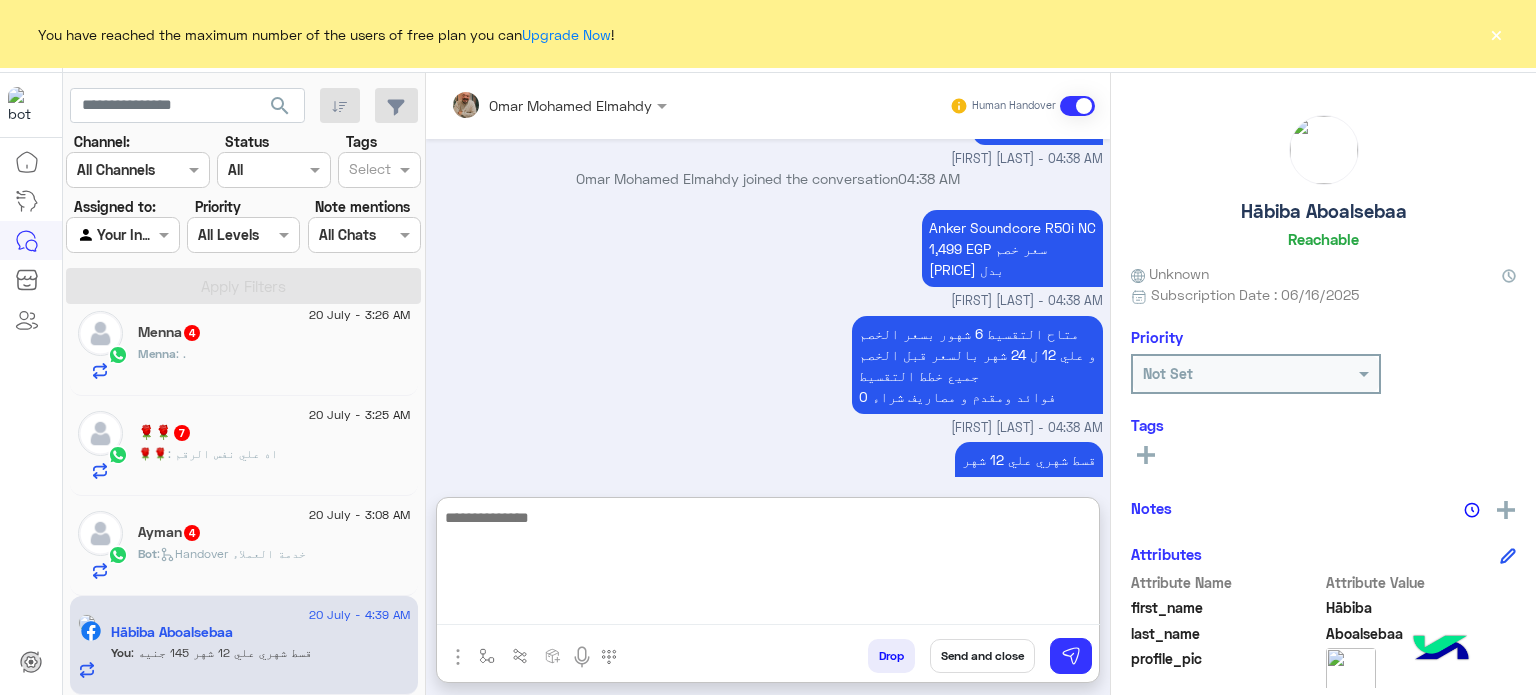 scroll, scrollTop: 1772, scrollLeft: 0, axis: vertical 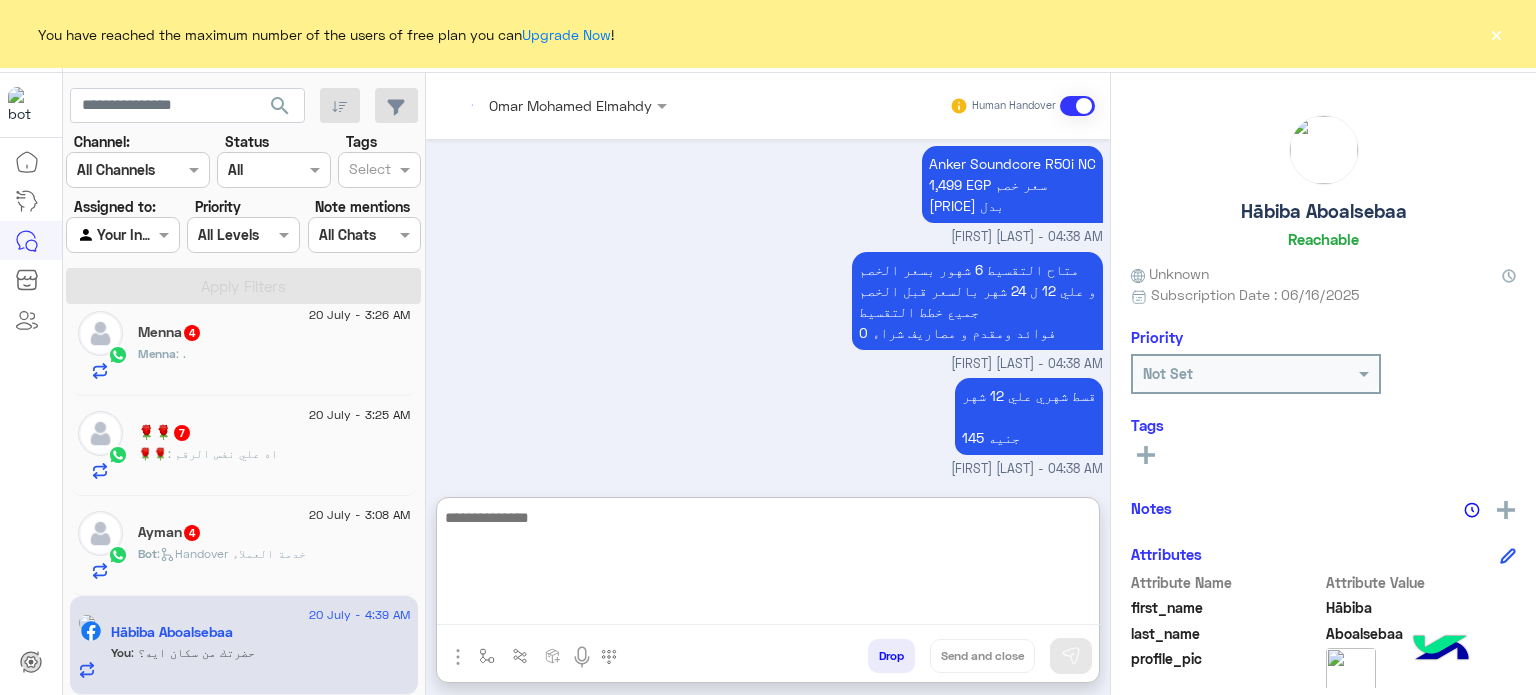 click on "[FIRST] 4" 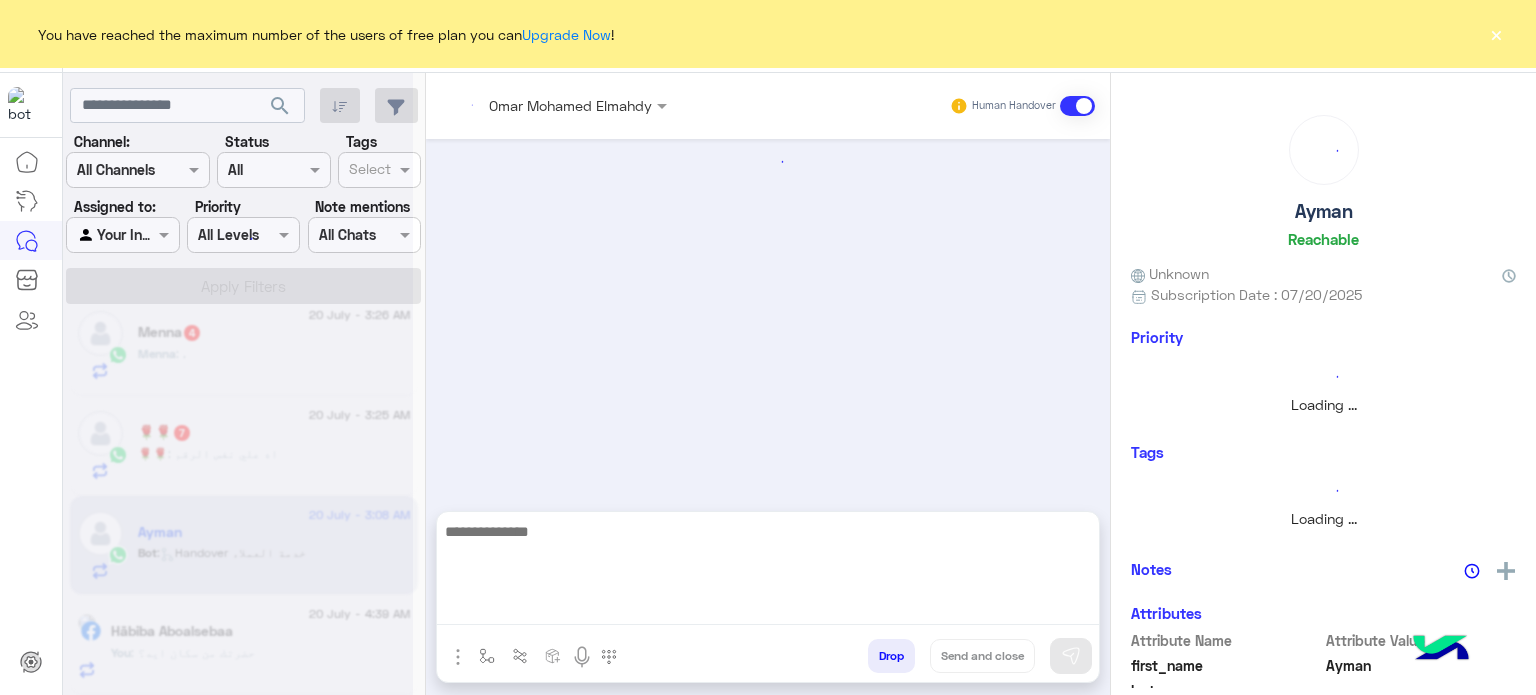 scroll, scrollTop: 0, scrollLeft: 0, axis: both 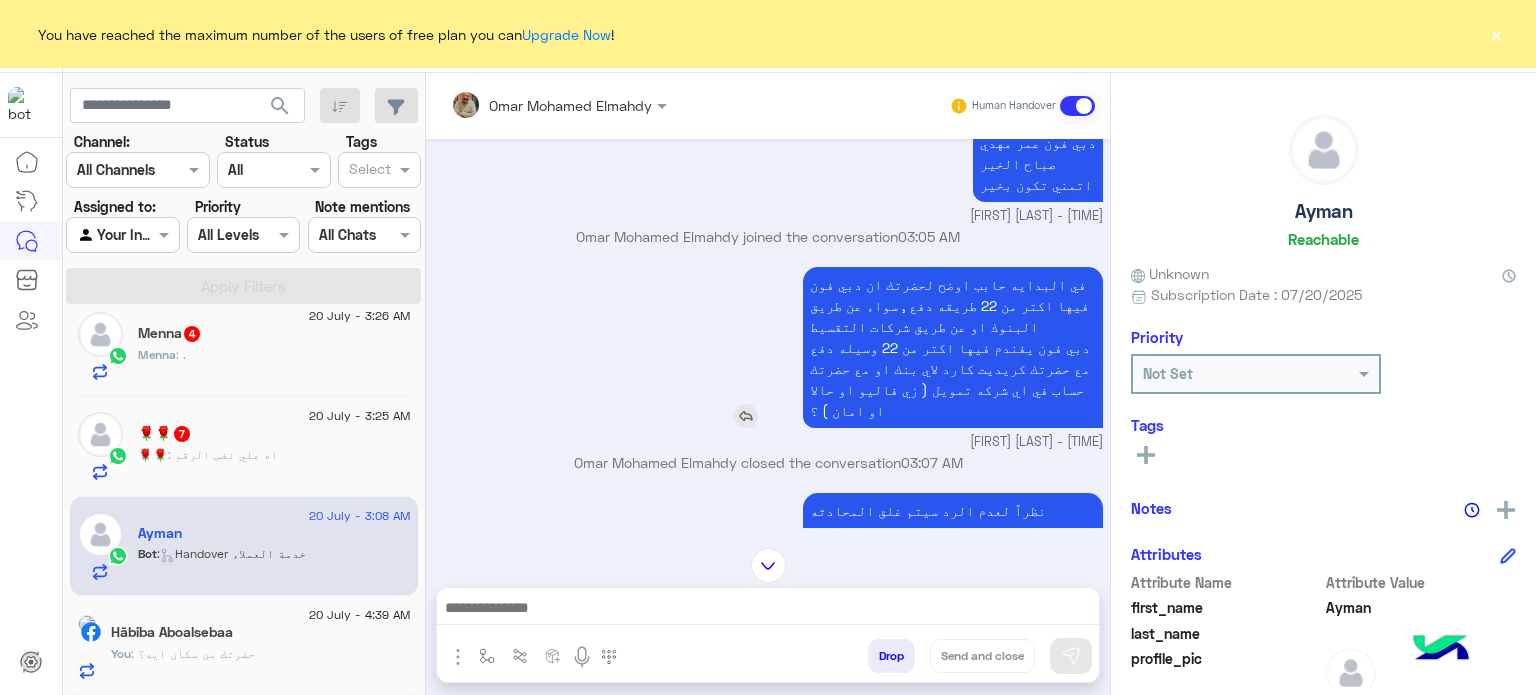 click on "في البدايه حابب اوضح لحضرتك ان دبي فون فيها اكتر من 22 طريقه دفع , سواء عن طريق البنوك او عن طريق شركات التقسيط دبي فون يفندم فيها اكتر من 22 وسيله دفع  مع حضرتك كريديت كارد لاي بنك او مع حضرتك حساب في اي شركه تمويل ( زي فاليو او حالا او امان ) ؟" at bounding box center (953, 347) 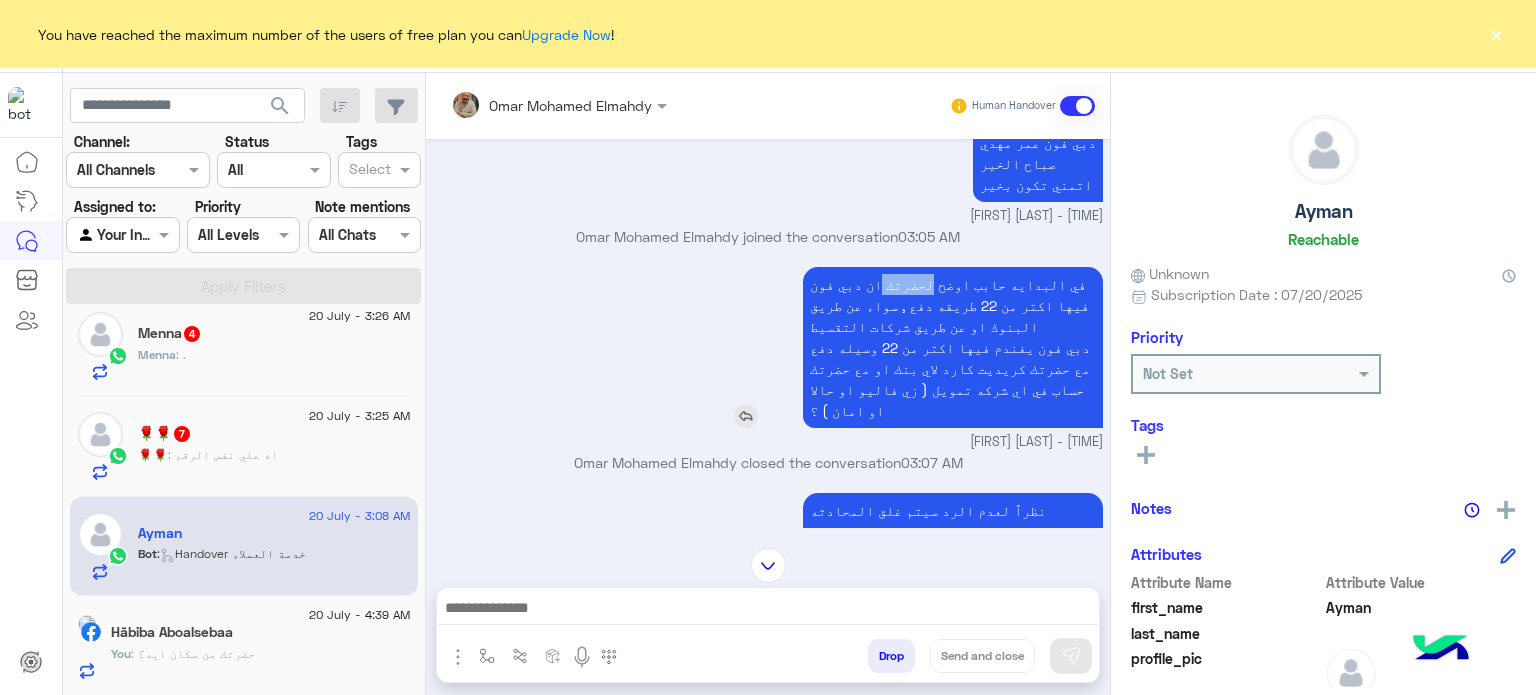 click on "في البدايه حابب اوضح لحضرتك ان دبي فون فيها اكتر من 22 طريقه دفع , سواء عن طريق البنوك او عن طريق شركات التقسيط دبي فون يفندم فيها اكتر من 22 وسيله دفع  مع حضرتك كريديت كارد لاي بنك او مع حضرتك حساب في اي شركه تمويل ( زي فاليو او حالا او امان ) ؟" at bounding box center [953, 347] 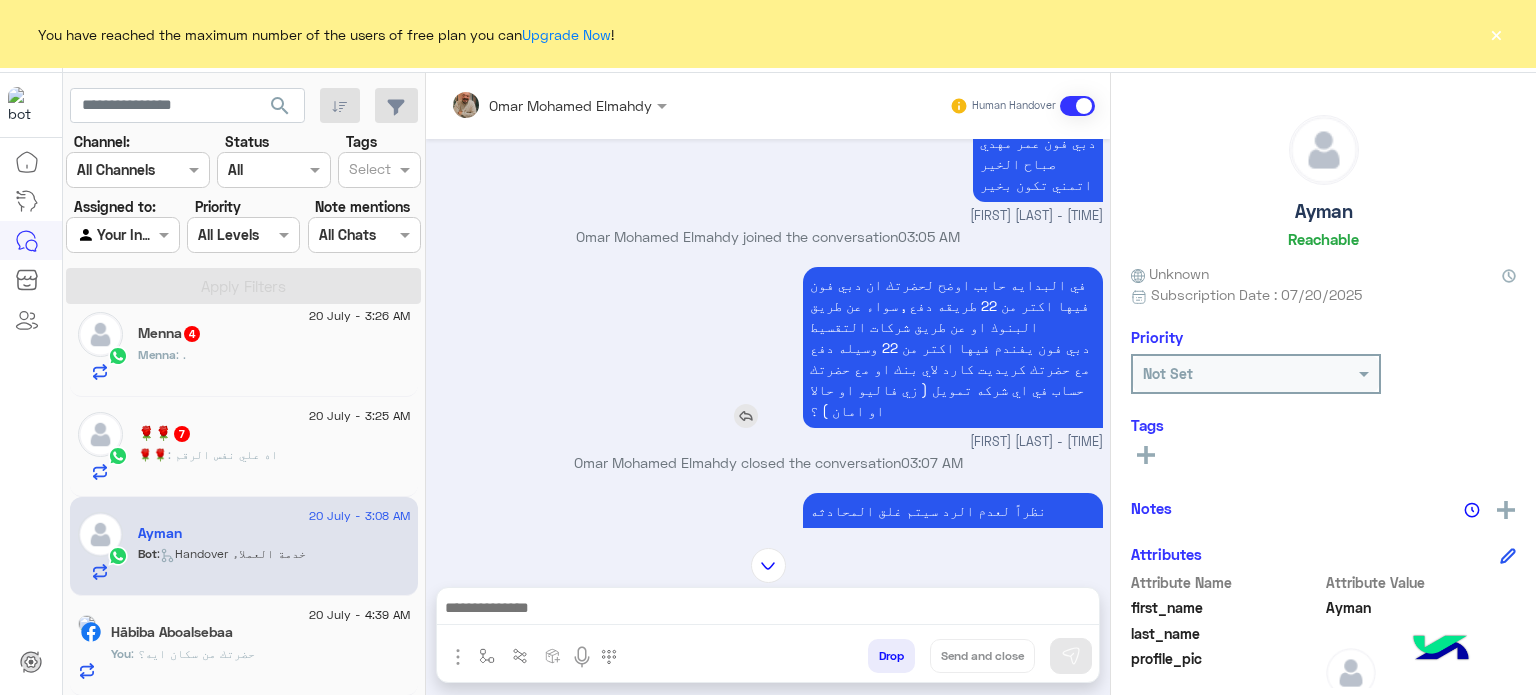 drag, startPoint x: 940, startPoint y: 247, endPoint x: 927, endPoint y: 339, distance: 92.91394 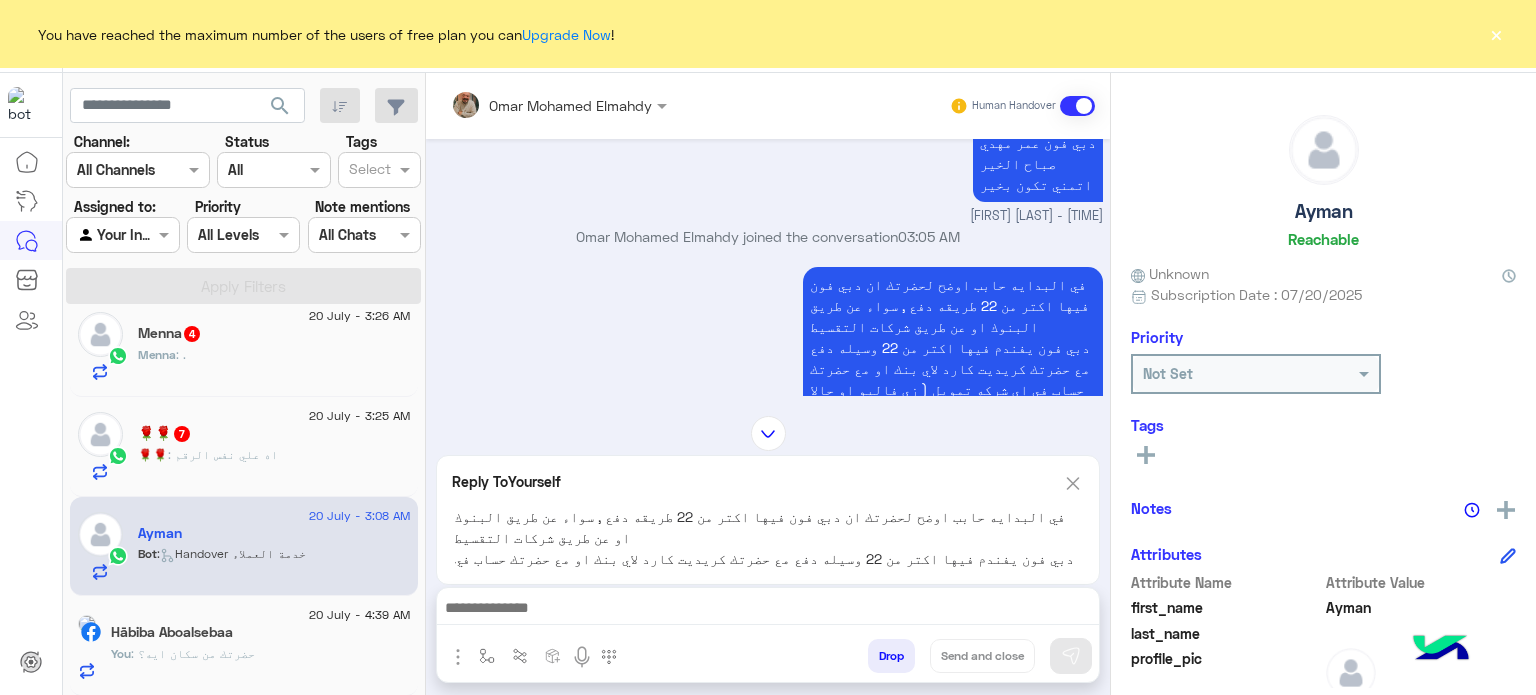 drag, startPoint x: 714, startPoint y: 611, endPoint x: 728, endPoint y: 595, distance: 21.260292 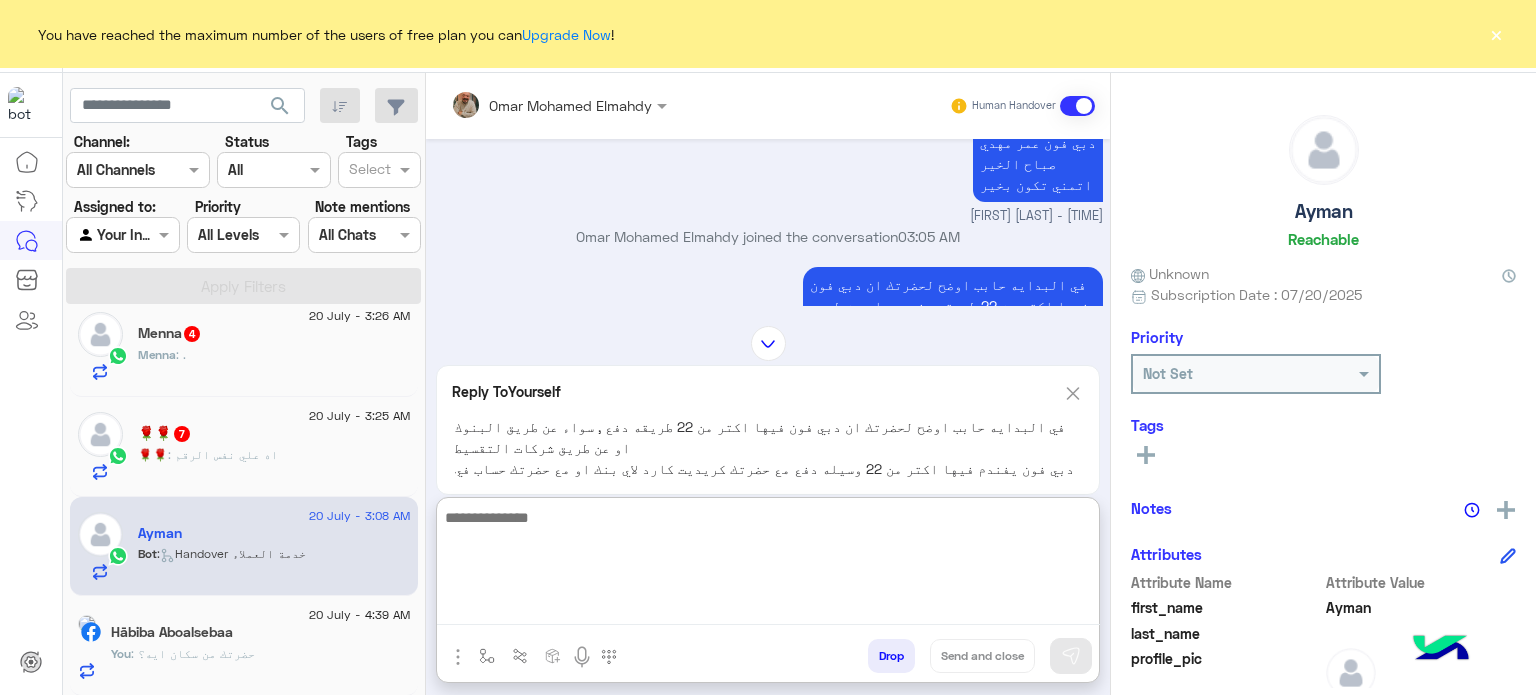 type on "*" 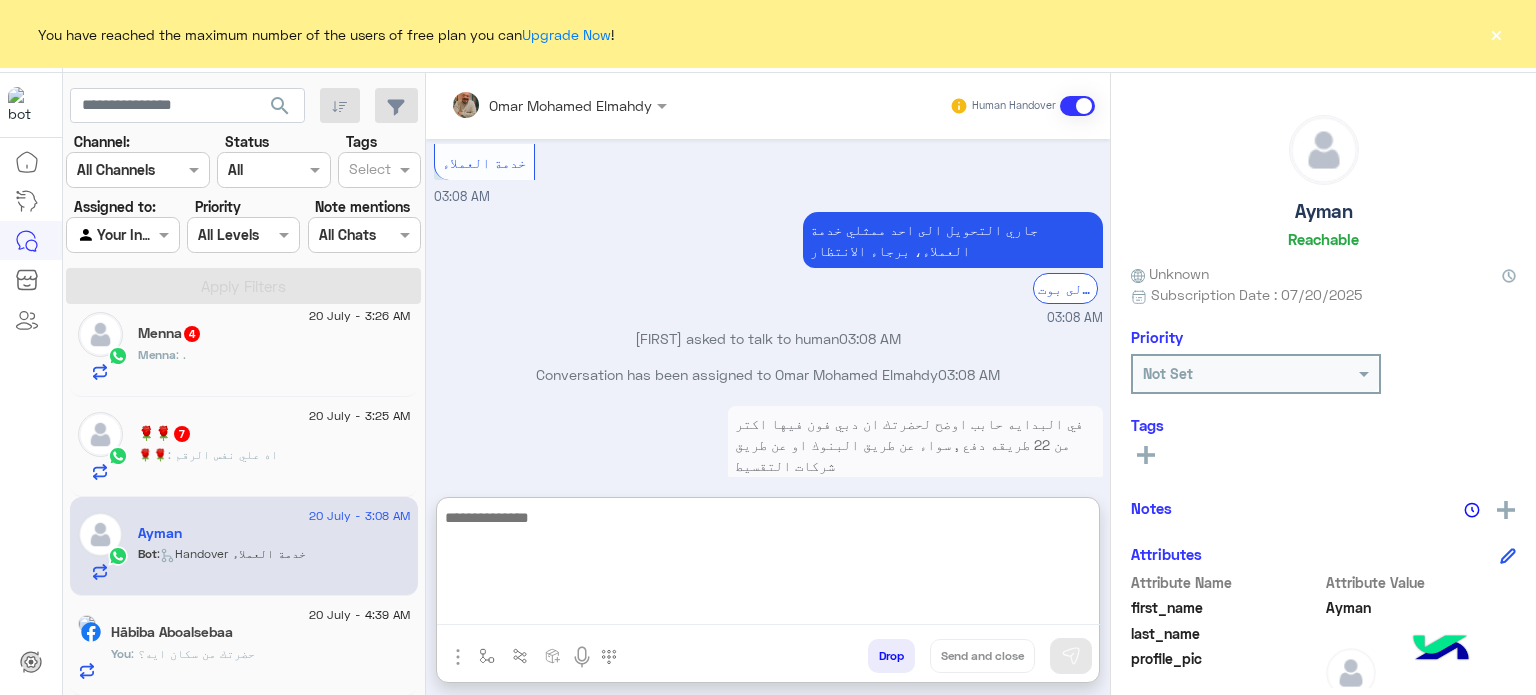 scroll, scrollTop: 2796, scrollLeft: 0, axis: vertical 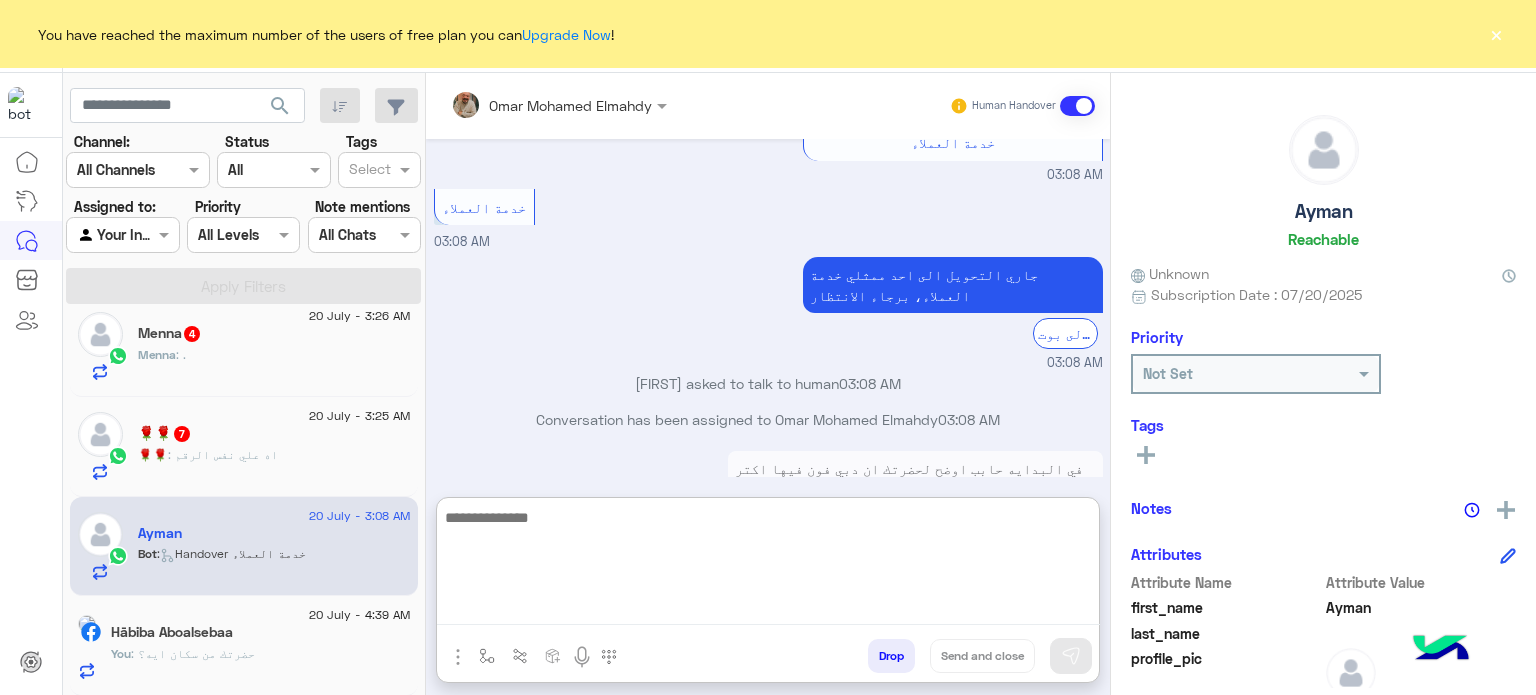 click on "🌹🌹 : اه علي نفس الرقم" 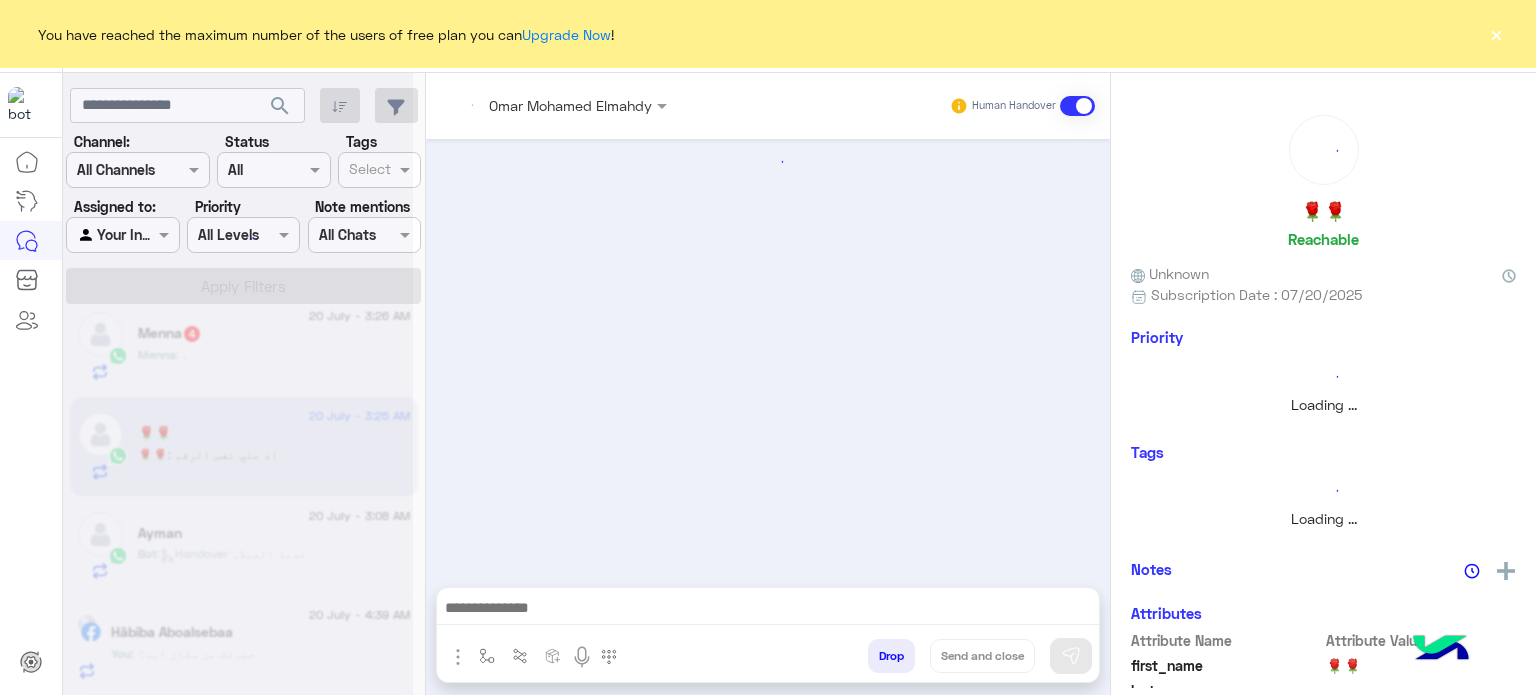 scroll, scrollTop: 420, scrollLeft: 0, axis: vertical 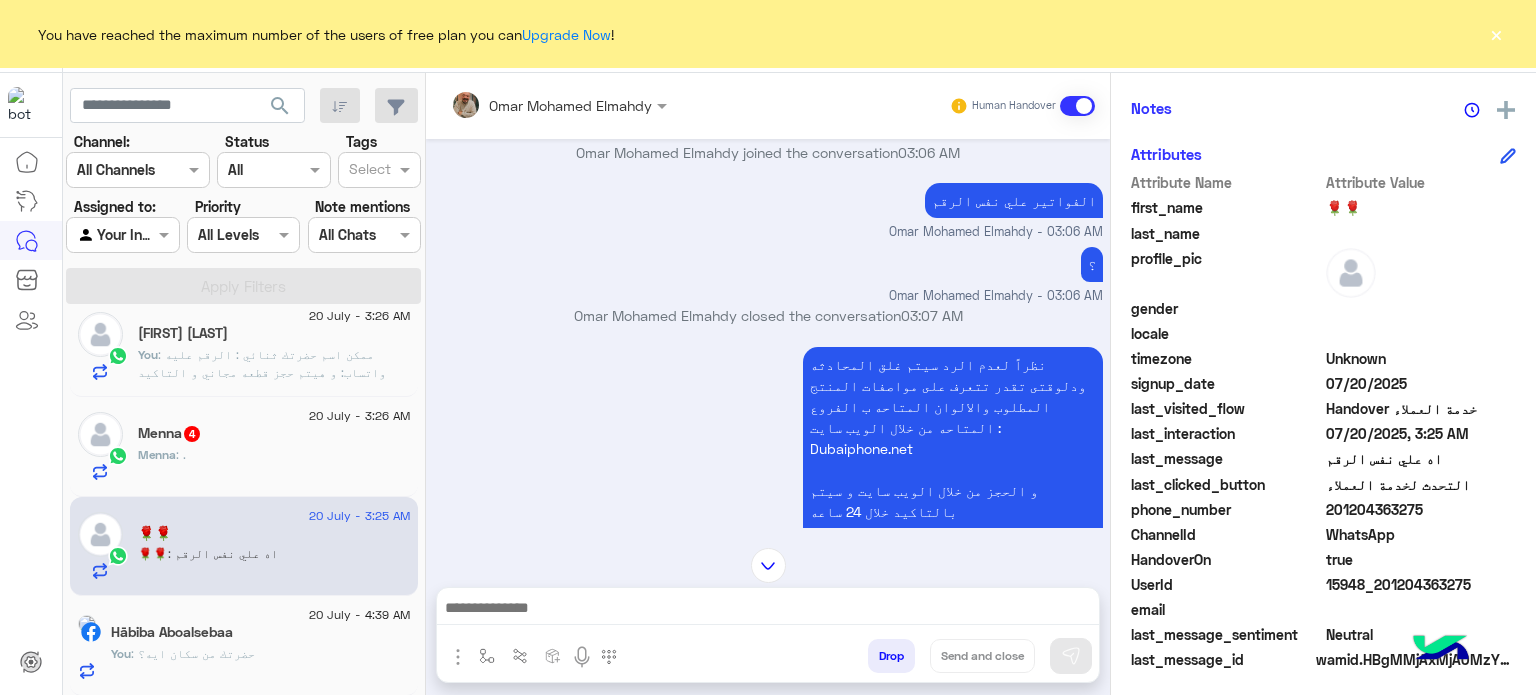 drag, startPoint x: 1324, startPoint y: 505, endPoint x: 1418, endPoint y: 506, distance: 94.00532 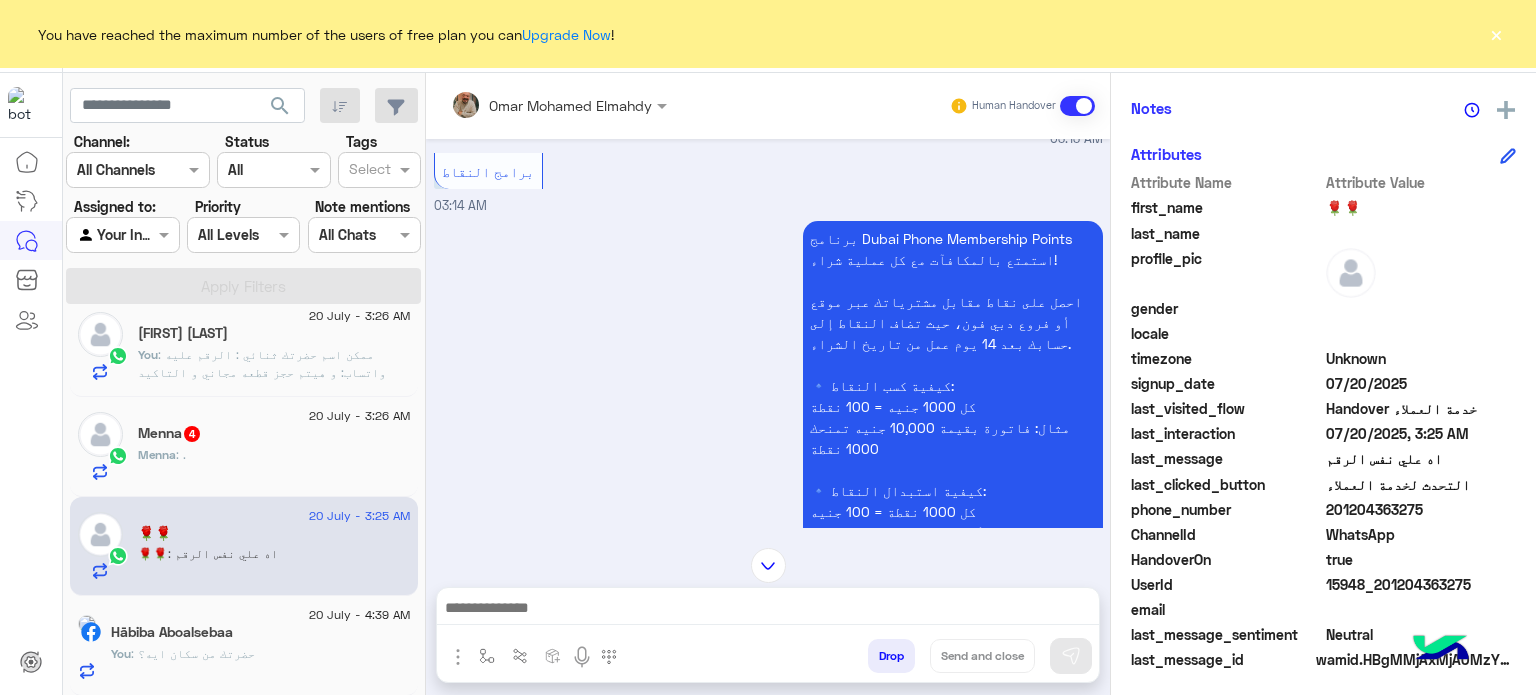 scroll, scrollTop: 2496, scrollLeft: 0, axis: vertical 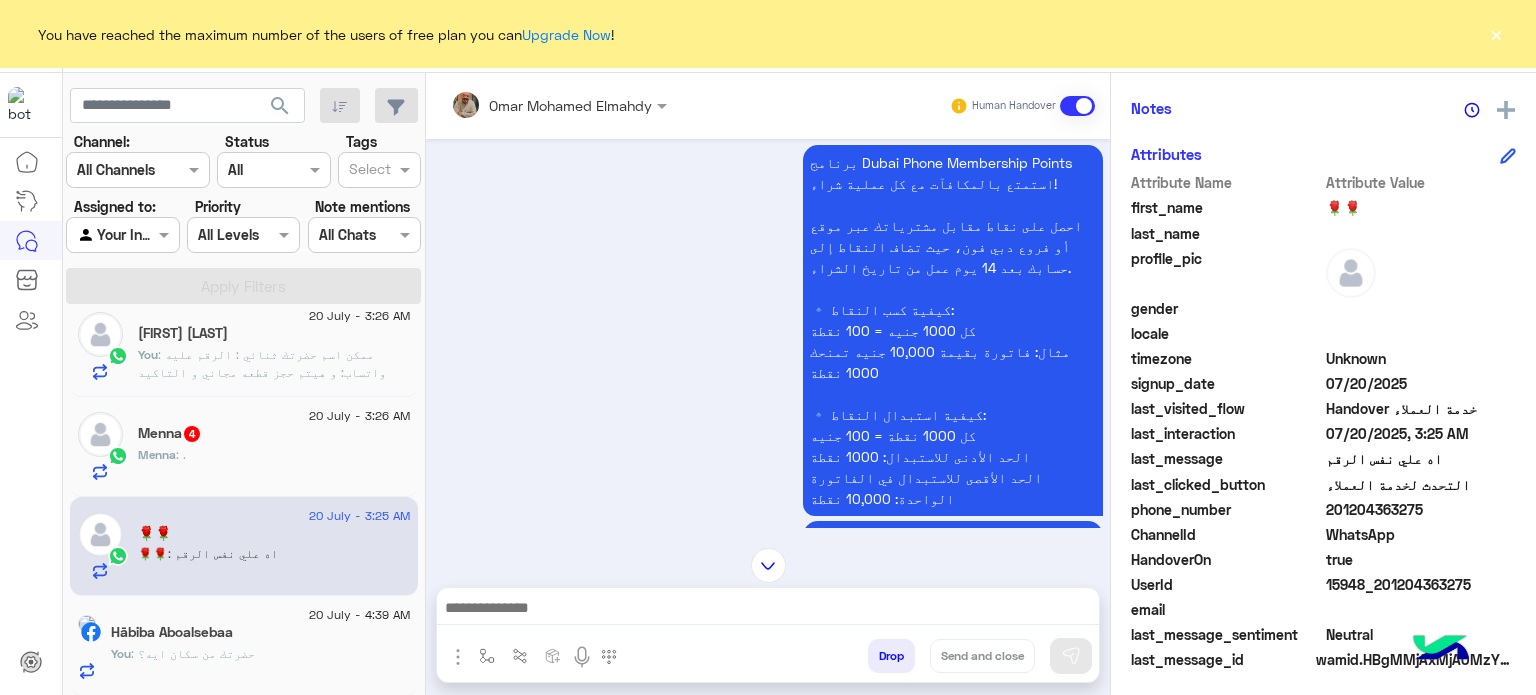 click at bounding box center [768, 613] 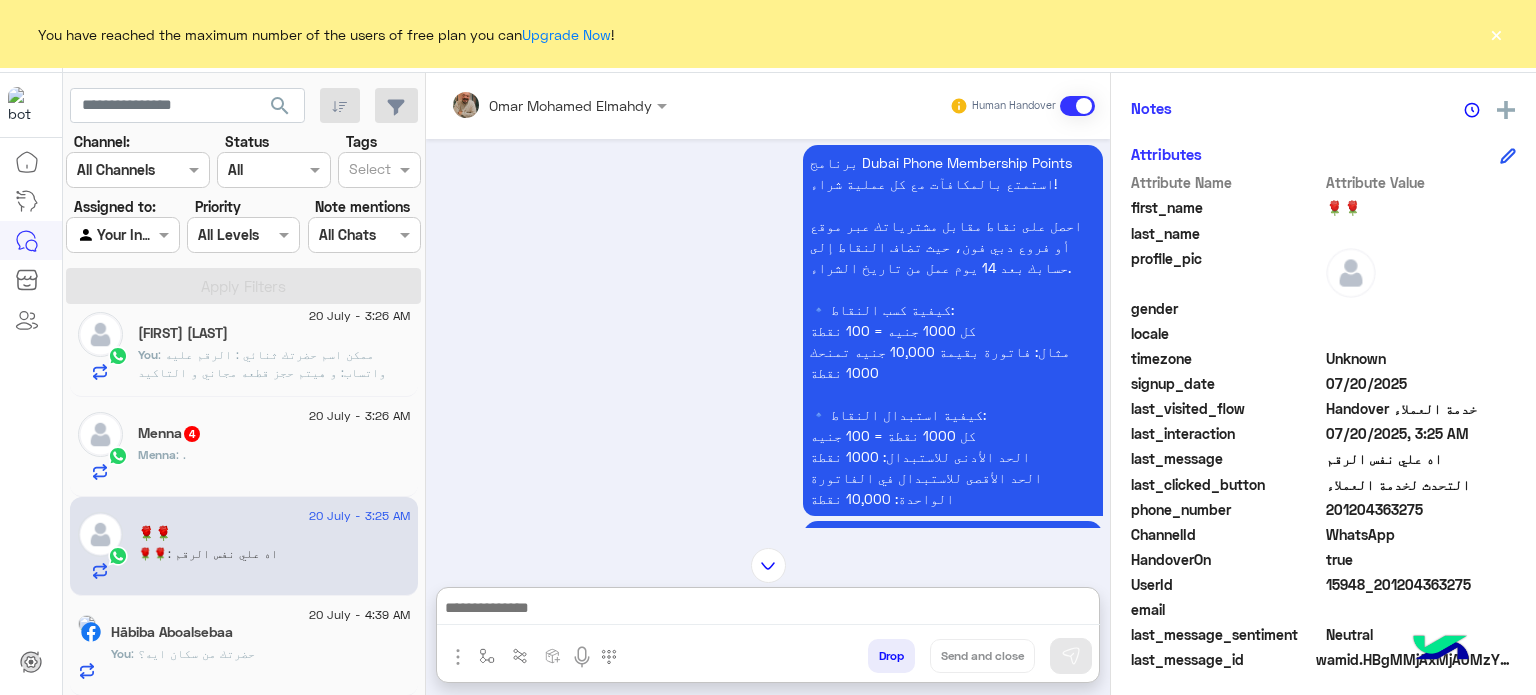click at bounding box center (768, 610) 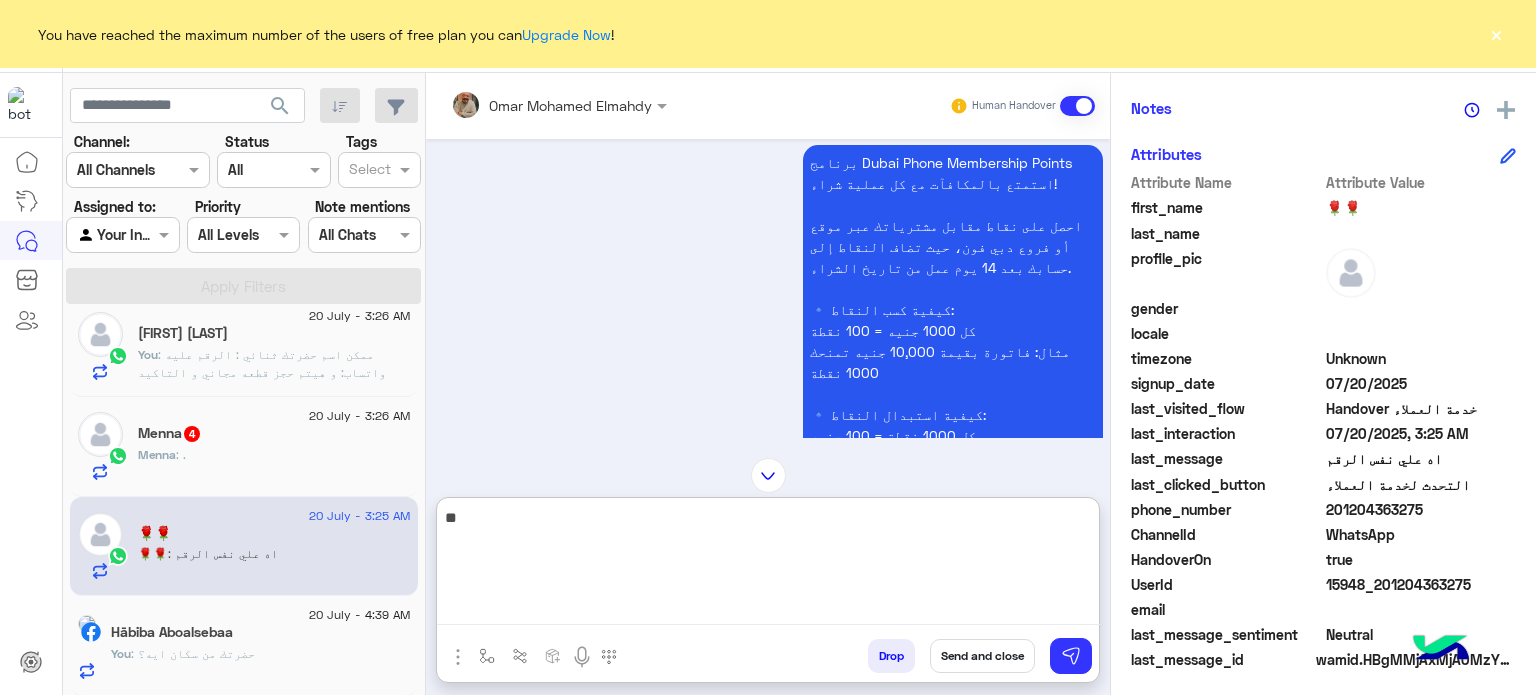 type on "*" 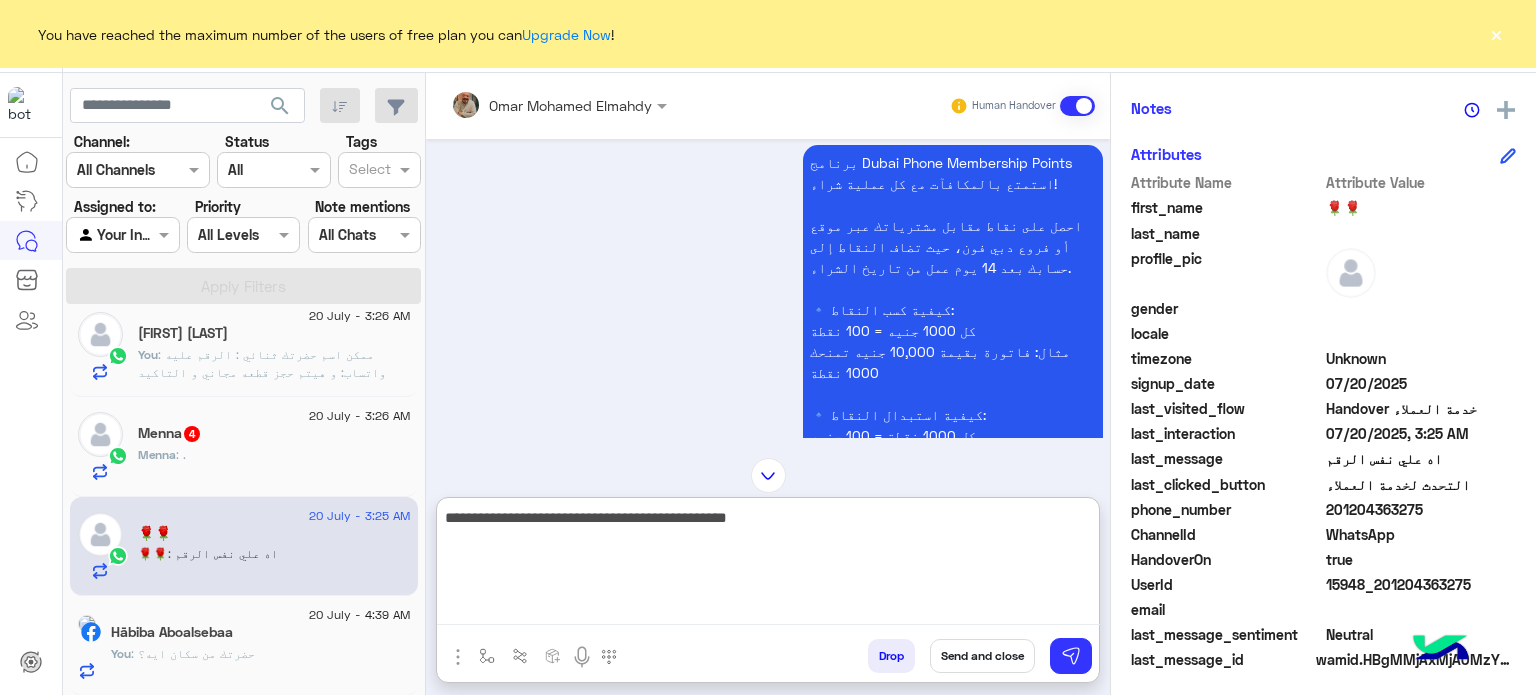 type on "**********" 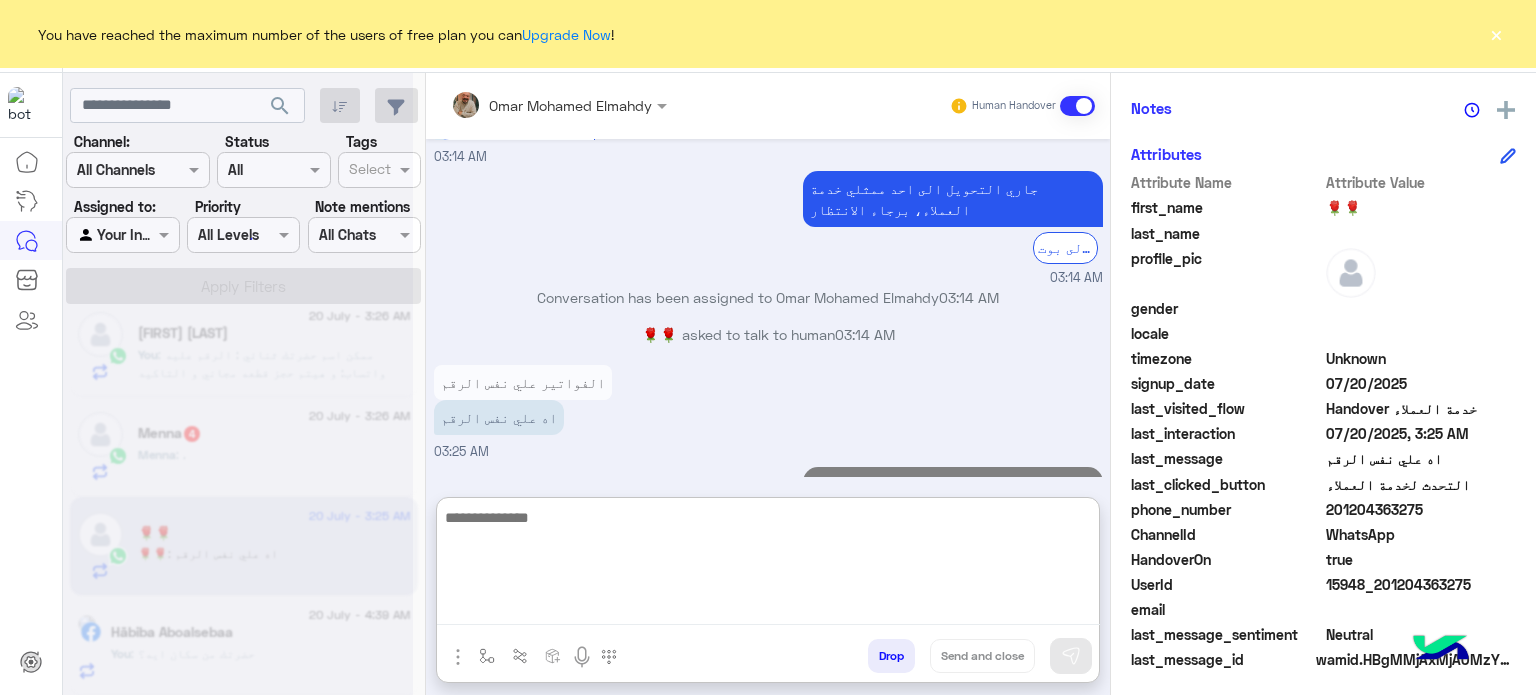 scroll, scrollTop: 3688, scrollLeft: 0, axis: vertical 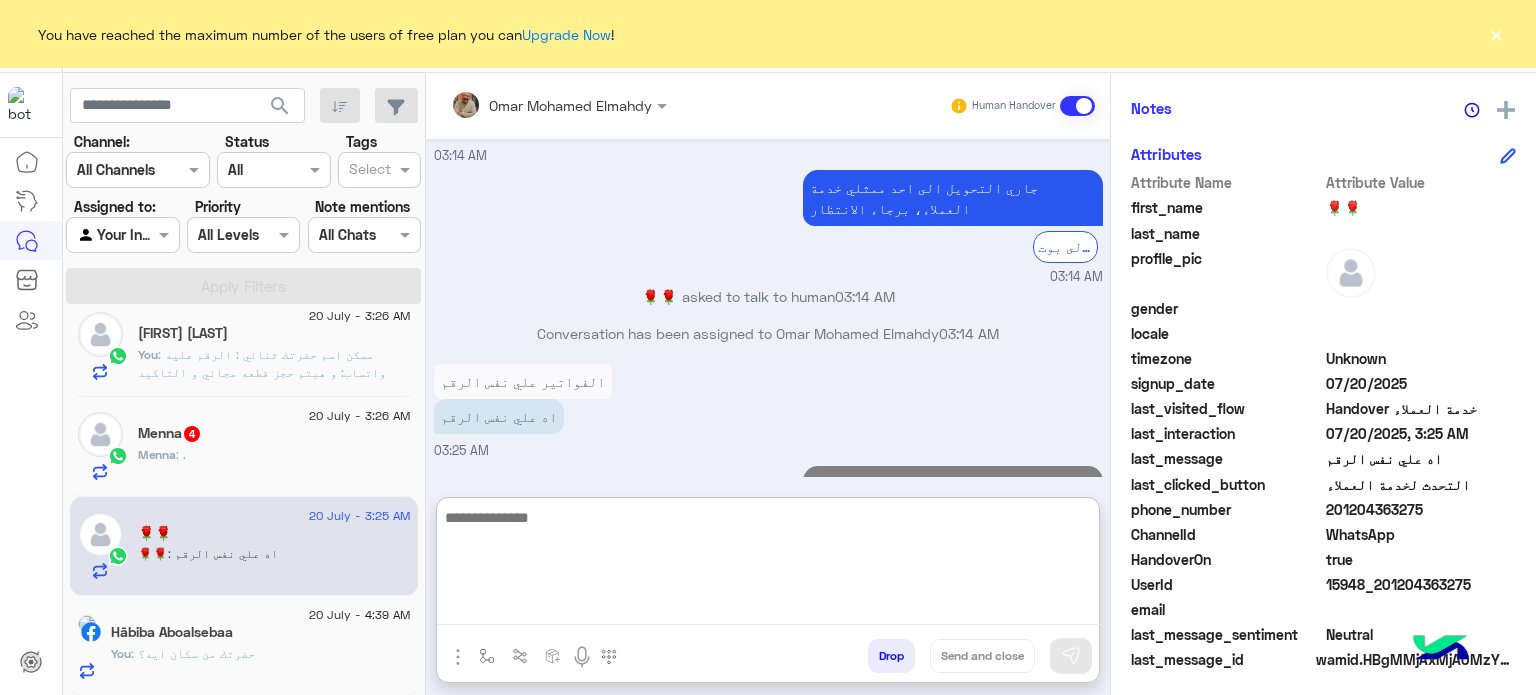 click on "Menna : ." 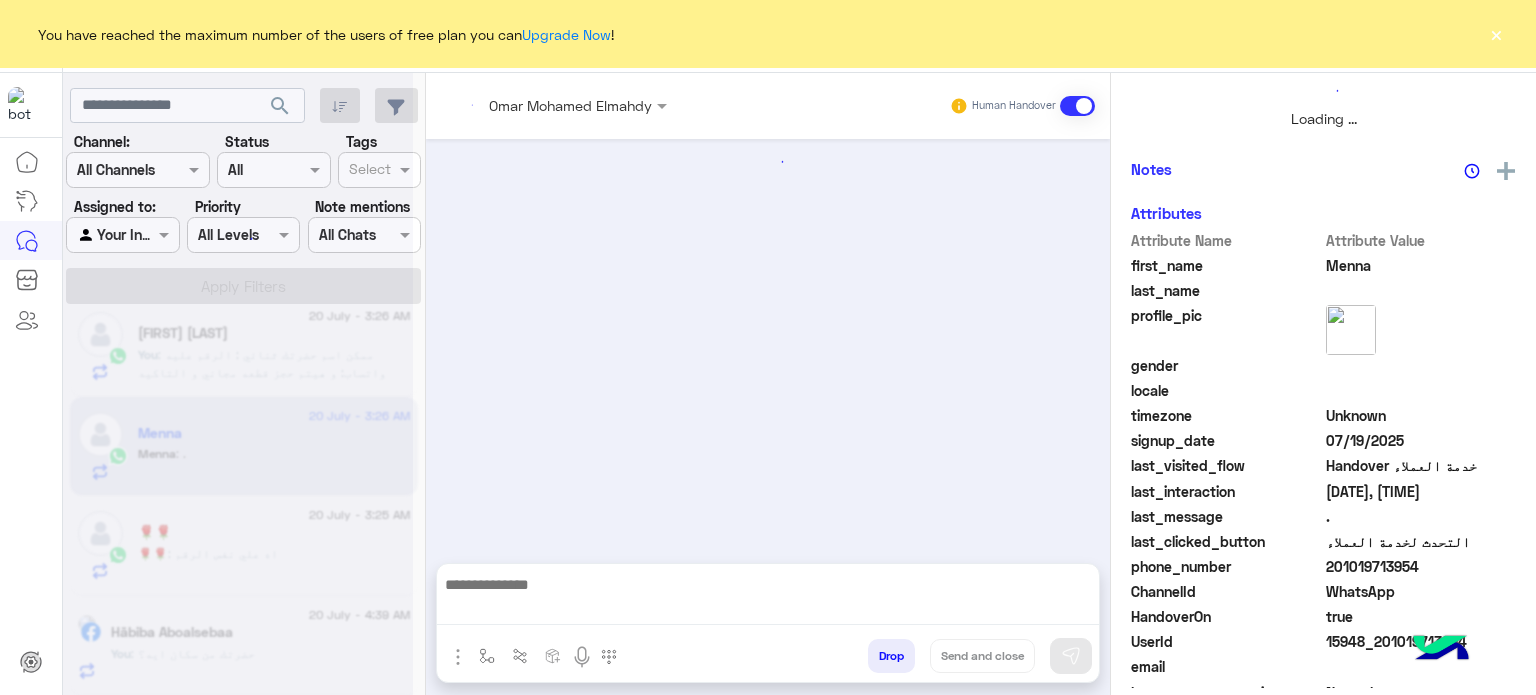 scroll, scrollTop: 0, scrollLeft: 0, axis: both 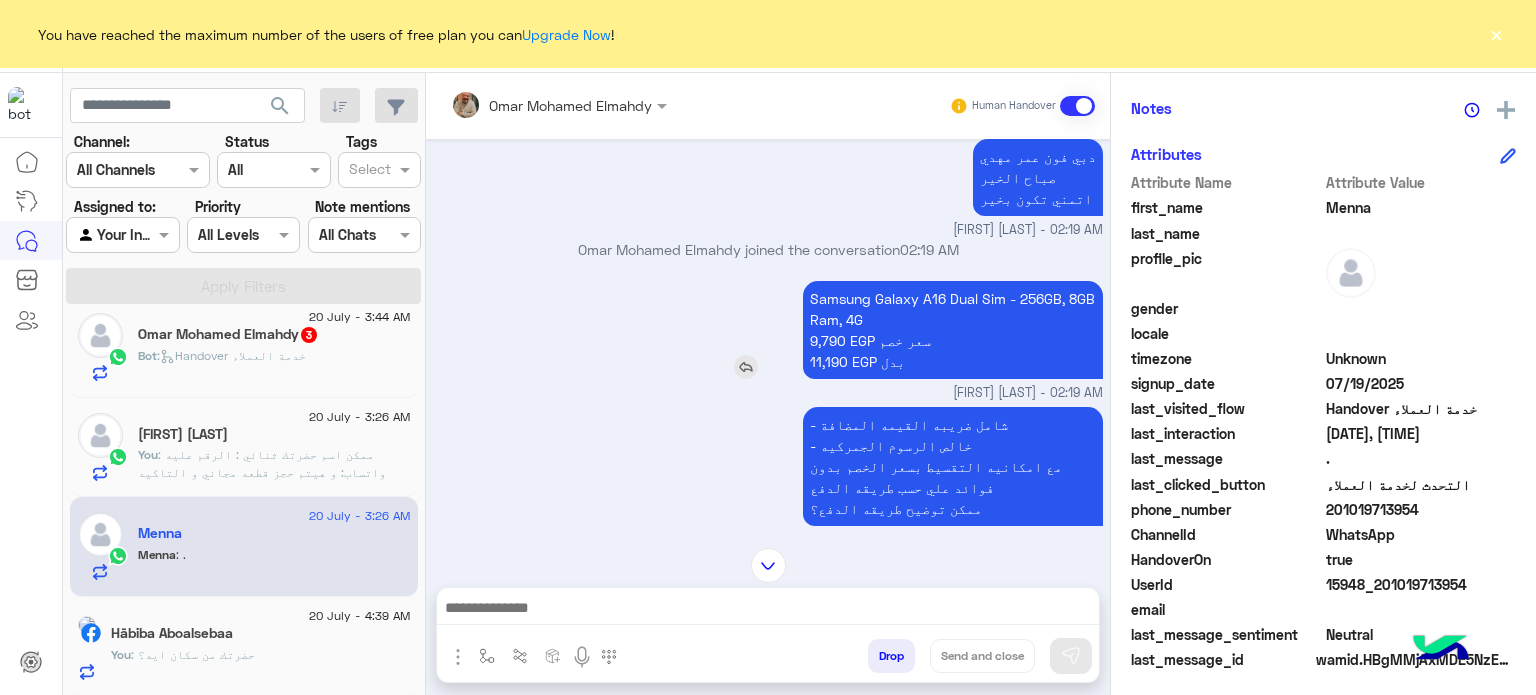 click on "Samsung Galaxy A16 Dual Sim - 256GB, 8GB Ram, 4G 9,790 EGP  سعر خصم  11,190 EGP بدل" at bounding box center [953, 330] 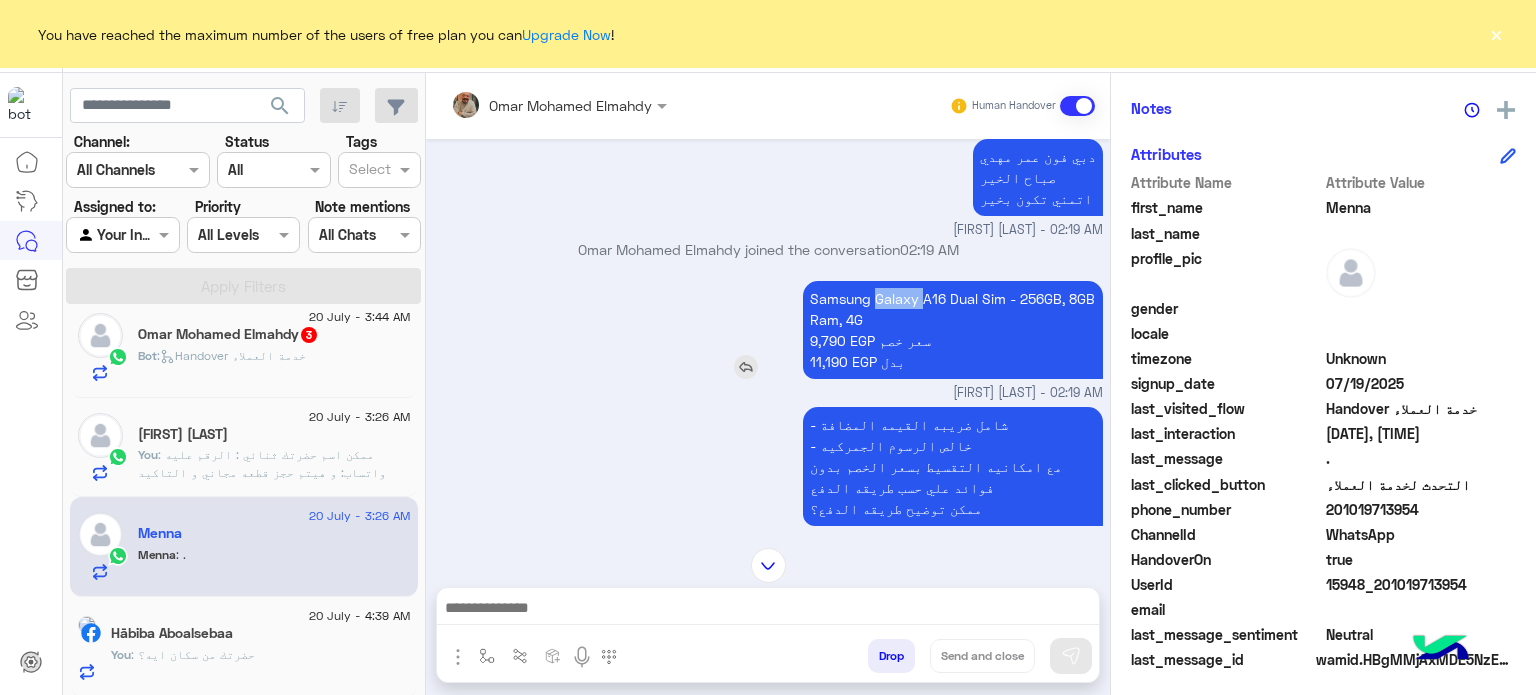 click on "Samsung Galaxy A16 Dual Sim - 256GB, 8GB Ram, 4G 9,790 EGP  سعر خصم  11,190 EGP بدل" at bounding box center (953, 330) 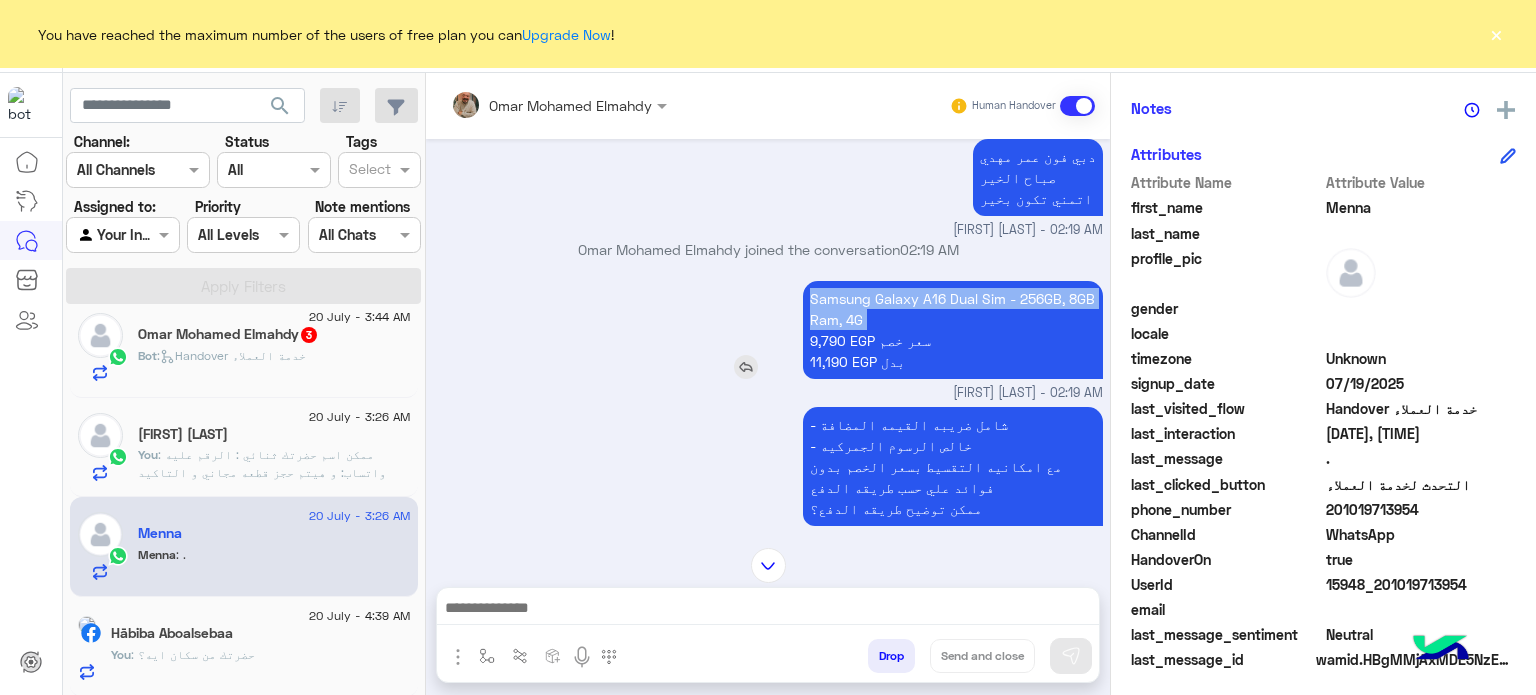 click on "Samsung Galaxy A16 Dual Sim - 256GB, 8GB Ram, 4G 9,790 EGP  سعر خصم  11,190 EGP بدل" at bounding box center [953, 330] 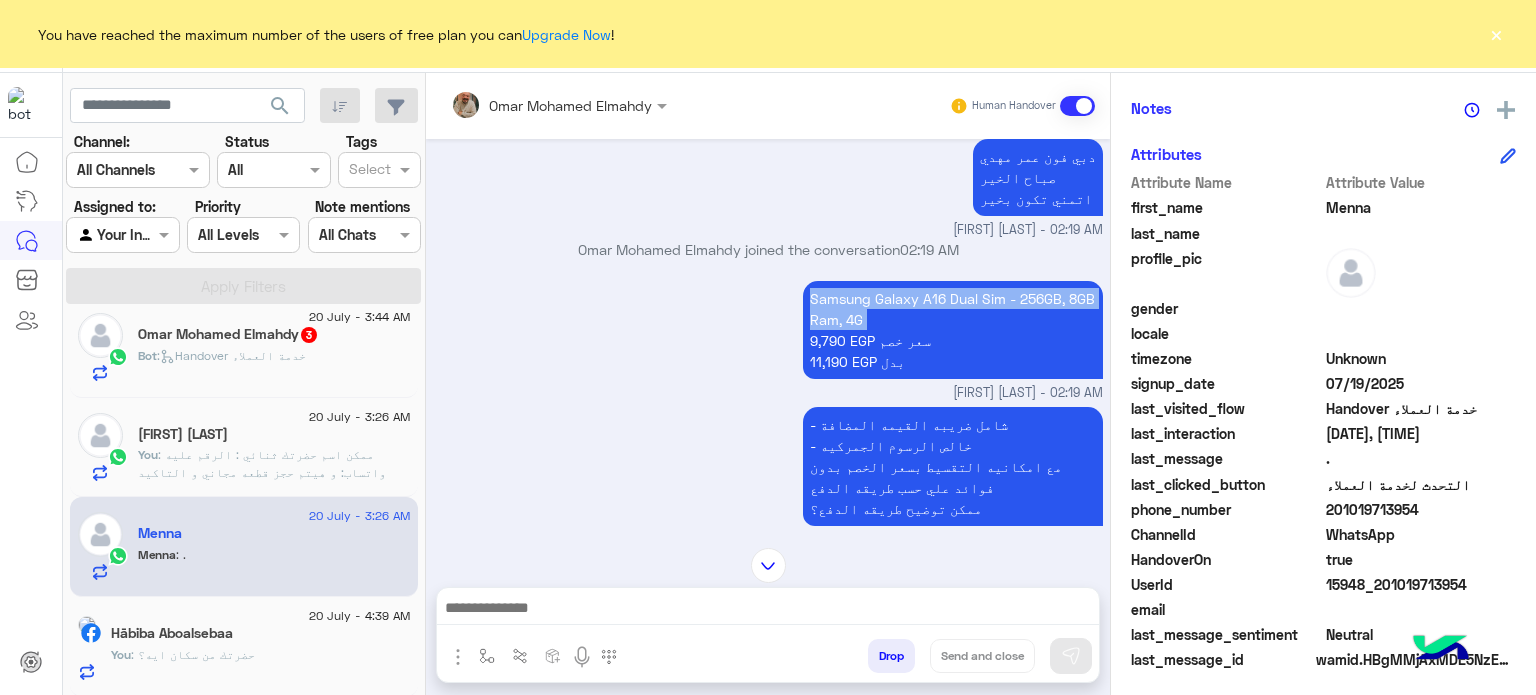 copy on "Samsung Galaxy A16 Dual Sim - 256GB, 8GB Ram, 4G" 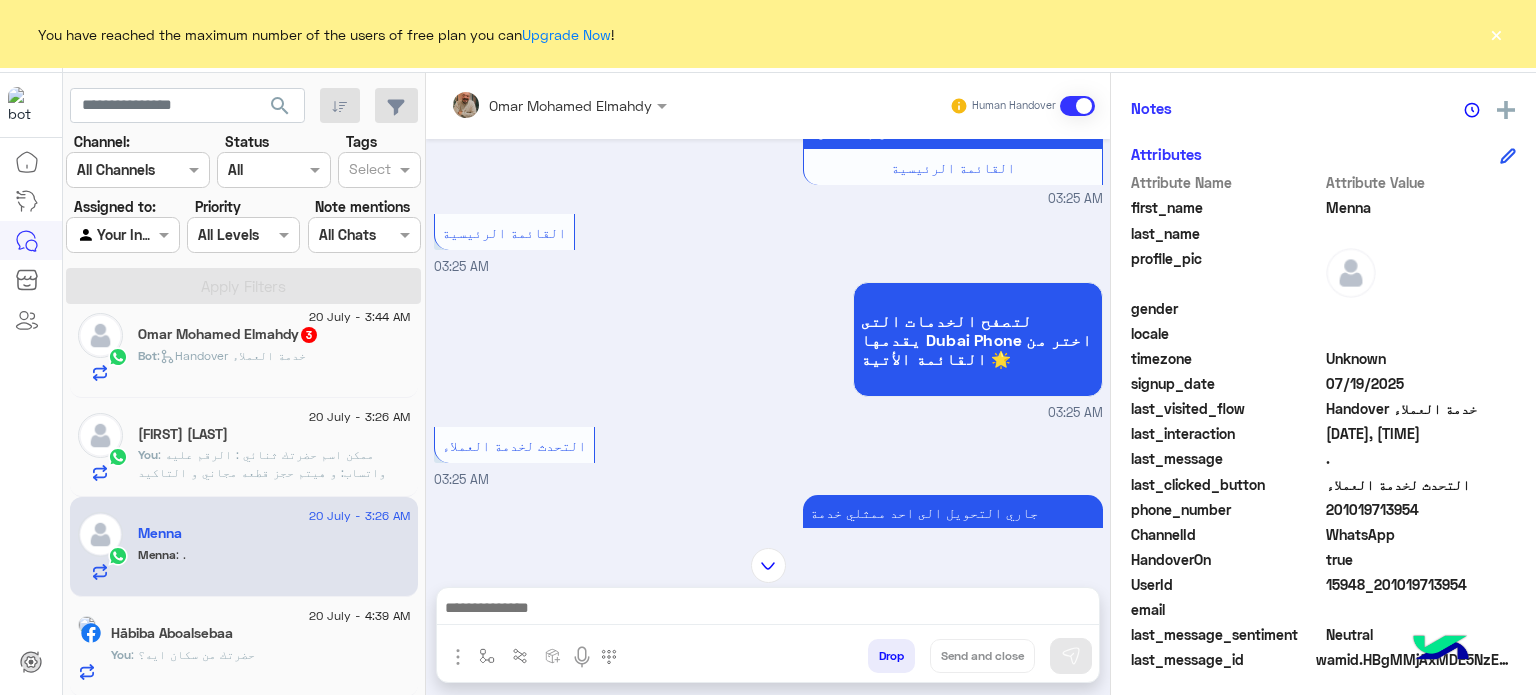 scroll, scrollTop: 1412, scrollLeft: 0, axis: vertical 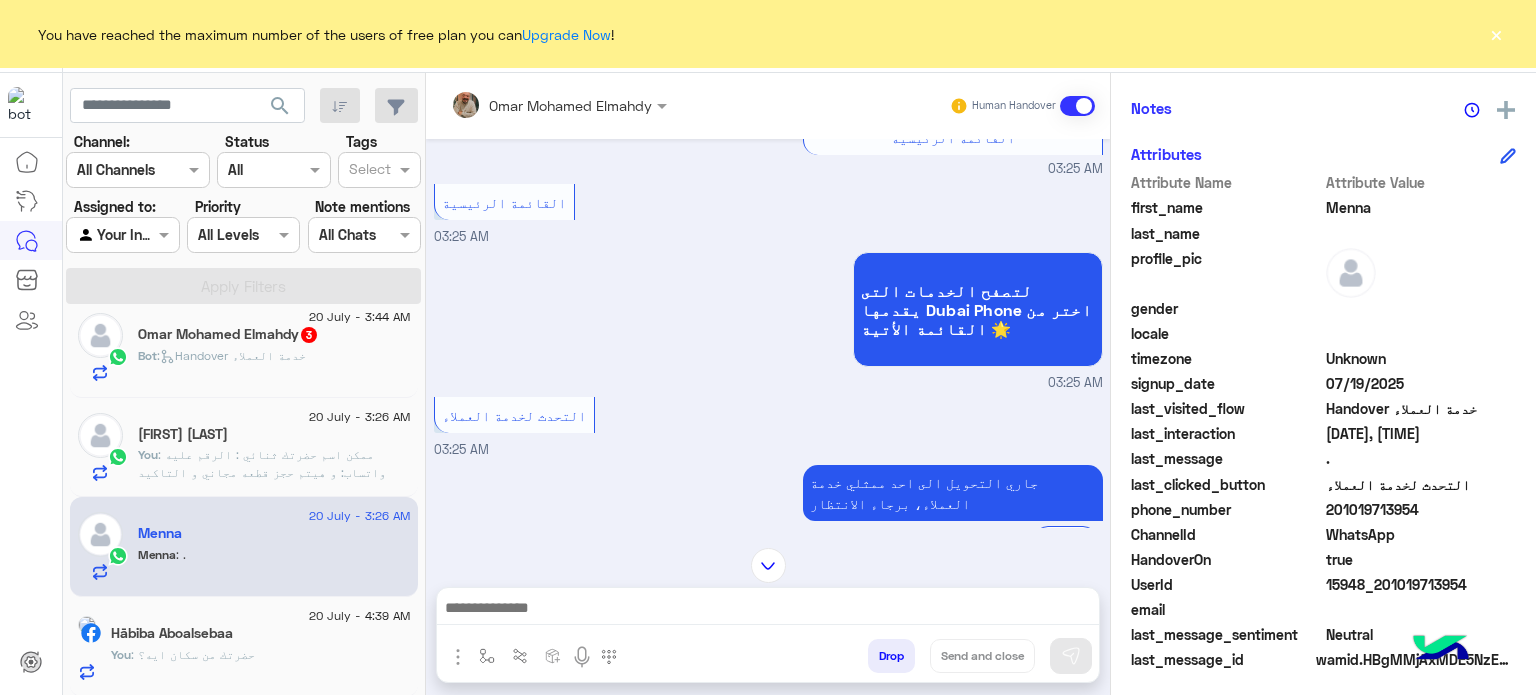 click on "[FIRST] [LAST] Human Handover     Jul 19, 2025   Conversation has been assigned to cx   11:58 PM       Jul 20, 2025  دبي فون عمر مهدي صباح الخير اتمني تكون بخير  [FIRST] [LAST] - 02:19 AM   [FIRST] [LAST] joined the conversation   02:19 AM      Samsung Galaxy A16 Dual Sim - 256GB, 8GB Ram, 4G 9,790 EGP  سعر خصم  11,190 EGP بدل  [FIRST] [LAST] - 02:19 AM  - شامل ضريبه القيمه المضافة - خالص الرسوم الجمركيه مع امكانيه التقسيط بسعر الخصم بدون فوائد علي حسب طريقه الدفع ممكن توضيح طريقه الدفع؟  [FIRST] [LAST] - 02:19 AM  و حضرتك من سكان ايه؟  [FIRST] [LAST] - 02:19 AM  Samsung Galaxy A16 Dual Sim - 256GB, 8GB Ram, 4G 9,790 EGP  سعر خصم  11,190 EGP بدل اللون ؟   02:19 AM  علي حسب الفرع  [FIRST] [LAST] - 02:30 AM  حضرتك من سكان ايه؟  02:36 AM      Dubaiphone.net" at bounding box center [768, 388] 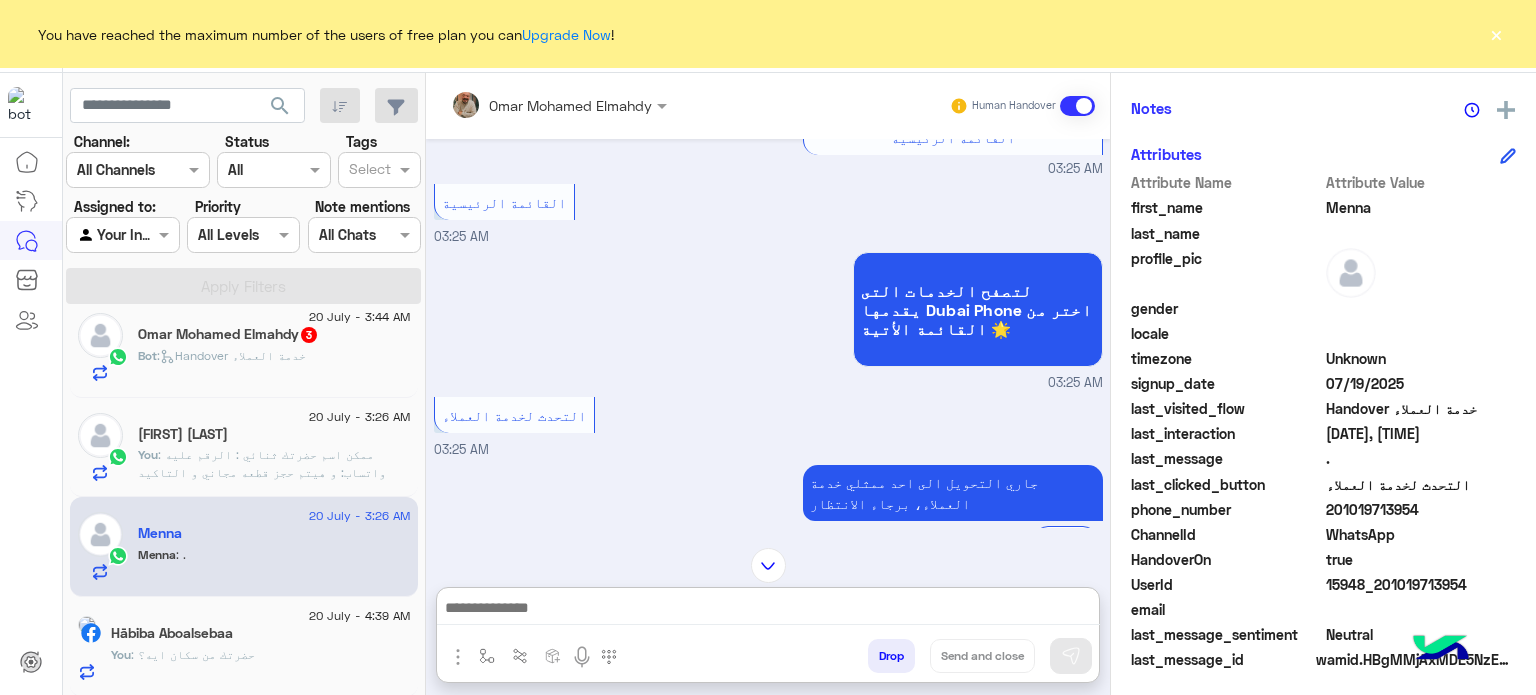 click at bounding box center (768, 610) 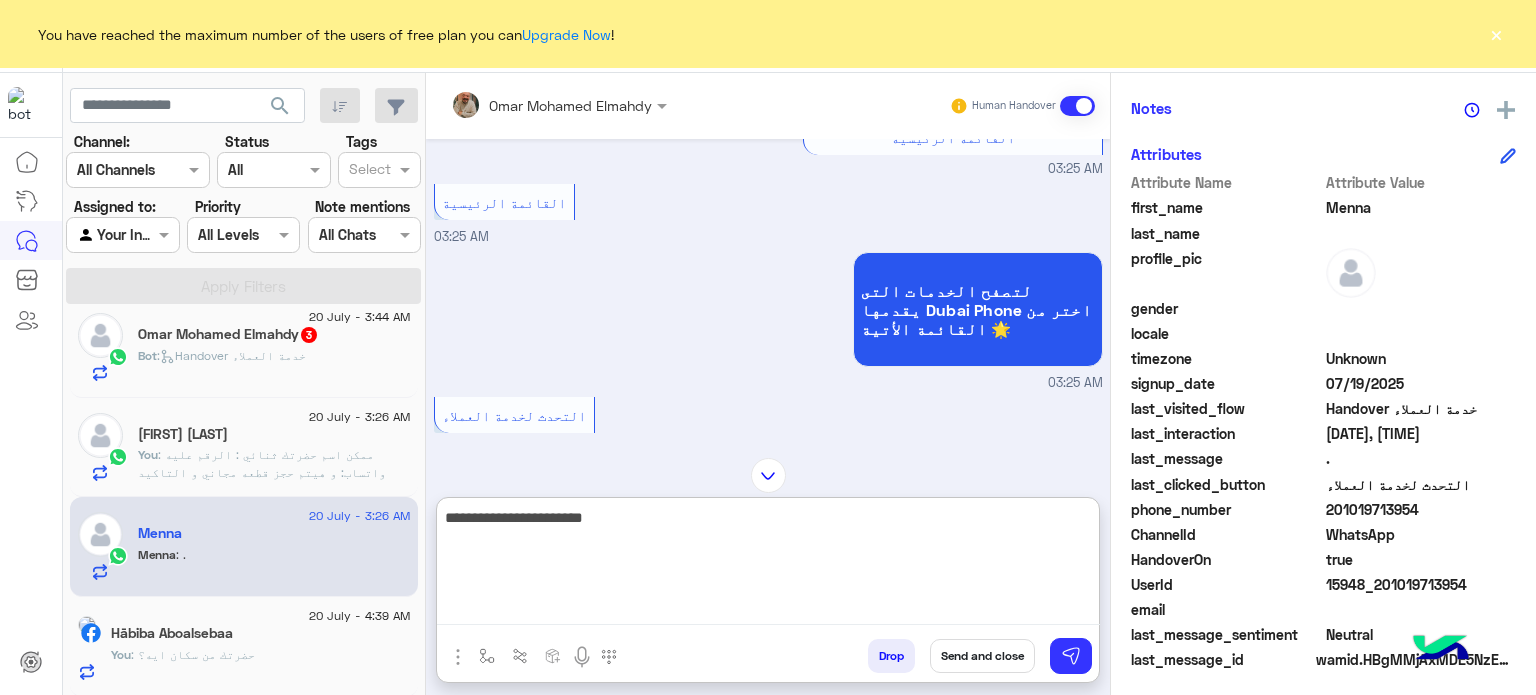 type on "**********" 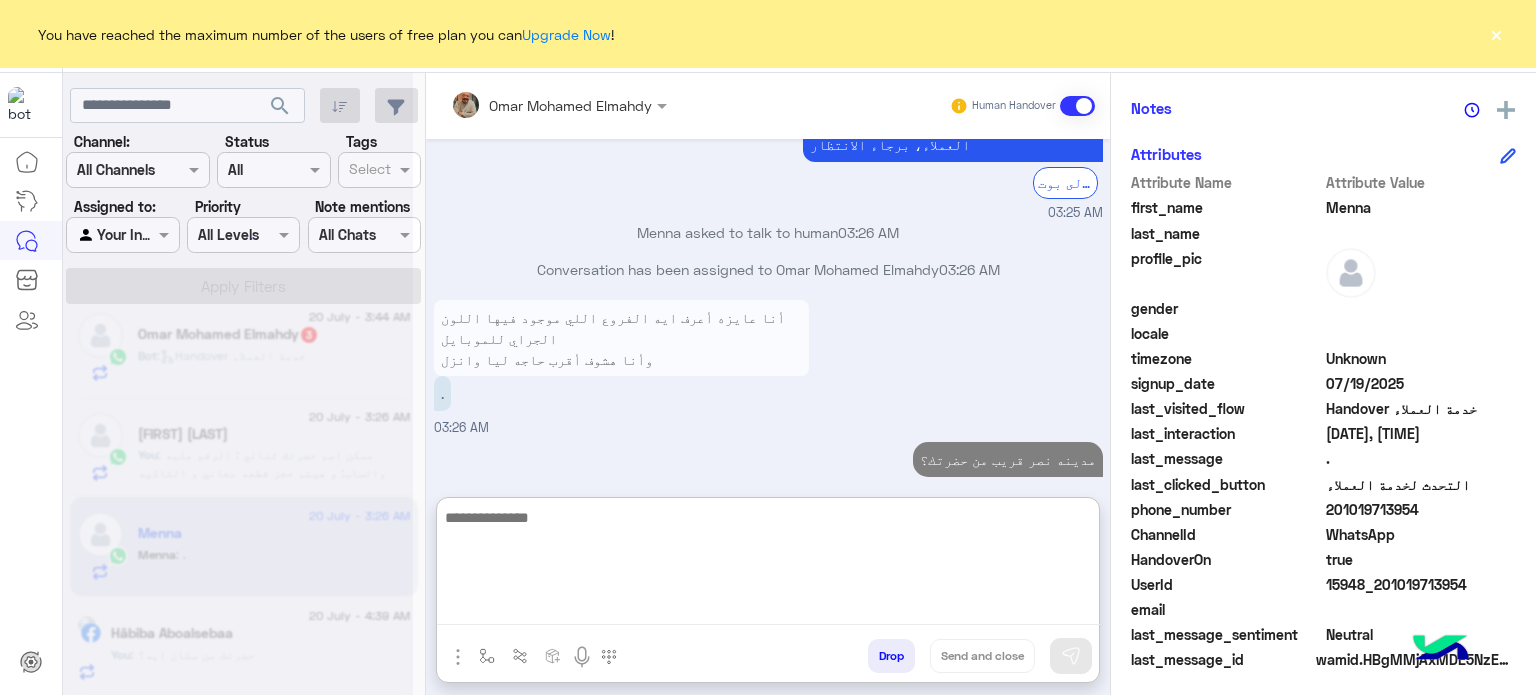 scroll, scrollTop: 1771, scrollLeft: 0, axis: vertical 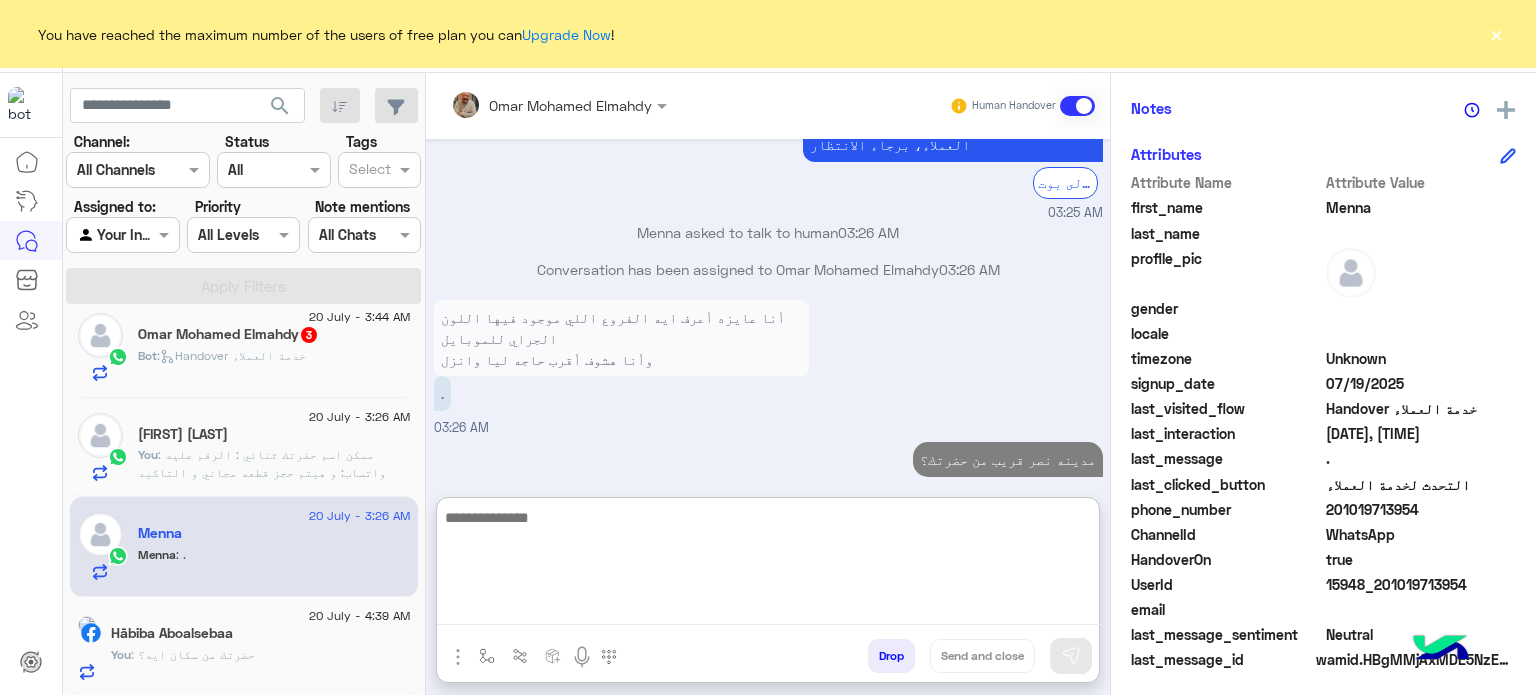 click on ": ممكن اسم حضرتك ثنائي :
الرقم عليه واتساب:
و هيتم حجز قطعه مجاني و التاكيد صباجا بتوفرها من قبل الفرع" 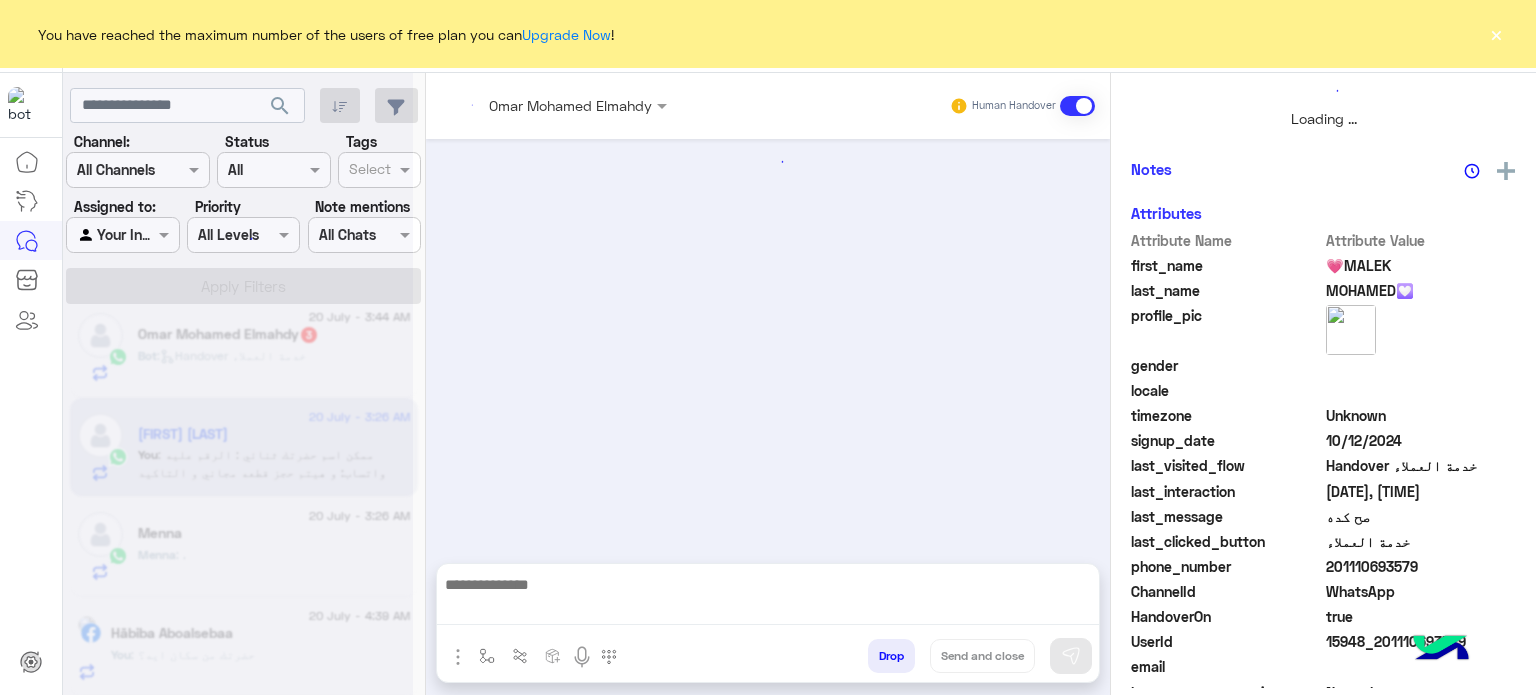 scroll, scrollTop: 0, scrollLeft: 0, axis: both 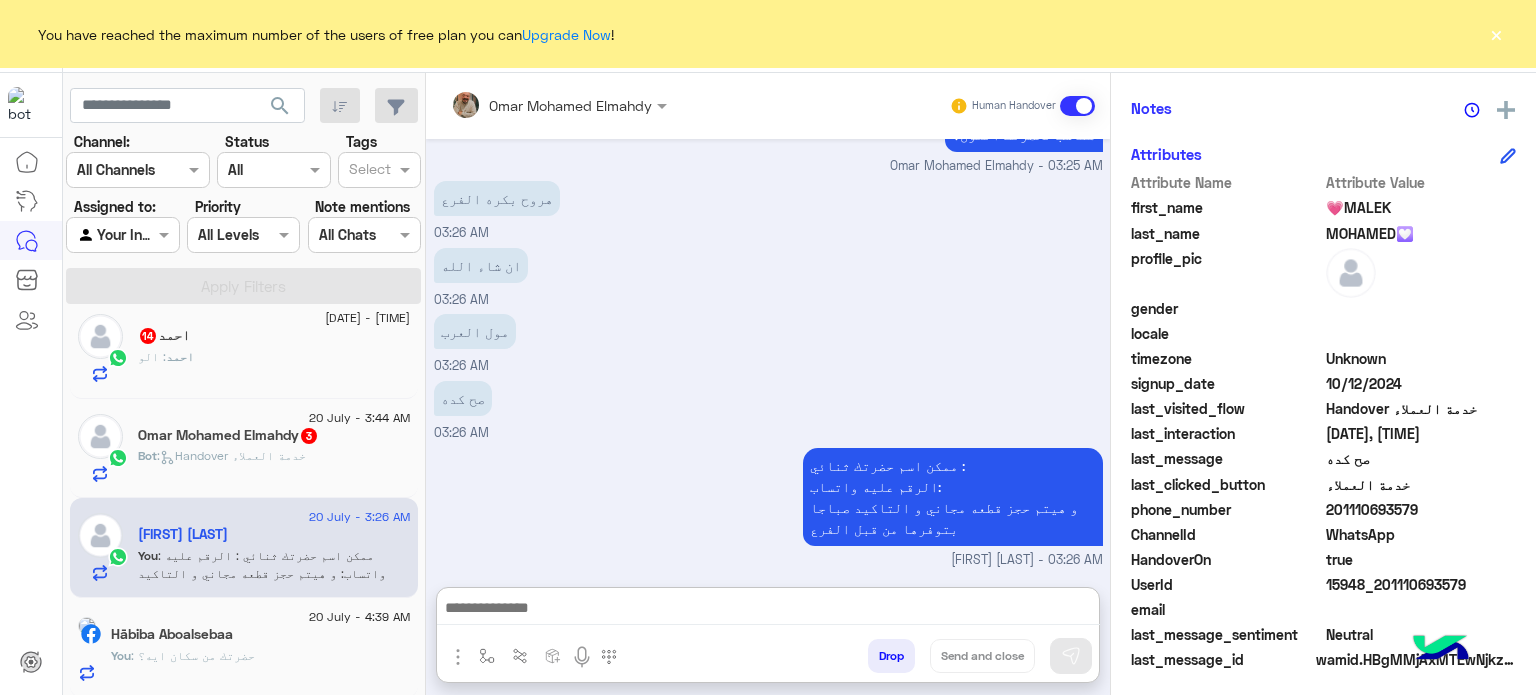 drag, startPoint x: 736, startPoint y: 606, endPoint x: 813, endPoint y: 608, distance: 77.02597 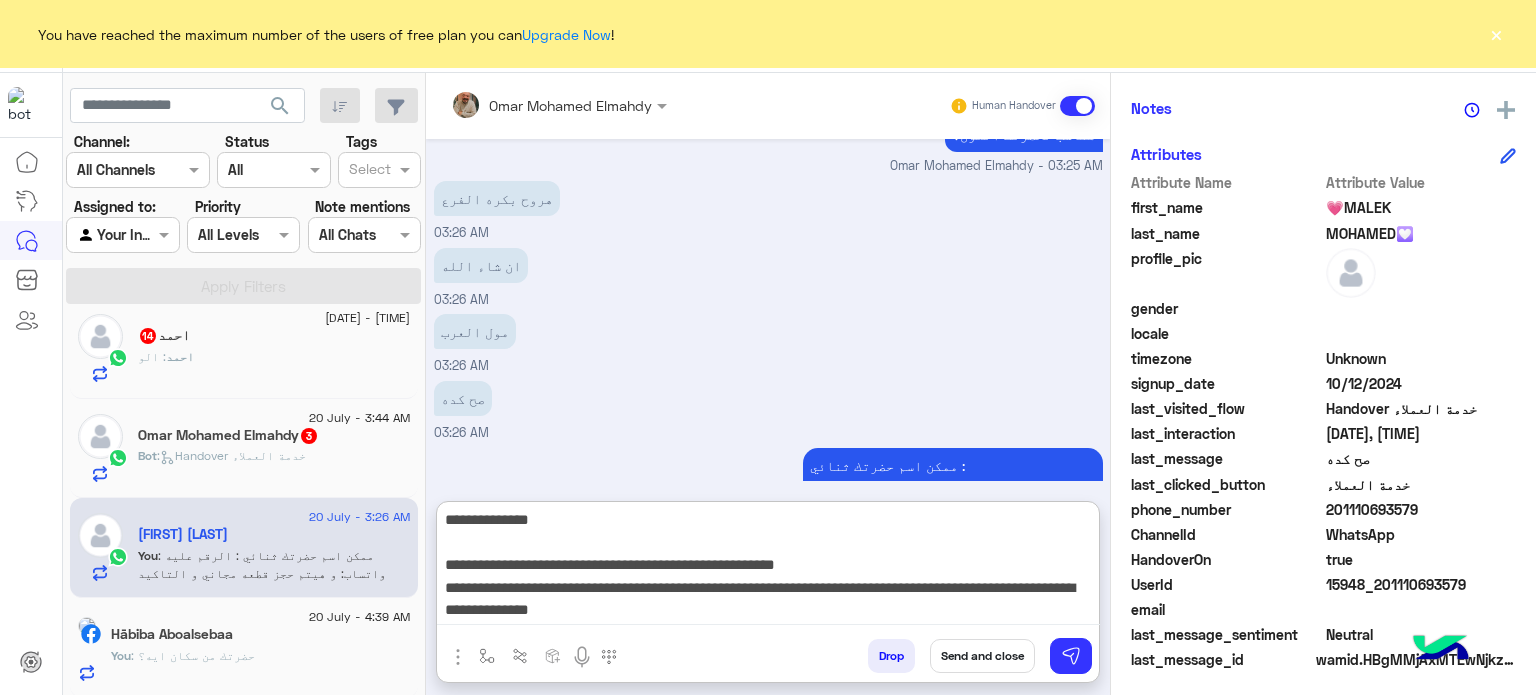 scroll, scrollTop: 87, scrollLeft: 0, axis: vertical 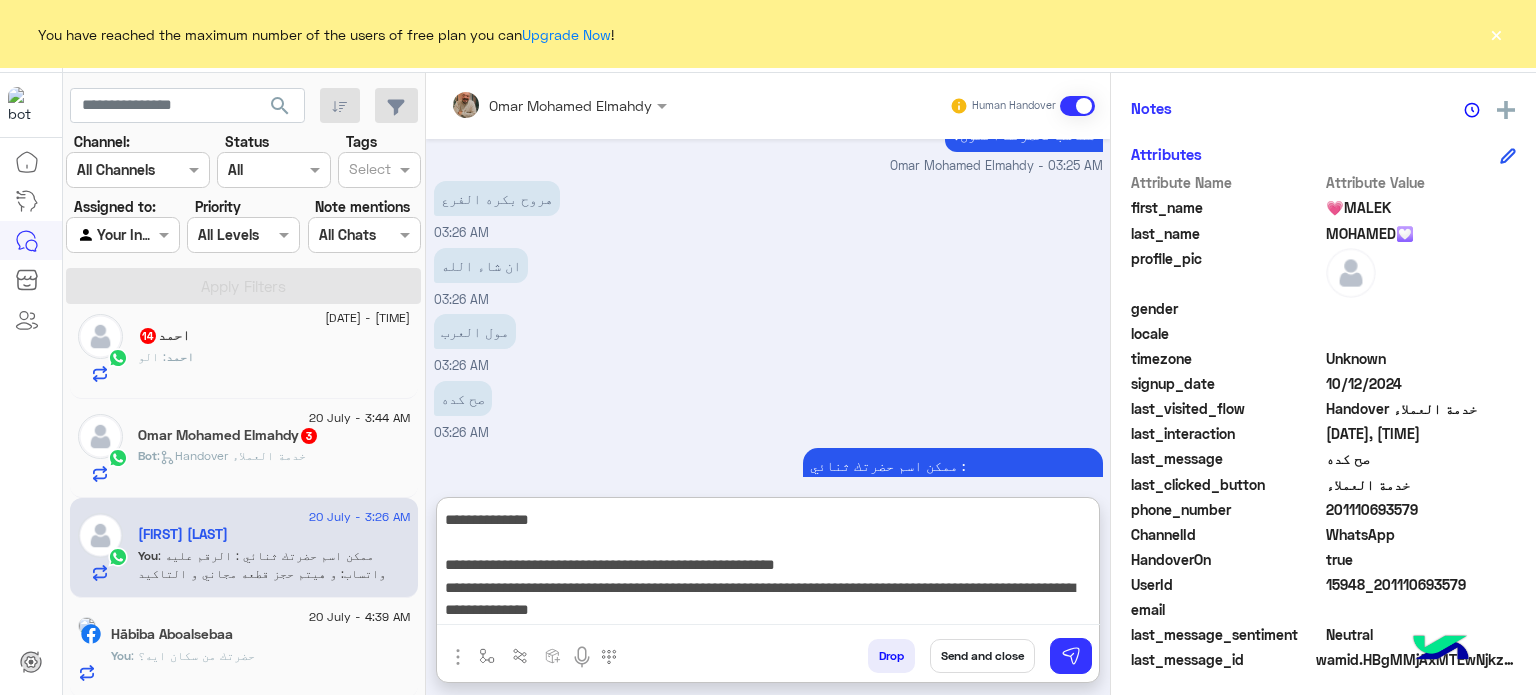 type on "**********" 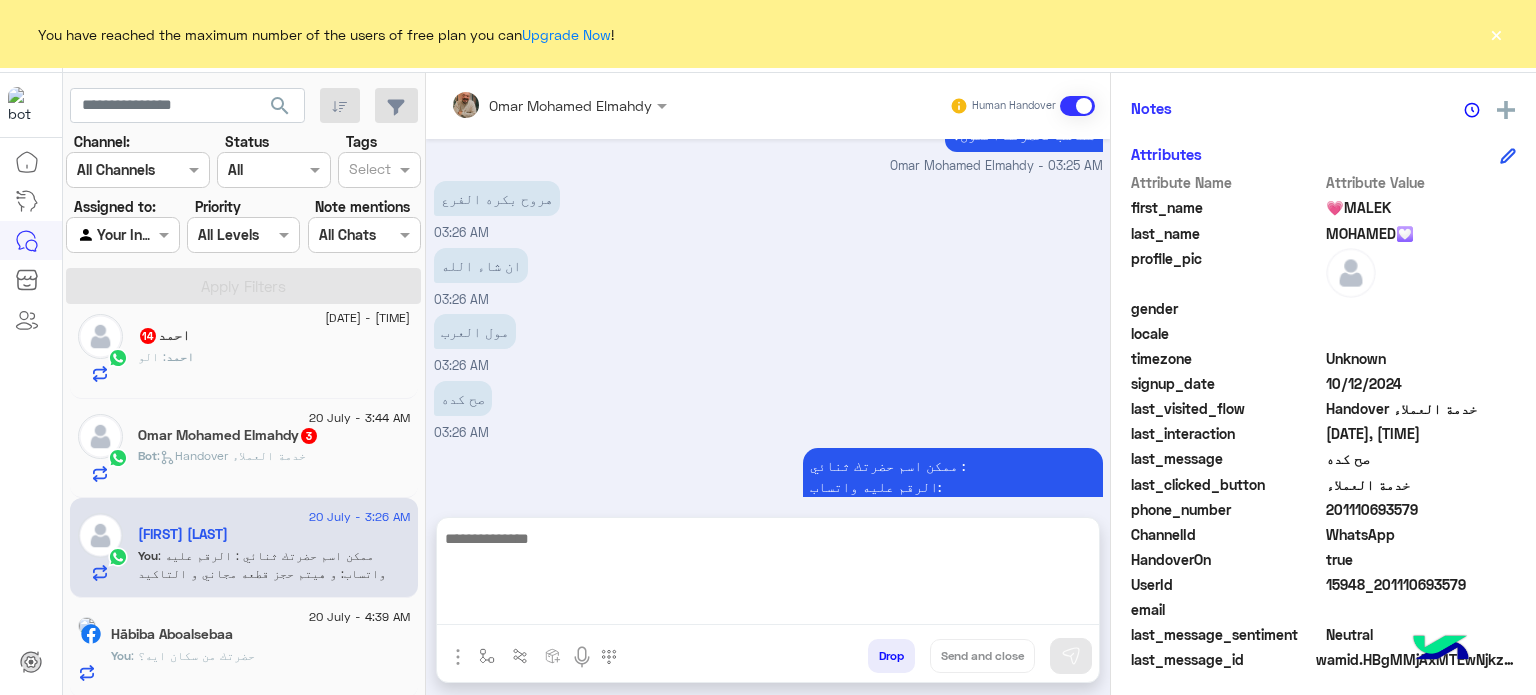 scroll, scrollTop: 0, scrollLeft: 0, axis: both 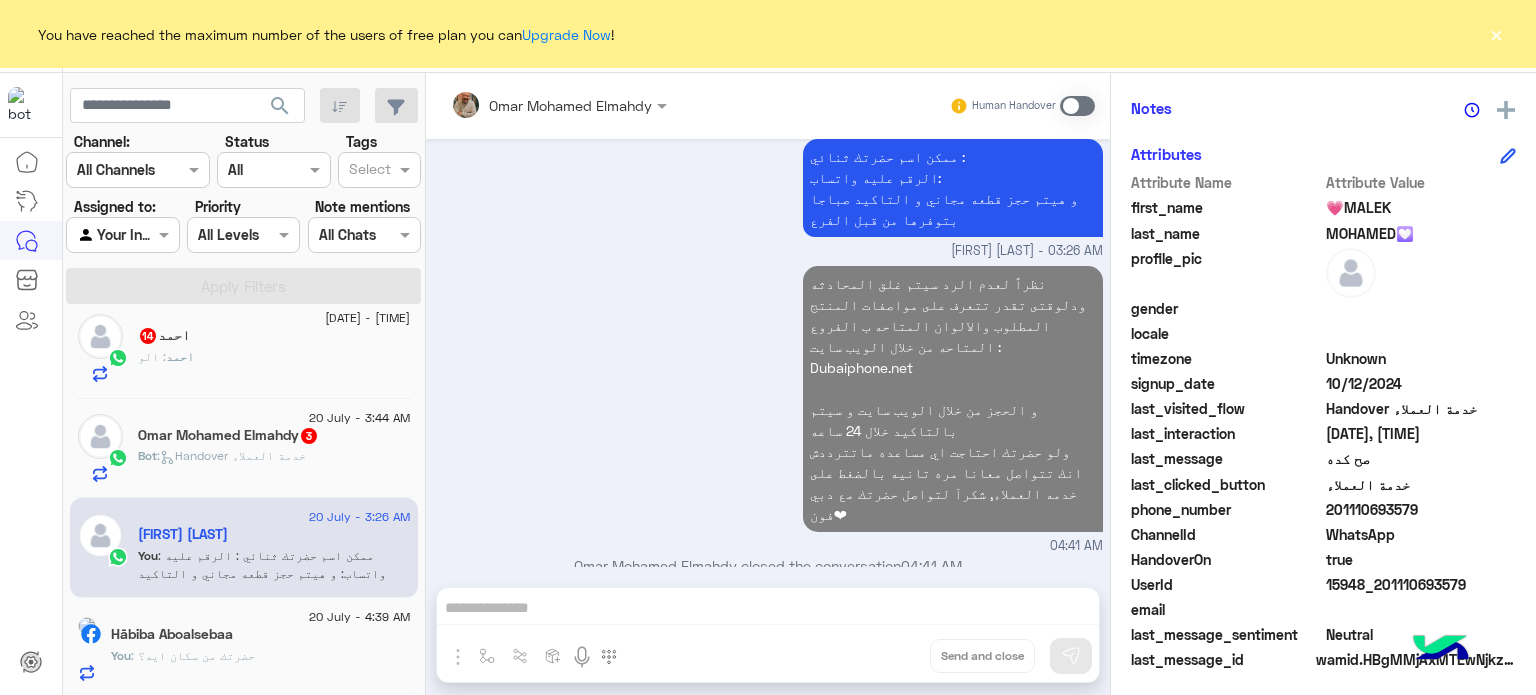 click on ":   Handover خدمة العملاء" 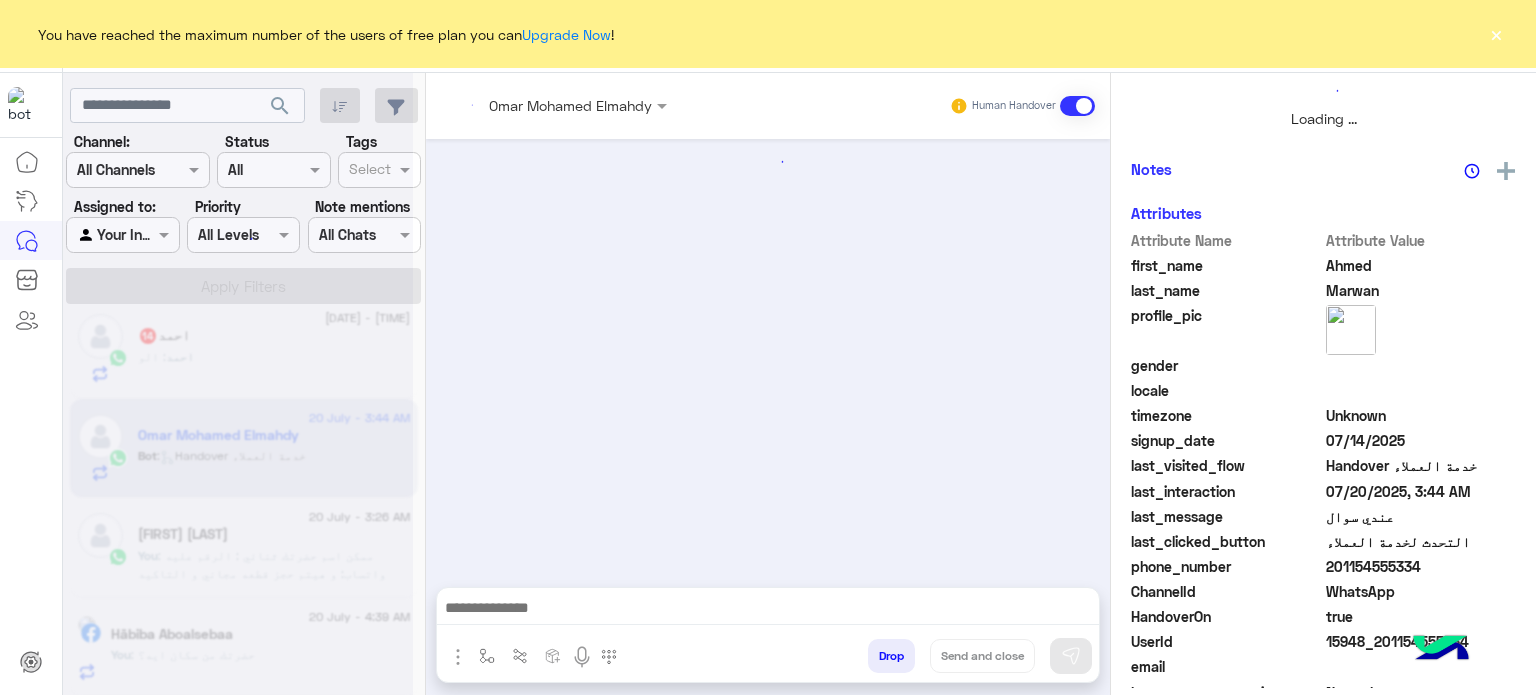 scroll, scrollTop: 463, scrollLeft: 0, axis: vertical 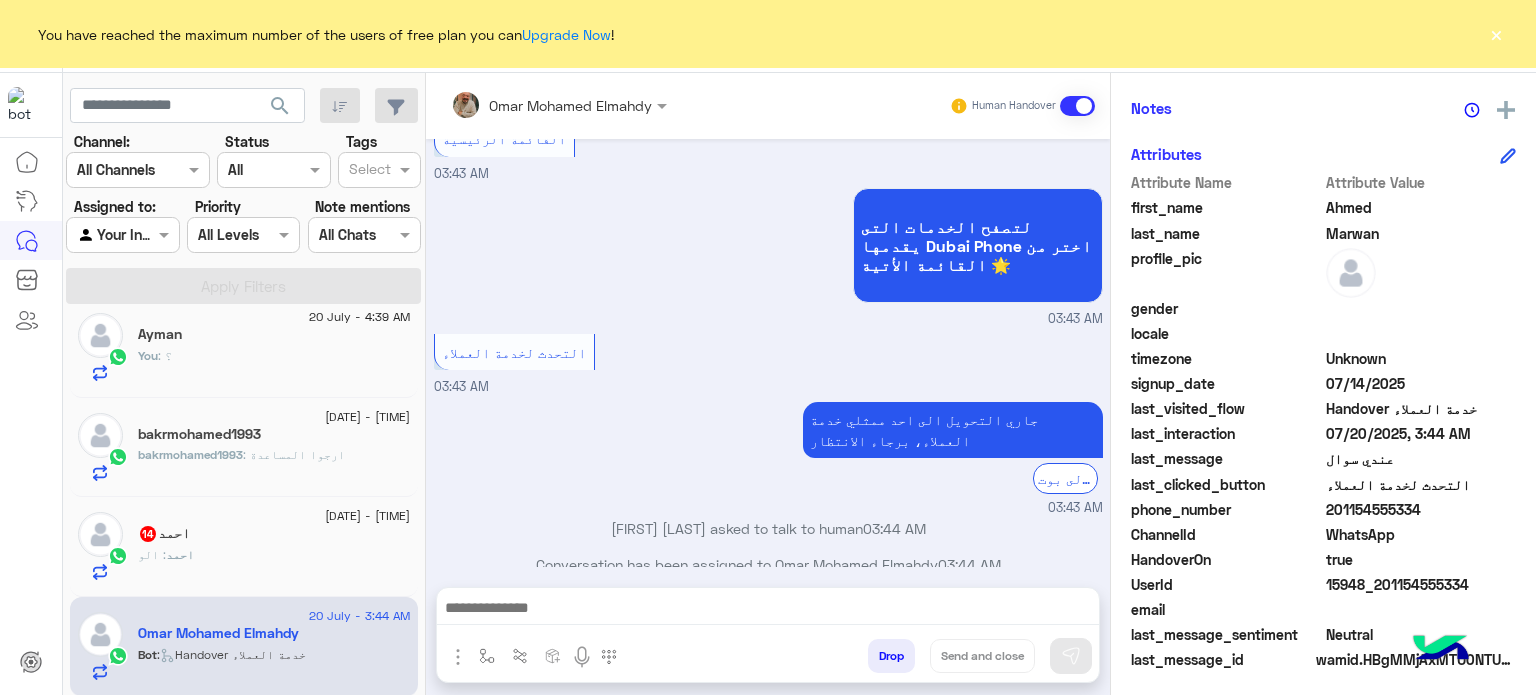 click at bounding box center [768, 610] 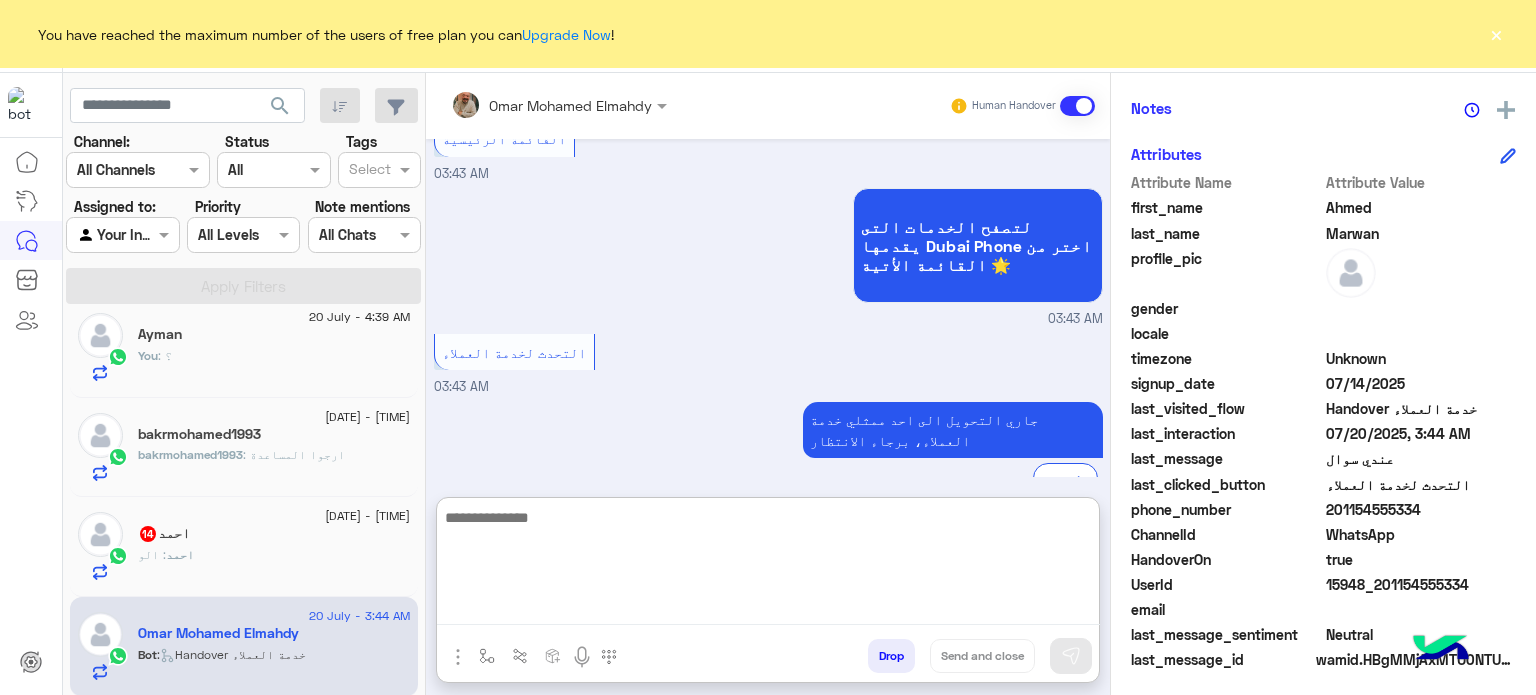 scroll, scrollTop: 997, scrollLeft: 0, axis: vertical 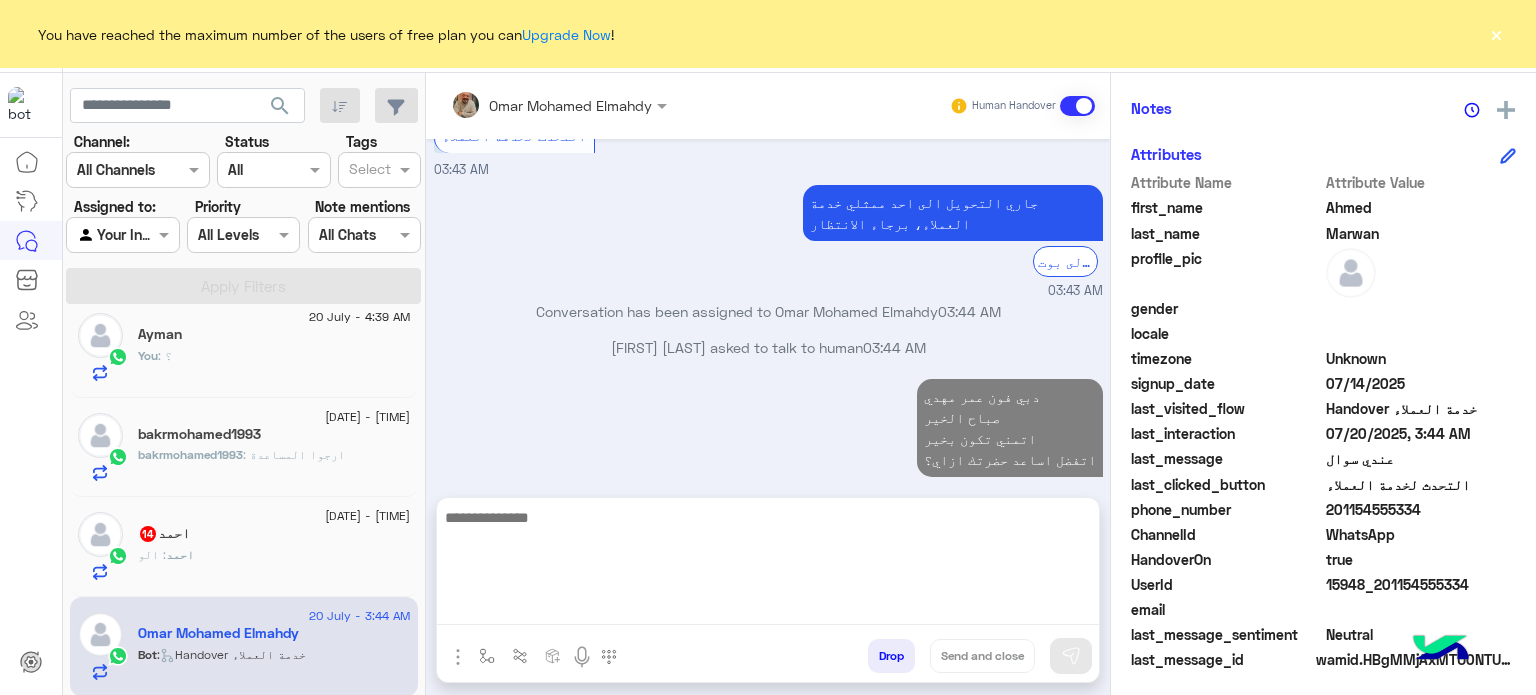 click on "You  : ؟" 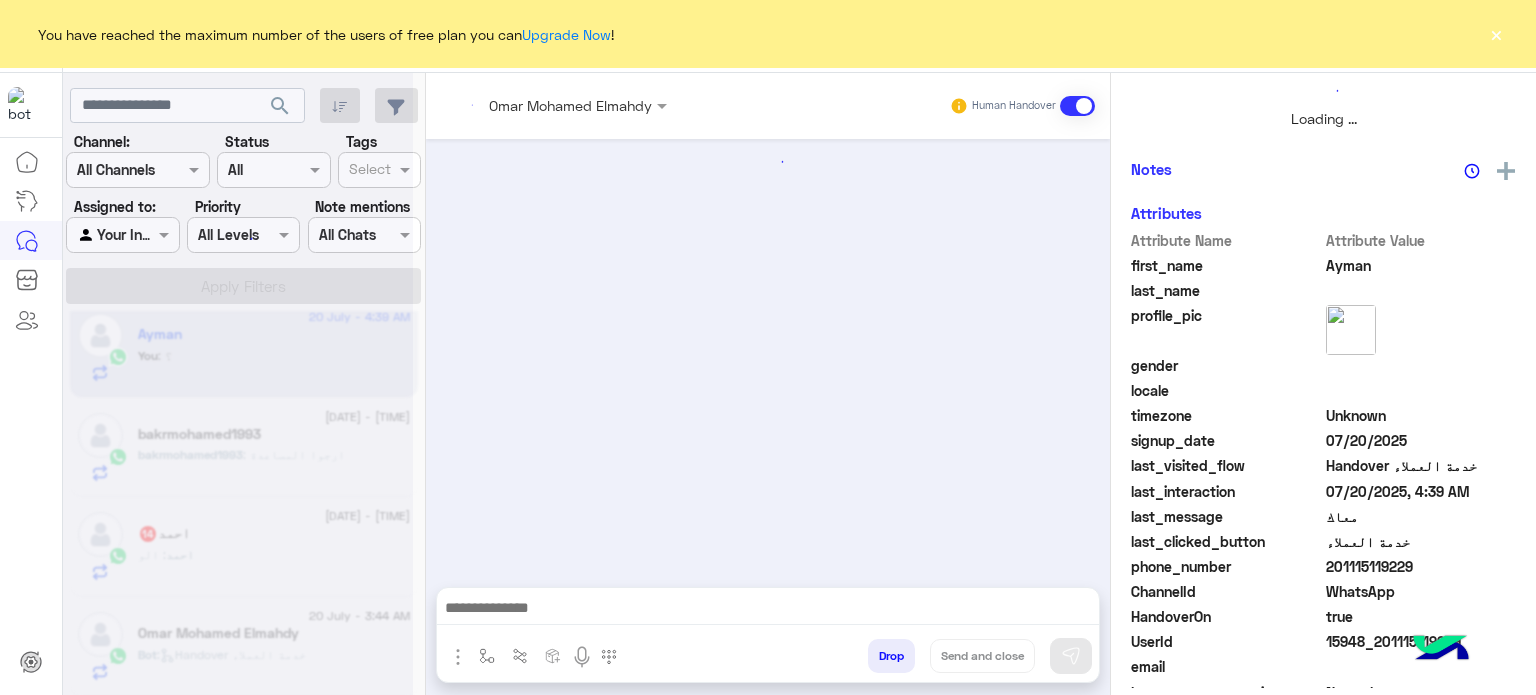 scroll, scrollTop: 463, scrollLeft: 0, axis: vertical 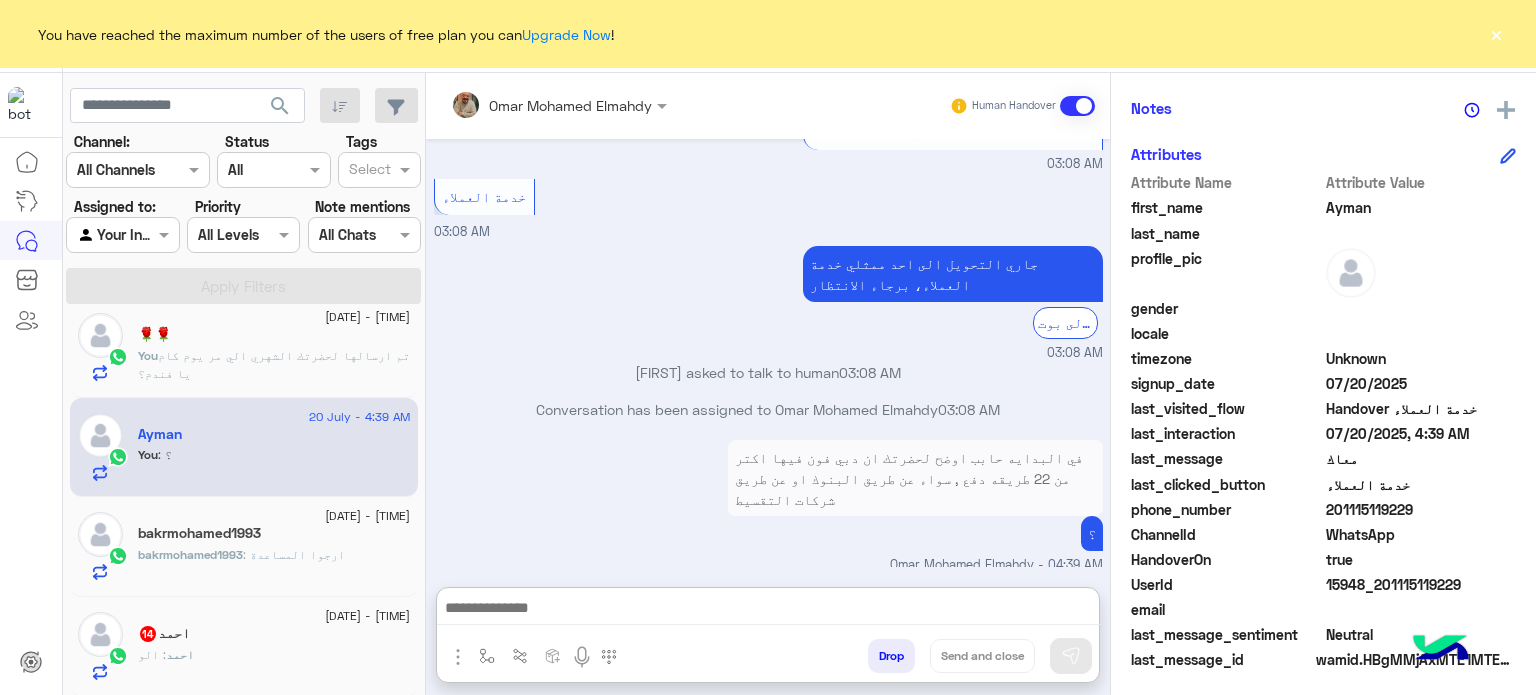 paste on "**********" 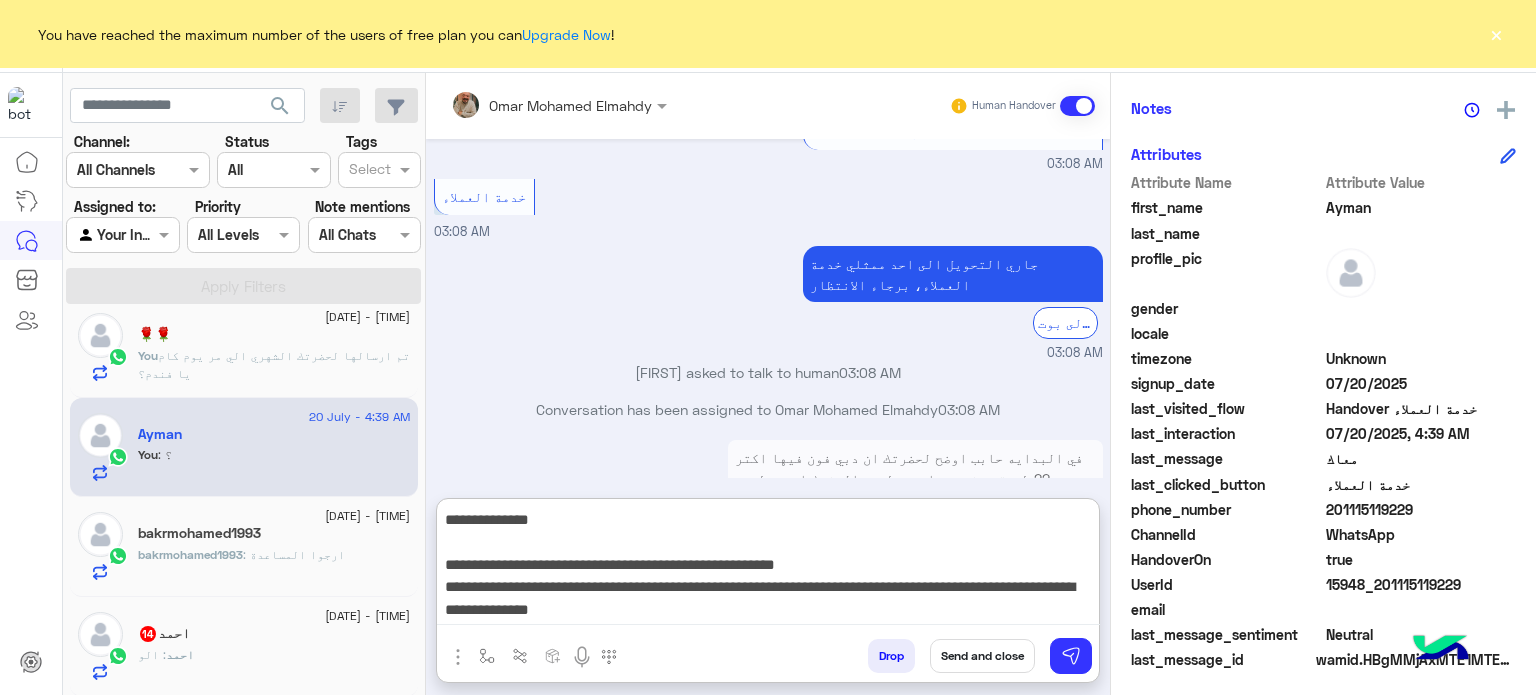 scroll, scrollTop: 87, scrollLeft: 0, axis: vertical 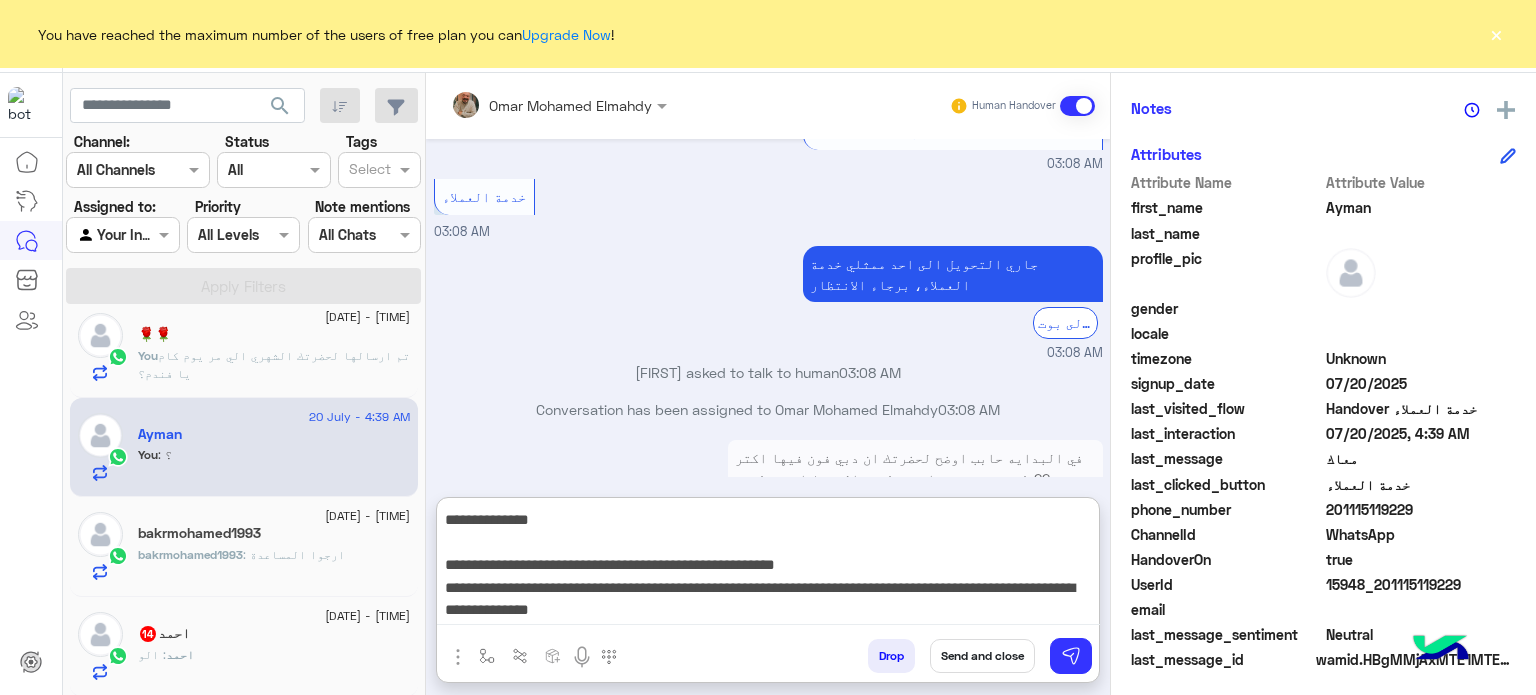 type on "**********" 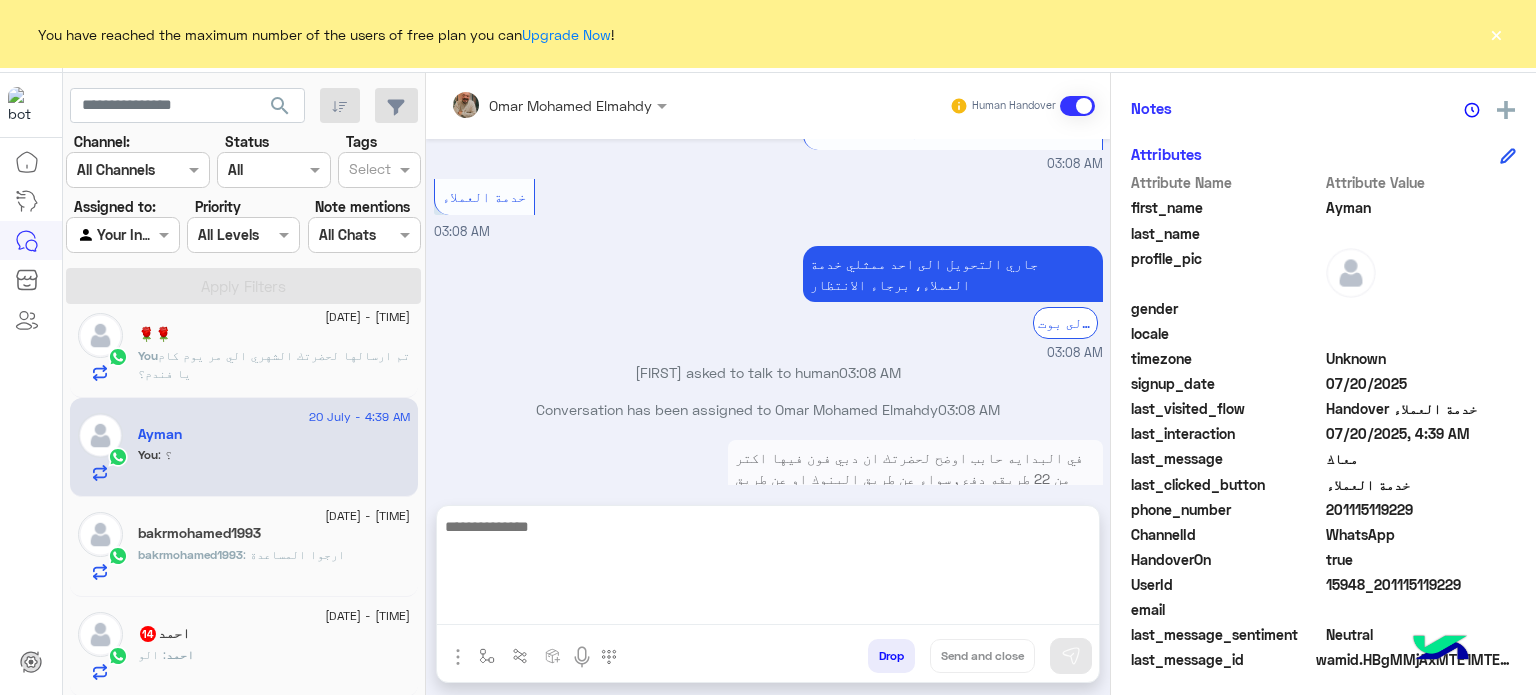 scroll, scrollTop: 0, scrollLeft: 0, axis: both 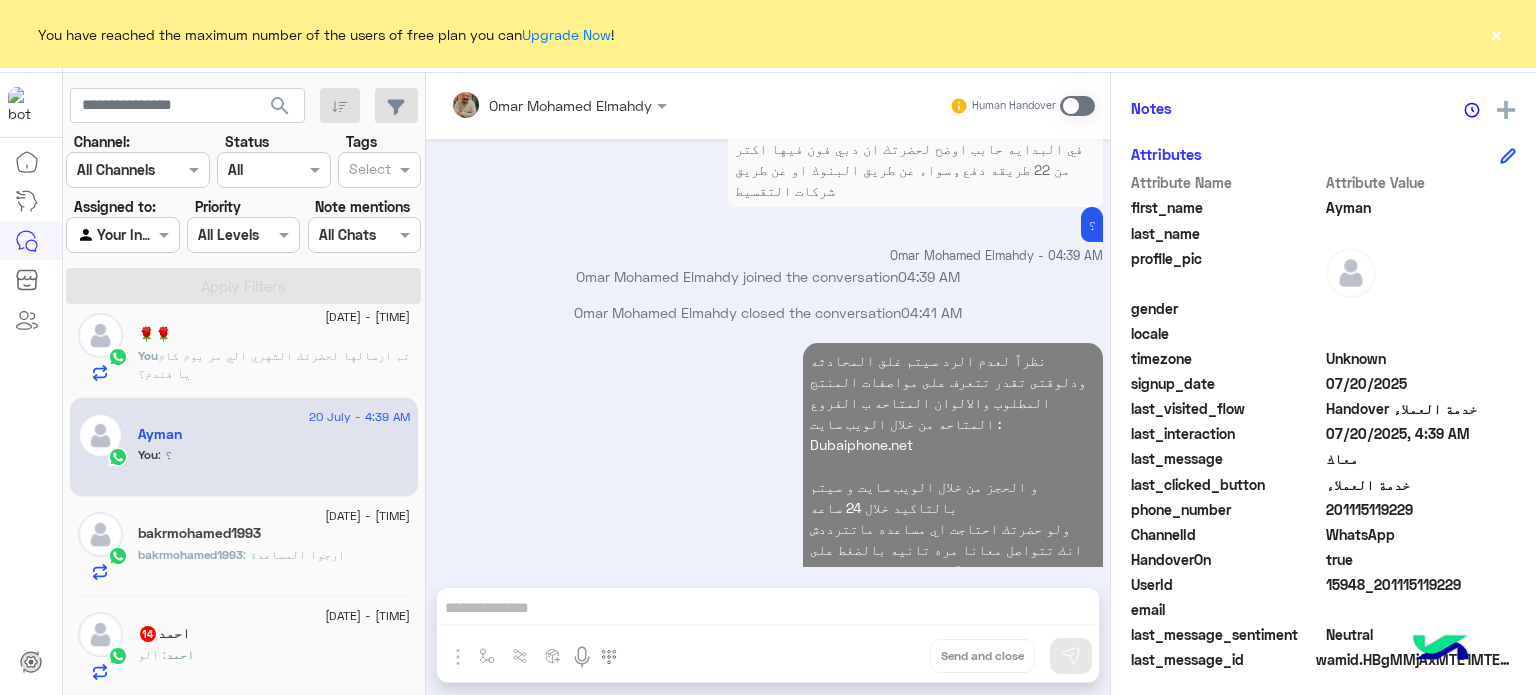 click on "You  : تم ارسالها لحضرتك الشهري الي مر يوم كام يا فندم؟" 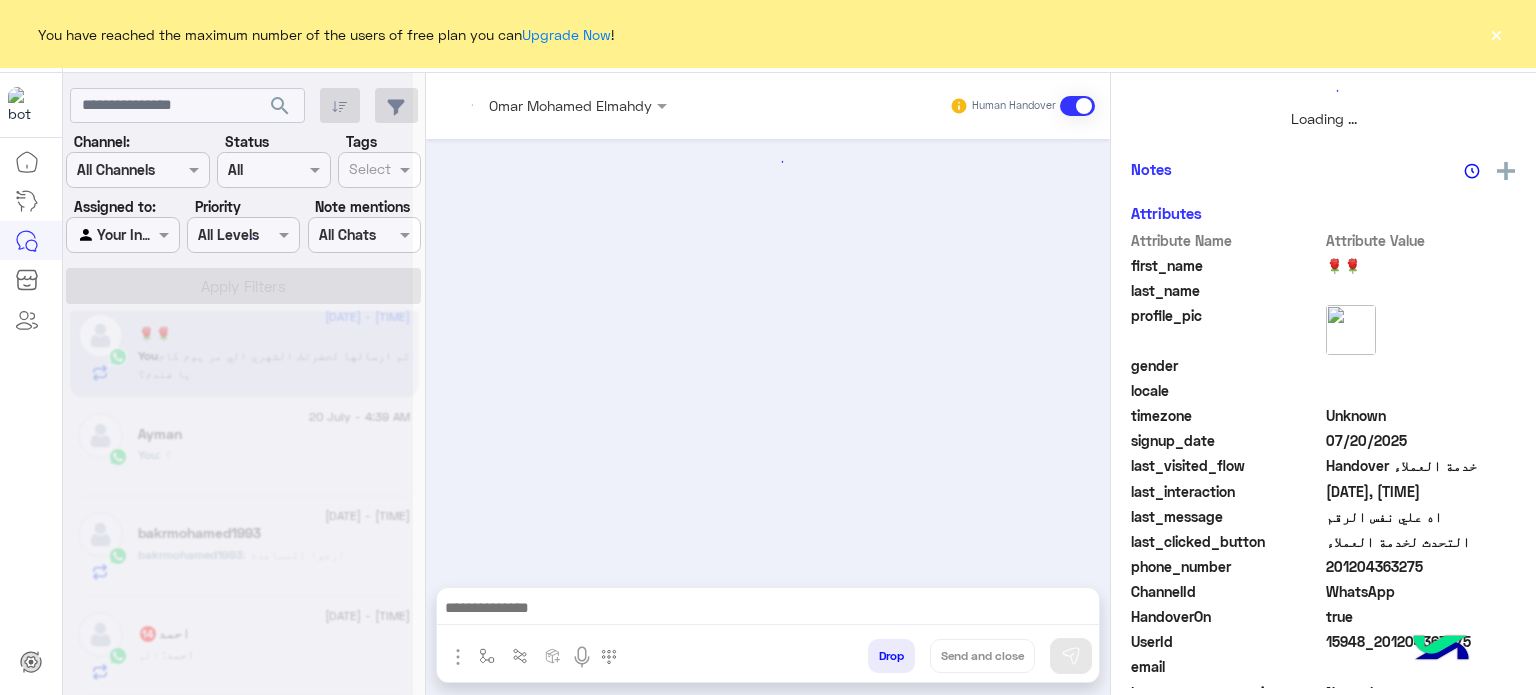 scroll, scrollTop: 463, scrollLeft: 0, axis: vertical 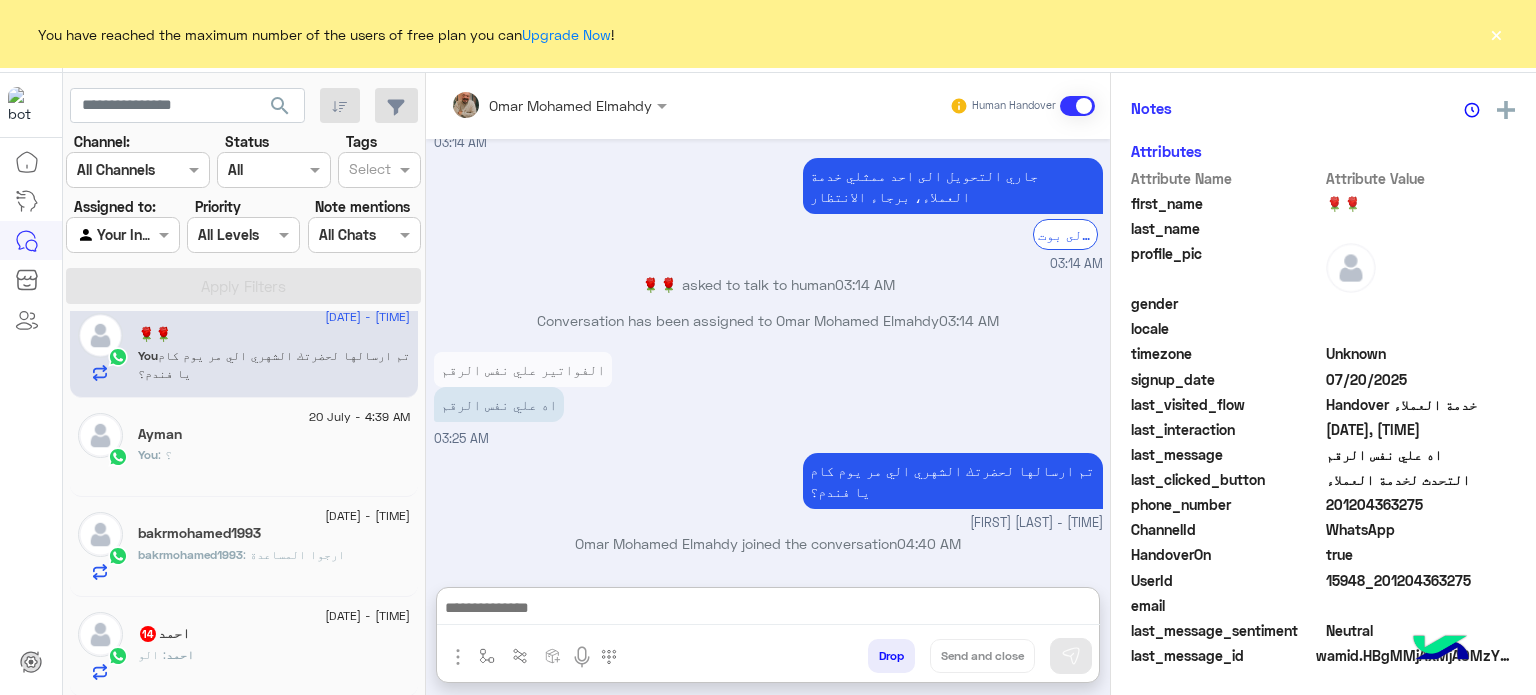 click at bounding box center (768, 610) 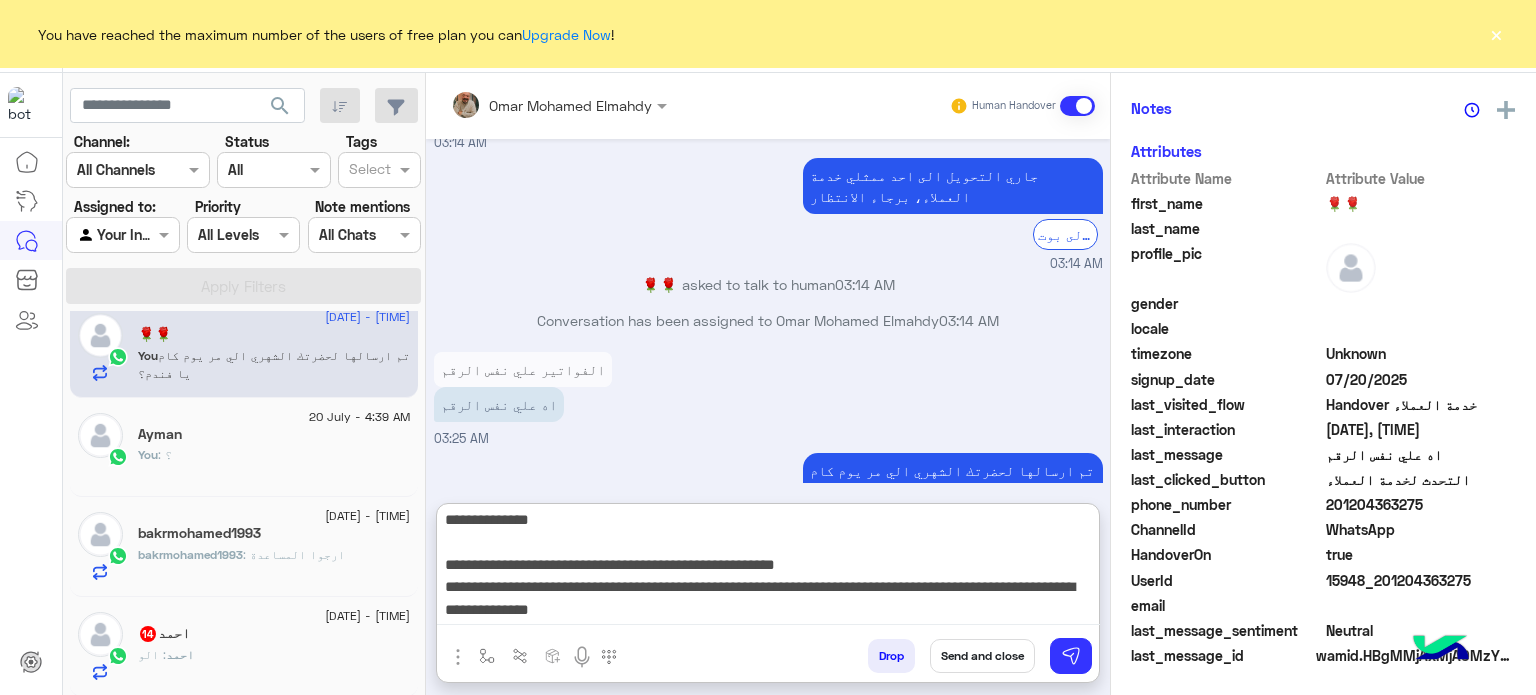 scroll, scrollTop: 87, scrollLeft: 0, axis: vertical 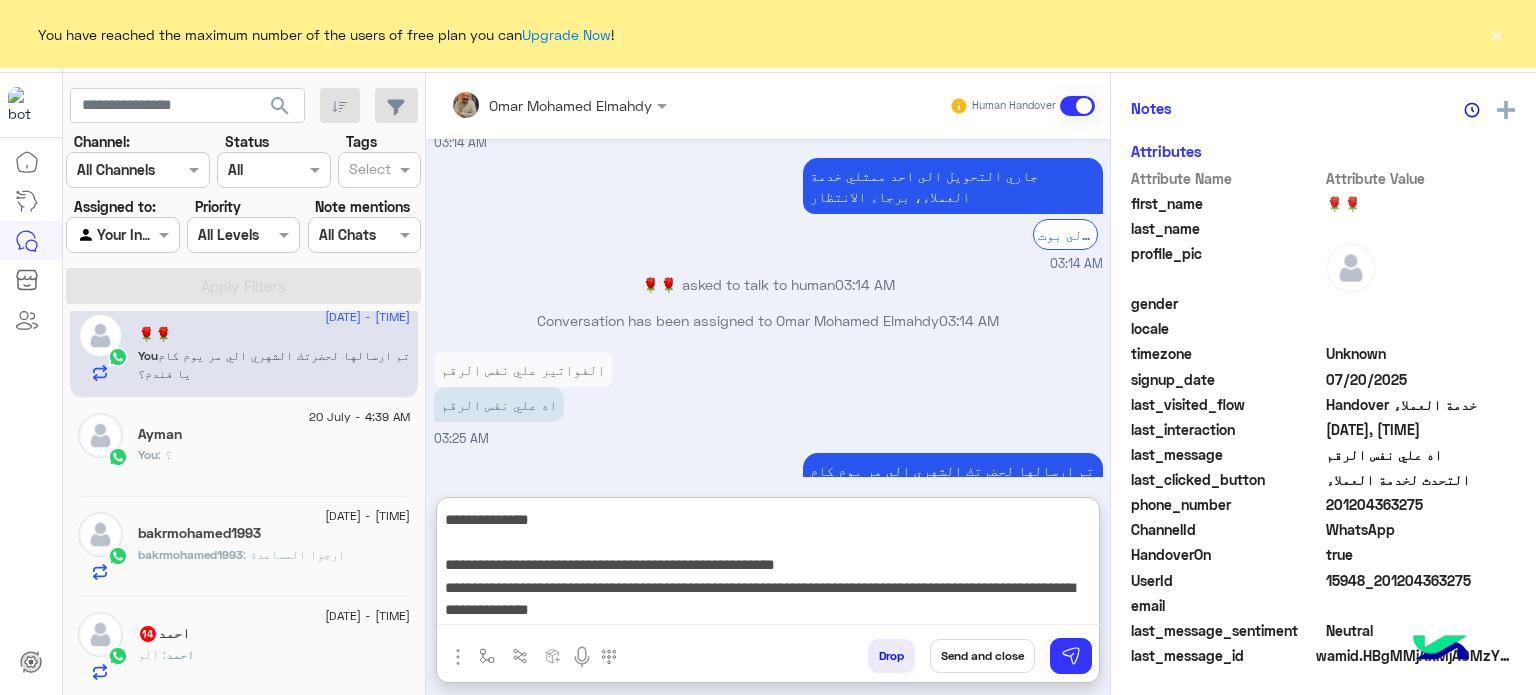 type on "**********" 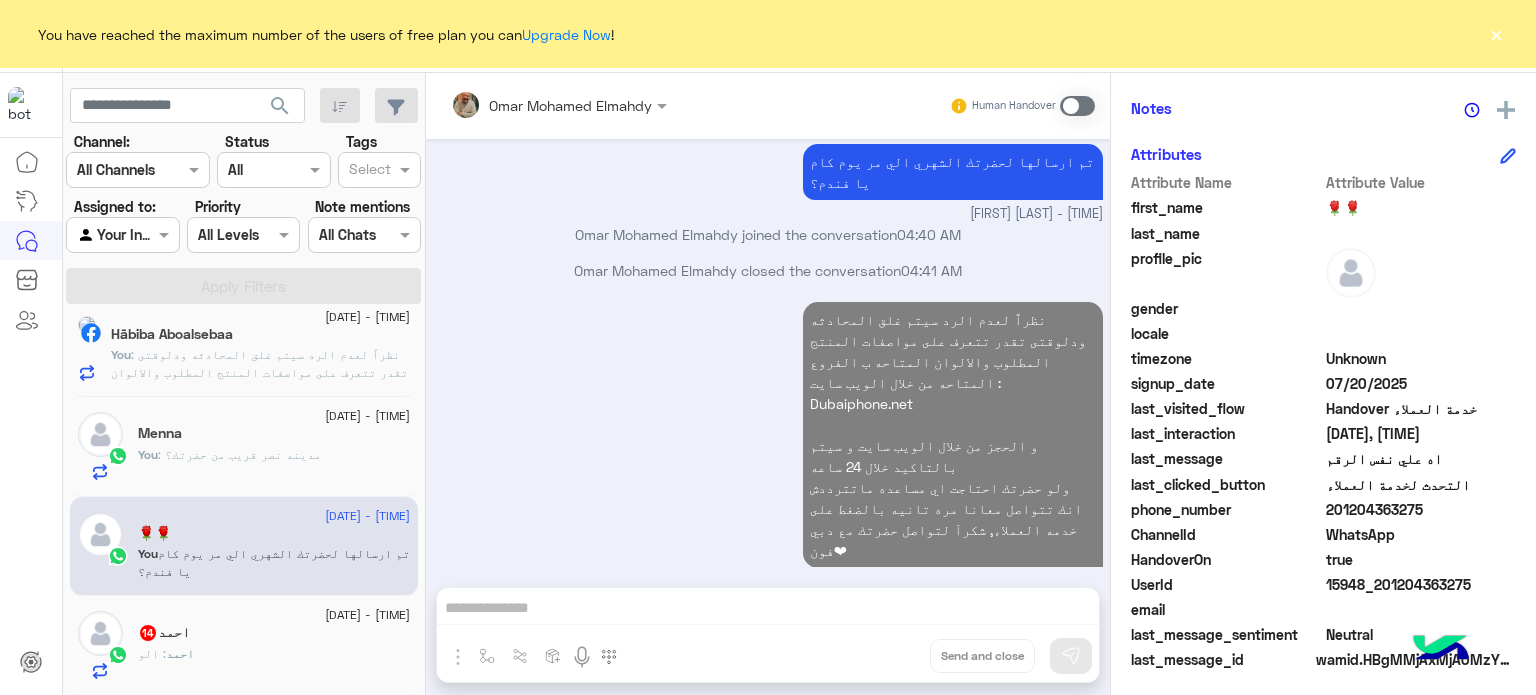 click on "احمد : الو" 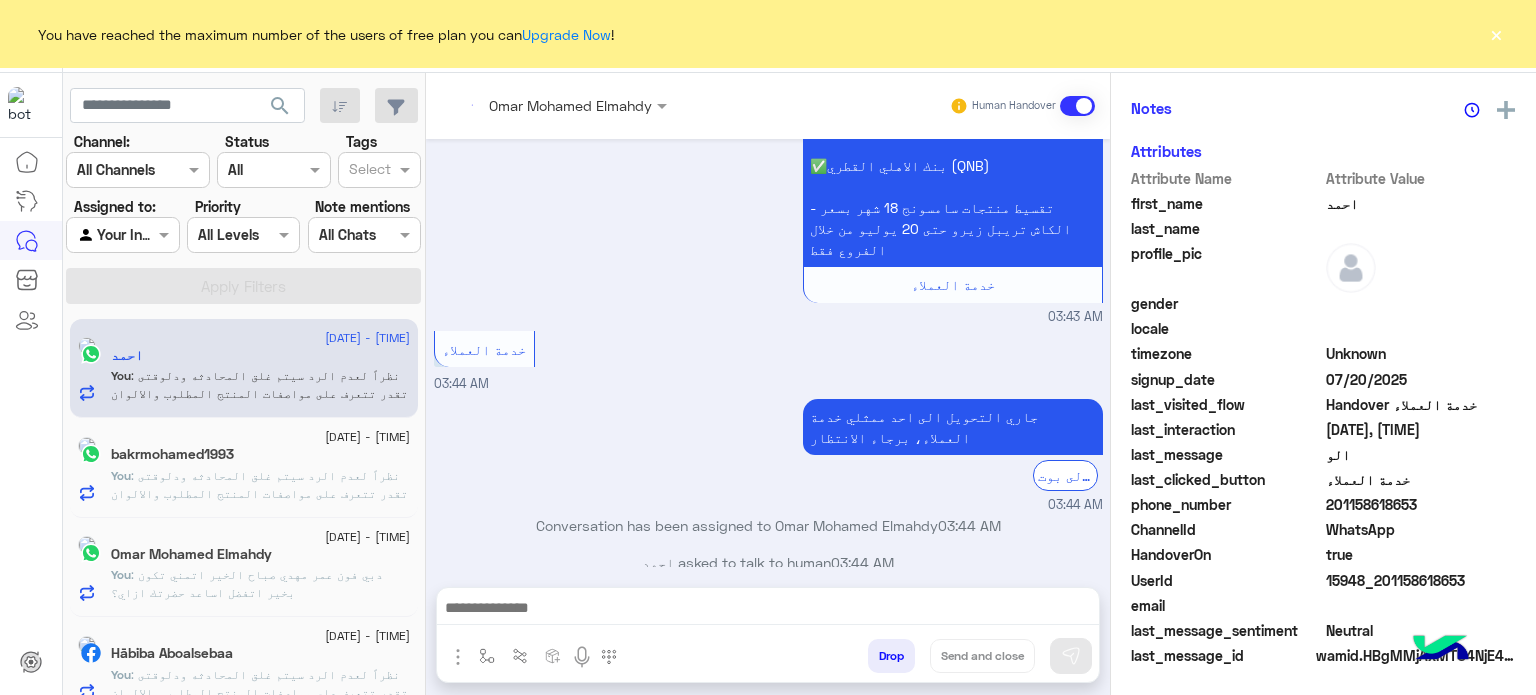 click on "20 July - 4:41 AM  احمد    You  :  نظراً لعدم الرد سيتم غلق المحادثه
ودلوقتى تقدر تتعرف على مواصفات المنتج المطلوب والالوان المتاحه ب الفروع المتاحه من خلال الويب سايت  :
Dubaiphone.net
و الحجز من خلال الويب سايت و سيتم بالتاكيد خلال 24 ساعه
ولو حضرتك احتاجت اي مساعده ماتترددش انك تتواصل معانا مره تانيه بالضغط على خدمه العملاء, شكراَ لتواصل حضرتك مع دبي فون❤
20 July - 4:41 AM  bakrmohamed1993    You  20 July - 4:41 AM  Ahmed Marwan   You  : دبي فون عمر مهدي
صباح الخير
اتمني تكون بخير
اتفضل اساعد حضرتك ازاي؟ 20 July - 4:41 AM  Hābiba Aboalsebaa   You  20 July - 4:41 AM  Menna    You  : مدينه نصر قريب من حضرتك؟" 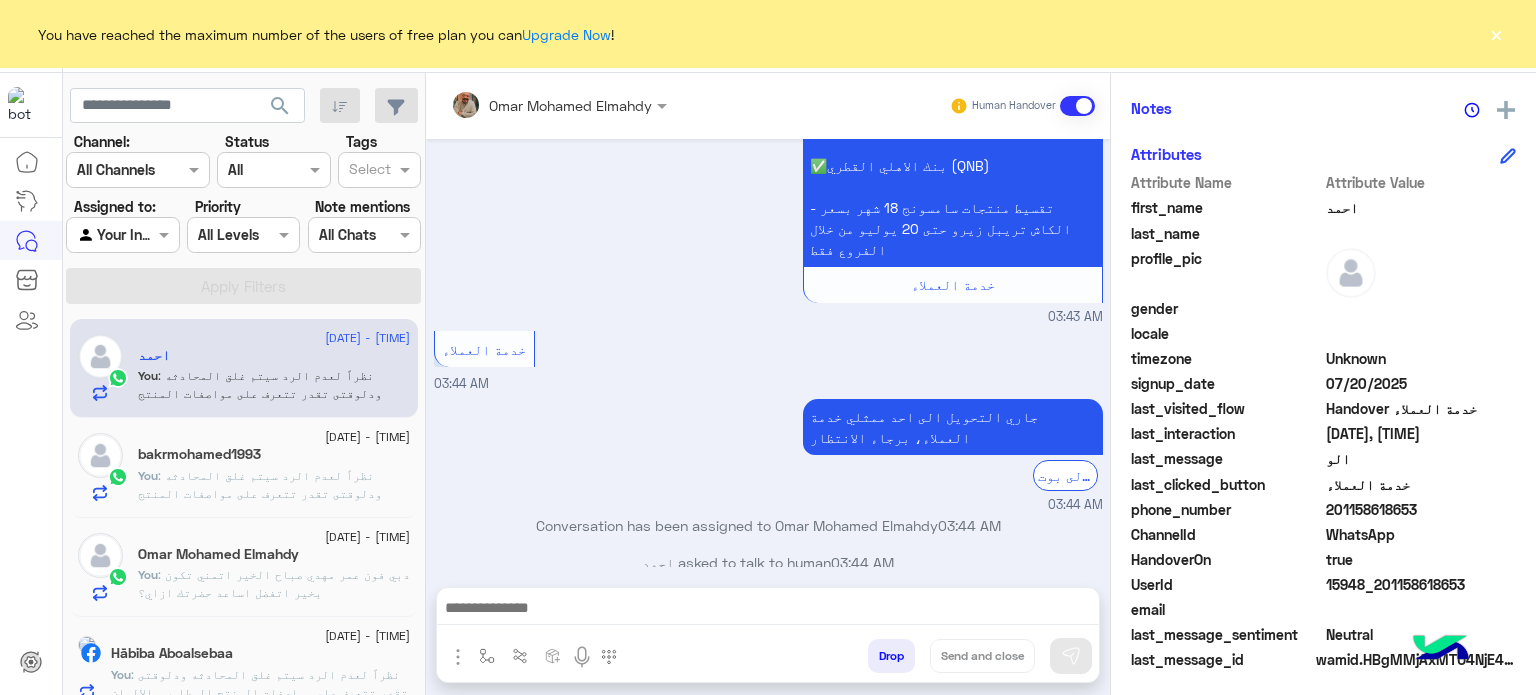 click on "You  :  نظراً لعدم الرد سيتم غلق المحادثه
ودلوقتى تقدر تتعرف على مواصفات المنتج المطلوب والالوان المتاحه ب الفروع المتاحه من خلال الويب سايت  :
Dubaiphone.net
و الحجز من خلال الويب سايت و سيتم بالتاكيد خلال 24 ساعه
ولو حضرتك احتاجت اي مساعده ماتترددش انك تتواصل معانا مره تانيه بالضغط على خدمه العملاء, شكراَ لتواصل حضرتك مع دبي فون❤" 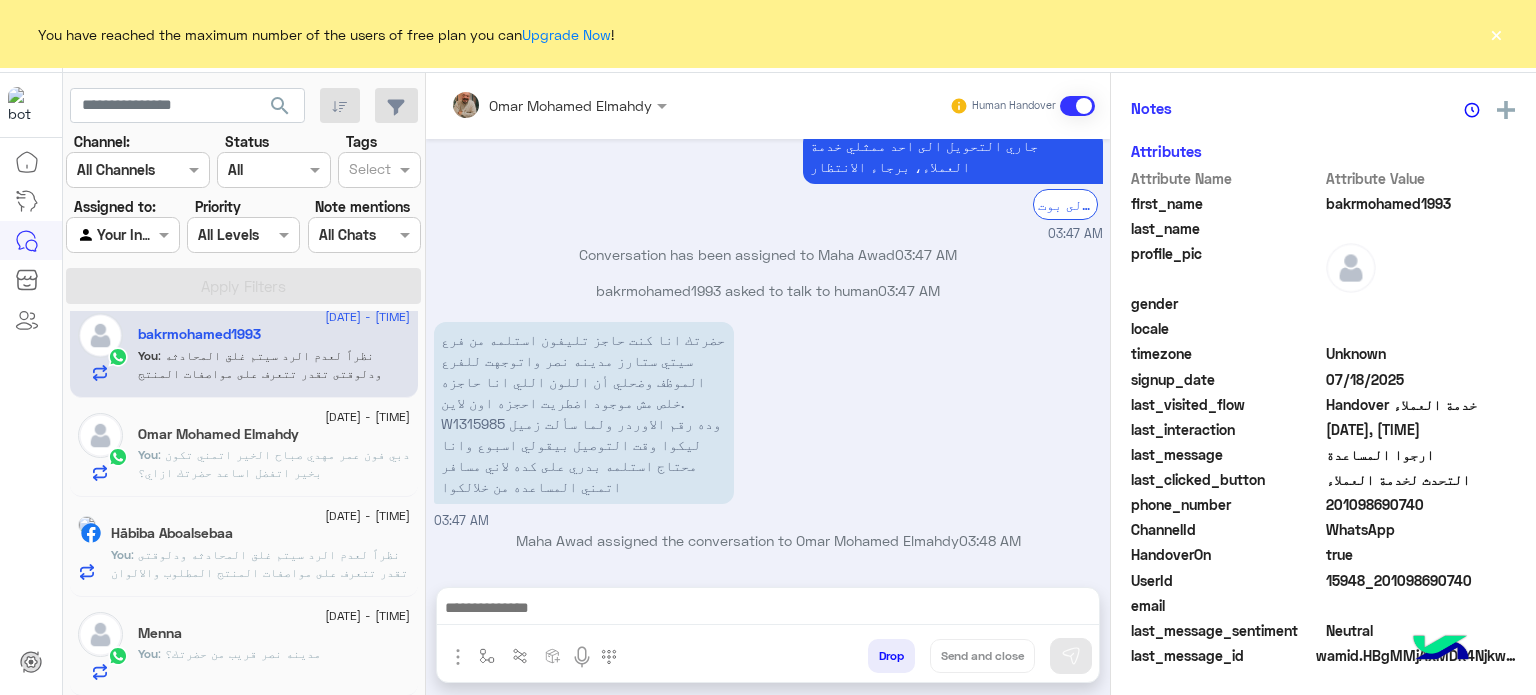 click on "Menna" 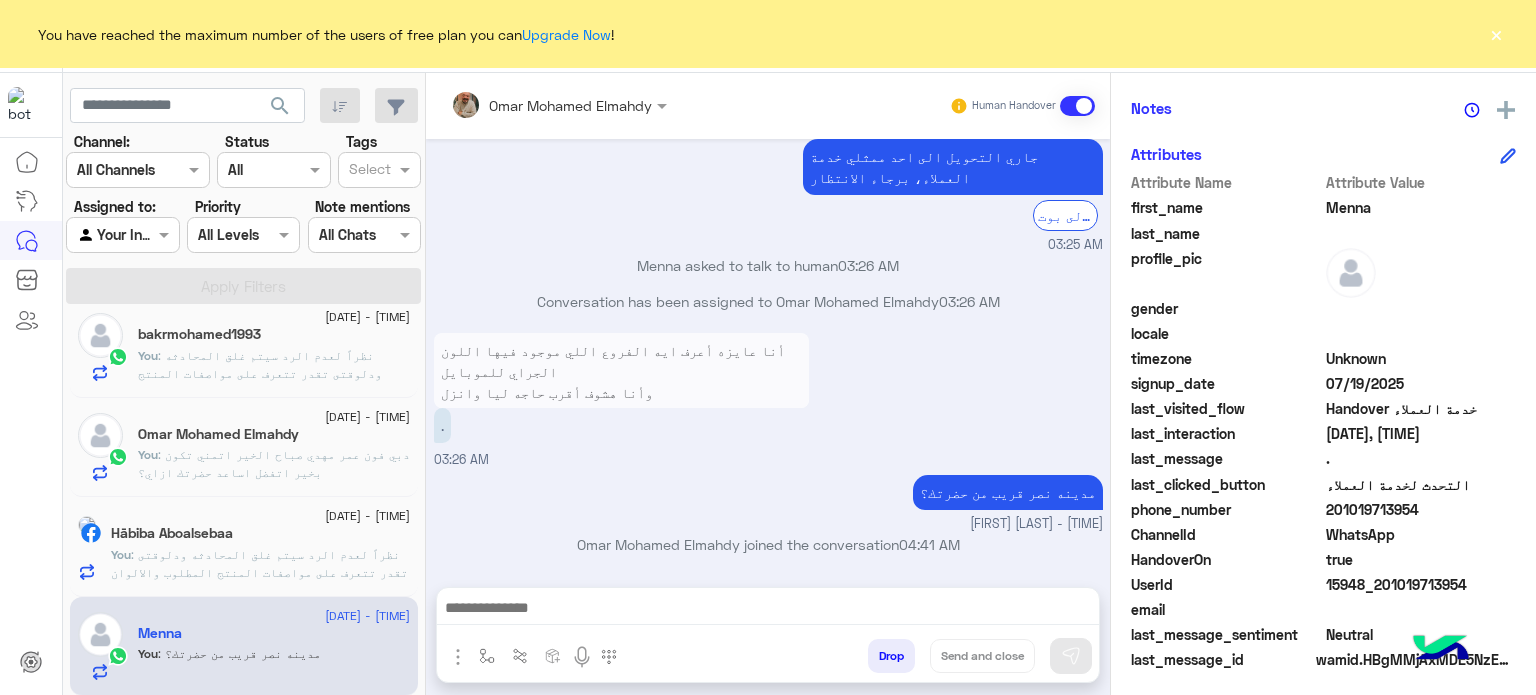 click on "Hābiba Aboalsebaa" 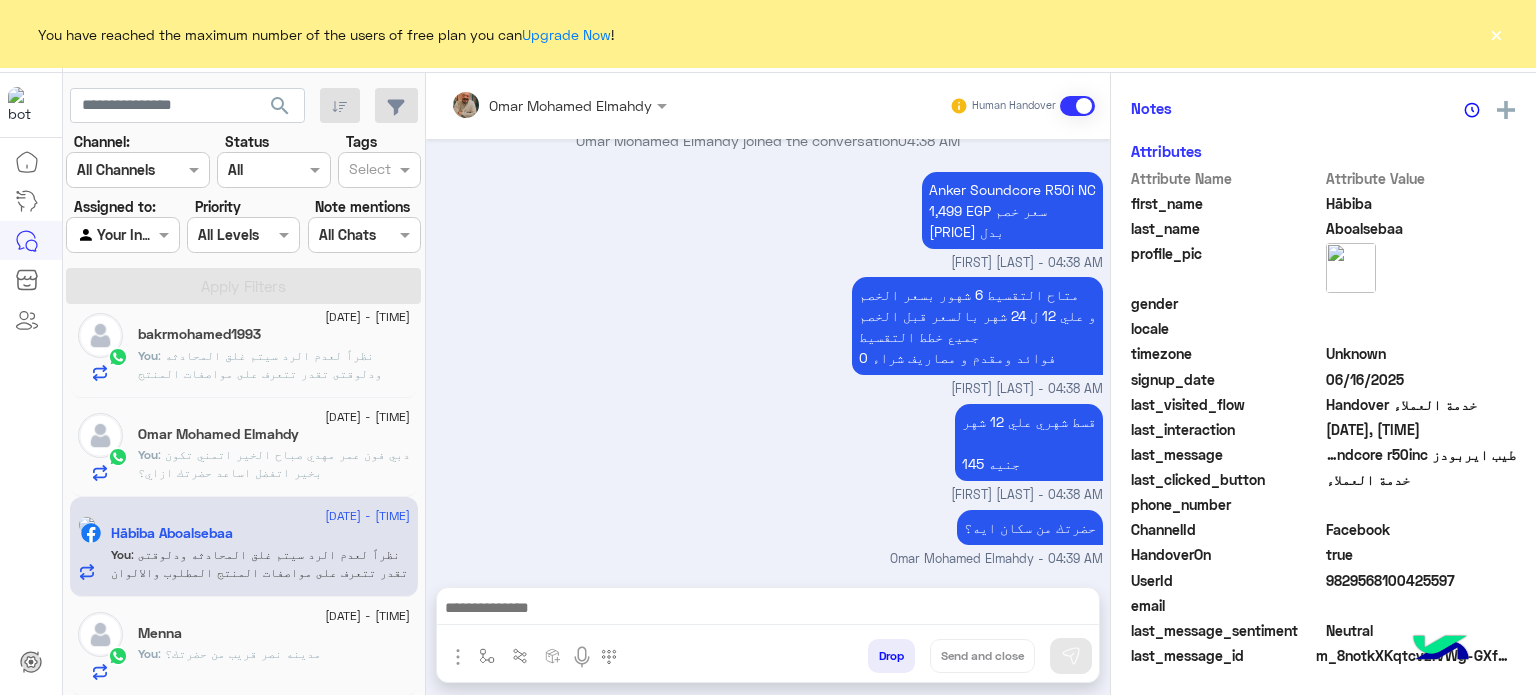 click at bounding box center [768, 610] 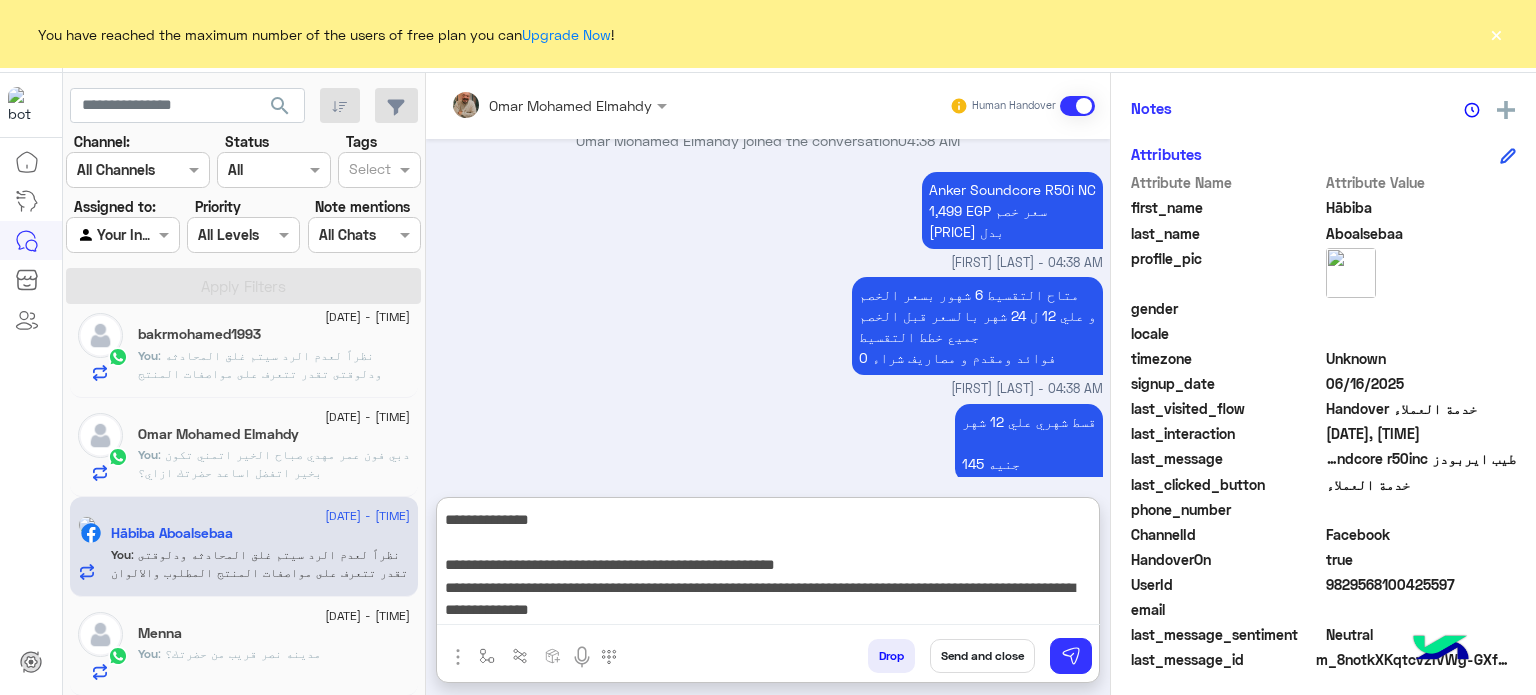 type on "**********" 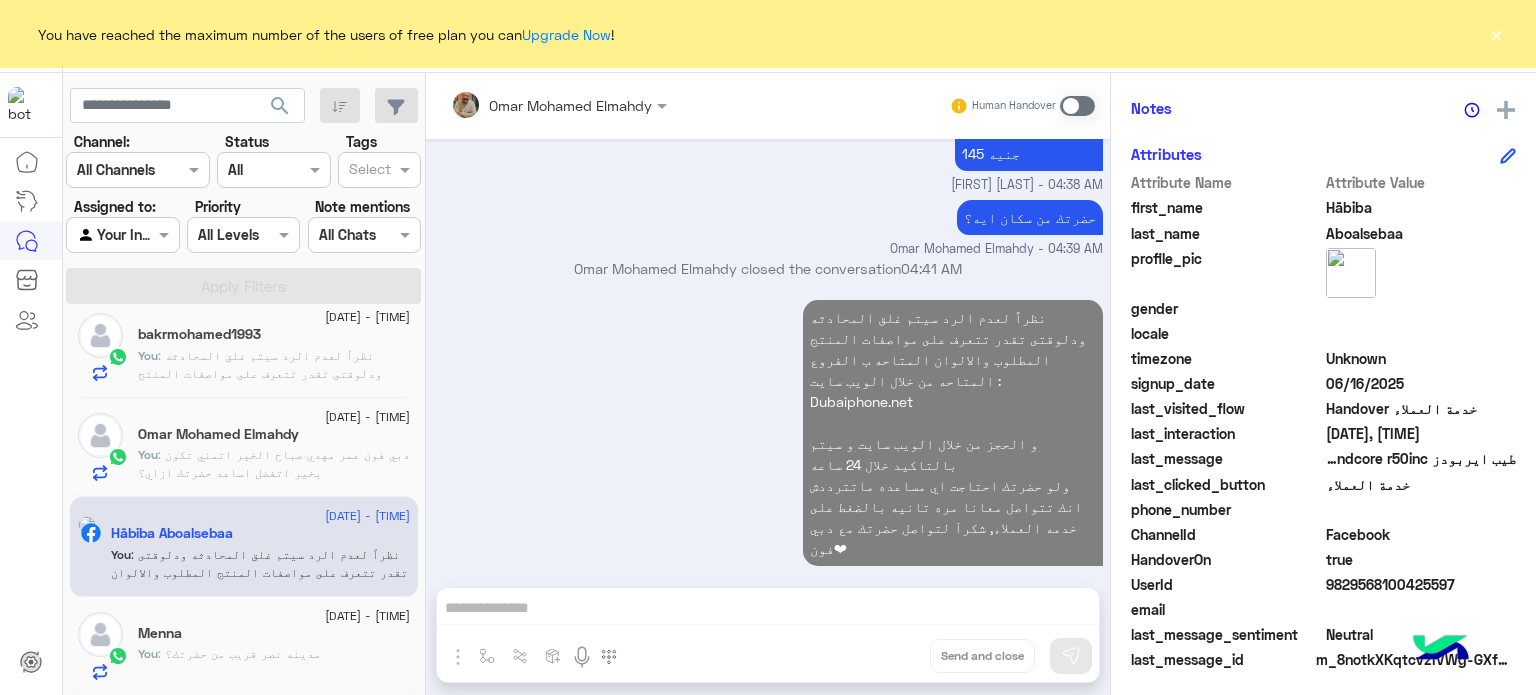 click on ": دبي فون عمر مهدي
صباح الخير
اتمني تكون بخير
اتفضل اساعد حضرتك ازاي؟" 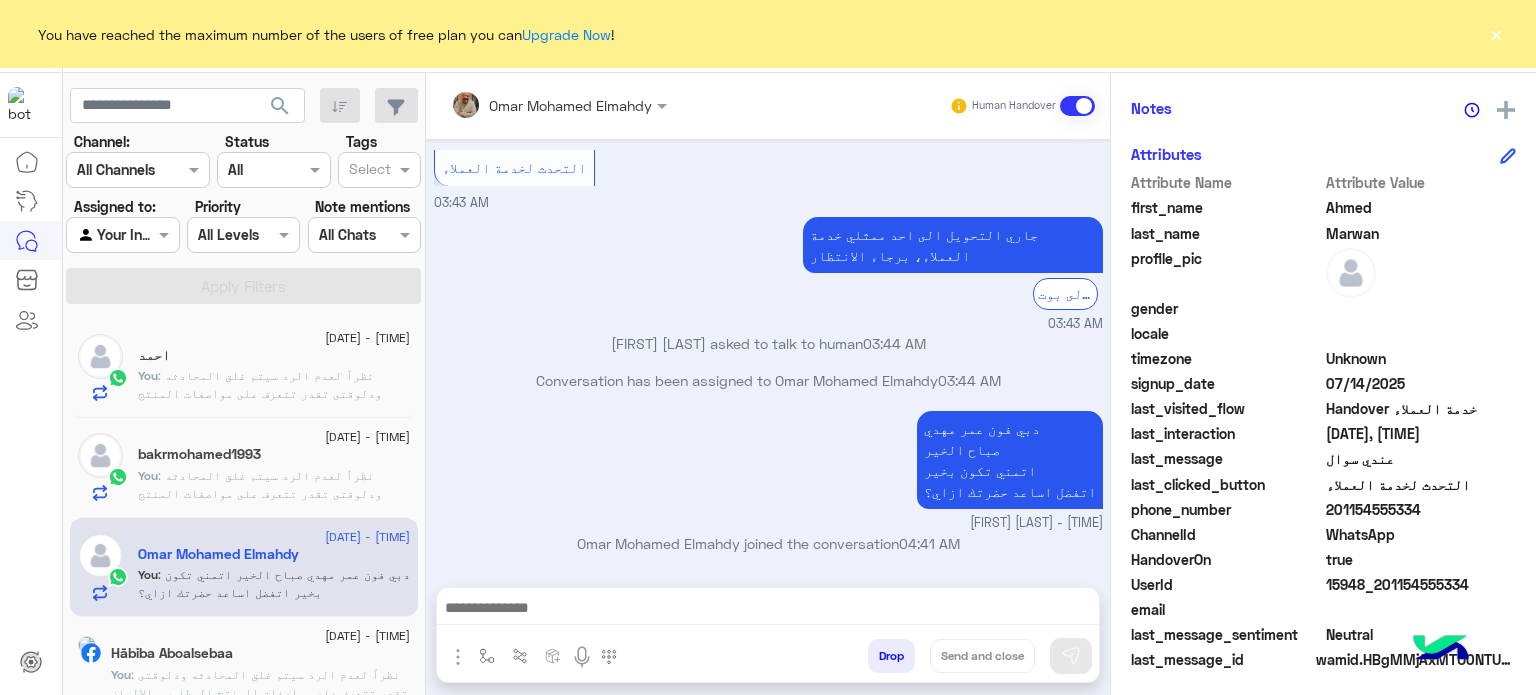 click on ":  نظراً لعدم الرد سيتم غلق المحادثه
ودلوقتى تقدر تتعرف على مواصفات المنتج المطلوب والالوان المتاحه ب الفروع المتاحه من خلال الويب سايت  :
Dubaiphone.net
و الحجز من خلال الويب سايت و سيتم بالتاكيد خلال 24 ساعه
ولو حضرتك احتاجت اي مساعده ماتترددش انك تتواصل معانا مره تانيه بالضغط على خدمه العملاء, شكراَ لتواصل حضرتك مع دبي فون❤" 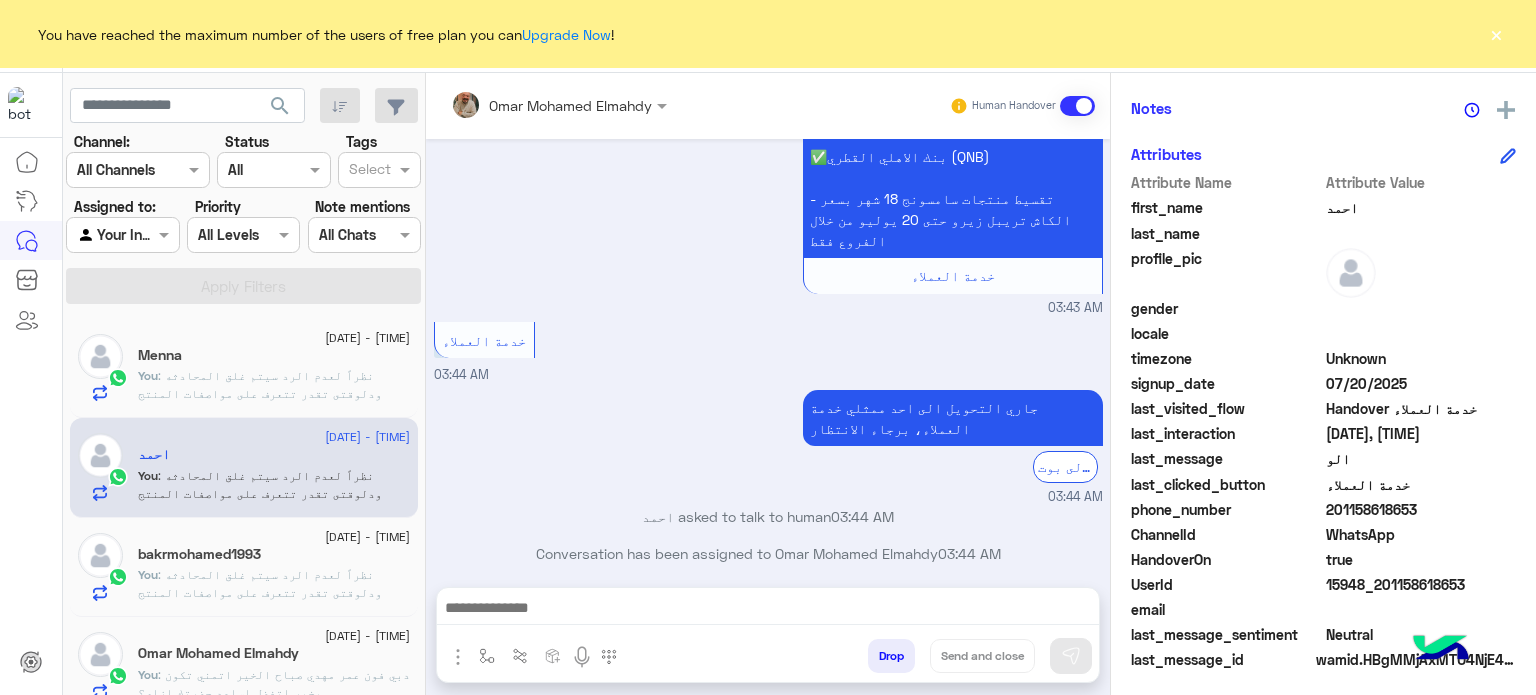 click at bounding box center [768, 610] 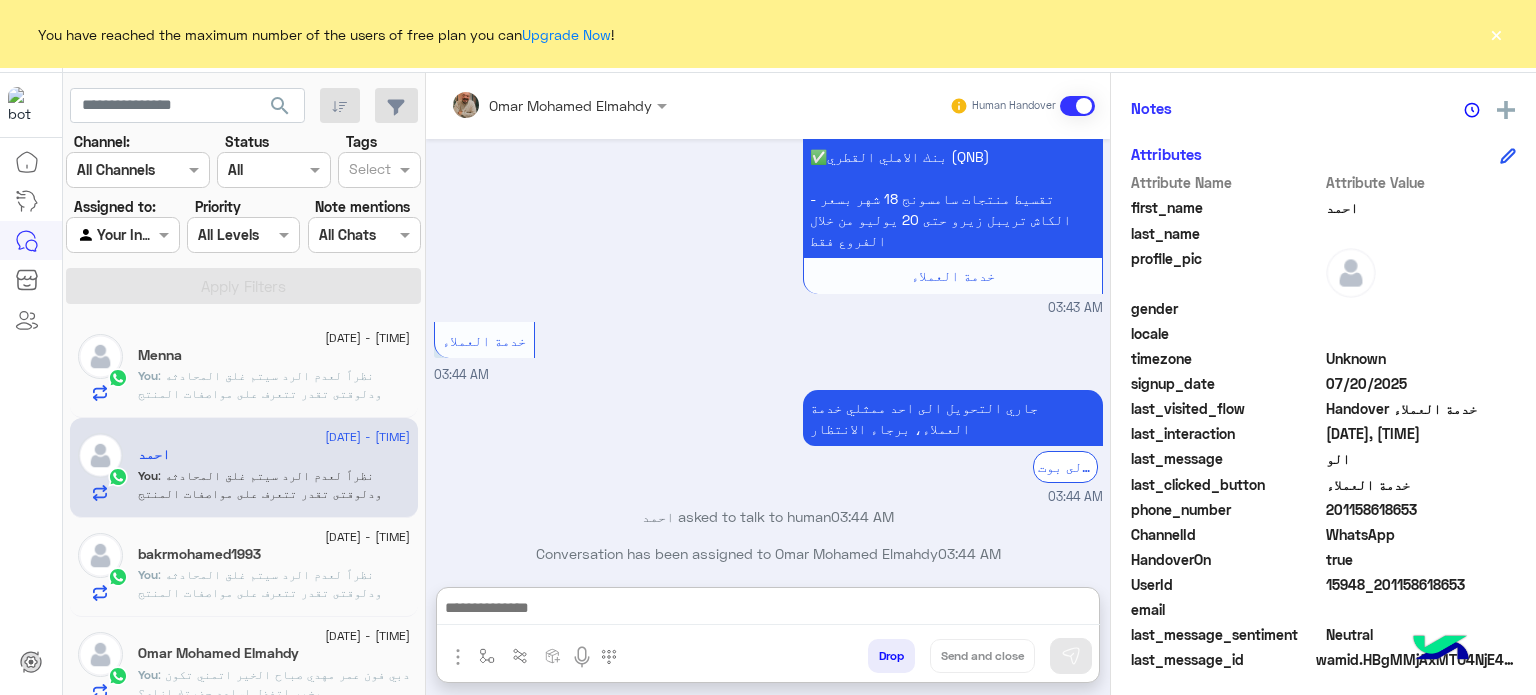 paste on "**********" 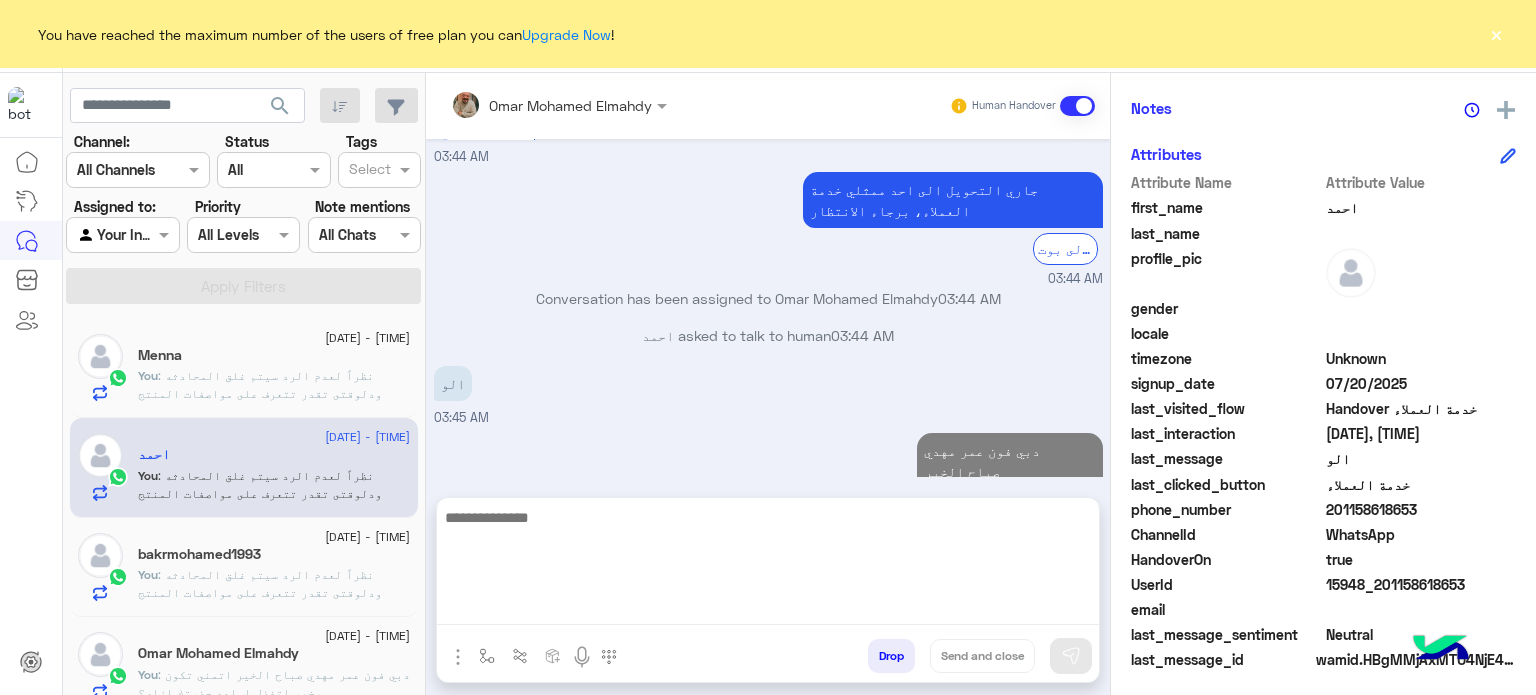 click on ":  نظراً لعدم الرد سيتم غلق المحادثه
ودلوقتى تقدر تتعرف على مواصفات المنتج المطلوب والالوان المتاحه ب الفروع المتاحه من خلال الويب سايت  :
Dubaiphone.net
و الحجز من خلال الويب سايت و سيتم بالتاكيد خلال 24 ساعه
ولو حضرتك احتاجت اي مساعده ماتترددش انك تتواصل معانا مره تانيه بالضغط على خدمه العملاء, شكراَ لتواصل حضرتك مع دبي فون❤" 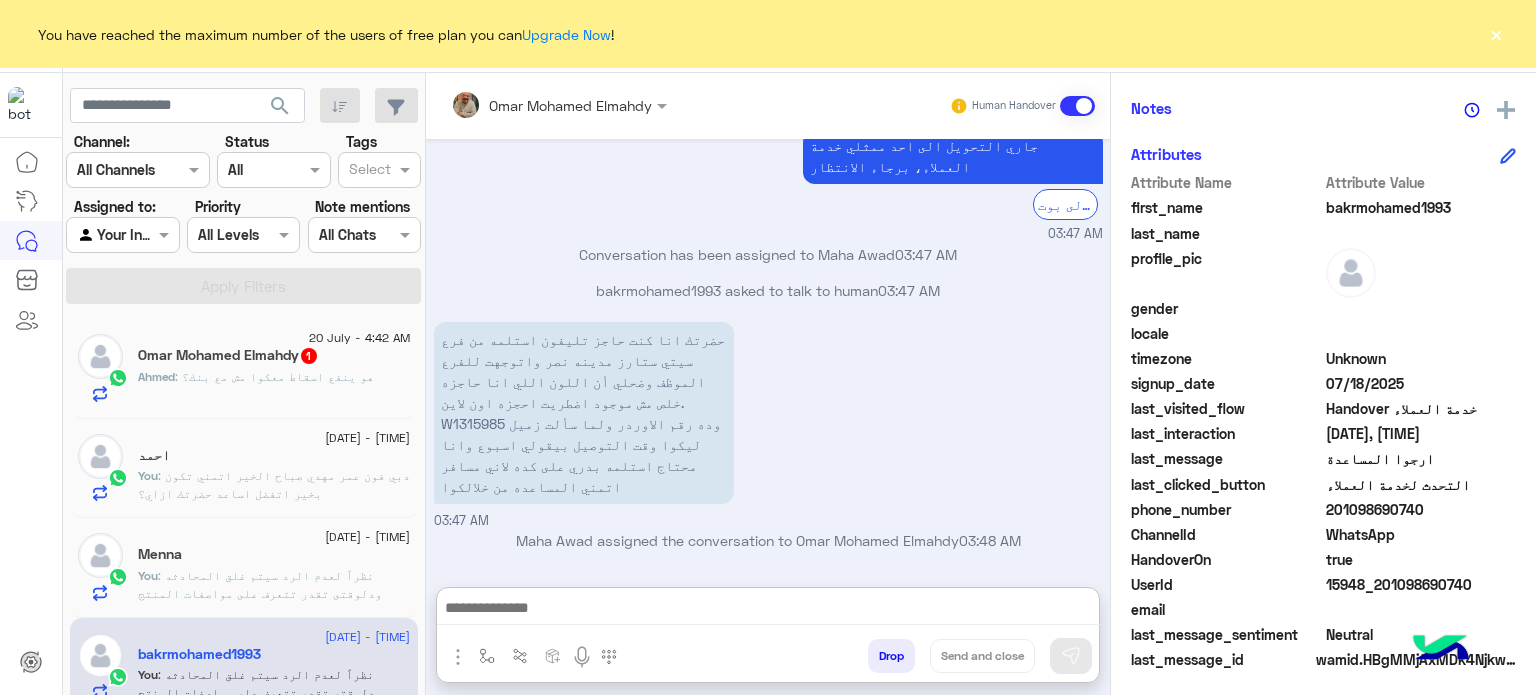 paste on "**********" 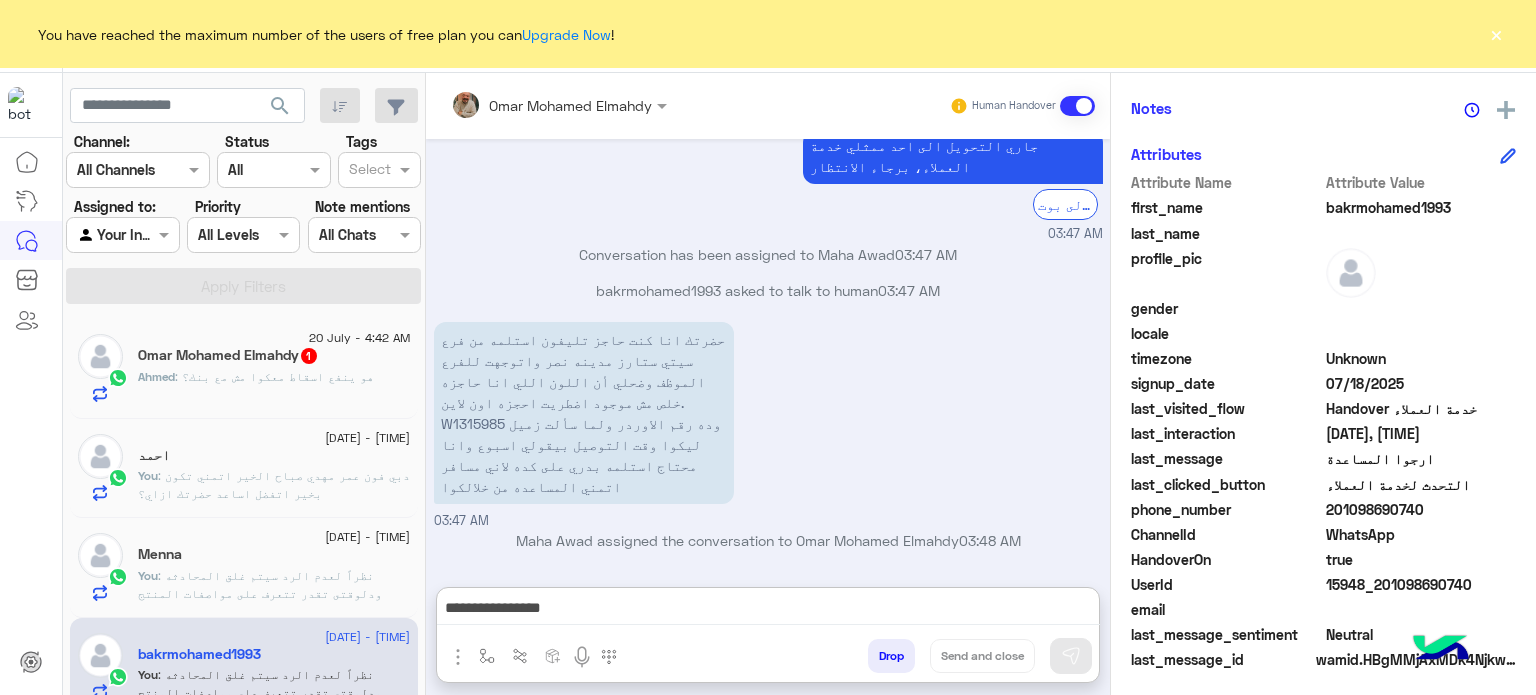 click on "**********" at bounding box center (768, 610) 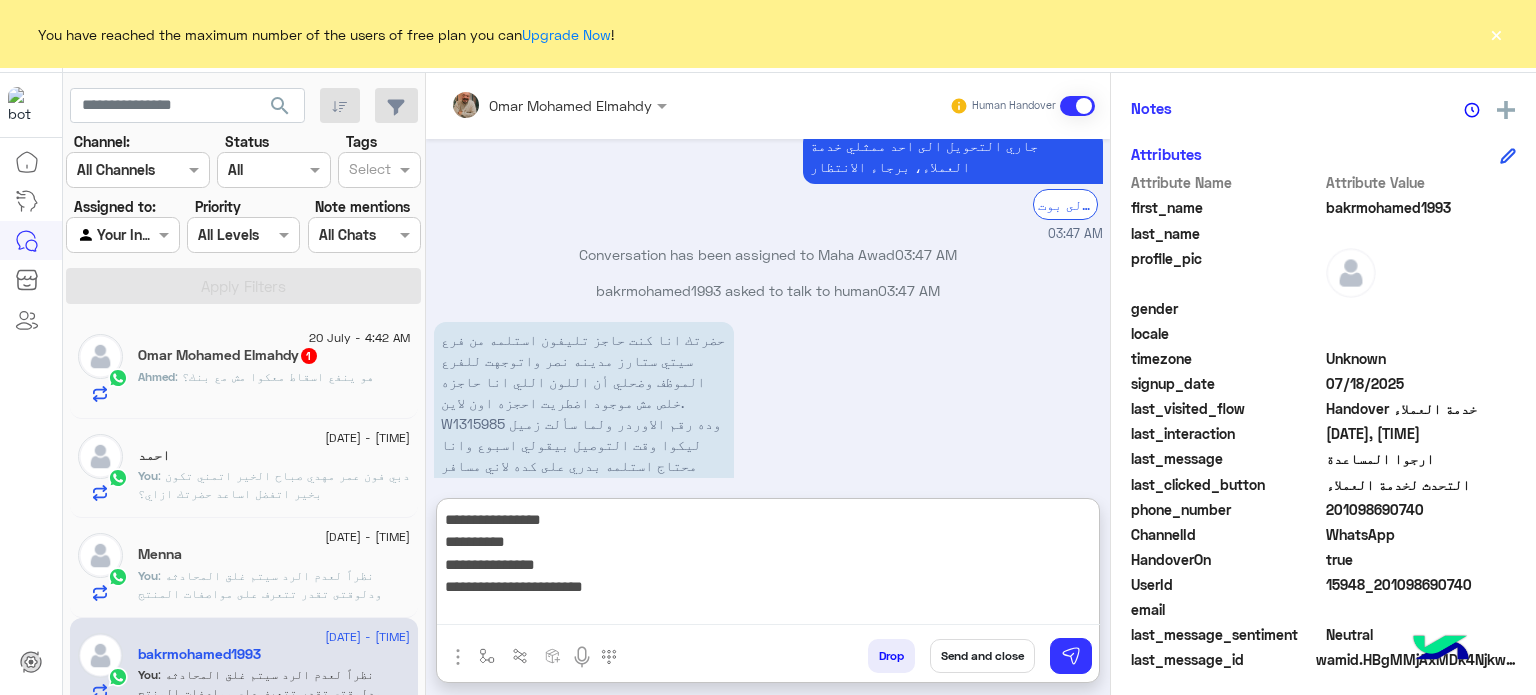 click on "**********" at bounding box center (768, 566) 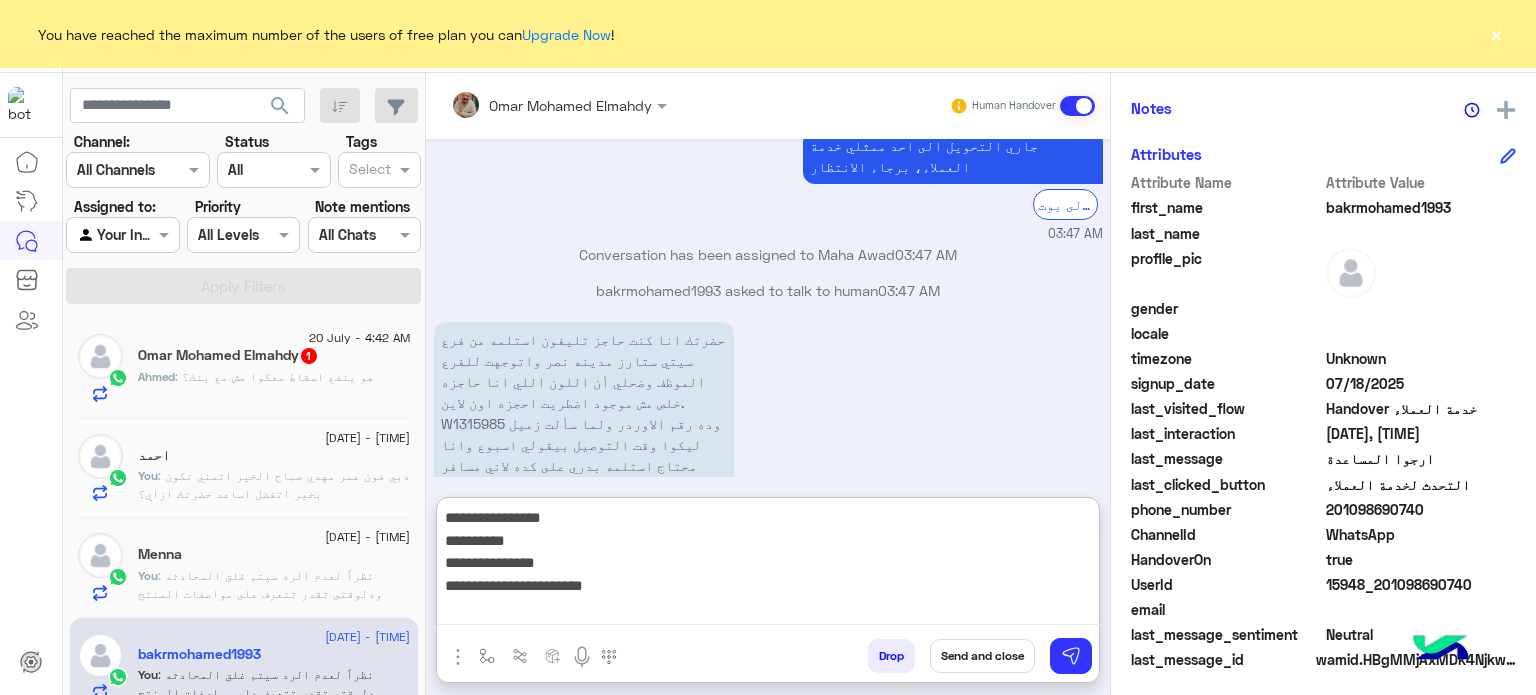 click on "**********" at bounding box center [768, 565] 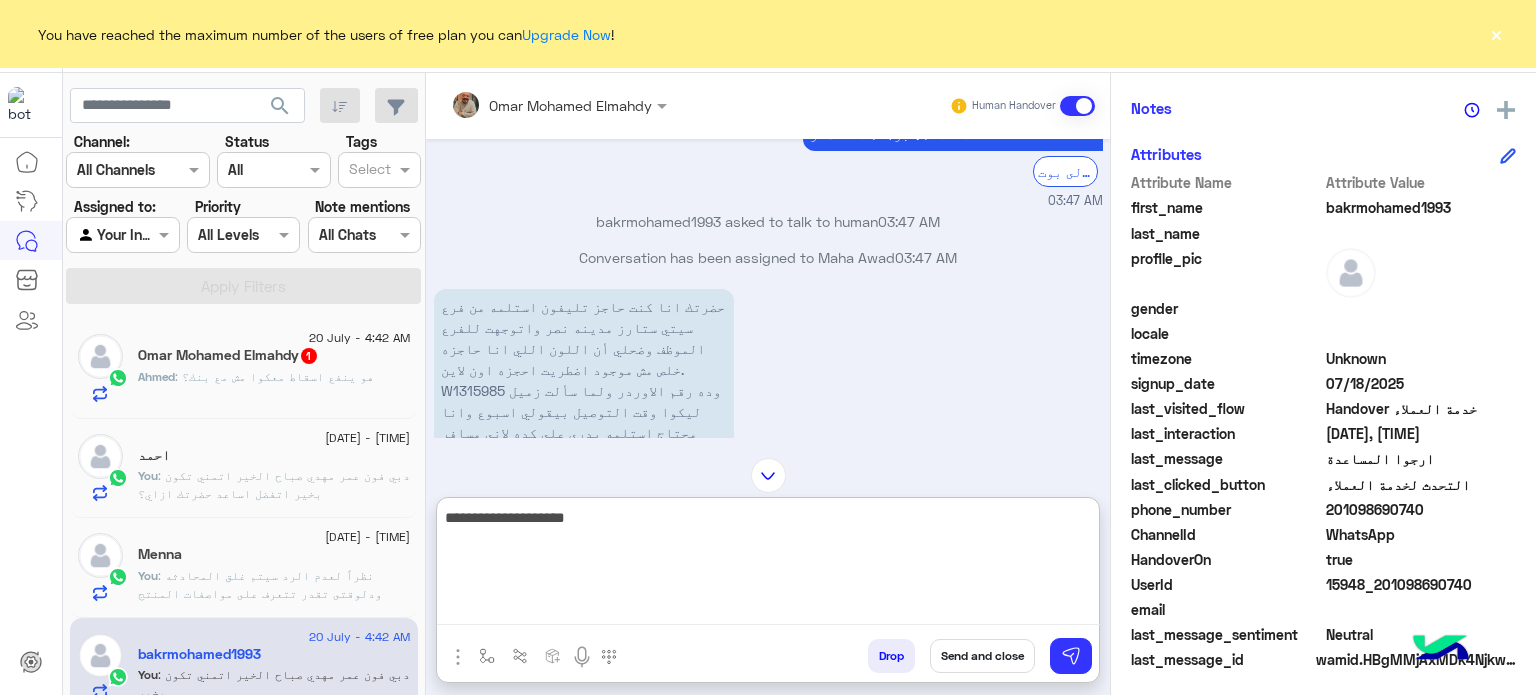 click on "حضرتك انا كنت حاجز تليفون استلمه من فرع سيتي ستارز مدينه نصر واتوجهت للفرع الموظف وضحلي أن اللون اللي انا حاجزه خلص مش موجود اضطريت احجزه اون لاين. W1315985 وده رقم الاوردر ولما سألت زميل ليكوا وقت التوصيل بيقولي اسبوع وانا محتاج استلمه بدري على كده لاني مسافر اتمني المساعده من خلالكوا" at bounding box center [584, 380] 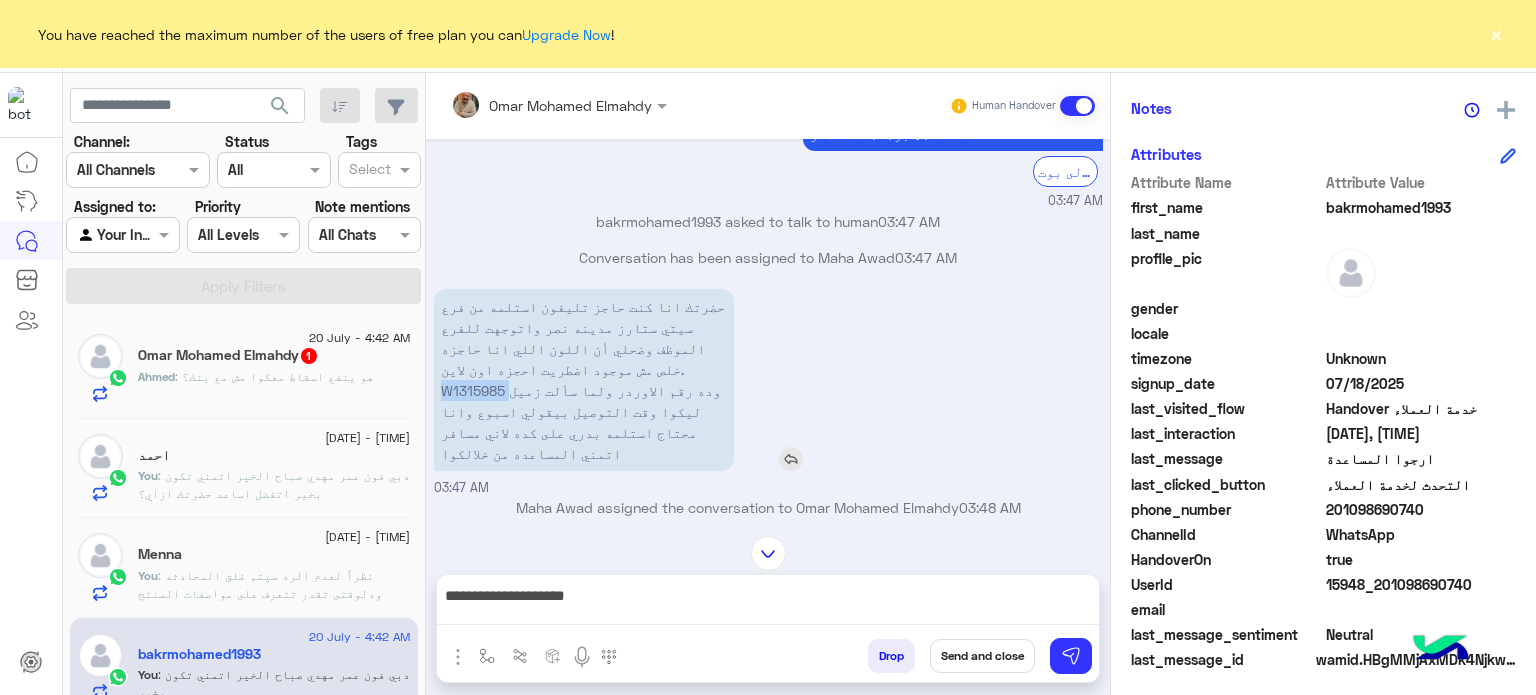 click on "حضرتك انا كنت حاجز تليفون استلمه من فرع سيتي ستارز مدينه نصر واتوجهت للفرع الموظف وضحلي أن اللون اللي انا حاجزه خلص مش موجود اضطريت احجزه اون لاين. W1315985 وده رقم الاوردر ولما سألت زميل ليكوا وقت التوصيل بيقولي اسبوع وانا محتاج استلمه بدري على كده لاني مسافر اتمني المساعده من خلالكوا" at bounding box center [584, 380] 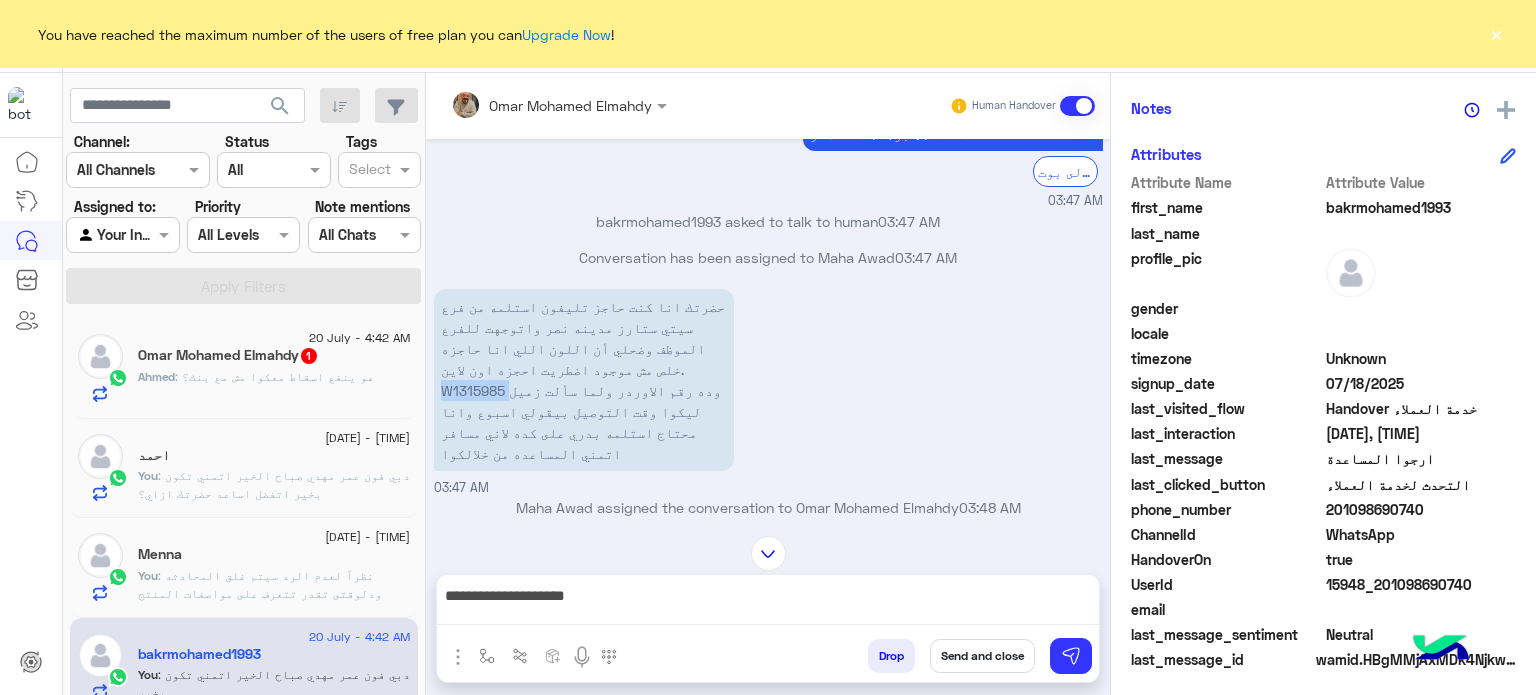 copy on "[ORDER_ID]" 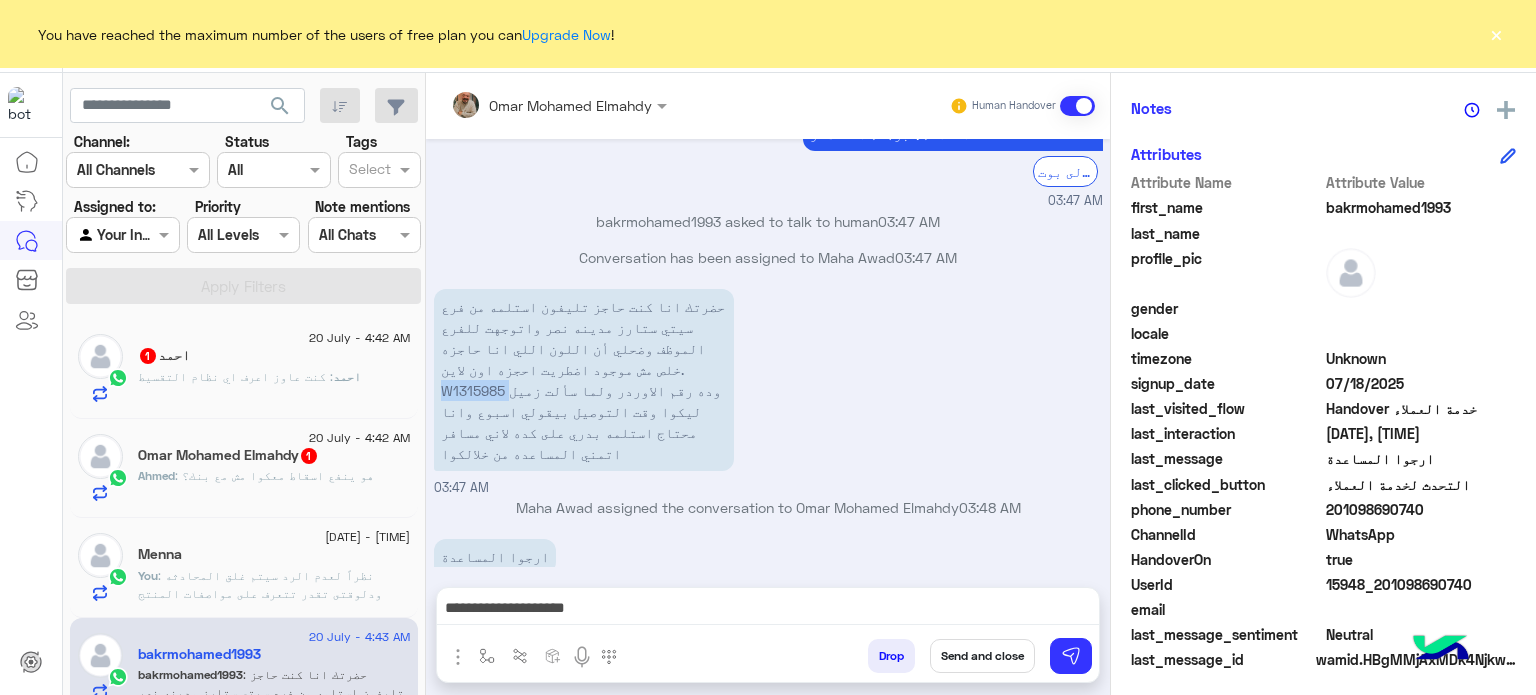 scroll, scrollTop: 1142, scrollLeft: 0, axis: vertical 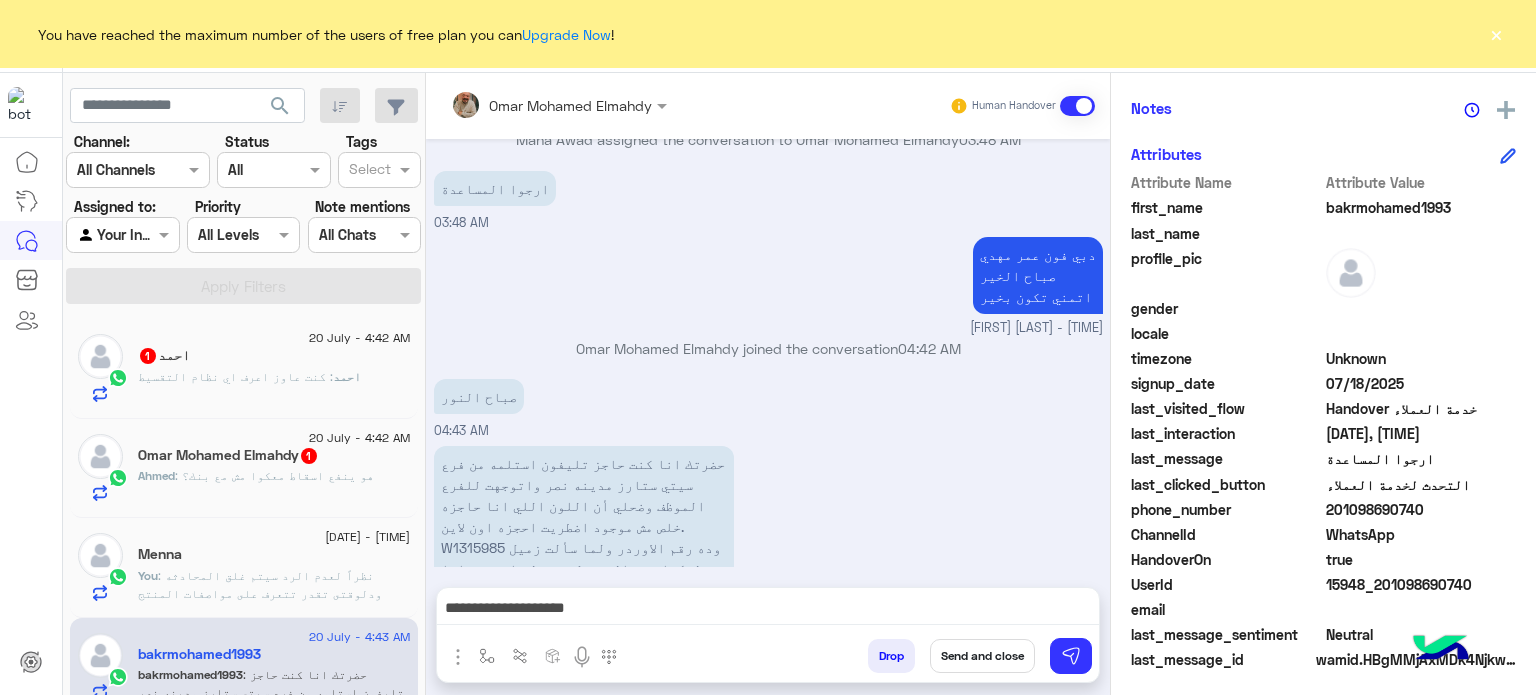 click on "**********" at bounding box center [768, 388] 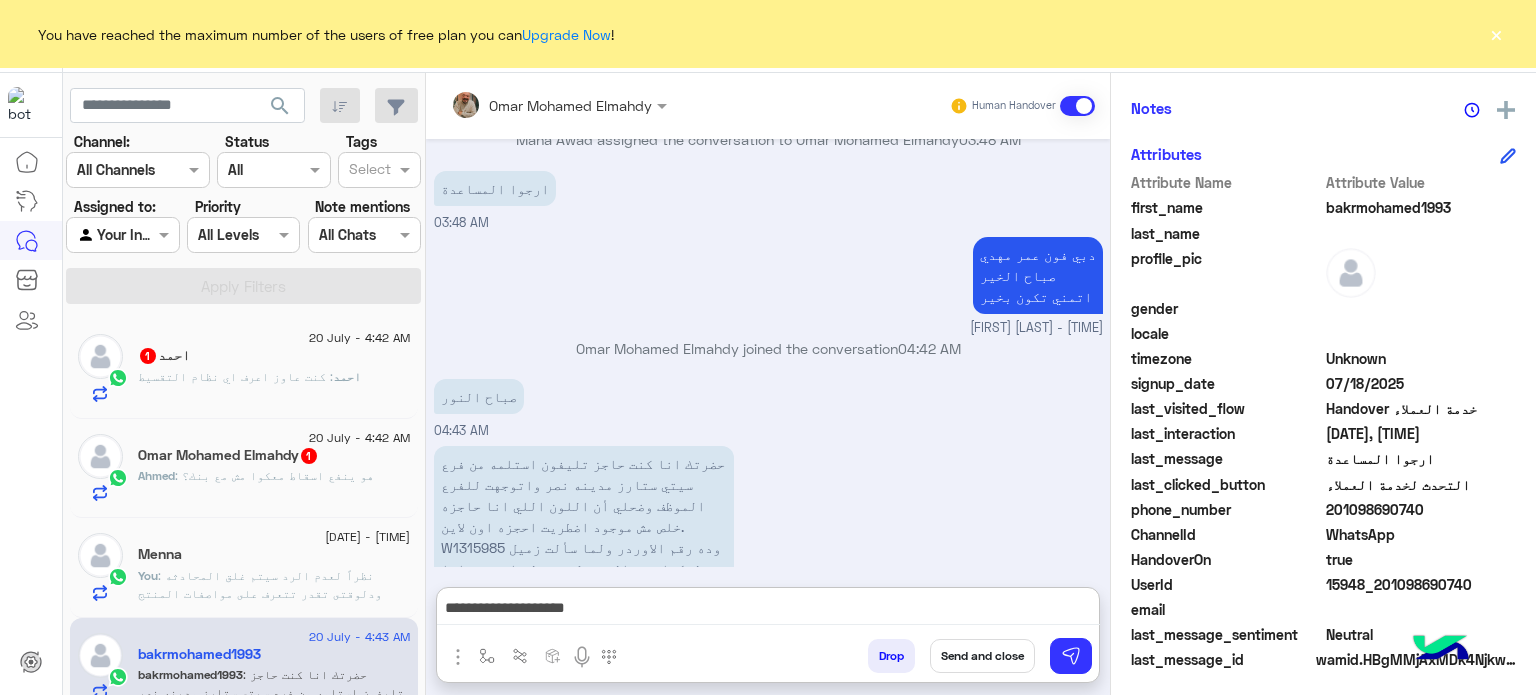 click on "**********" at bounding box center (768, 610) 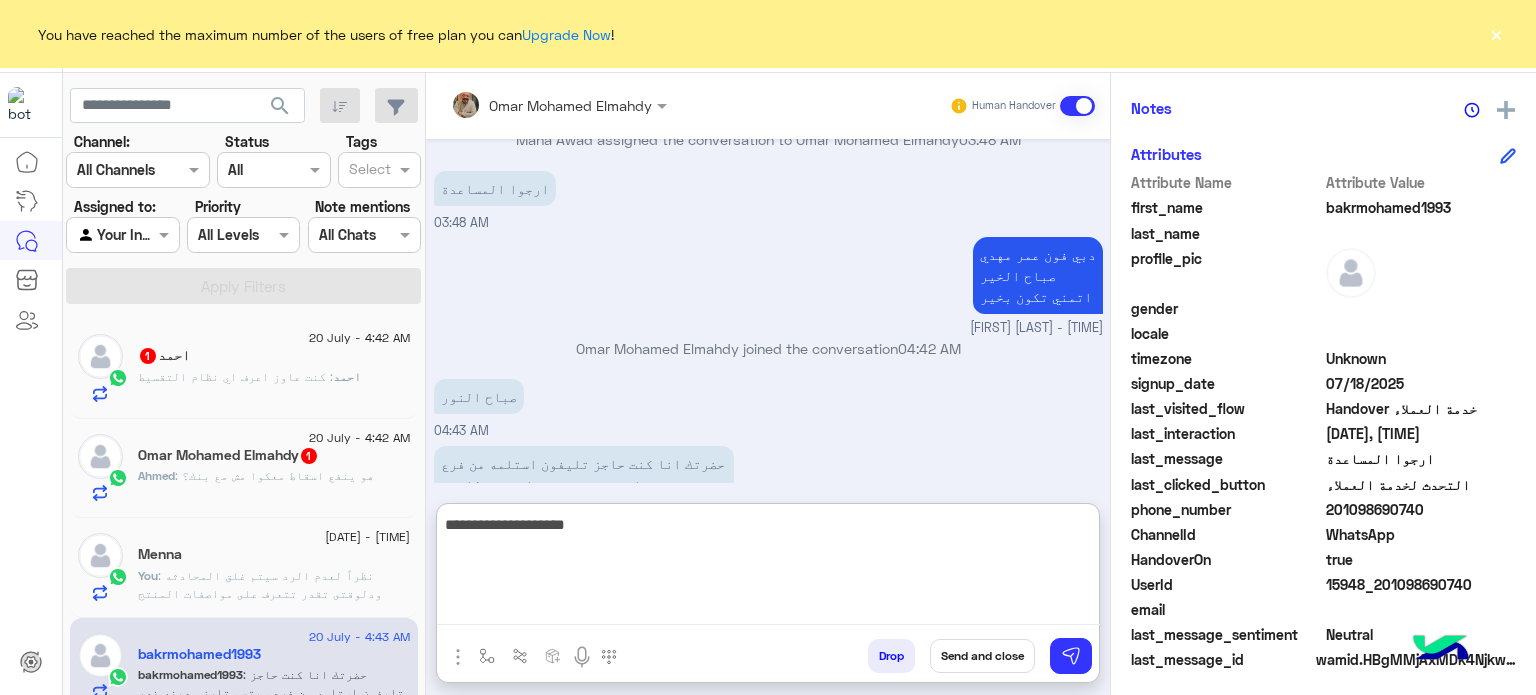 click on "**********" at bounding box center (768, 568) 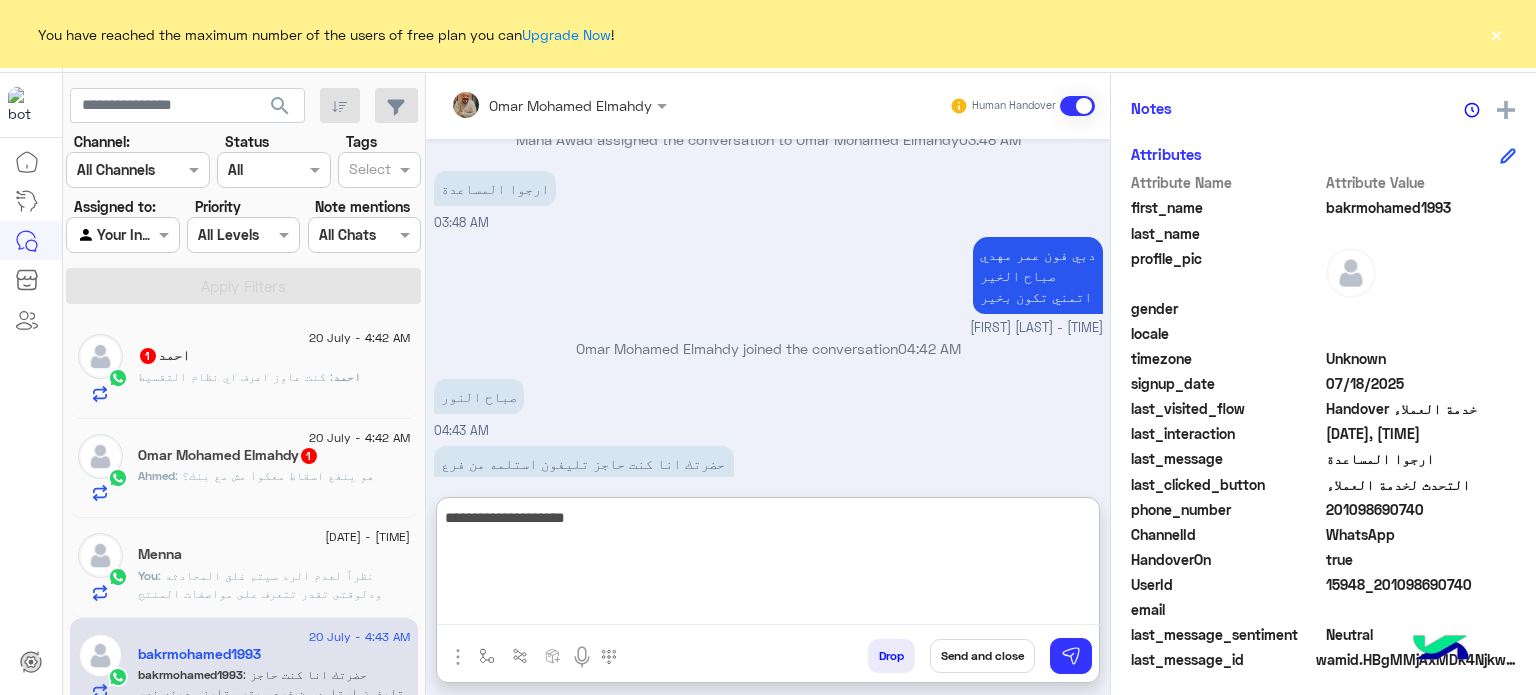 click on "**********" at bounding box center [768, 565] 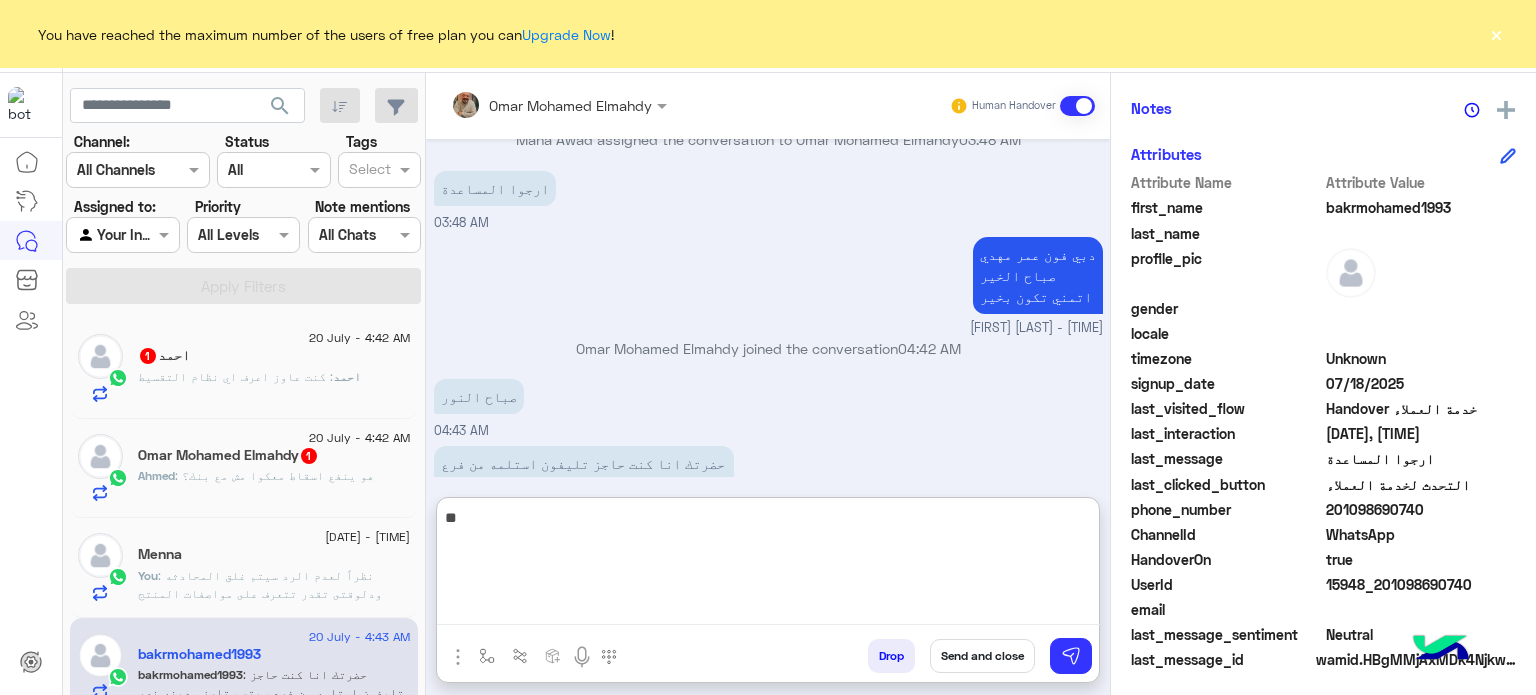 type on "*" 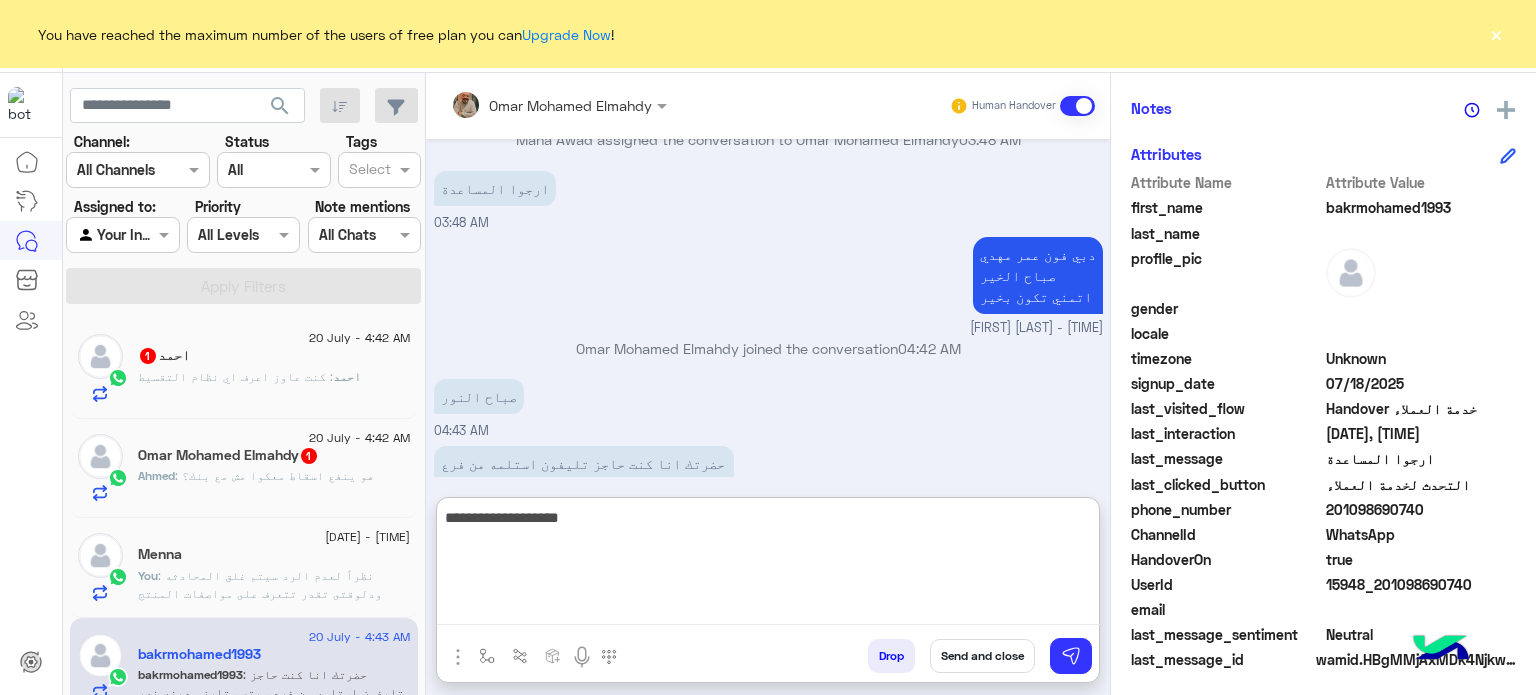 type on "**********" 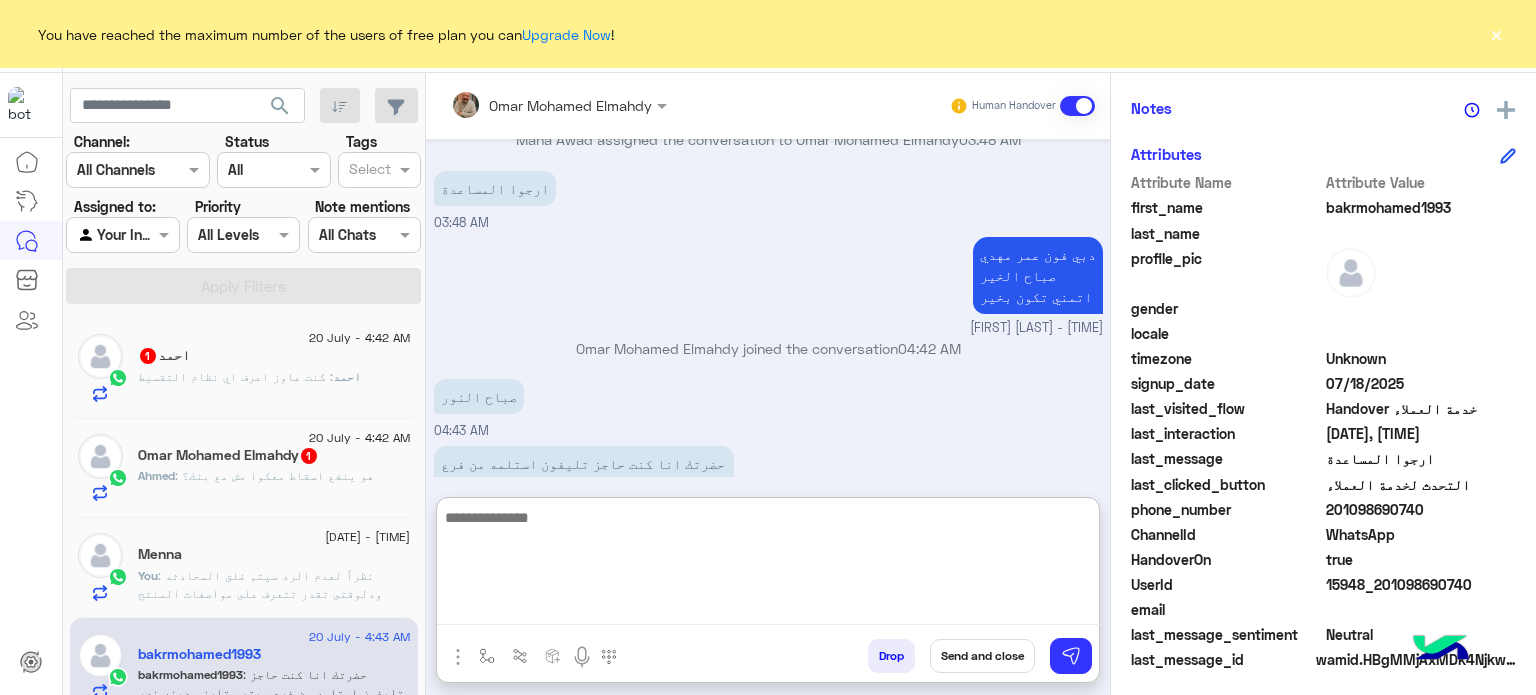 scroll, scrollTop: 1296, scrollLeft: 0, axis: vertical 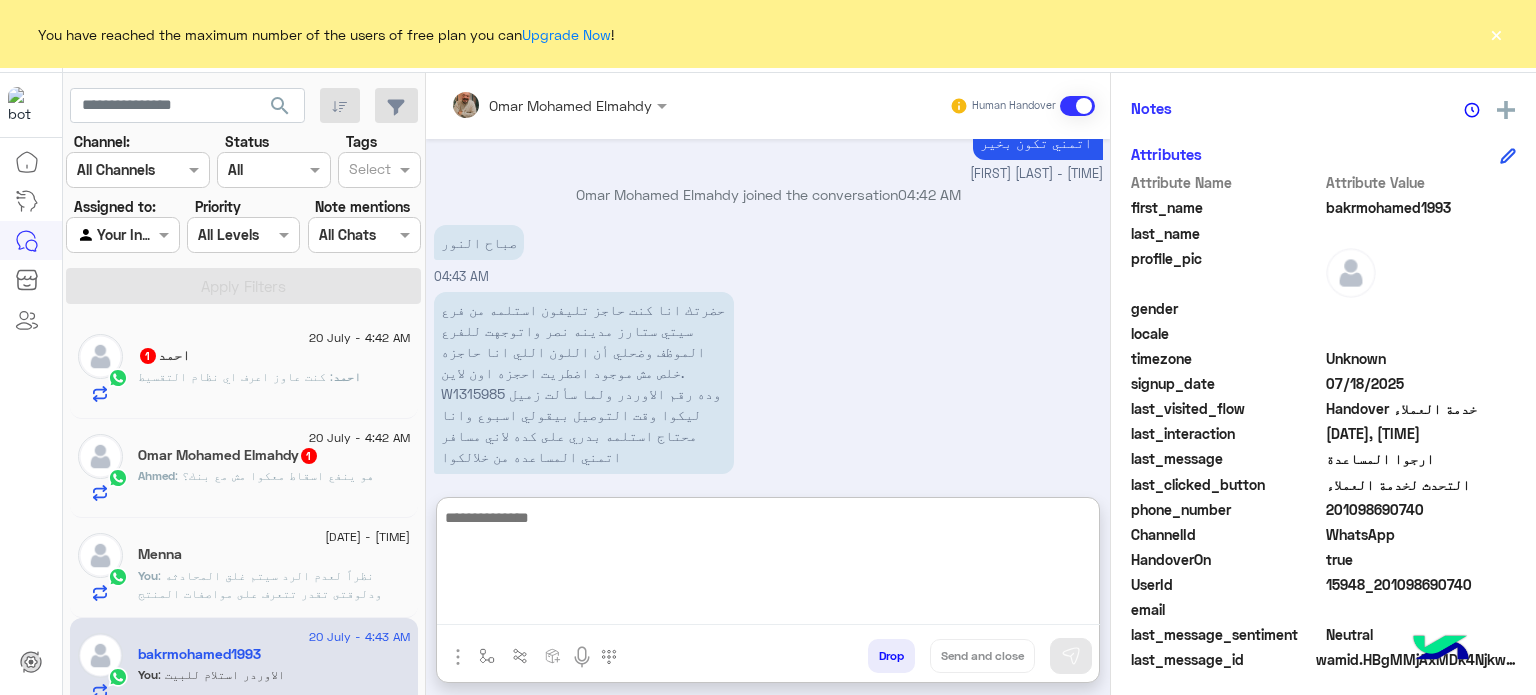 click at bounding box center (768, 565) 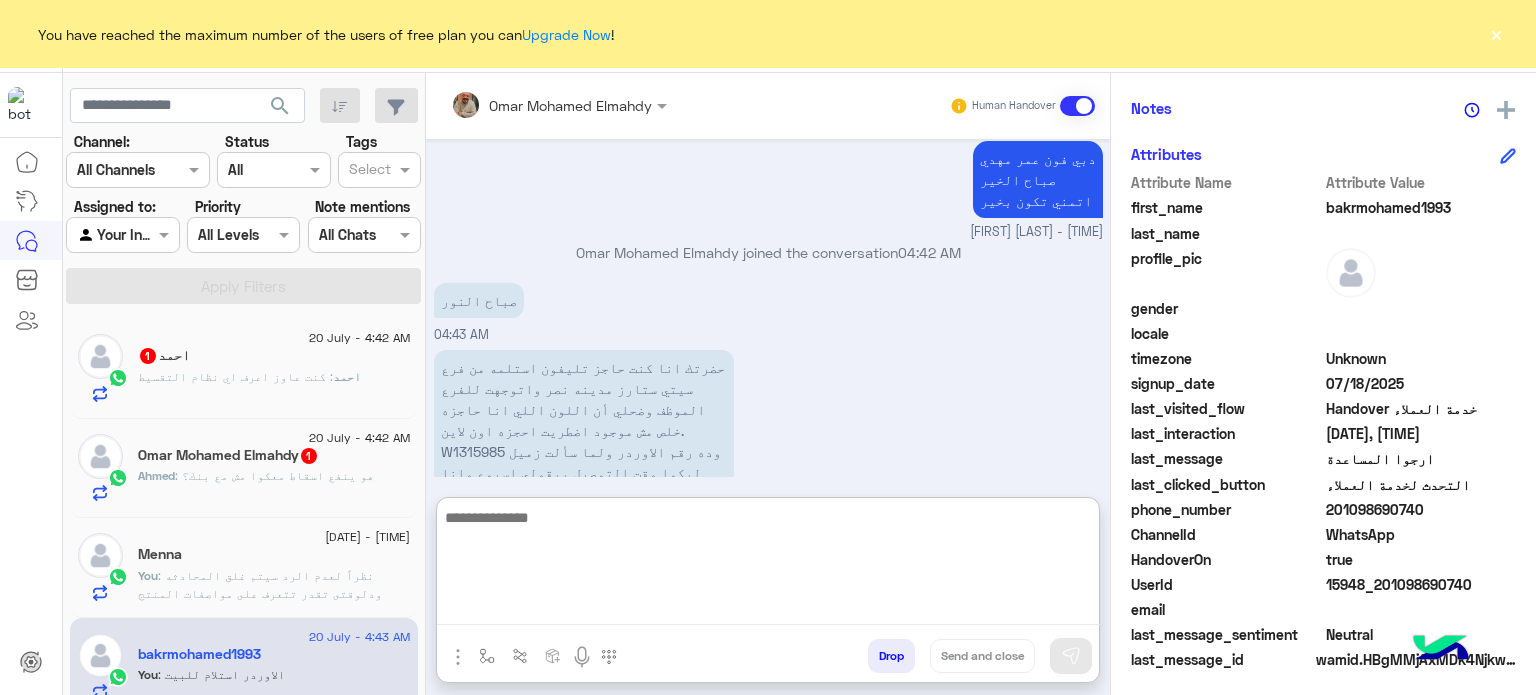 scroll, scrollTop: 1296, scrollLeft: 0, axis: vertical 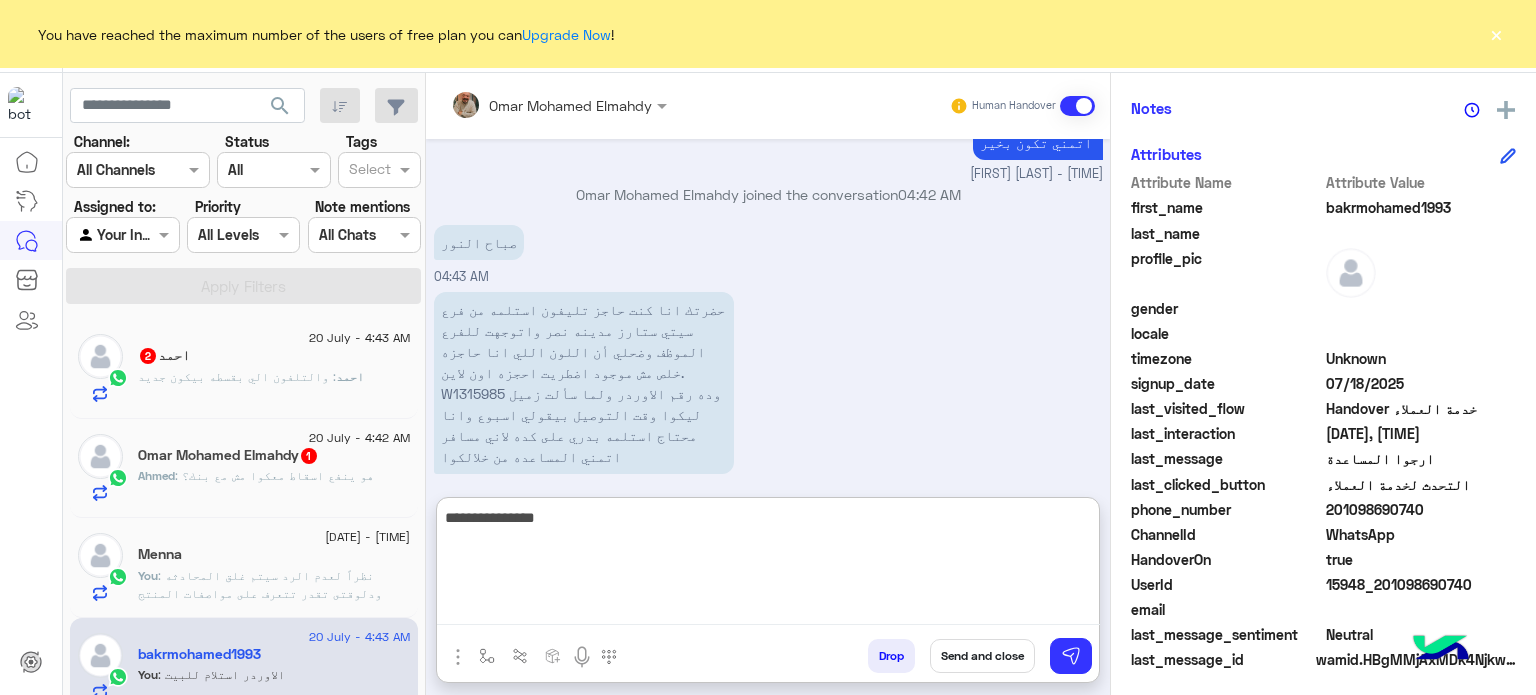 type on "**********" 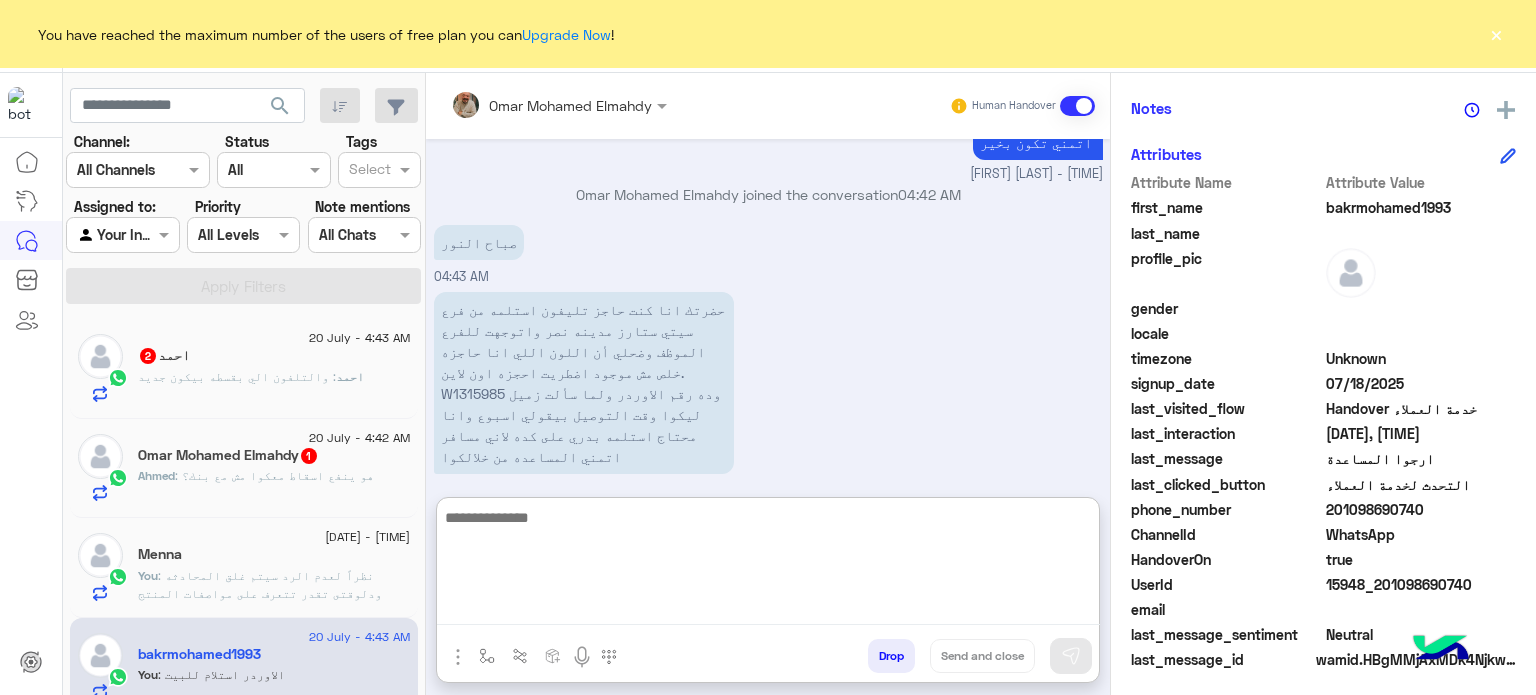 scroll, scrollTop: 1360, scrollLeft: 0, axis: vertical 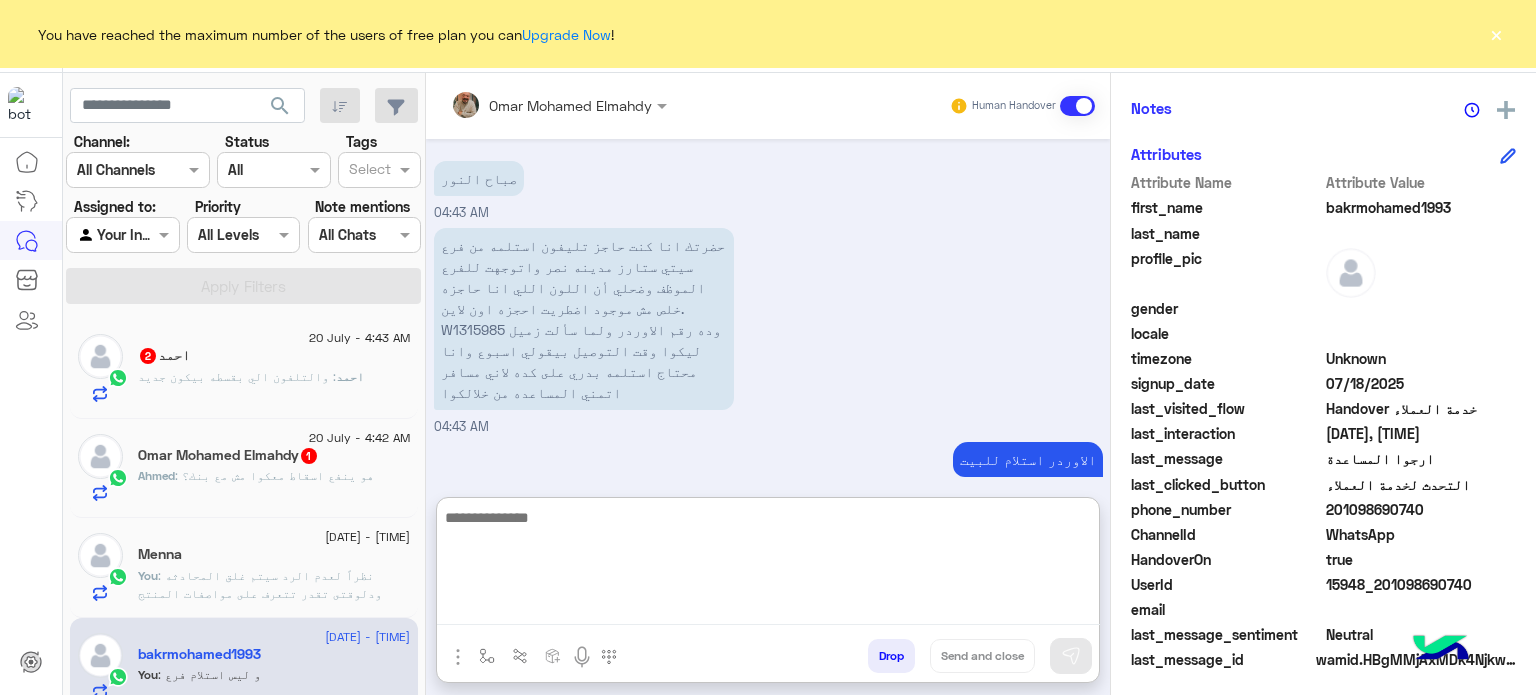 click at bounding box center (768, 565) 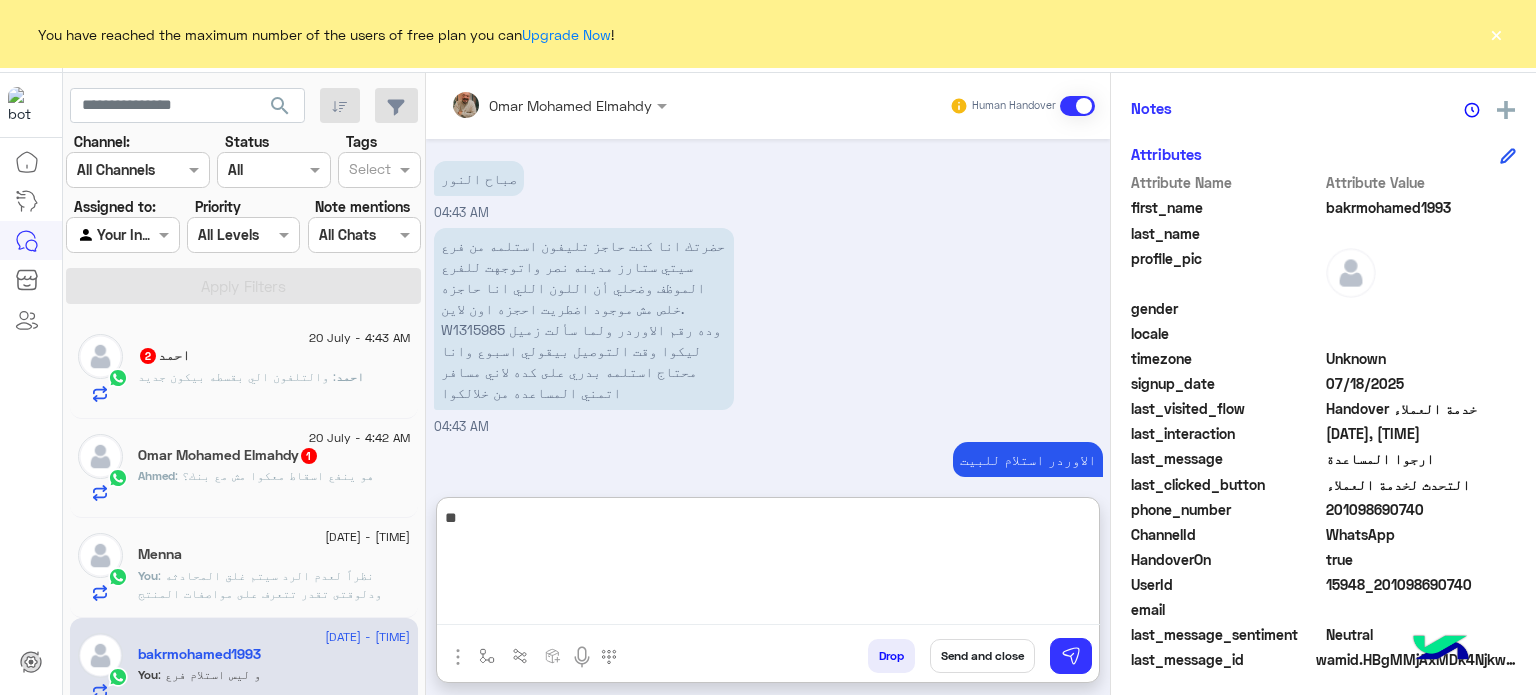type on "*" 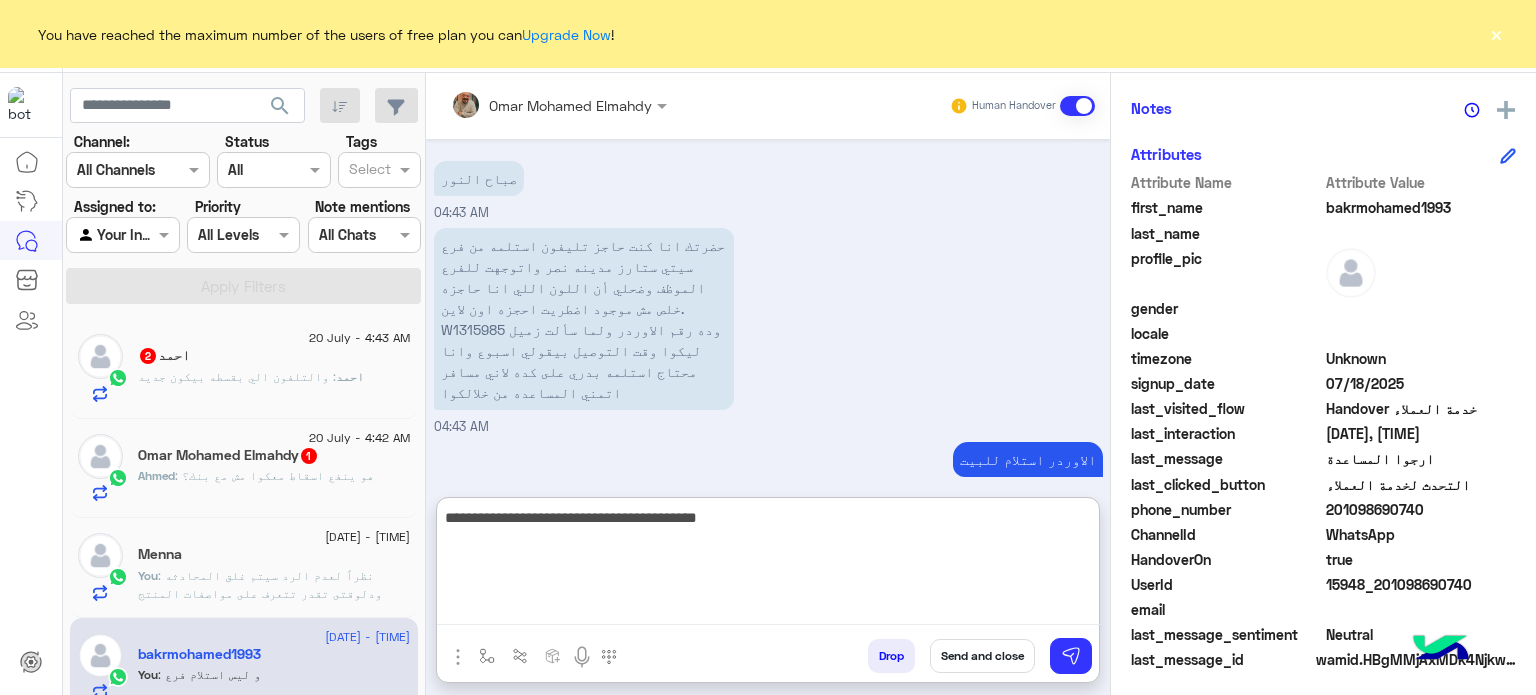 type on "**********" 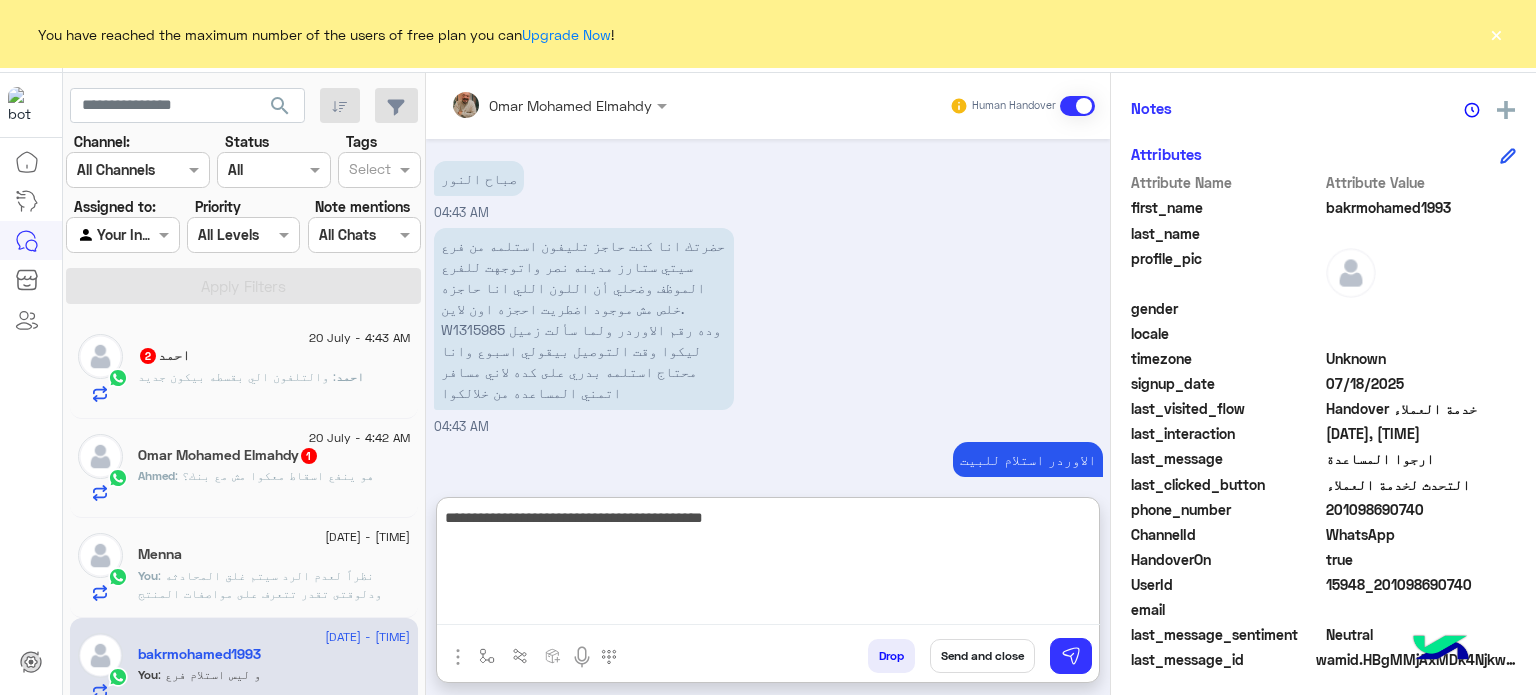 scroll, scrollTop: 1426, scrollLeft: 0, axis: vertical 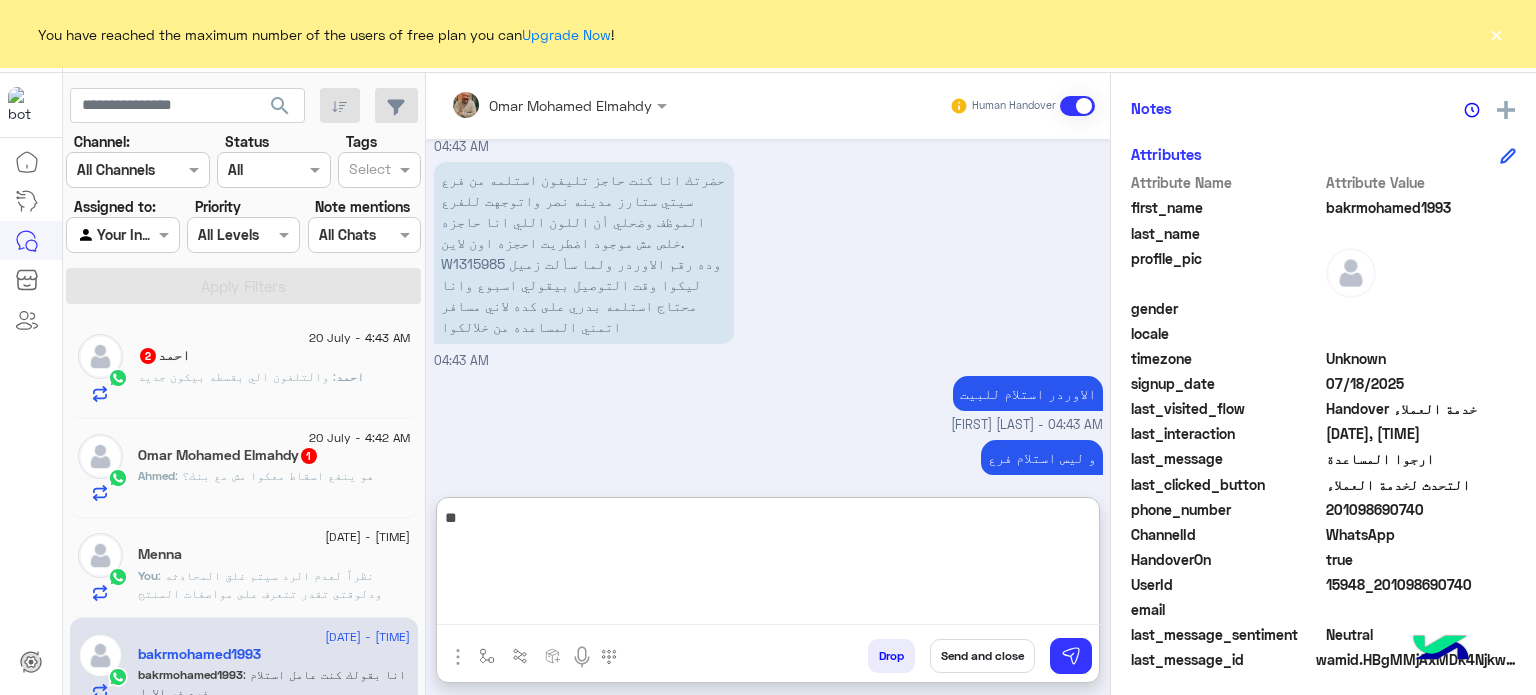 type on "*" 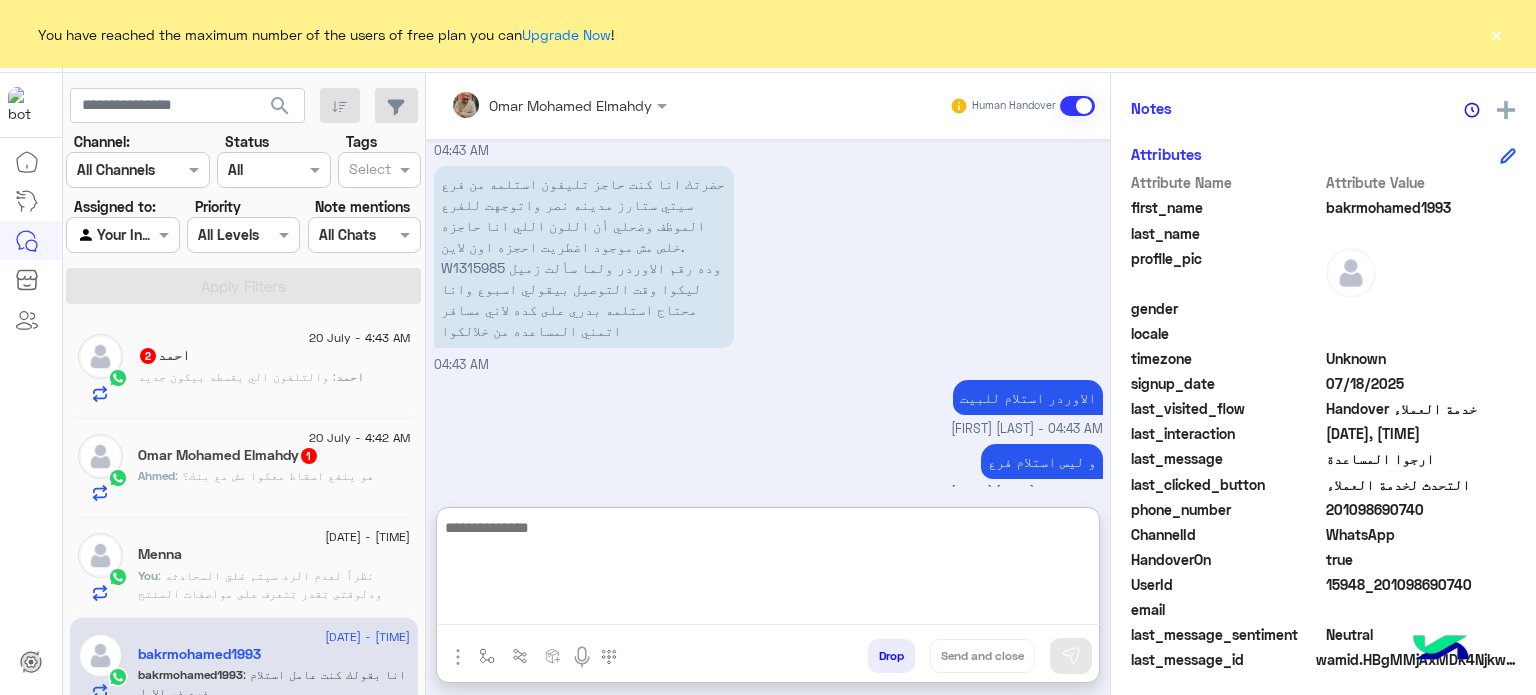 scroll, scrollTop: 1426, scrollLeft: 0, axis: vertical 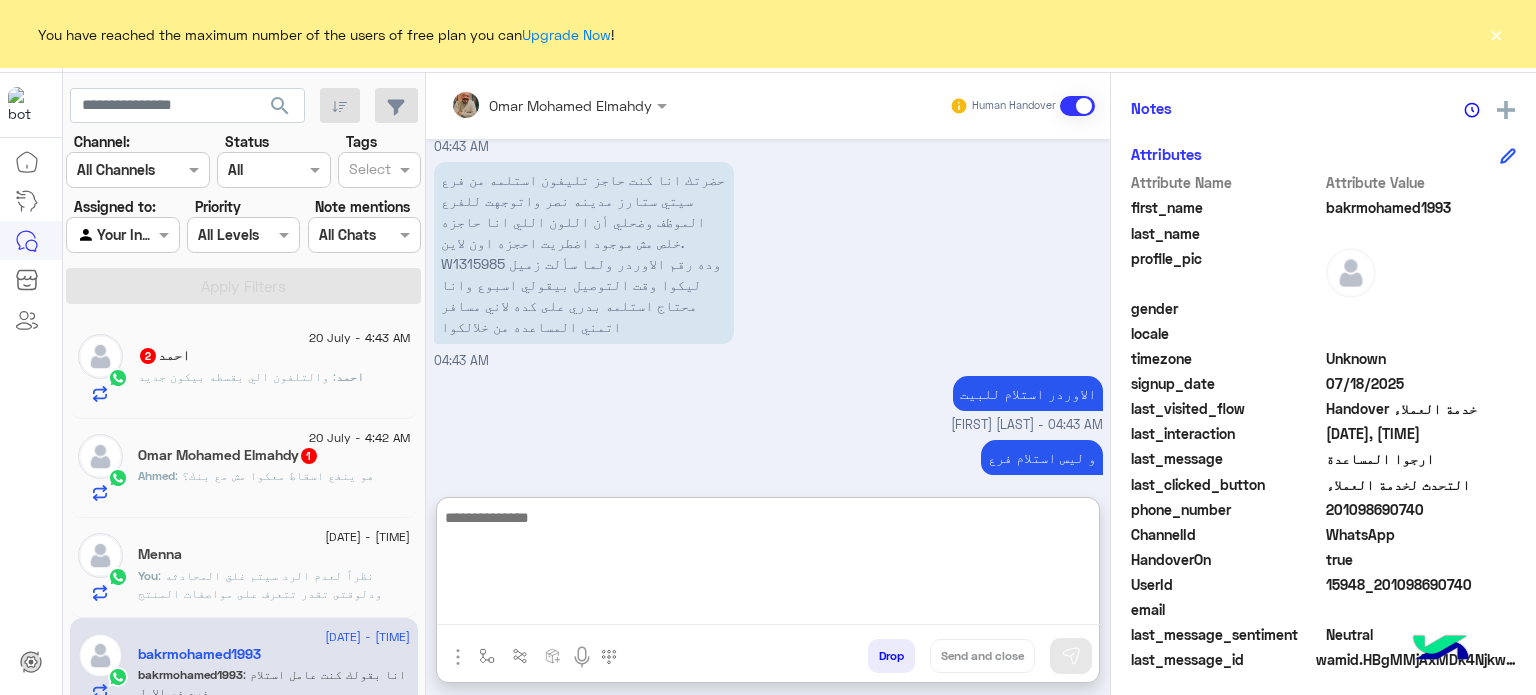 click at bounding box center (768, 565) 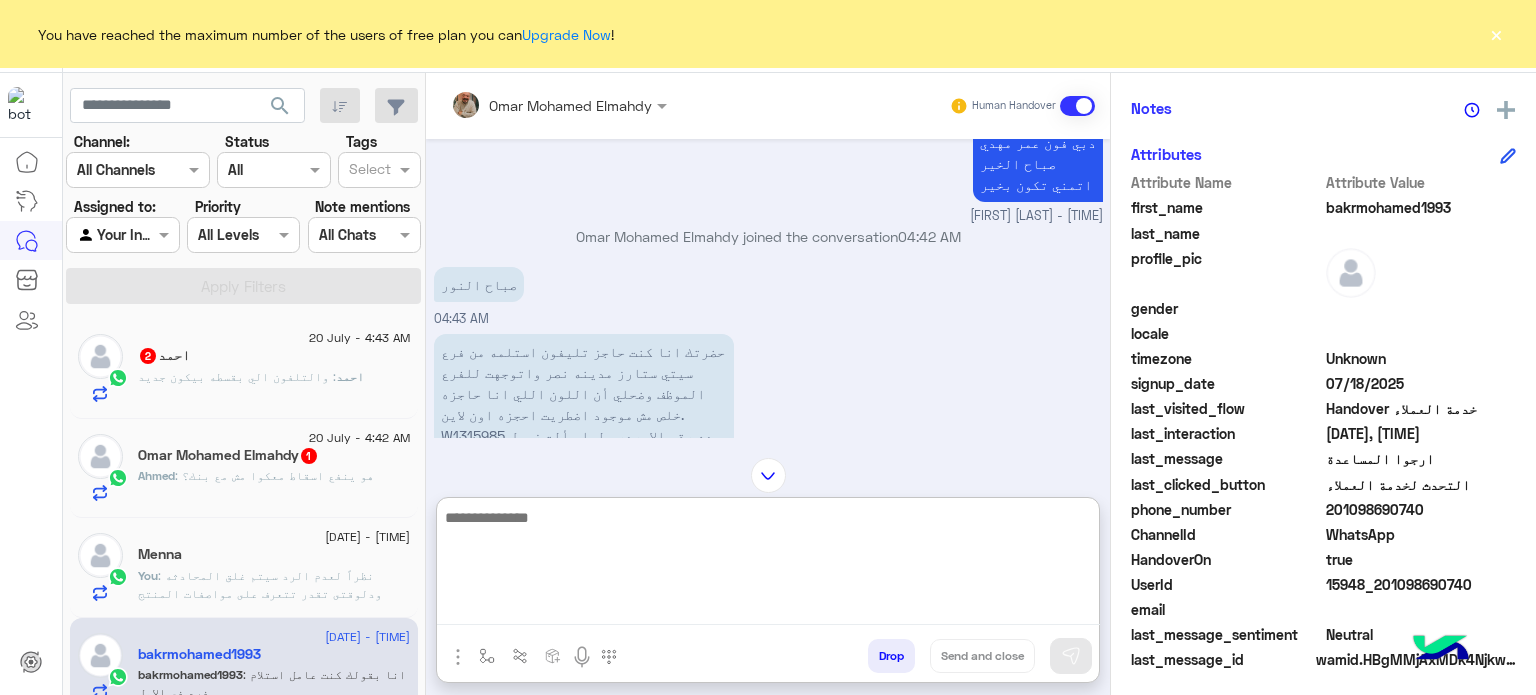 scroll, scrollTop: 1326, scrollLeft: 0, axis: vertical 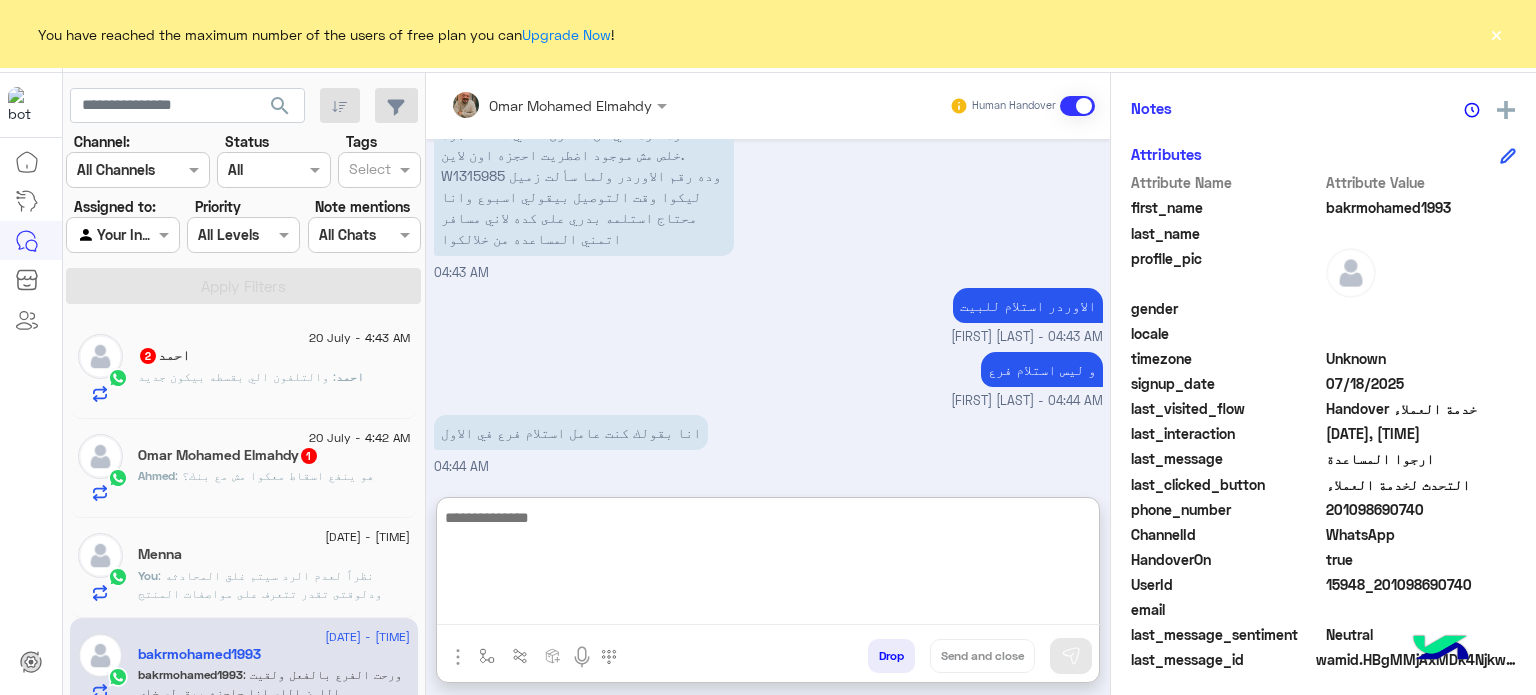 click at bounding box center (768, 565) 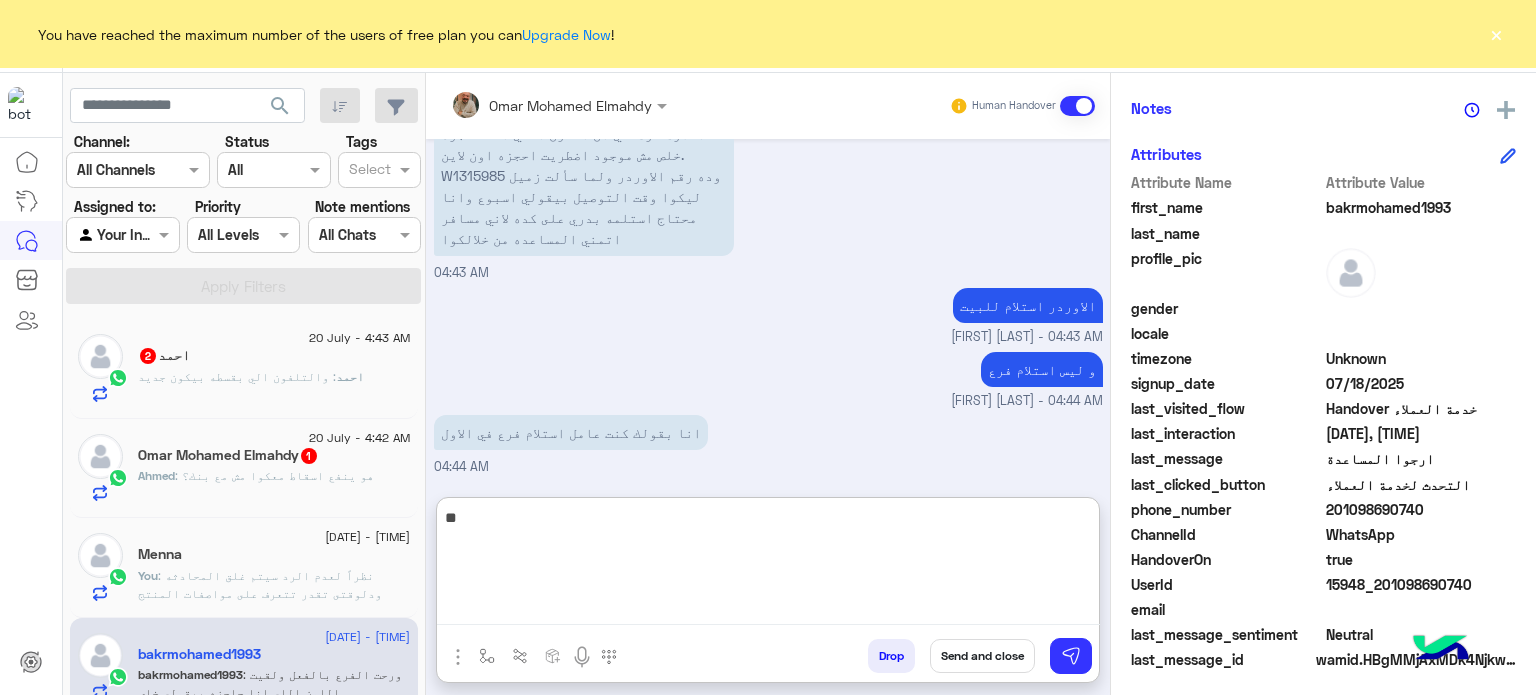 type on "*" 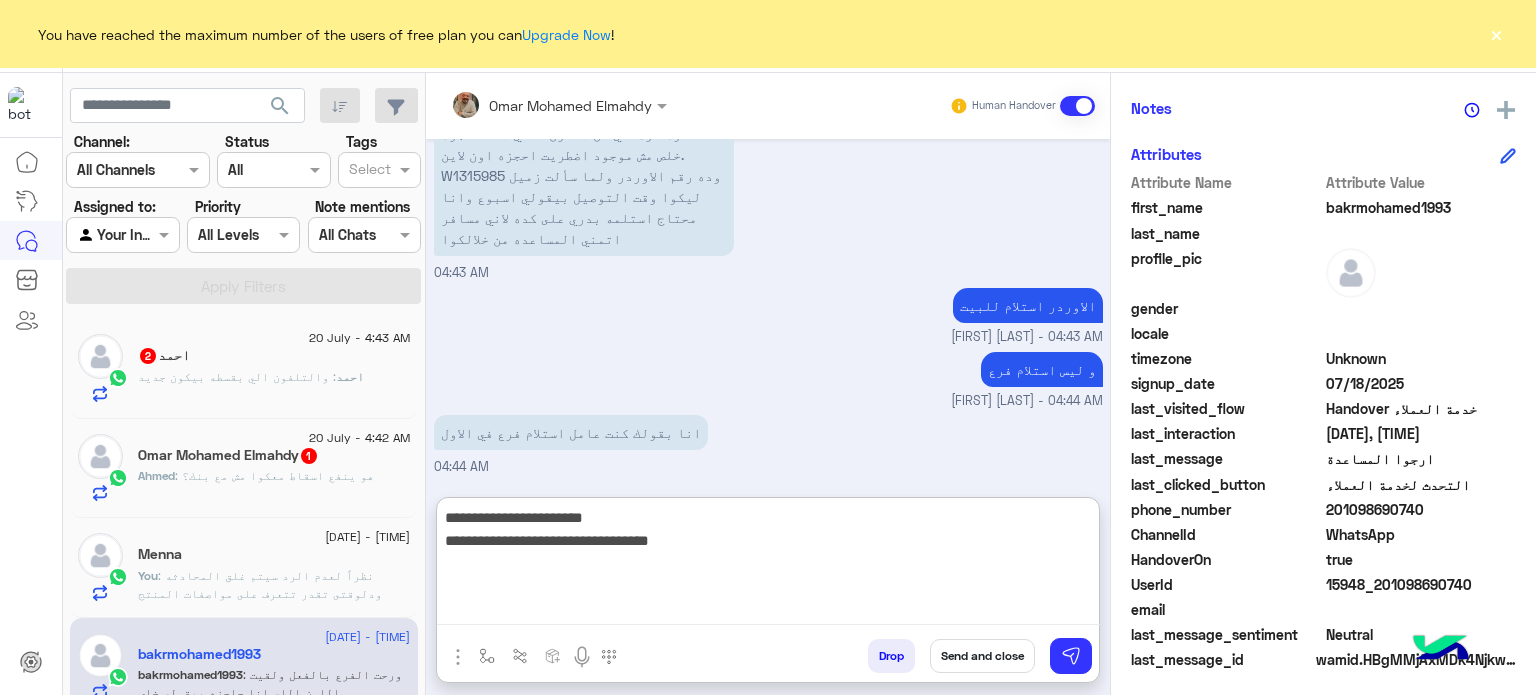 type on "**********" 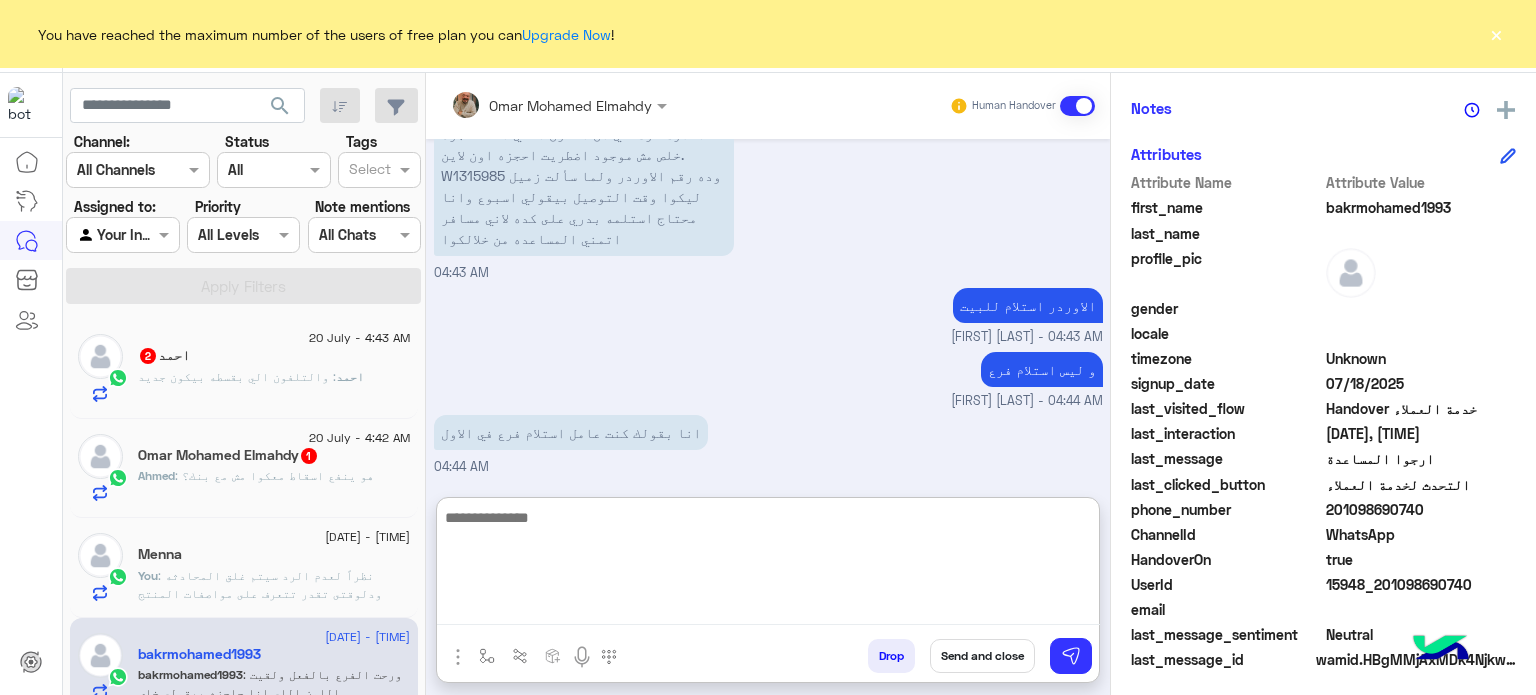 scroll, scrollTop: 1599, scrollLeft: 0, axis: vertical 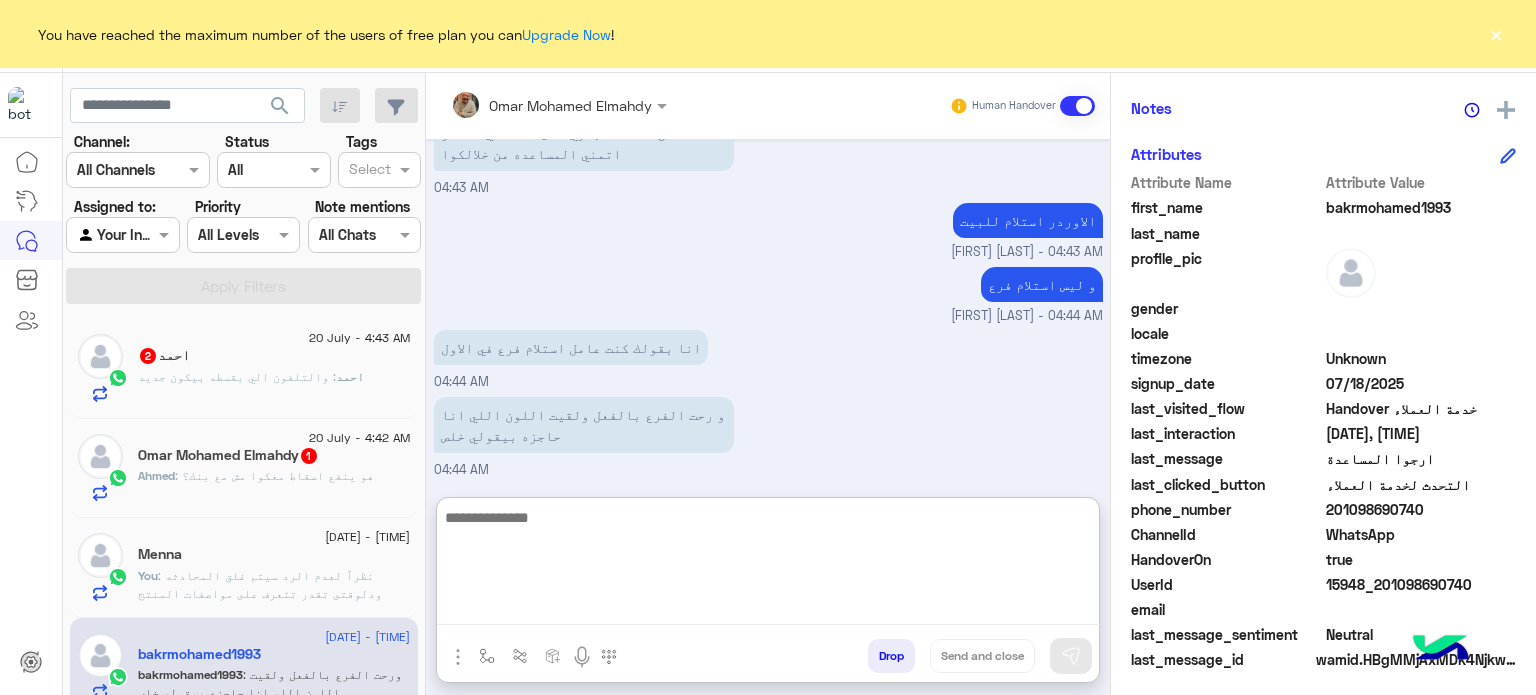 click on "احمد   2" 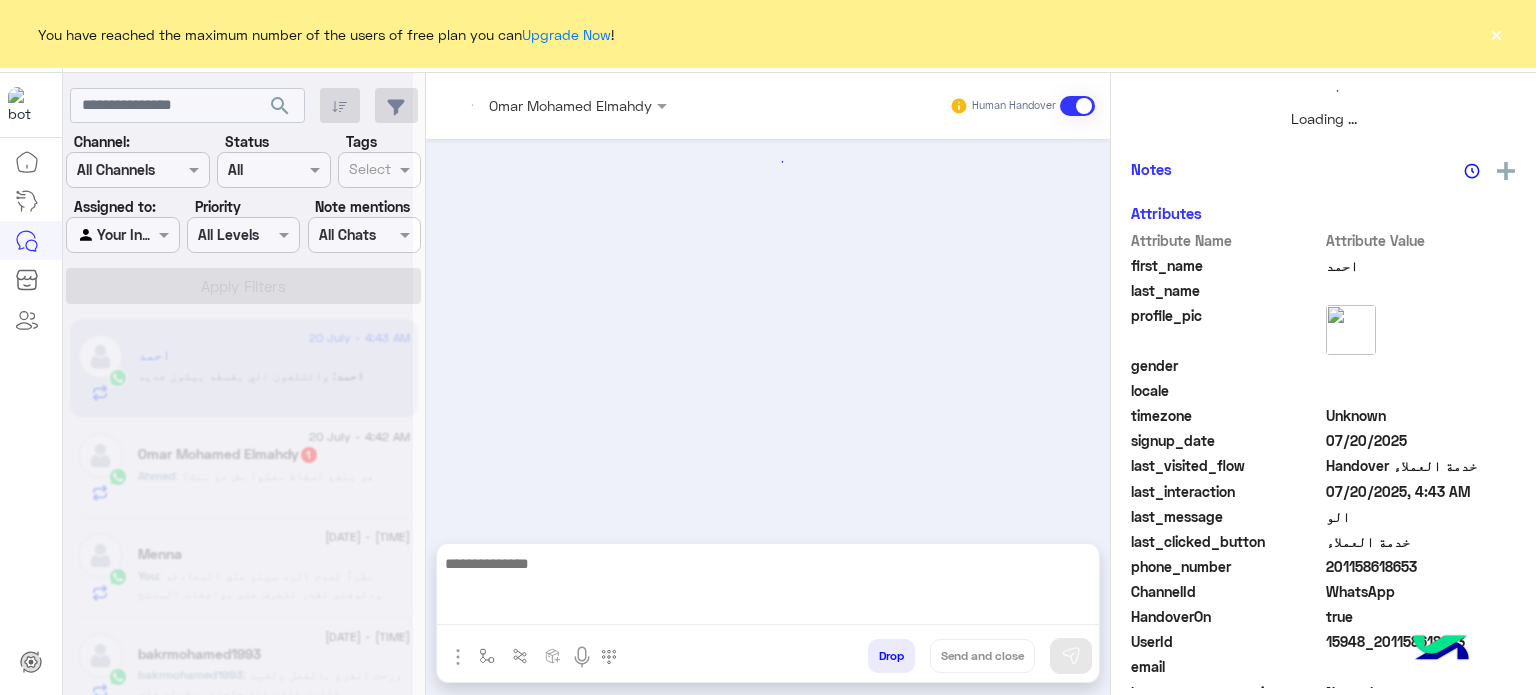 scroll, scrollTop: 0, scrollLeft: 0, axis: both 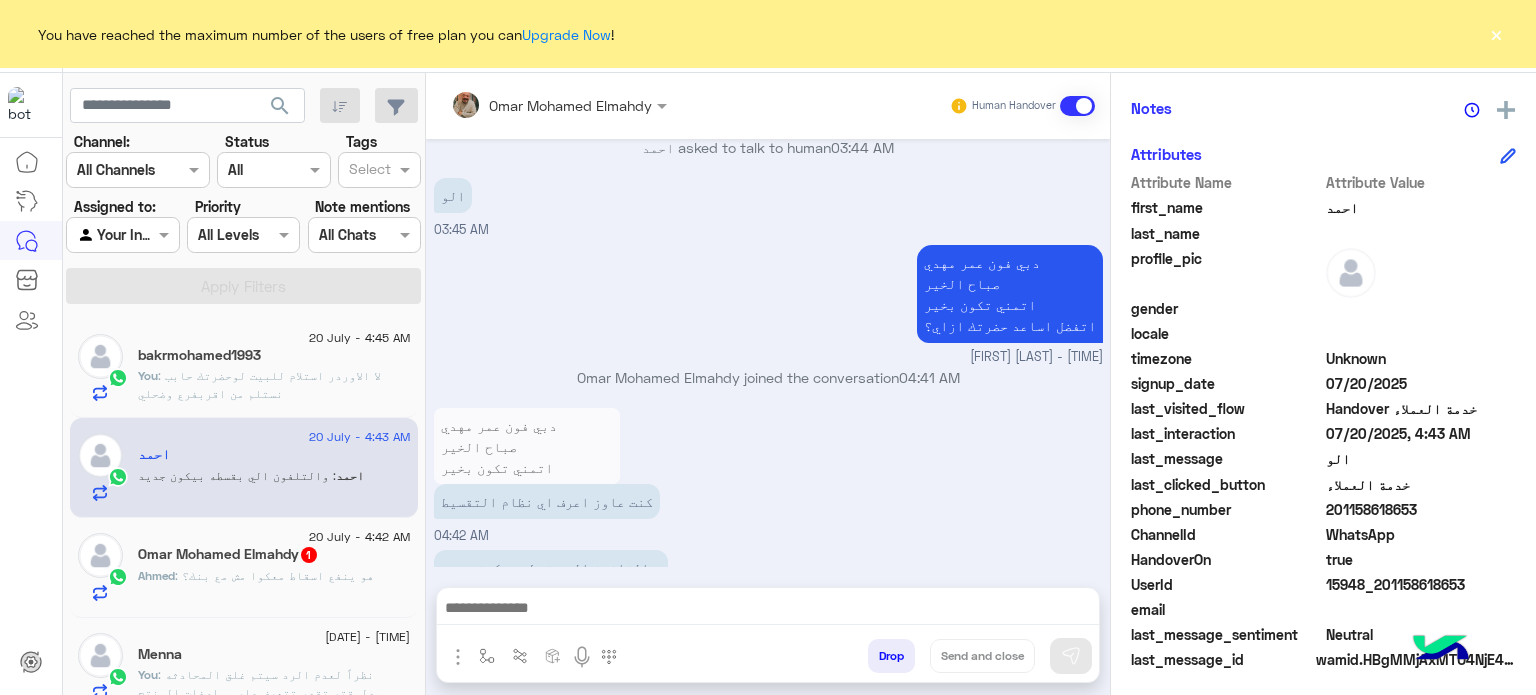 click at bounding box center [768, 610] 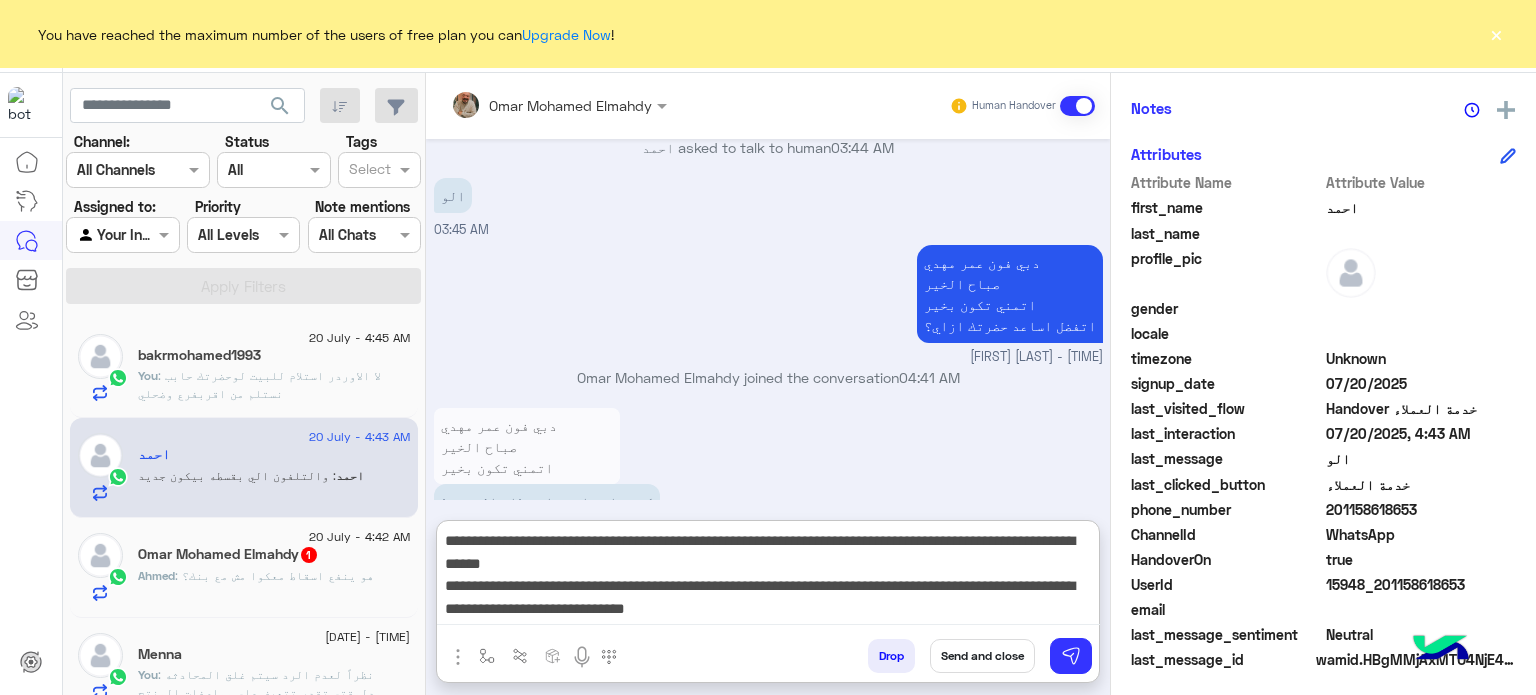 scroll, scrollTop: 0, scrollLeft: 0, axis: both 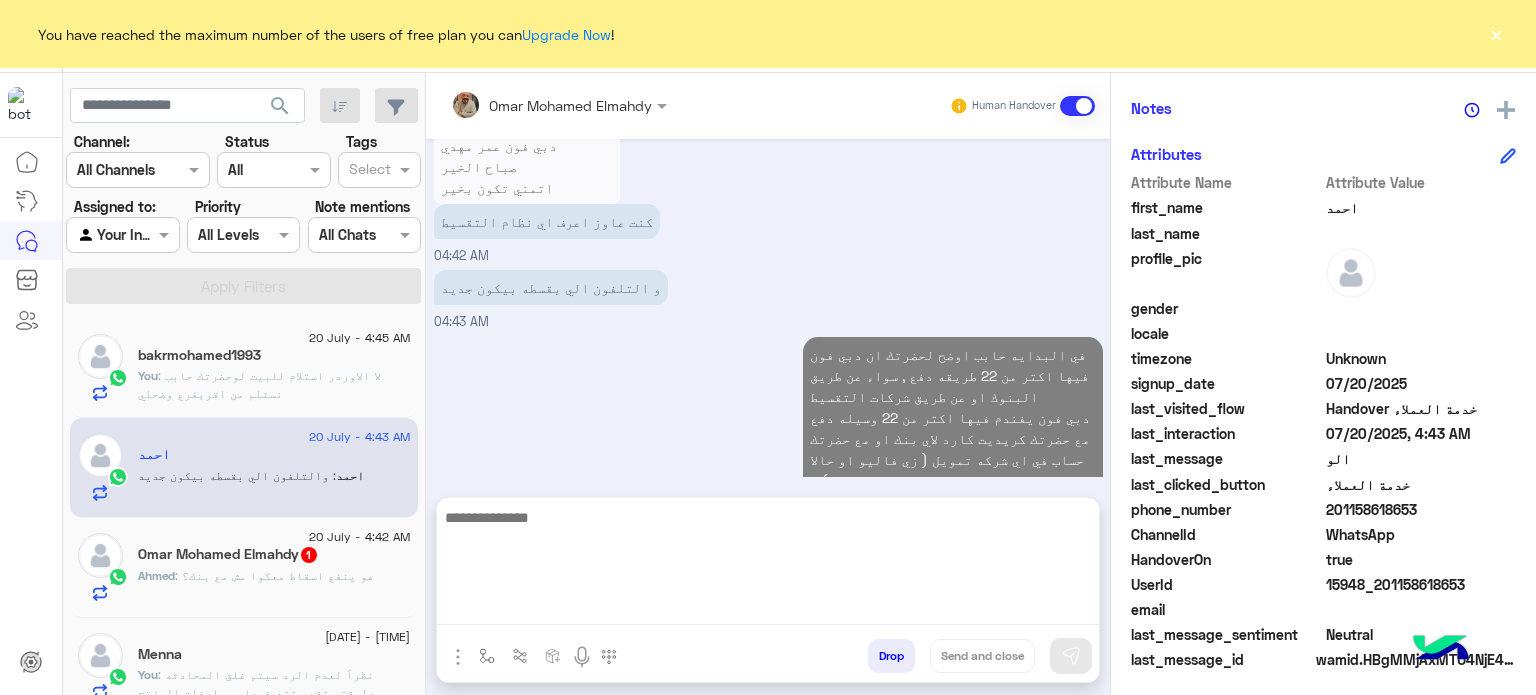 click on ":  نظراً لعدم الرد سيتم غلق المحادثه
ودلوقتى تقدر تتعرف على مواصفات المنتج المطلوب والالوان المتاحه ب الفروع المتاحه من خلال الويب سايت  :
Dubaiphone.net
و الحجز من خلال الويب سايت و سيتم بالتاكيد خلال 24 ساعه
ولو حضرتك احتاجت اي مساعده ماتترددش انك تتواصل معانا مره تانيه بالضغط على خدمه العملاء, شكراَ لتواصل حضرتك مع دبي فون❤" 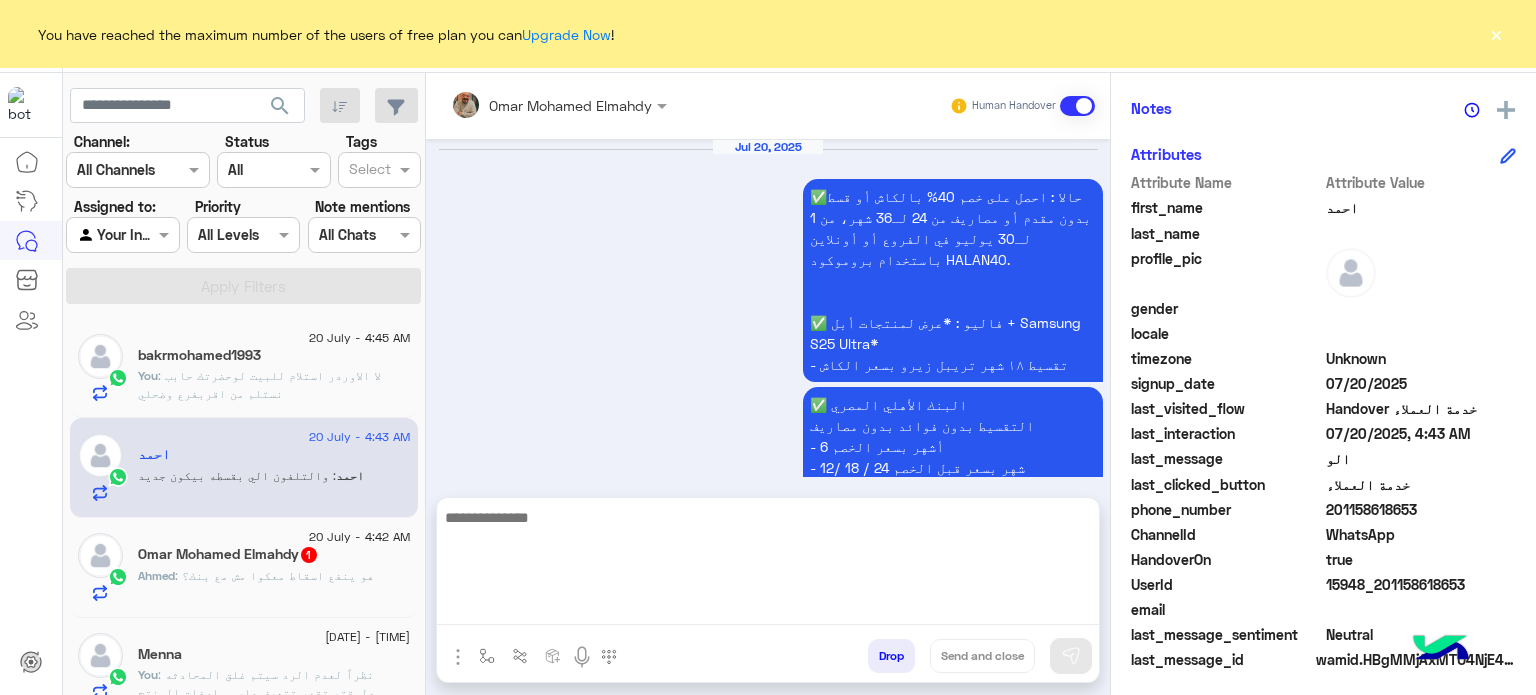 scroll, scrollTop: 463, scrollLeft: 0, axis: vertical 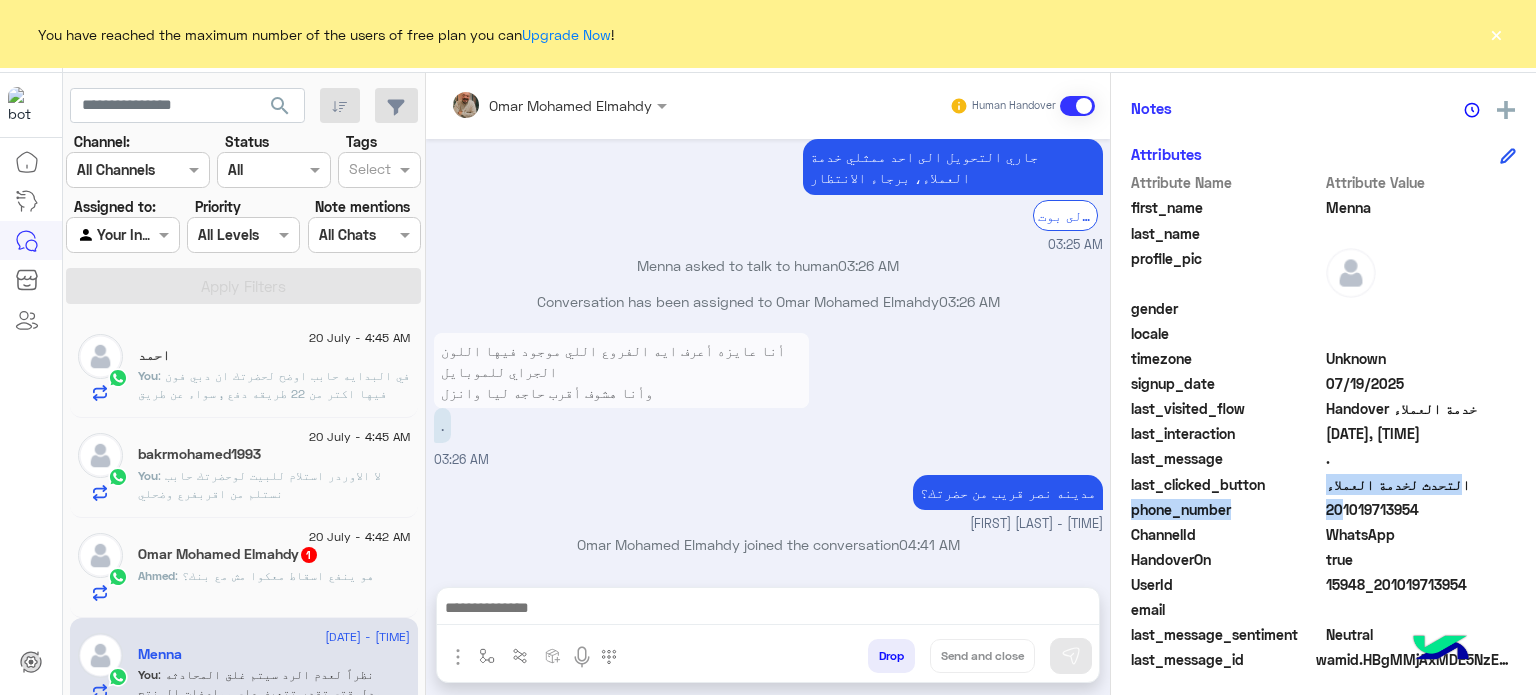 copy on "التحدث لخدمة العملاء  phone_number  2" 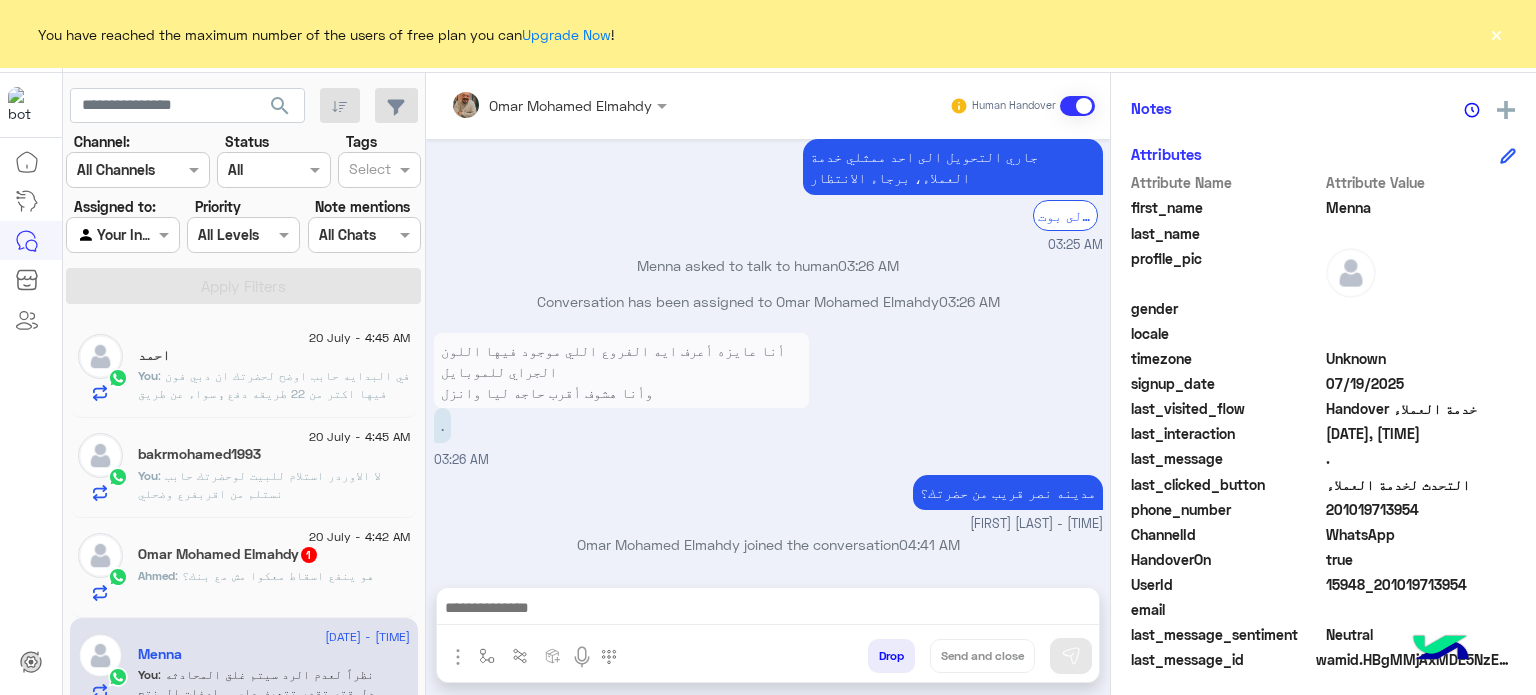 drag, startPoint x: 1333, startPoint y: 511, endPoint x: 1419, endPoint y: 510, distance: 86.00581 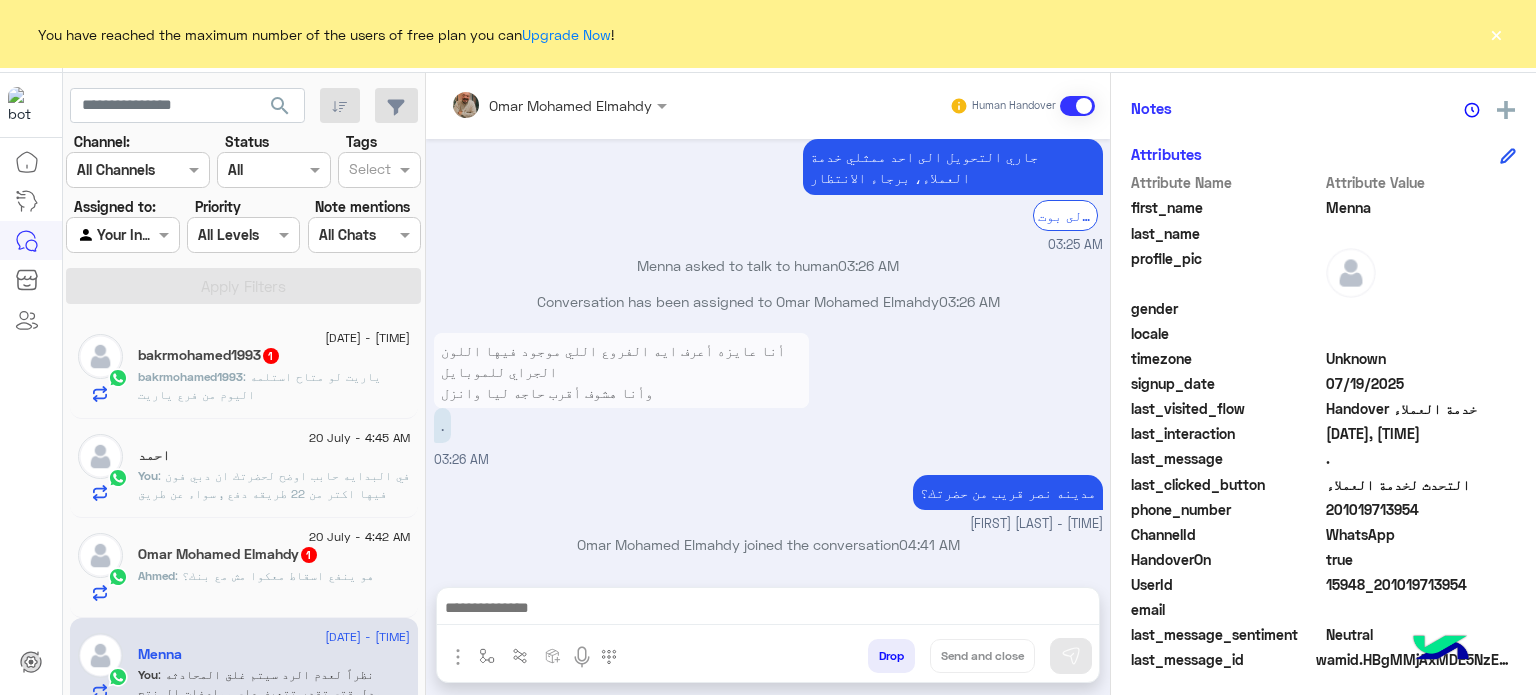 paste on "**********" 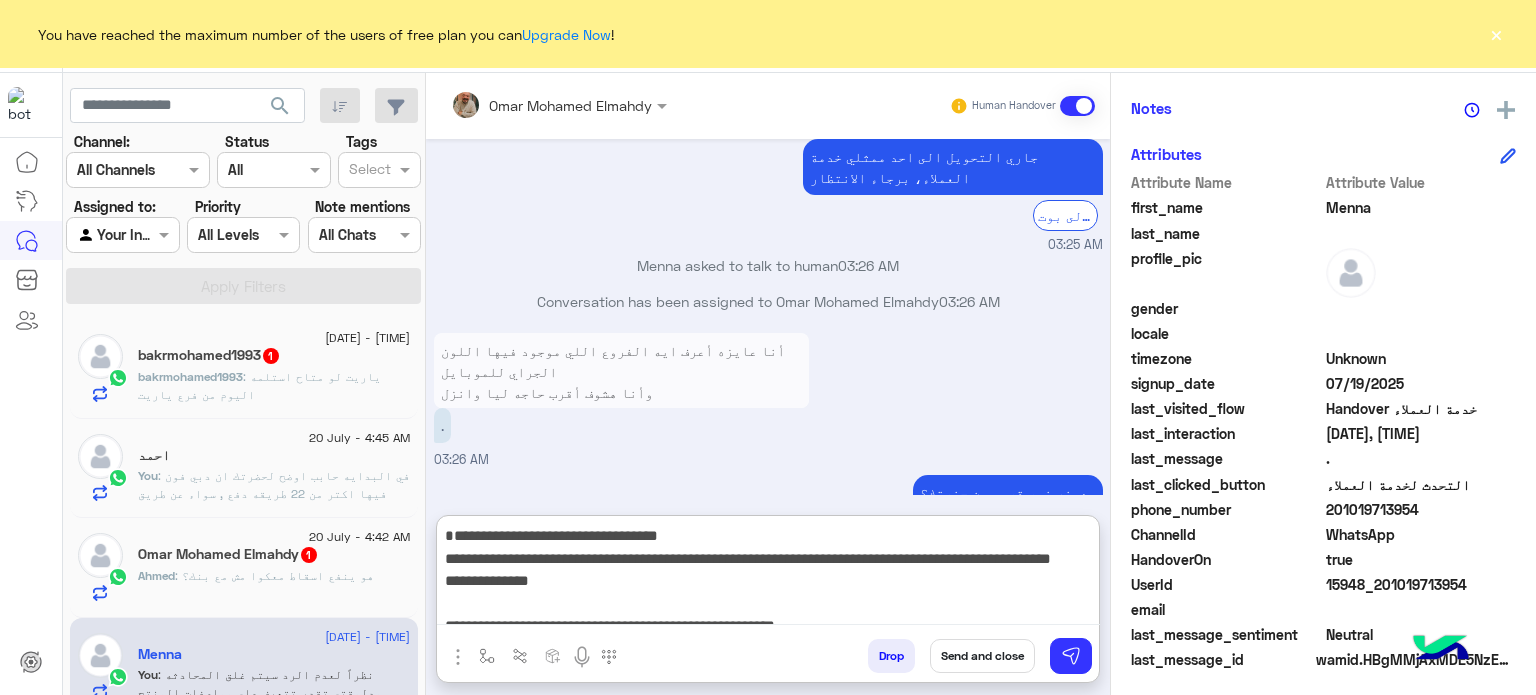 scroll, scrollTop: 87, scrollLeft: 0, axis: vertical 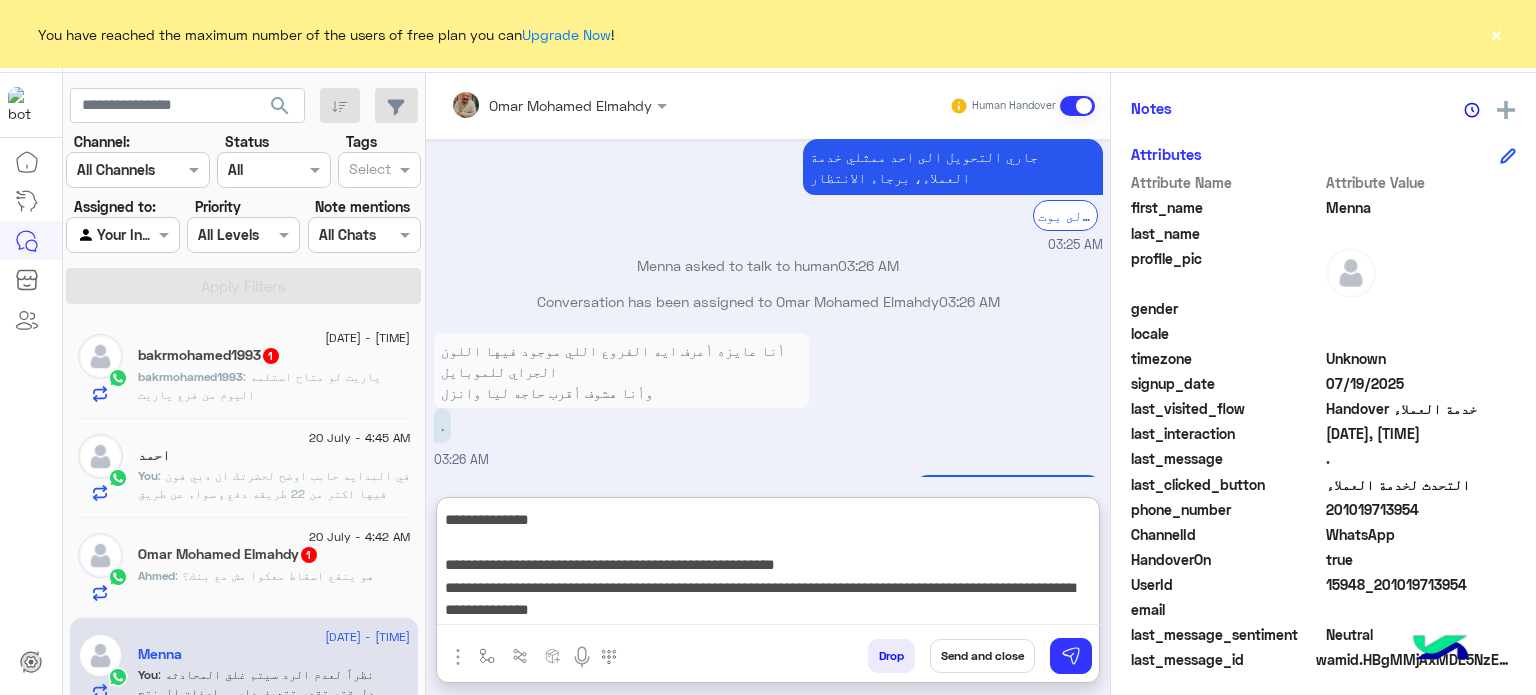 type on "**********" 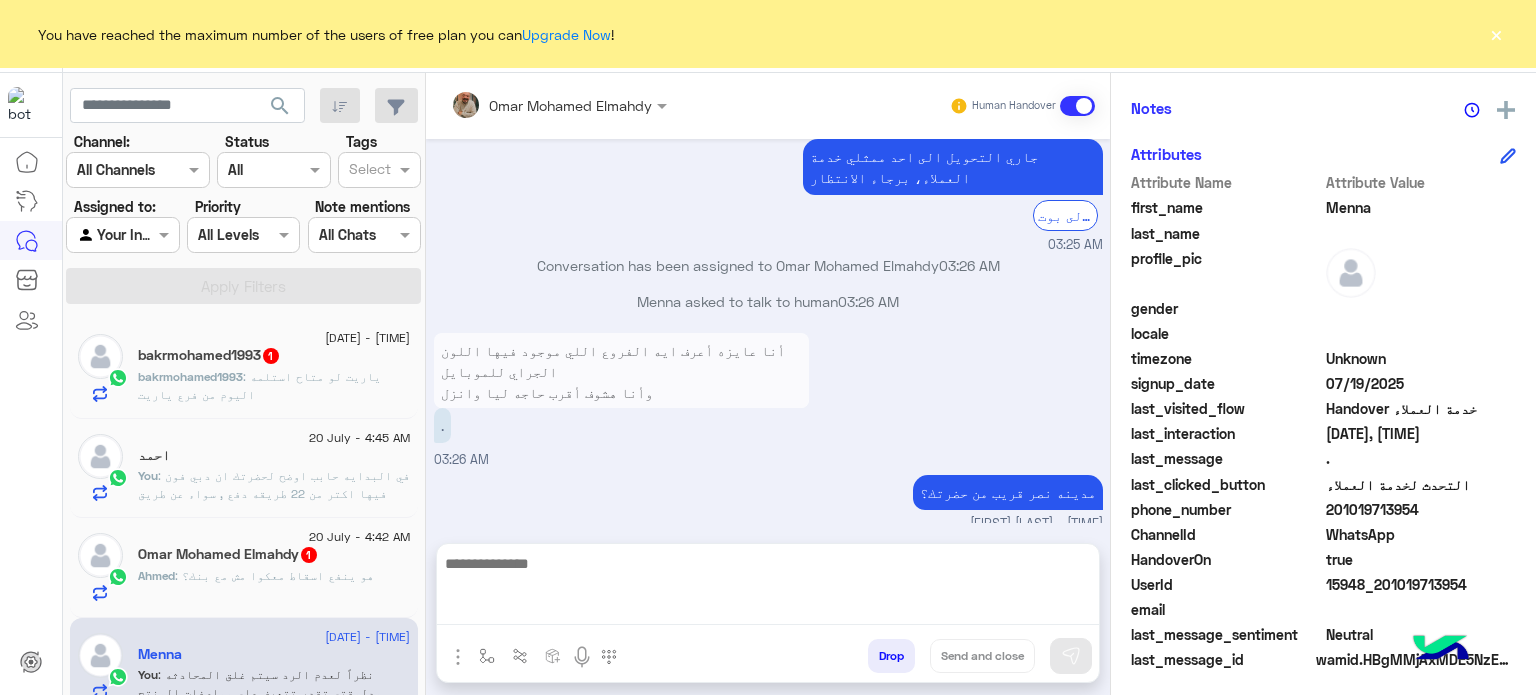 scroll, scrollTop: 0, scrollLeft: 0, axis: both 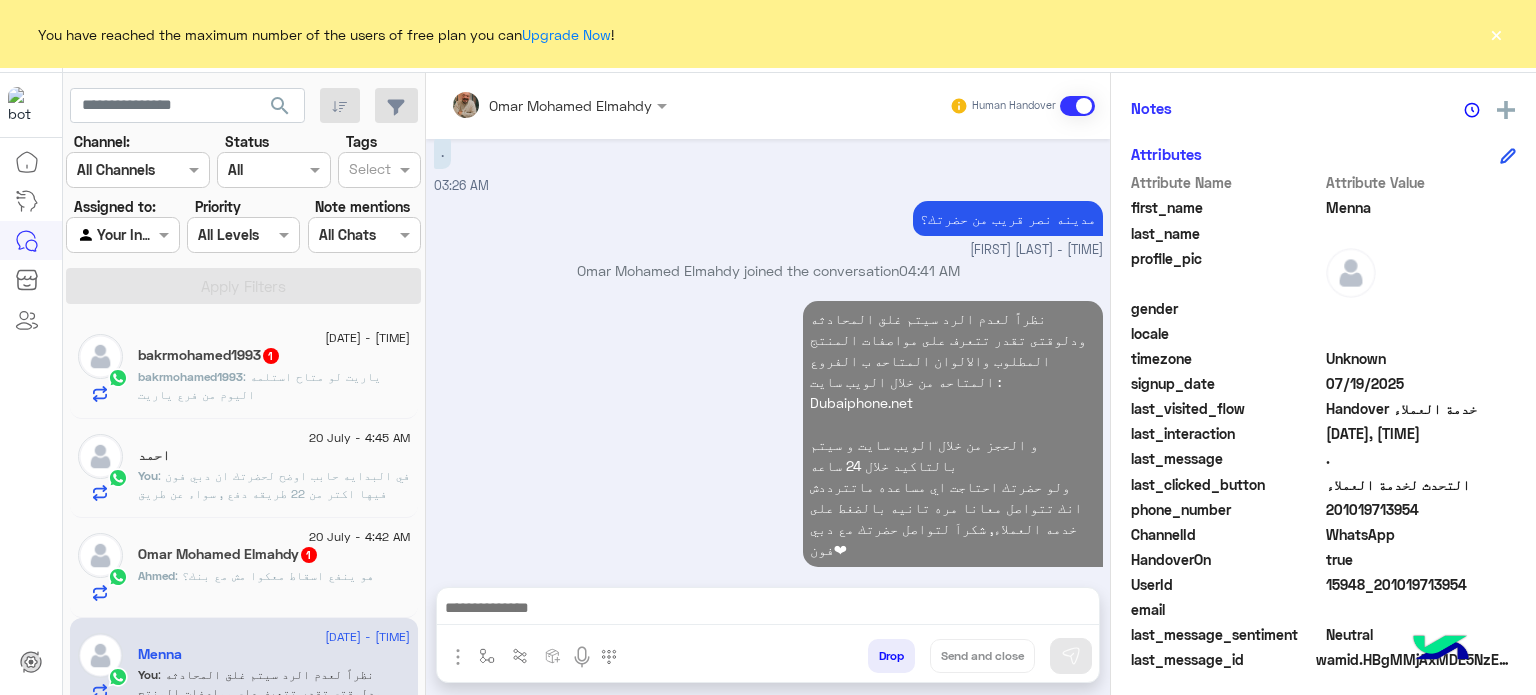 click on "[FIRST] : ياريت لو متاح استلمه اليوم من فرع ياريت" 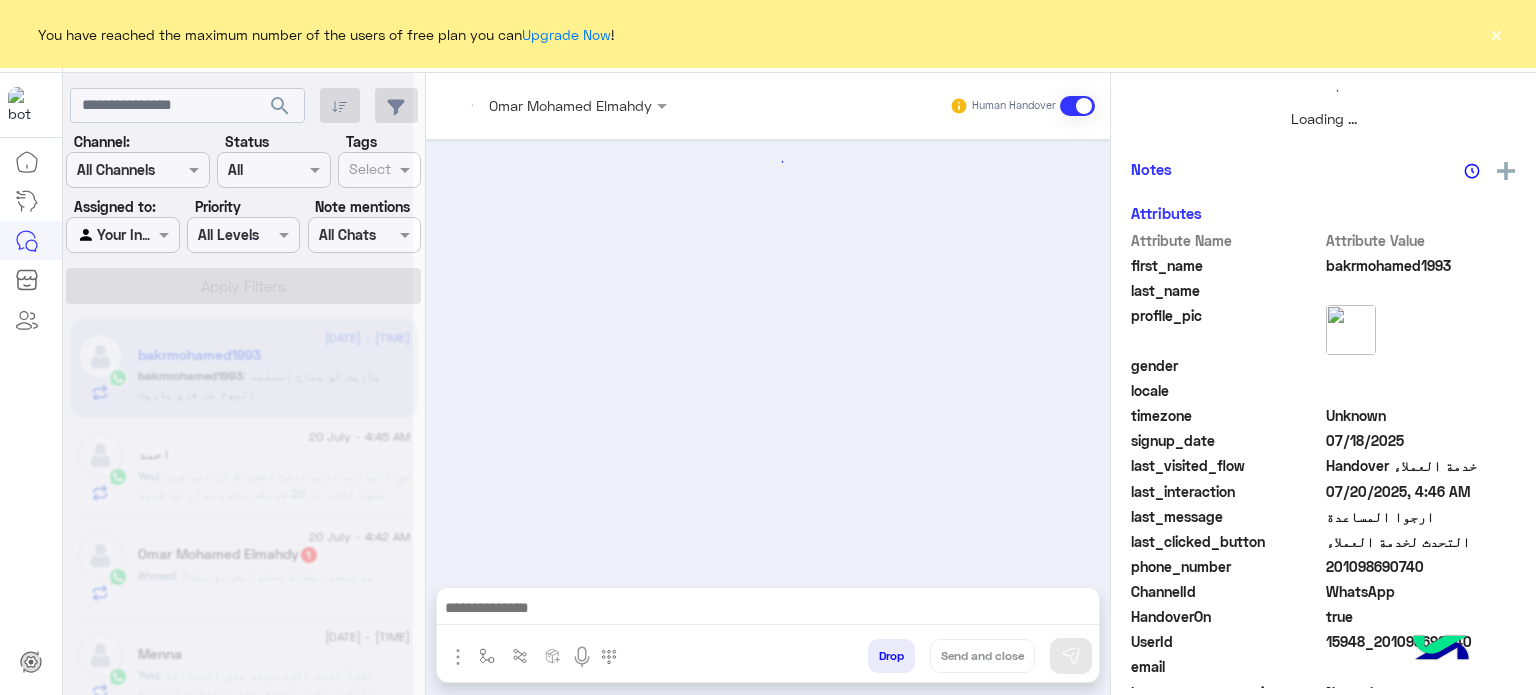 scroll, scrollTop: 464, scrollLeft: 0, axis: vertical 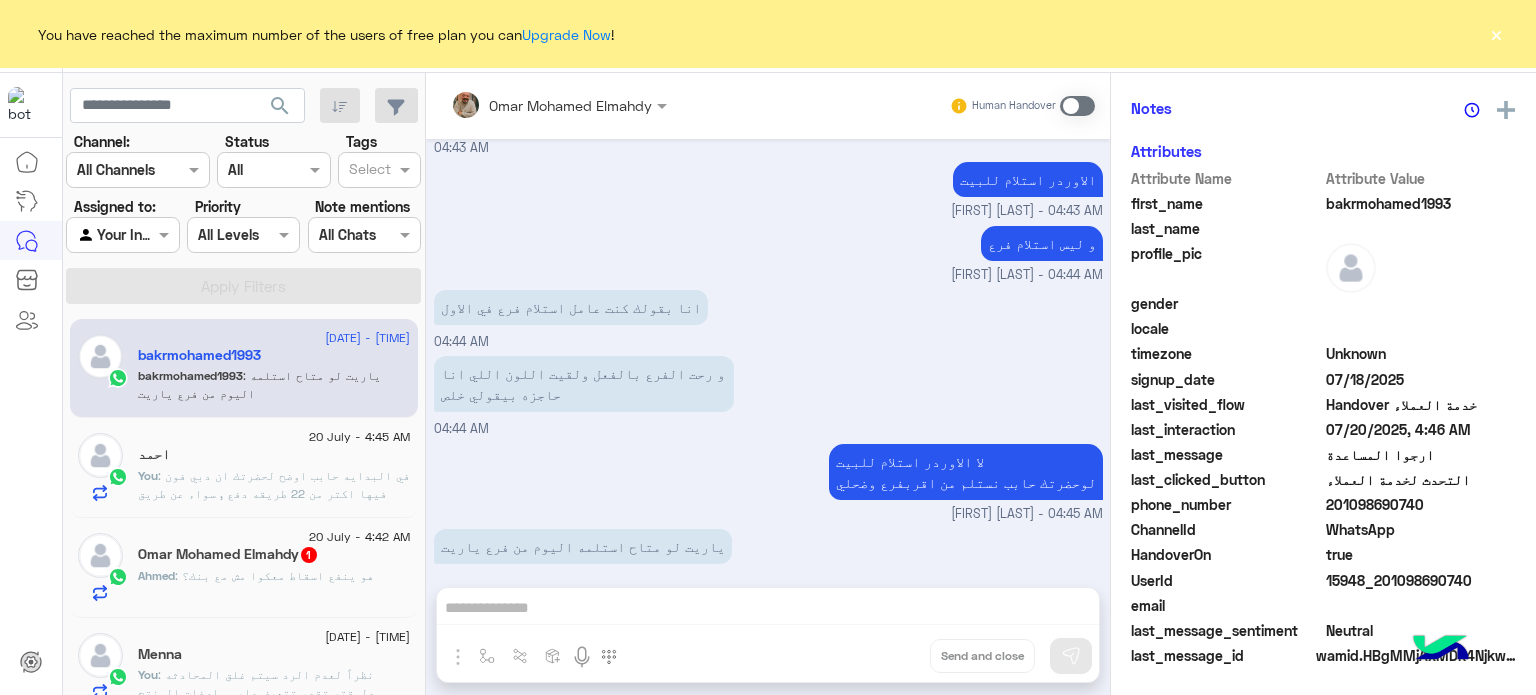 click on "[FIRST] [LAST] Human Handover     Jul 20, 2025  دبي فون عمر مهدي صباح الخير اتمني تكون بخير  [FIRST] [LAST] - 04:42 AM   [FIRST] [LAST] joined the conversation   04:42 AM      صباح النور   04:43 AM  حضرتك انا كنت حاجز تليفون استلمه من فرع سيتي ستارز مدينه نصر واتوجهت للفرع الموظف وضحلي أن اللون اللي انا حاجزه خلص مش موجود اضطريت احجزه اون لاين. [ORDER_ID] وده رقم الاوردر ولما سألت زميل ليكوا وقت التوصيل بيقولي اسبوع وانا محتاج استلمه بدري على كده لاني مسافر اتمني المساعده من خلالكوا   04:43 AM  الاوردر استلام للبيت  [FIRST] [LAST] - 04:43 AM  و ليس استلام فرع  [FIRST] [LAST] - 04:44 AM  انا بقولك كنت عامل استلام فرع في الاول   04:44 AM    04:44 AM" at bounding box center [768, 388] 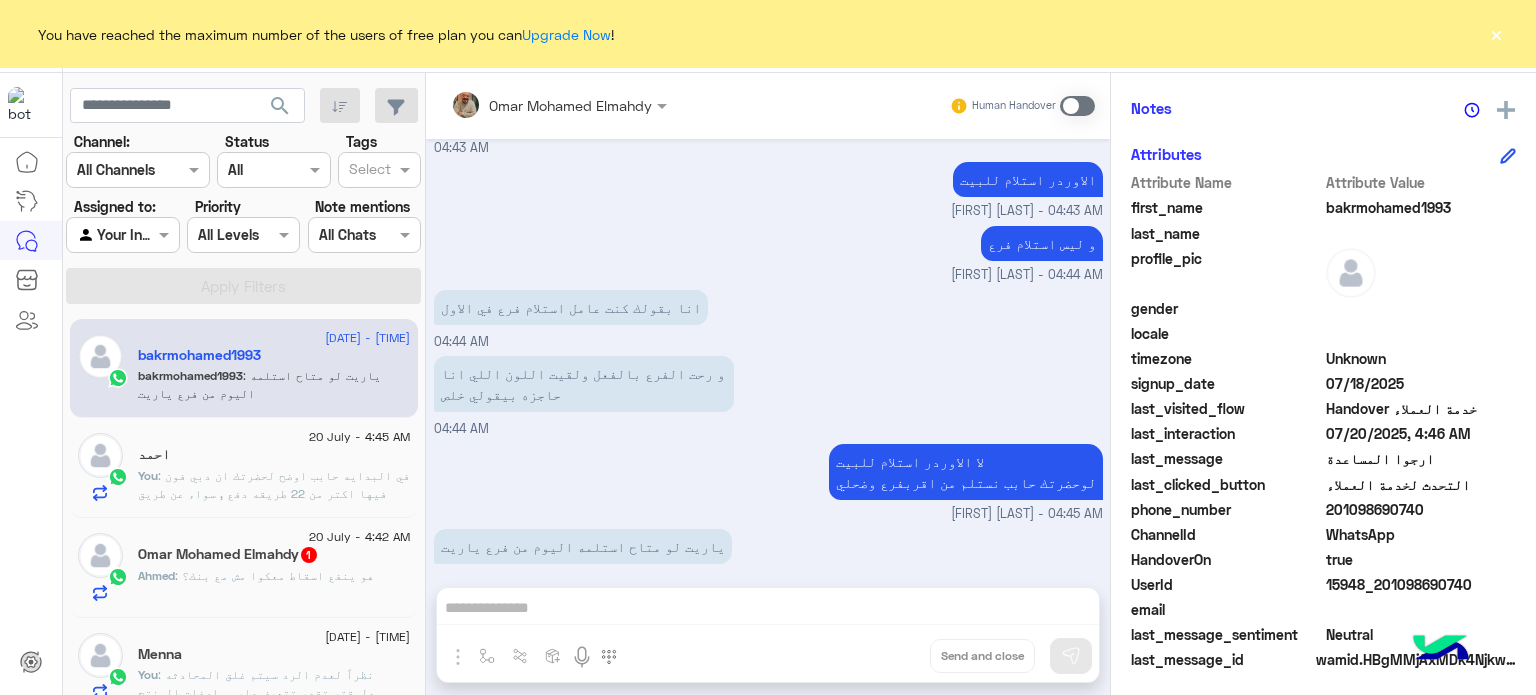 click at bounding box center (1077, 106) 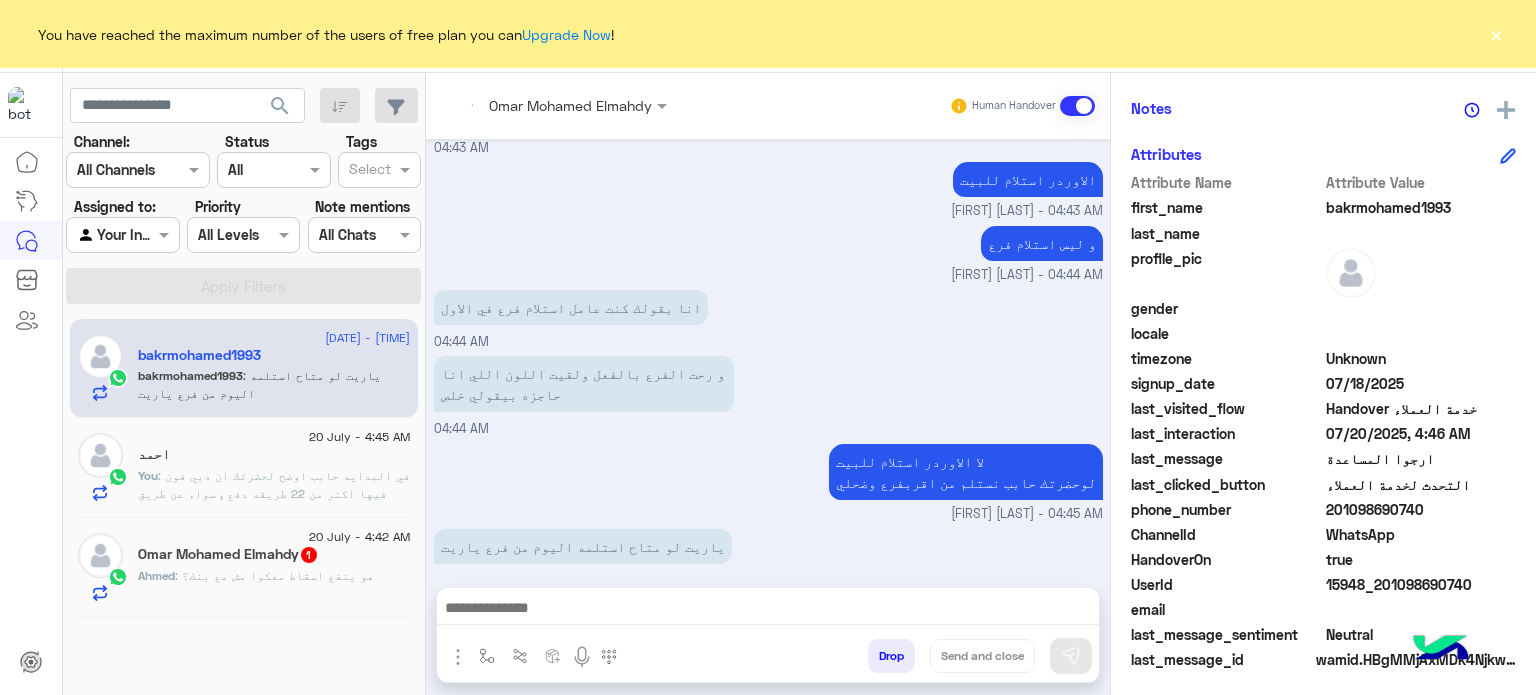 scroll, scrollTop: 476, scrollLeft: 0, axis: vertical 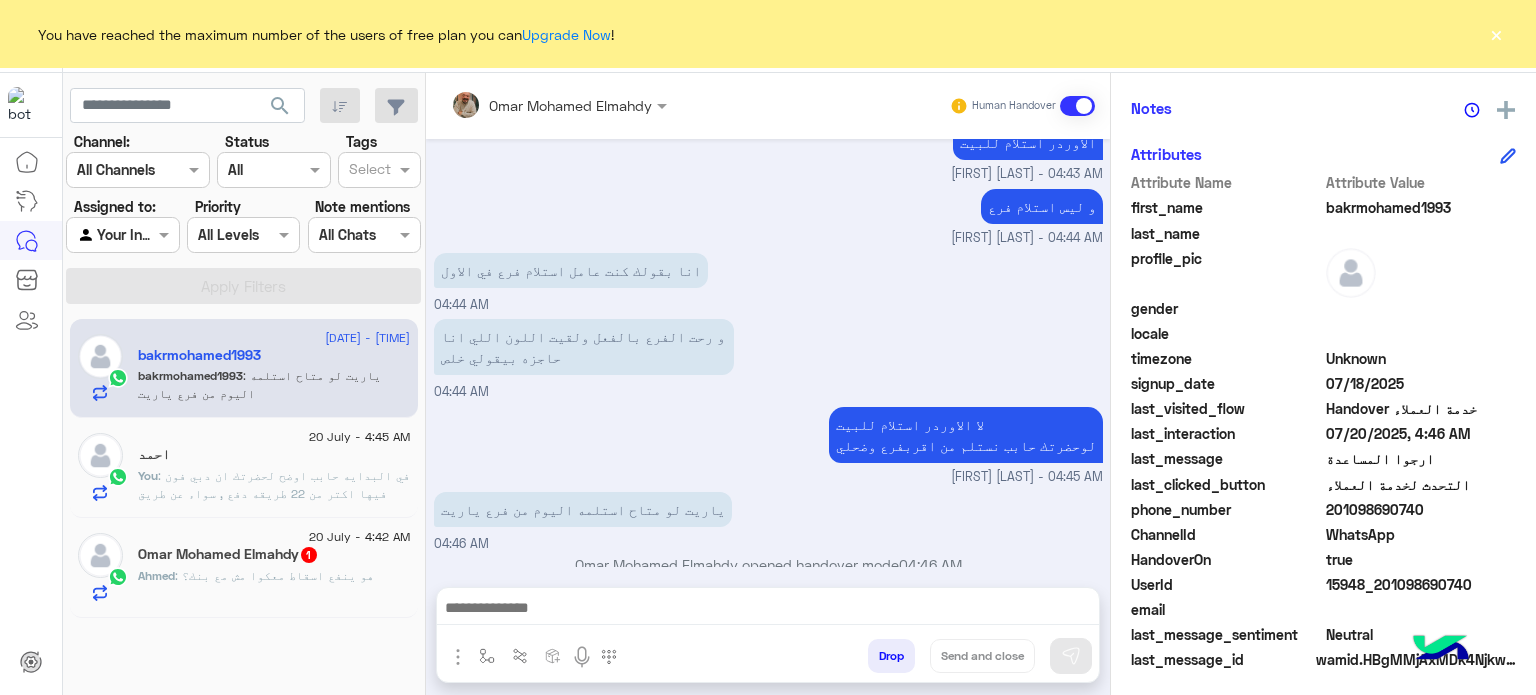click on "[FIRST] [LAST] Human Handover     Jul 20, 2025  دبي فون عمر مهدي صباح الخير اتمني تكون بخير  [FIRST] [LAST] - 04:42 AM   [FIRST] [LAST] joined the conversation   04:42 AM      صباح النور   04:43 AM  حضرتك انا كنت حاجز تليفون استلمه من فرع سيتي ستارز مدينه نصر واتوجهت للفرع الموظف وضحلي أن اللون اللي انا حاجزه خلص مش موجود اضطريت احجزه اون لاين. [ORDER_ID] وده رقم الاوردر ولما سألت زميل ليكوا وقت التوصيل بيقولي اسبوع وانا محتاج استلمه بدري على كده لاني مسافر اتمني المساعده من خلالكوا   04:43 AM  الاوردر استلام للبيت  [FIRST] [LAST] - 04:43 AM  و ليس استلام فرع  [FIRST] [LAST] - 04:44 AM  انا بقولك كنت عامل استلام فرع في الاول   04:44 AM    04:44 AM" at bounding box center (768, 388) 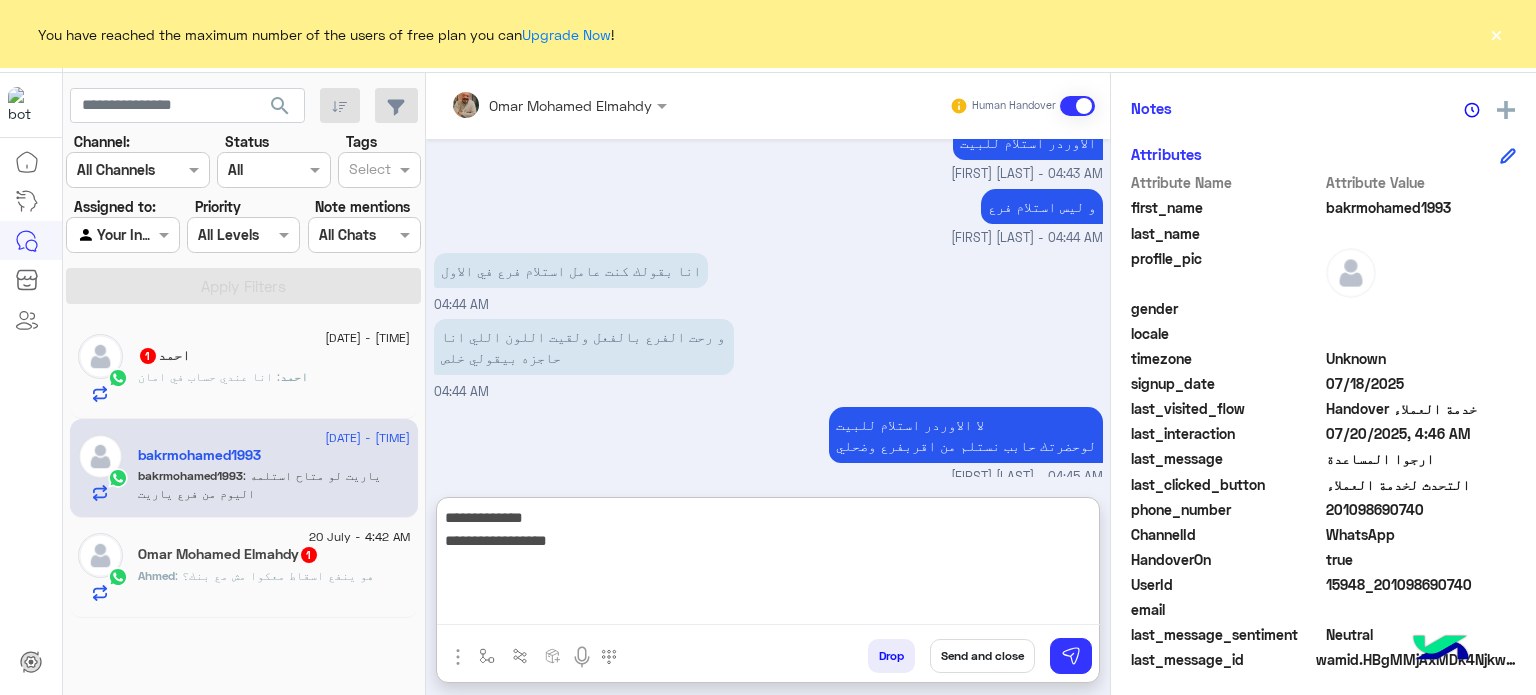 type on "**********" 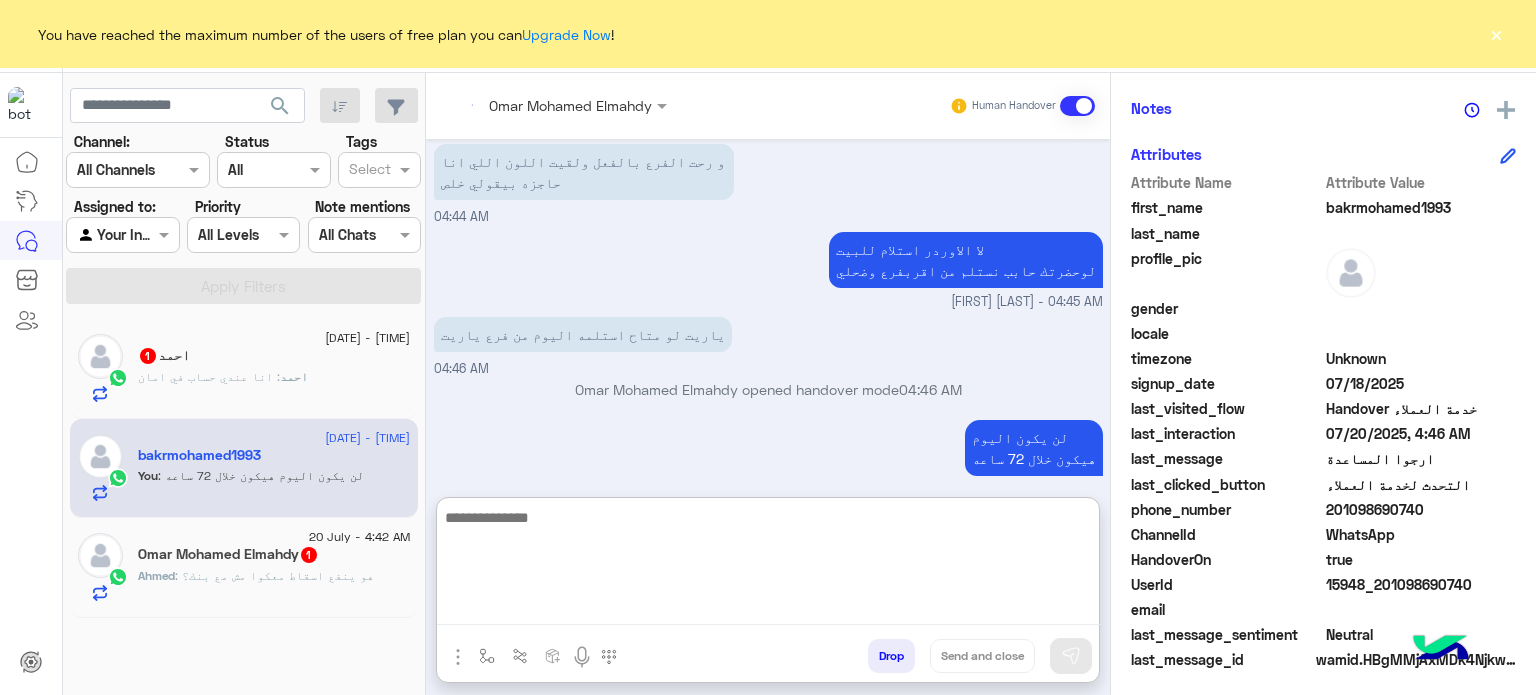 scroll, scrollTop: 687, scrollLeft: 0, axis: vertical 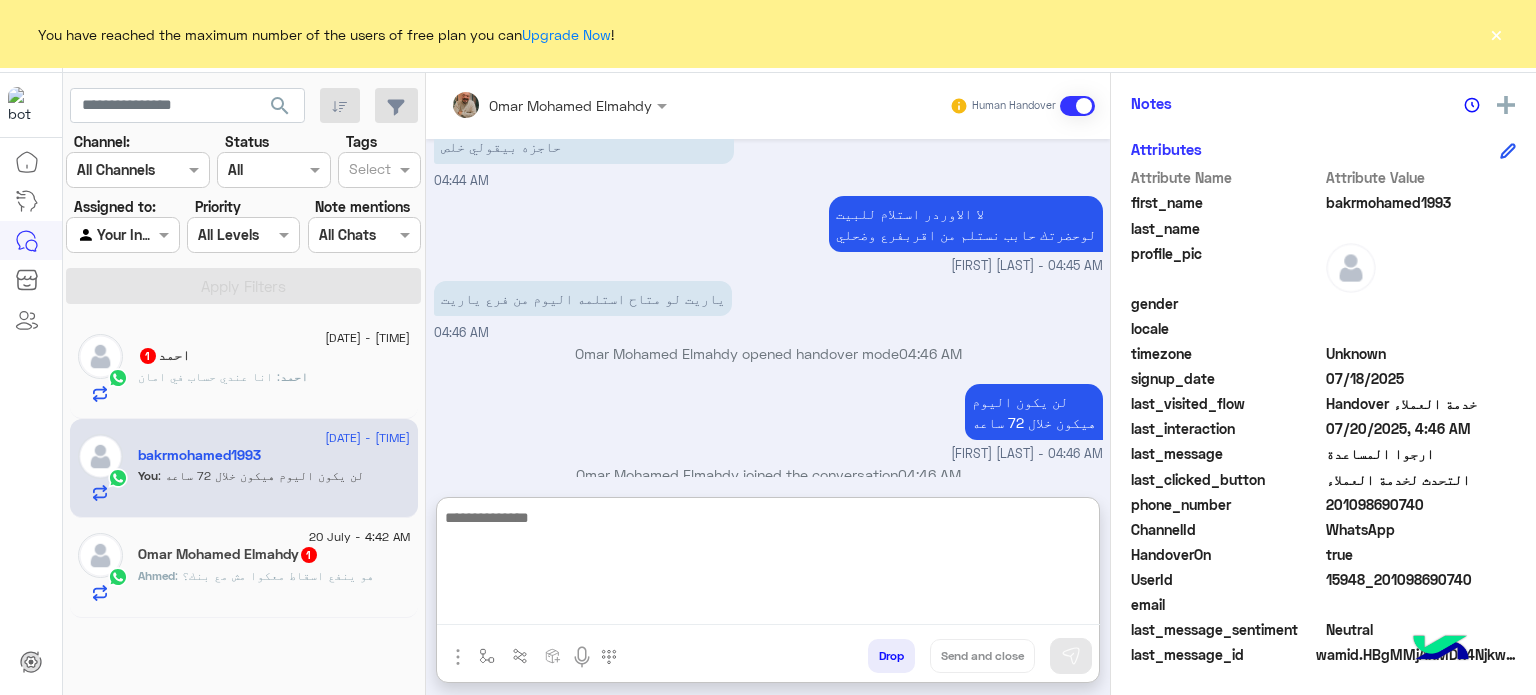 click on "201098690740" 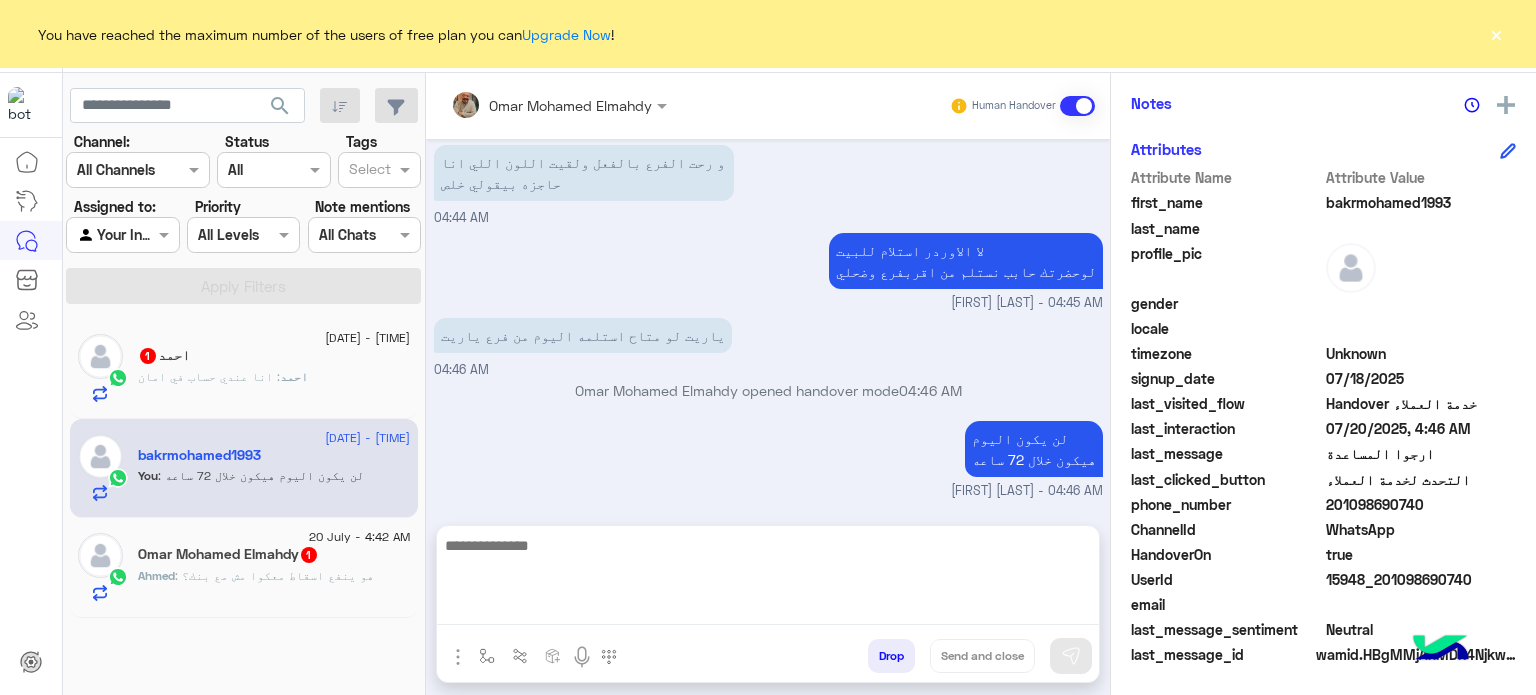 scroll, scrollTop: 596, scrollLeft: 0, axis: vertical 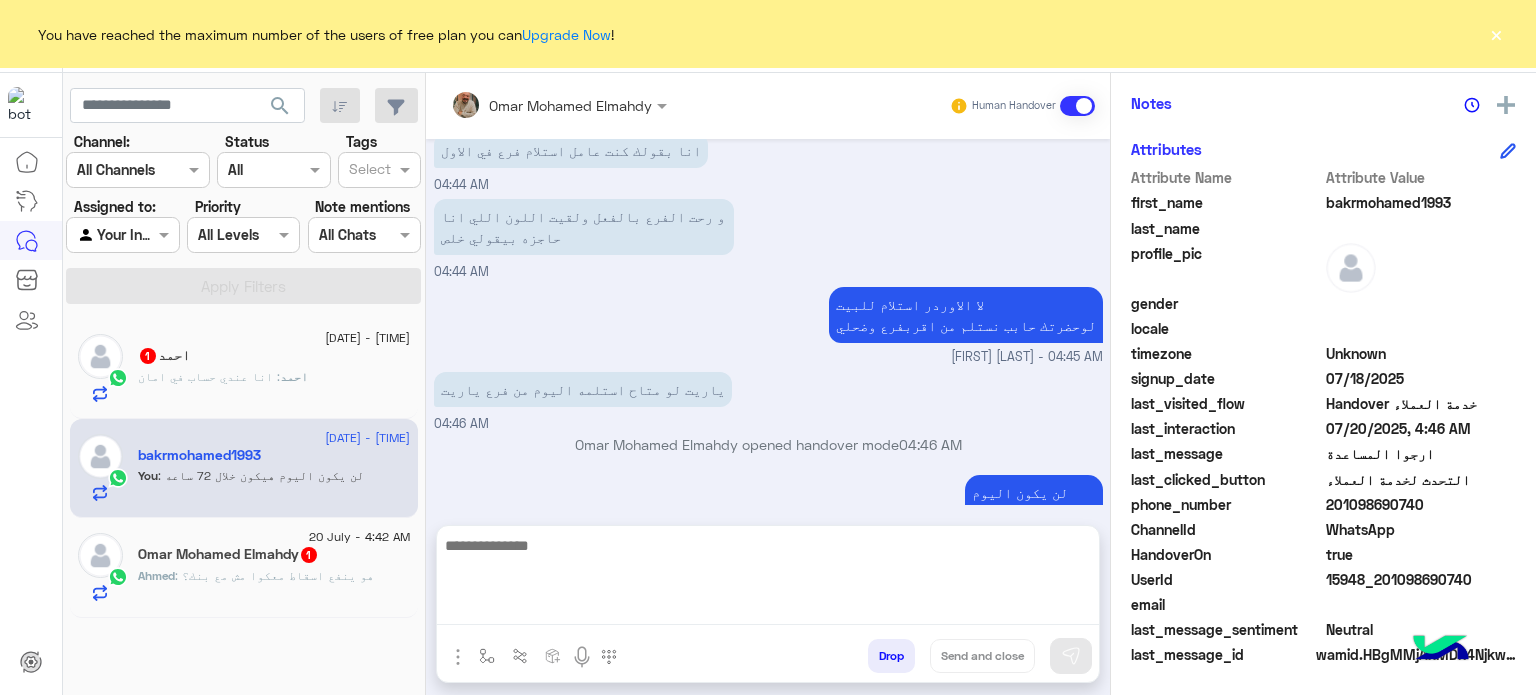 click on "201098690740" 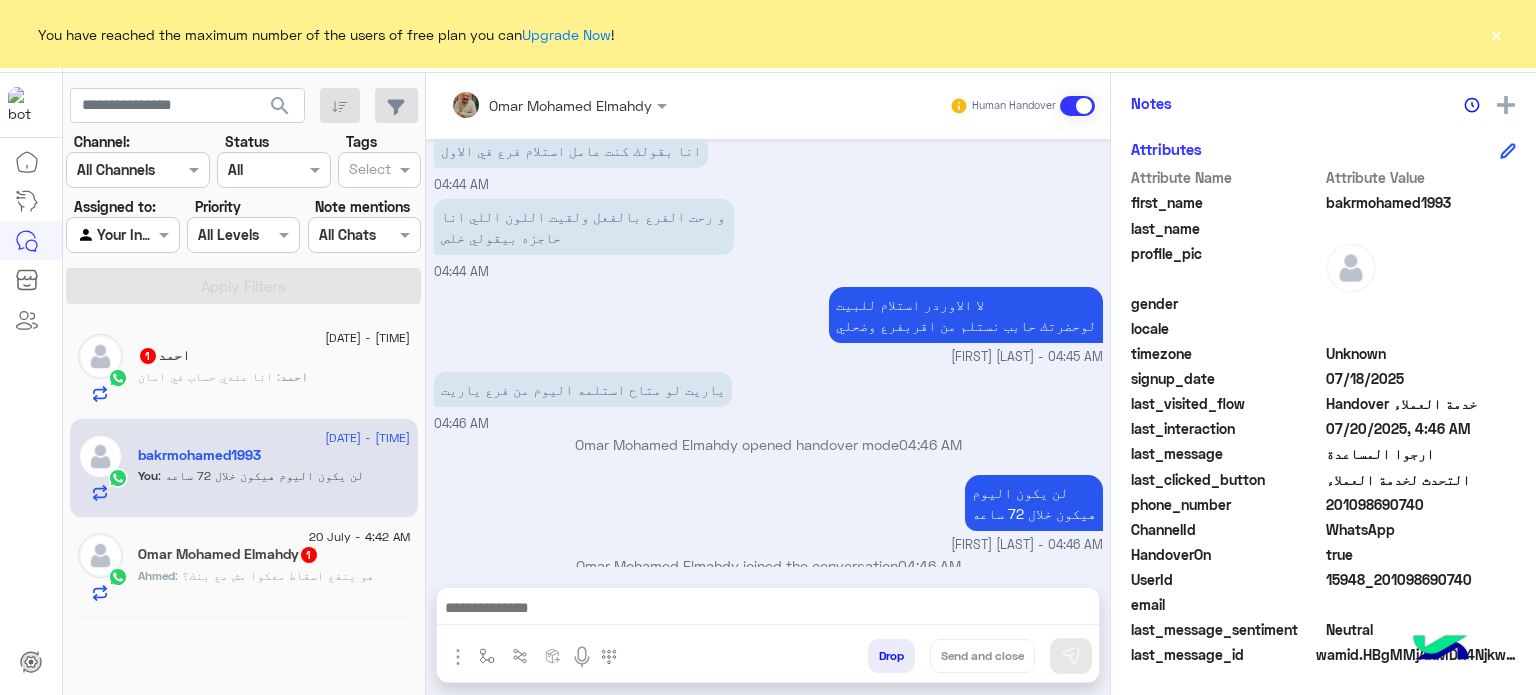 click on "201098690740" 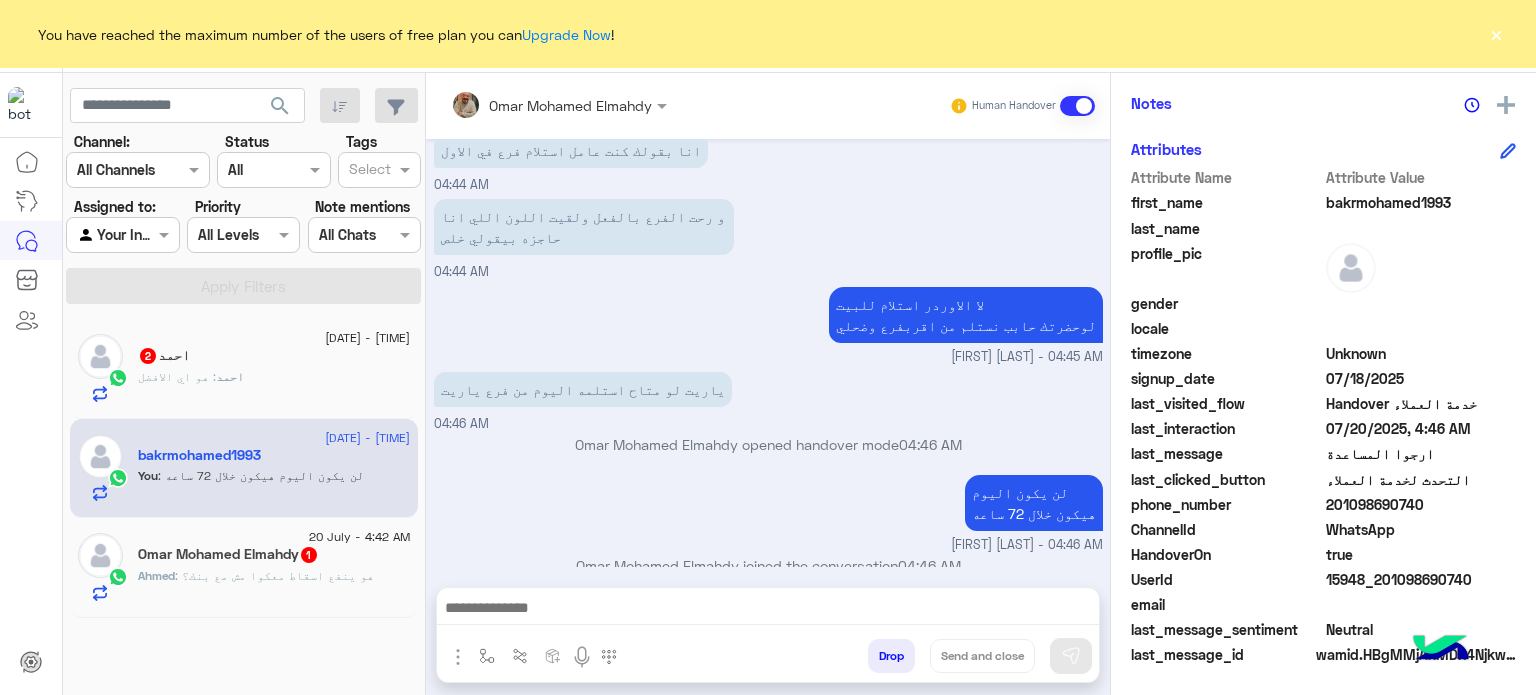click at bounding box center (768, 610) 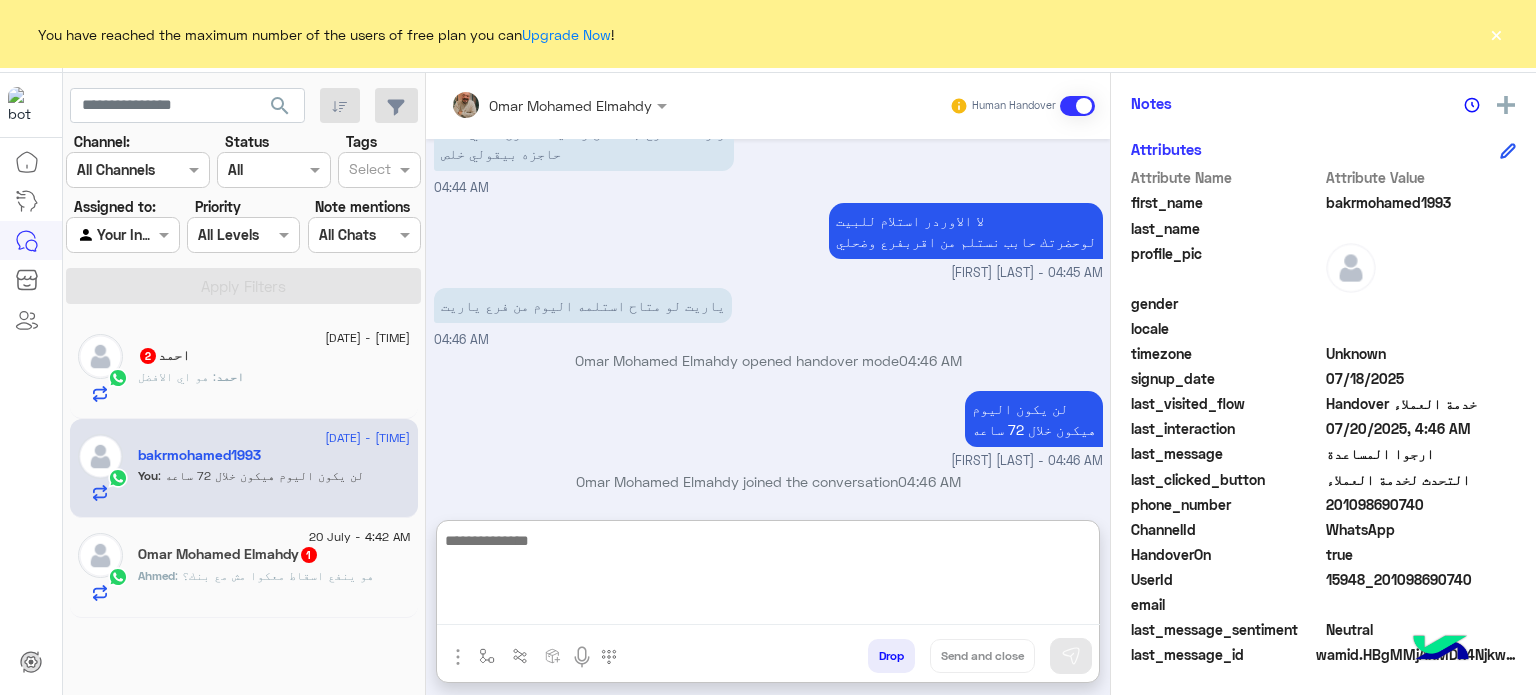 scroll, scrollTop: 687, scrollLeft: 0, axis: vertical 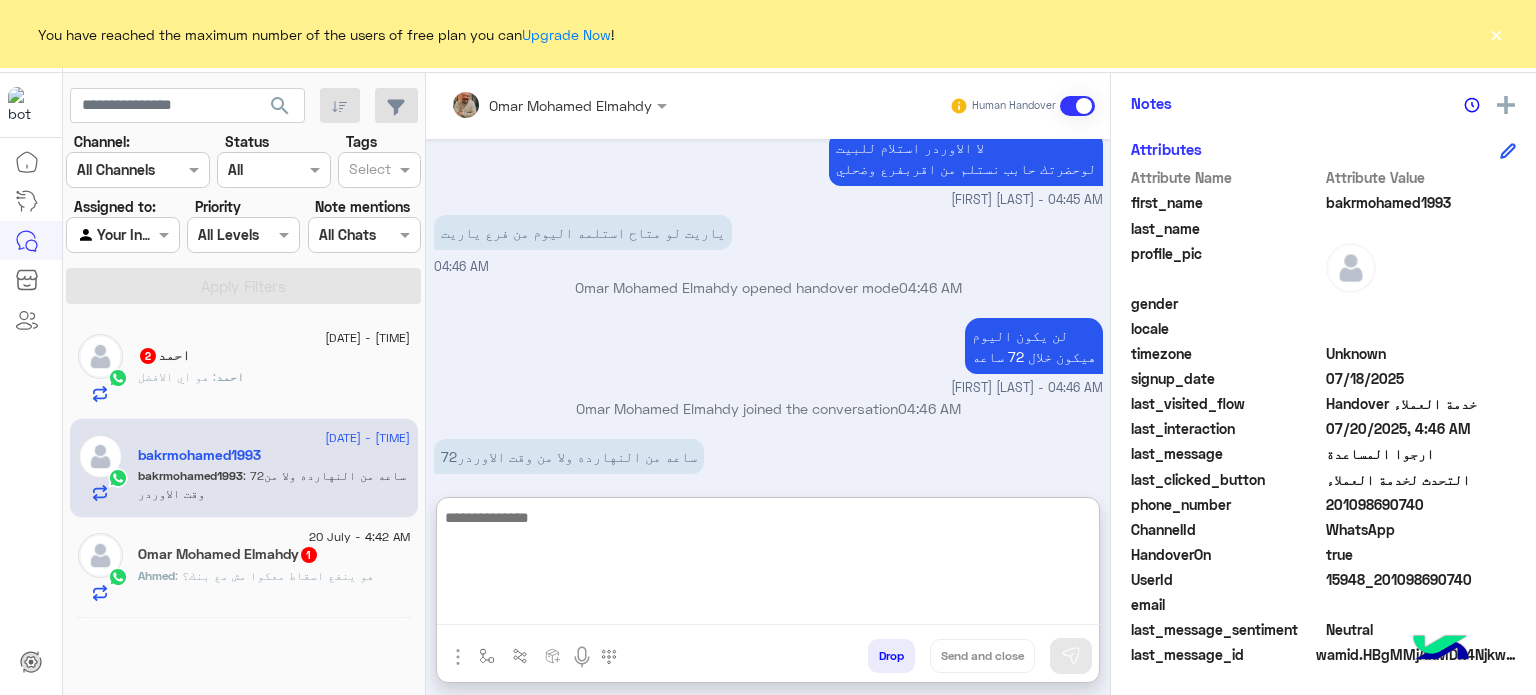 click at bounding box center [768, 565] 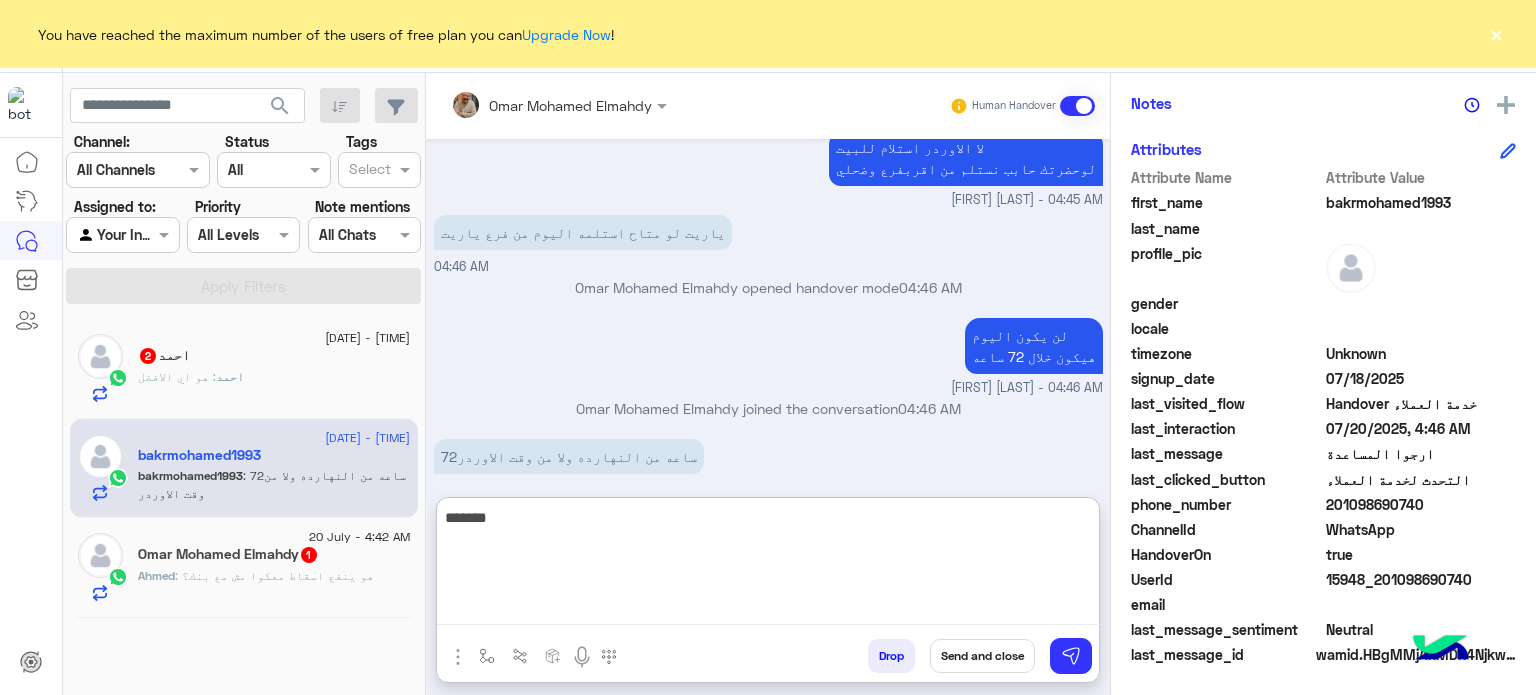 type on "********" 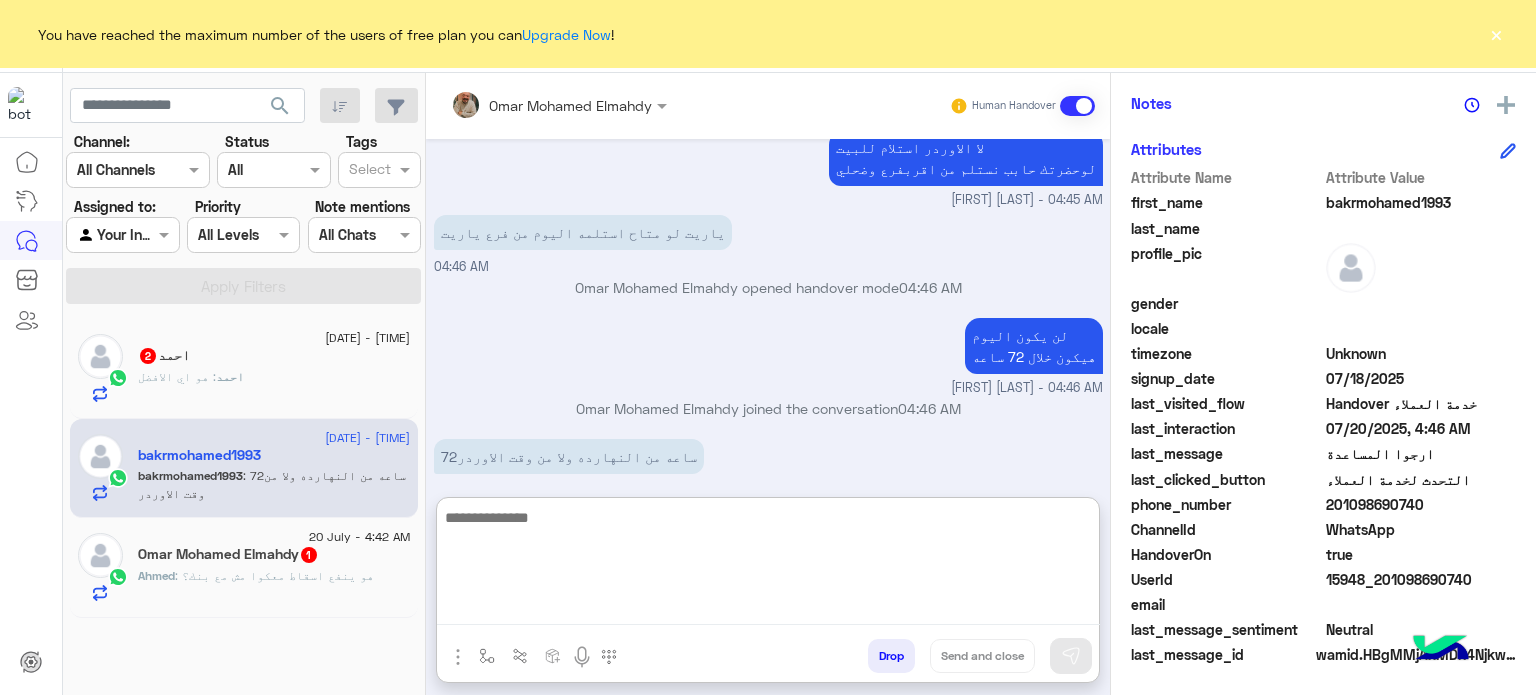 scroll, scrollTop: 817, scrollLeft: 0, axis: vertical 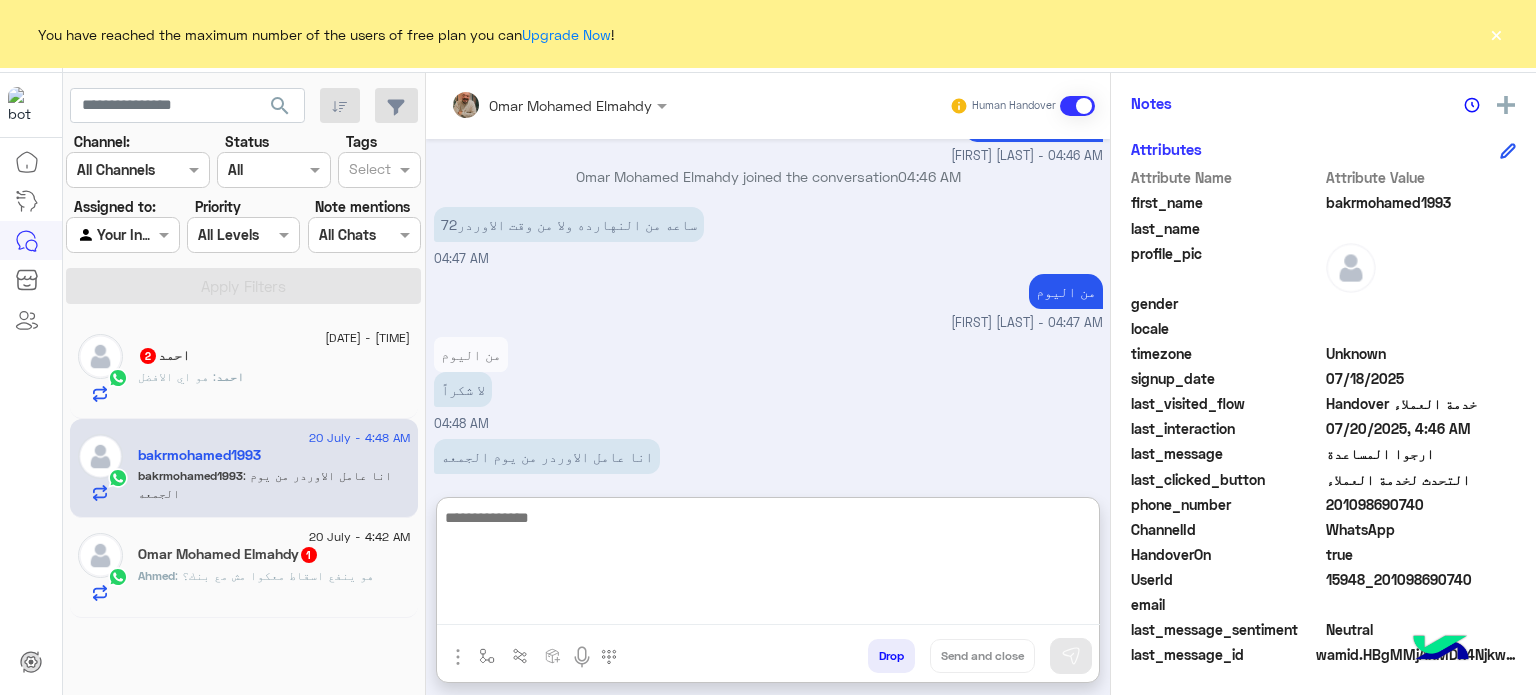 click at bounding box center (768, 565) 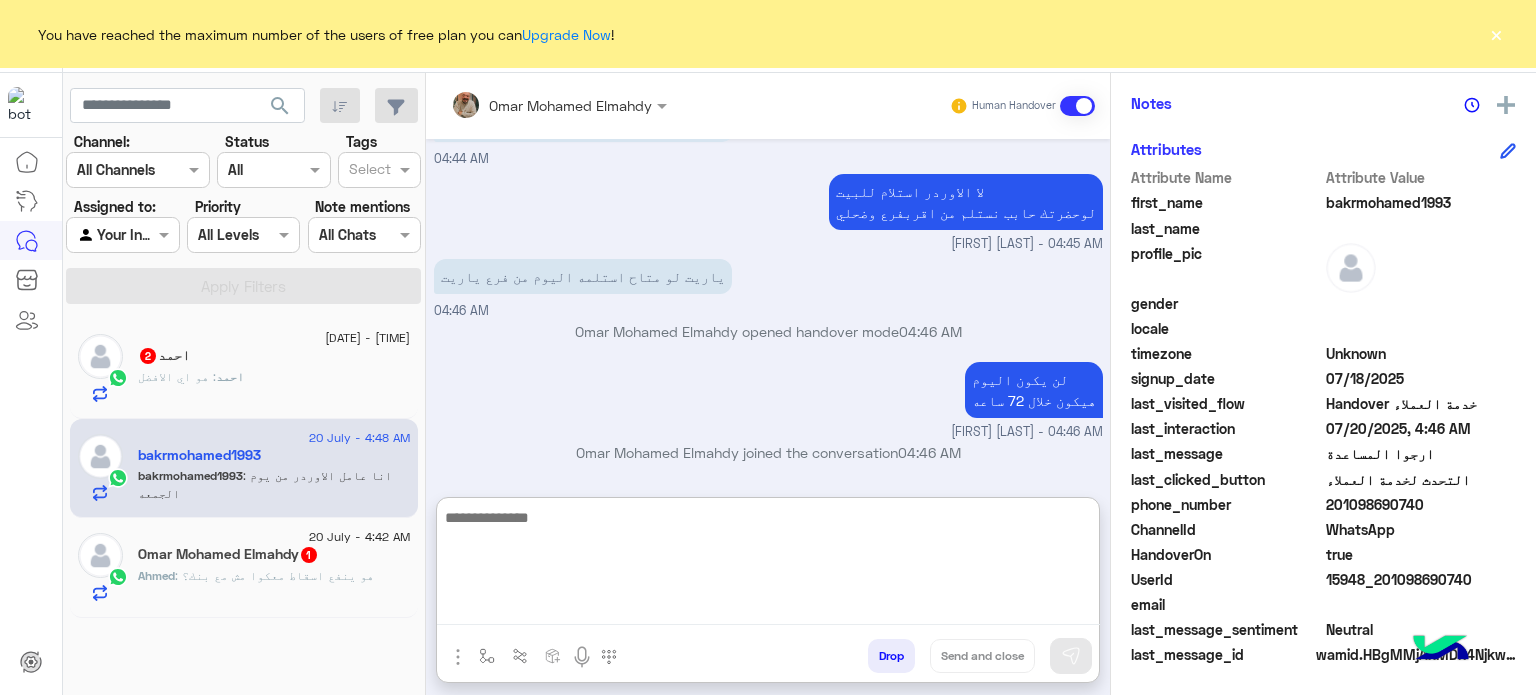 scroll, scrollTop: 985, scrollLeft: 0, axis: vertical 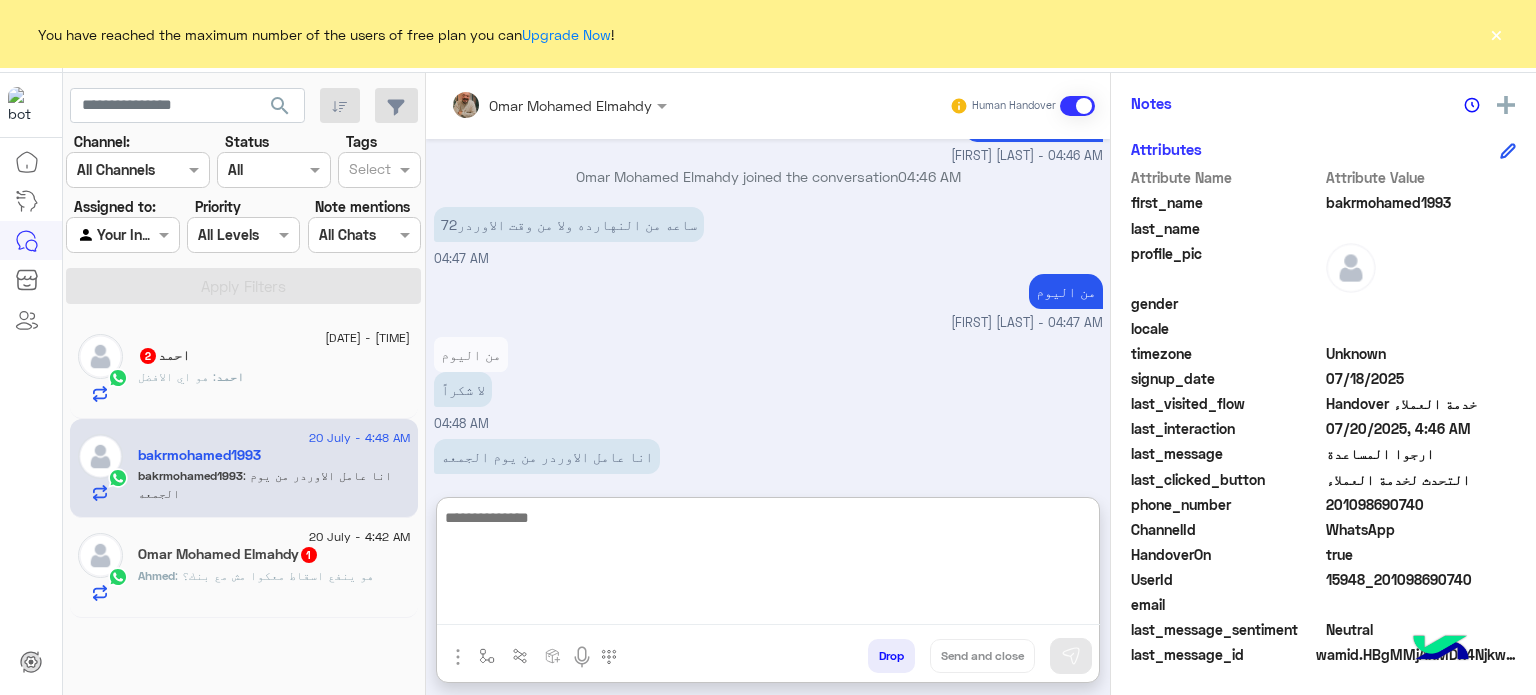 click at bounding box center [768, 565] 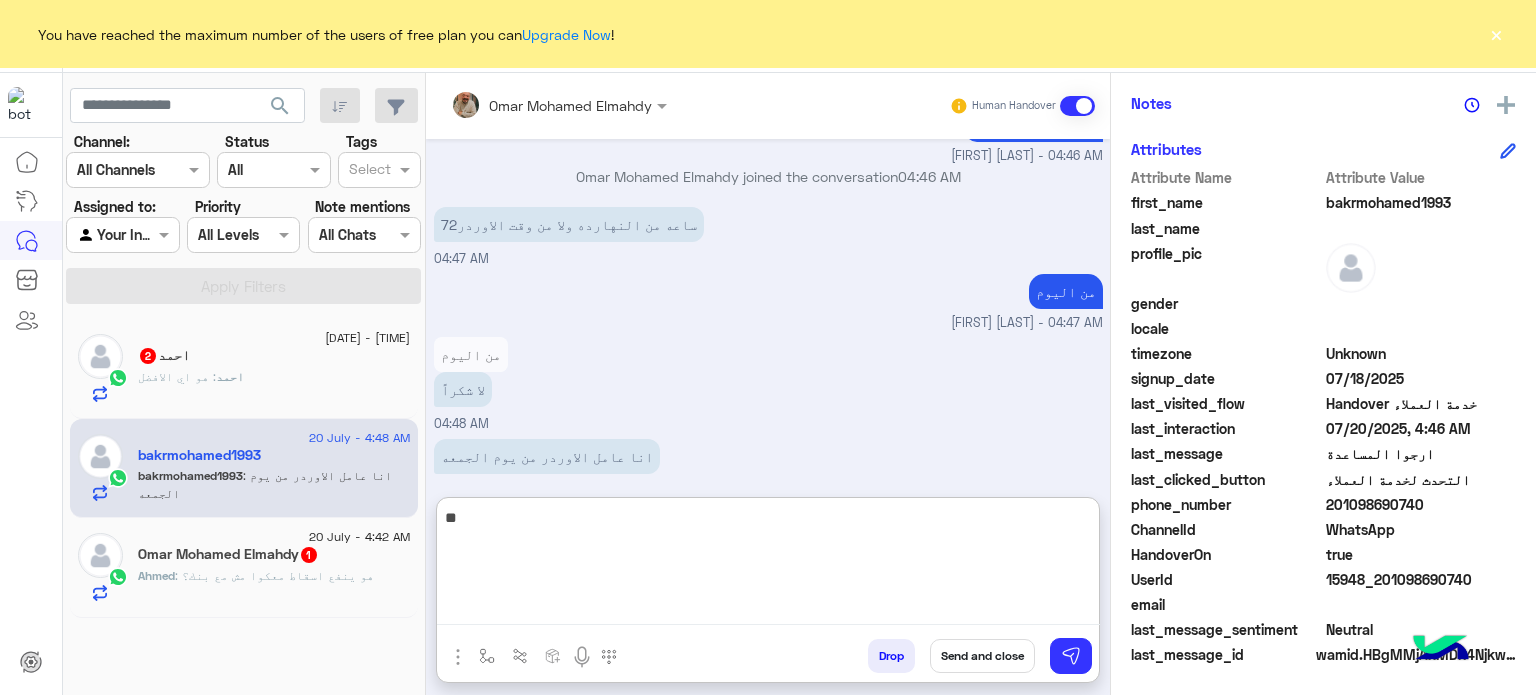 type on "*" 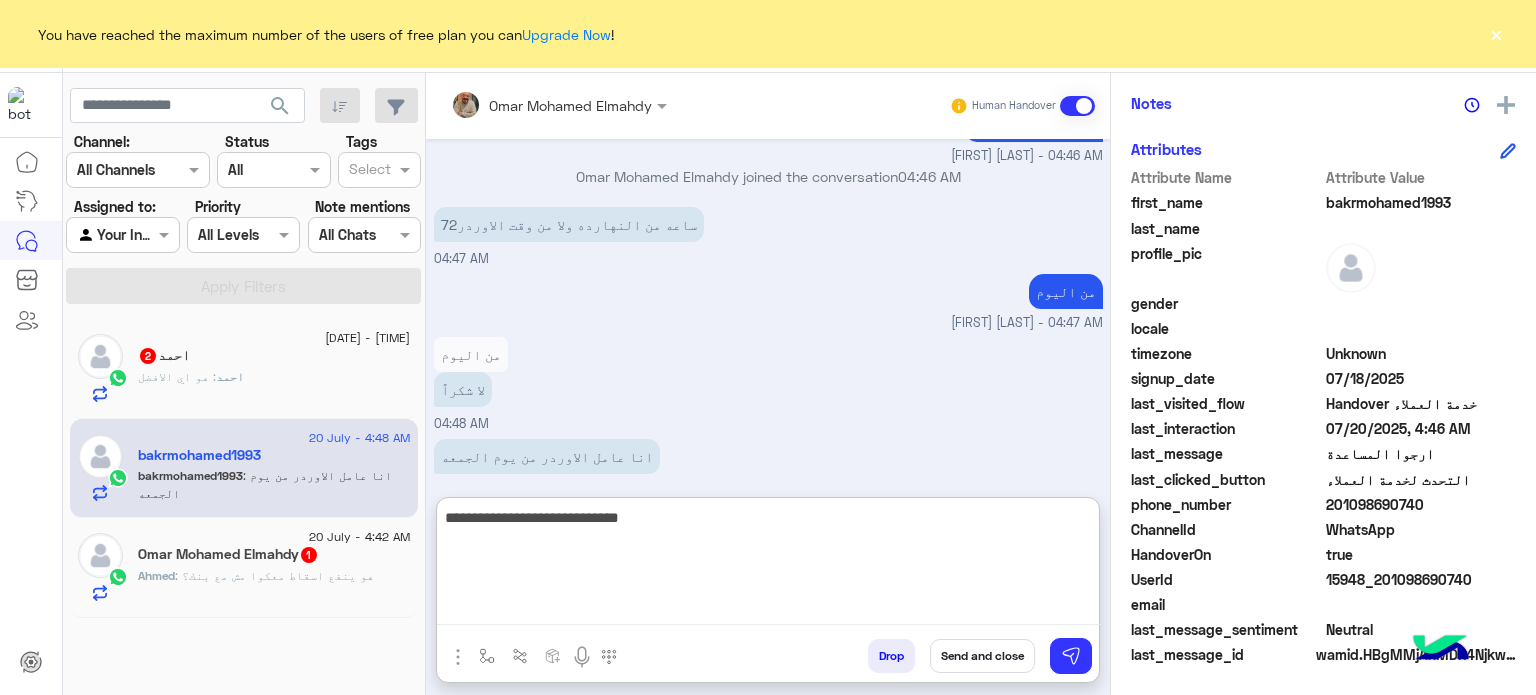 type on "**********" 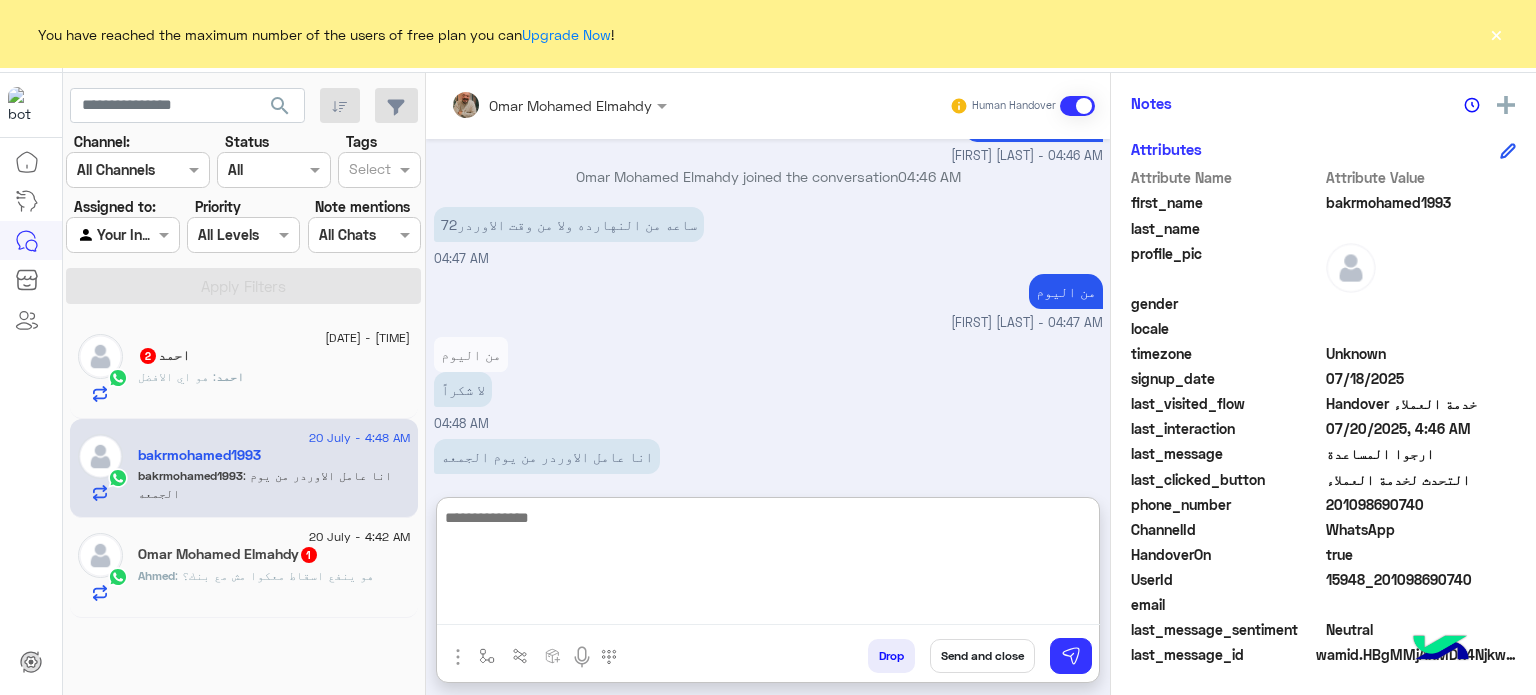scroll, scrollTop: 1048, scrollLeft: 0, axis: vertical 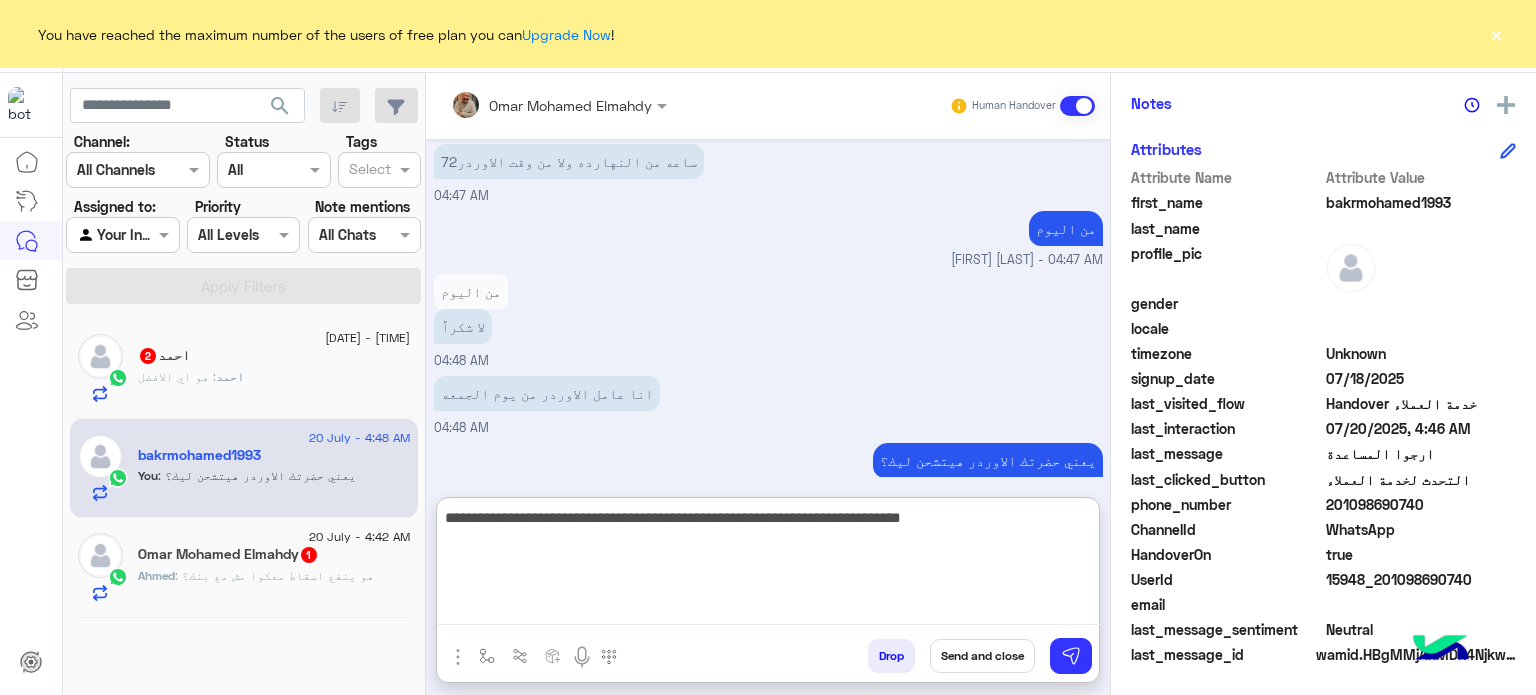 type on "**********" 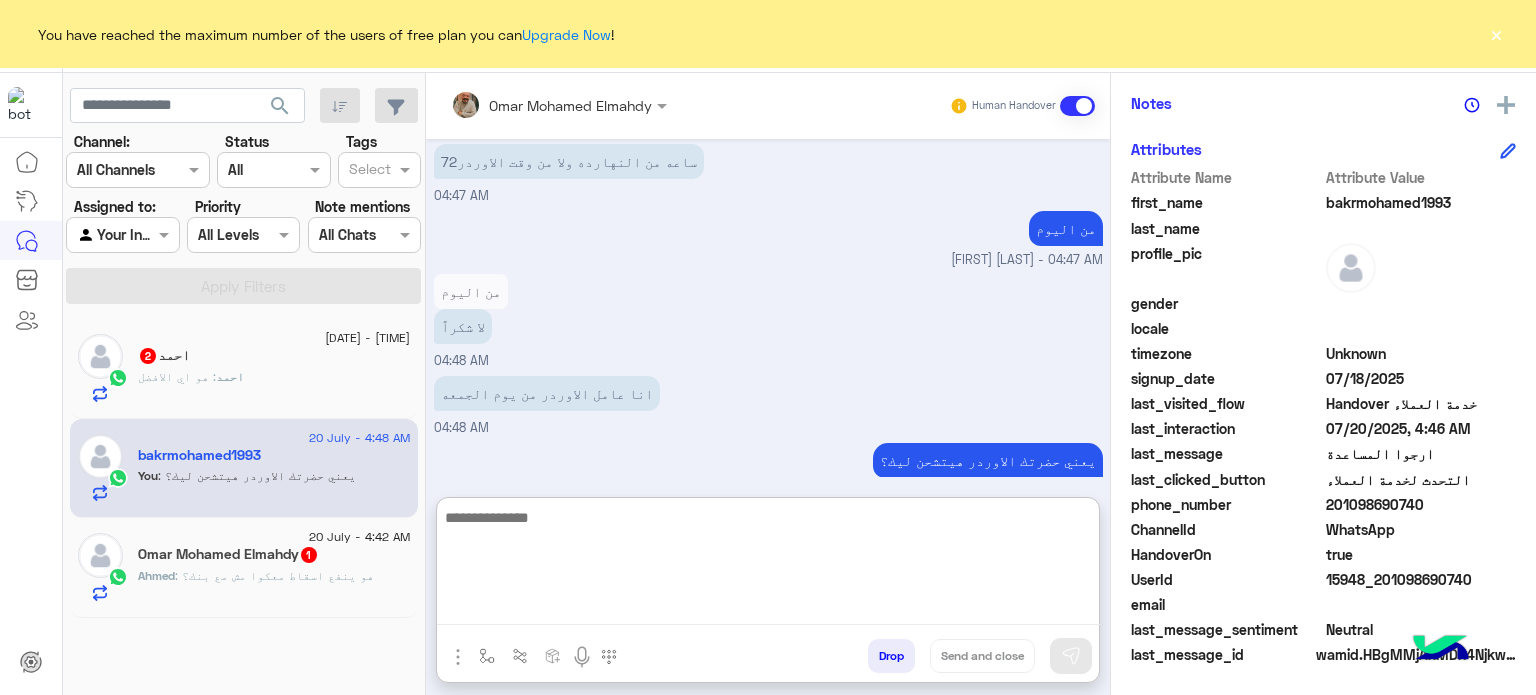 scroll, scrollTop: 1133, scrollLeft: 0, axis: vertical 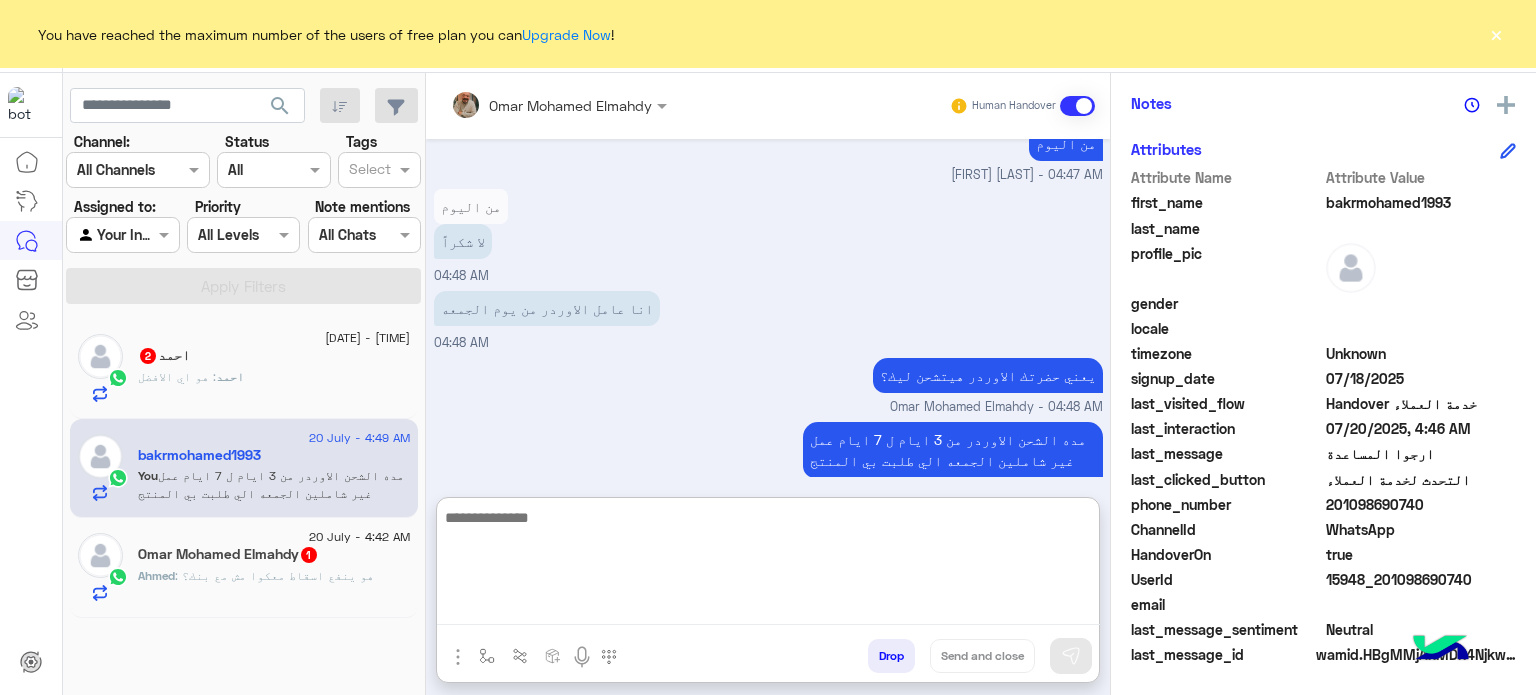 click at bounding box center (768, 565) 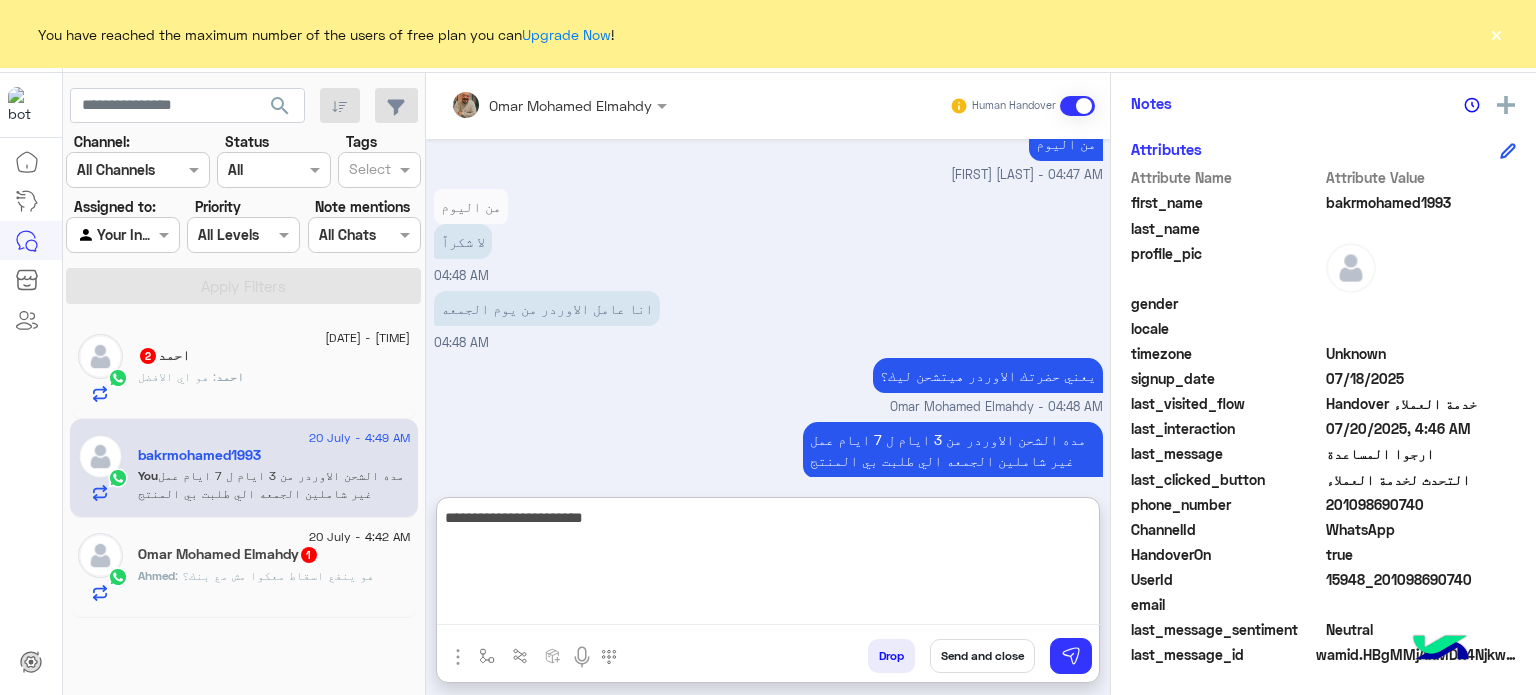 type on "**********" 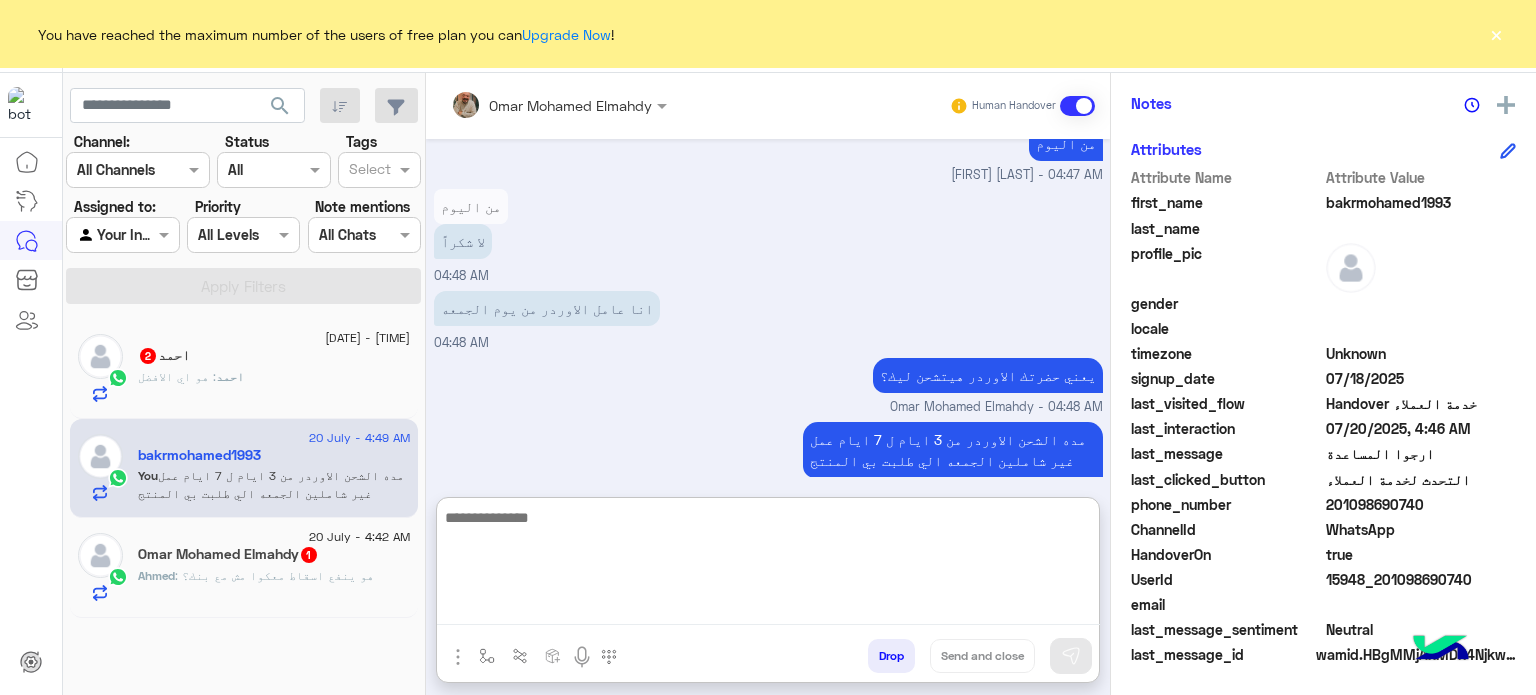 scroll, scrollTop: 1197, scrollLeft: 0, axis: vertical 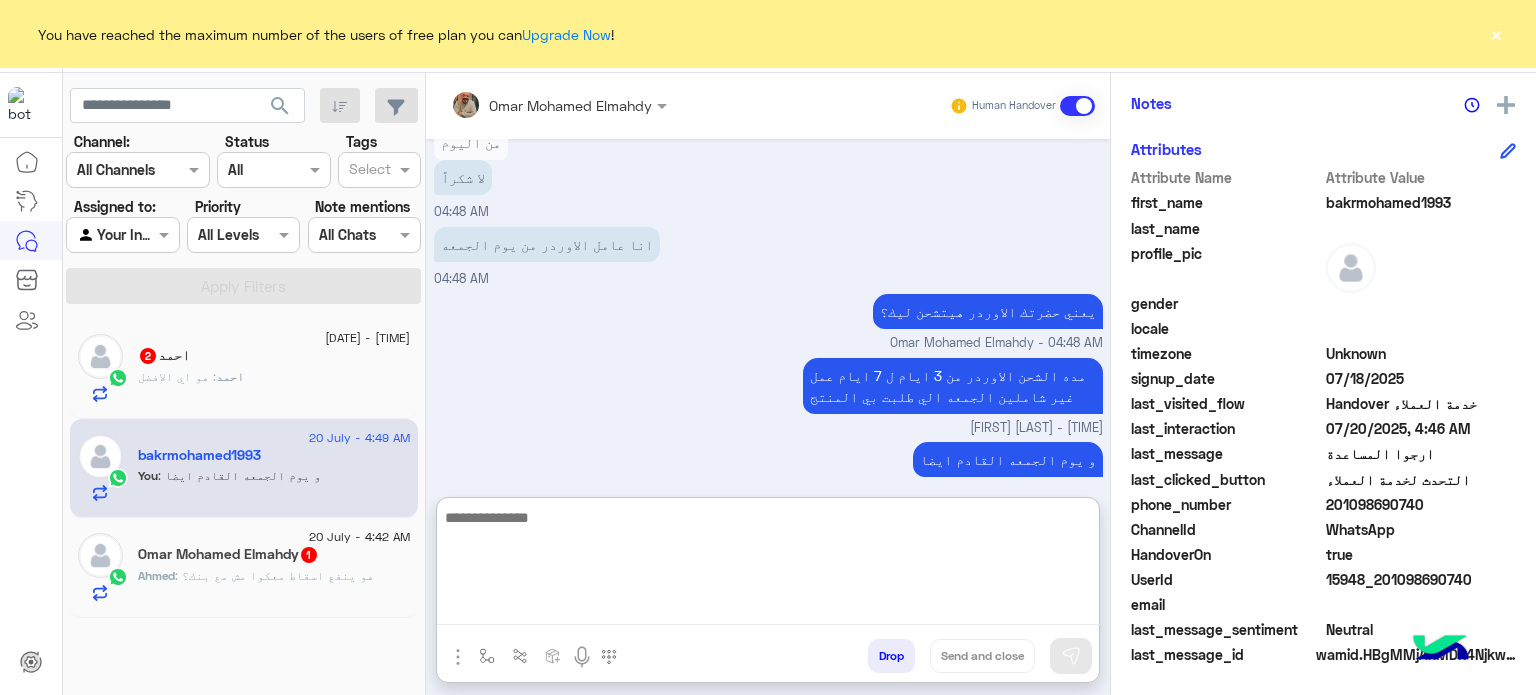 click on "Ahmed : هو ينفع اسقاط معكوا مش مع بنك؟" 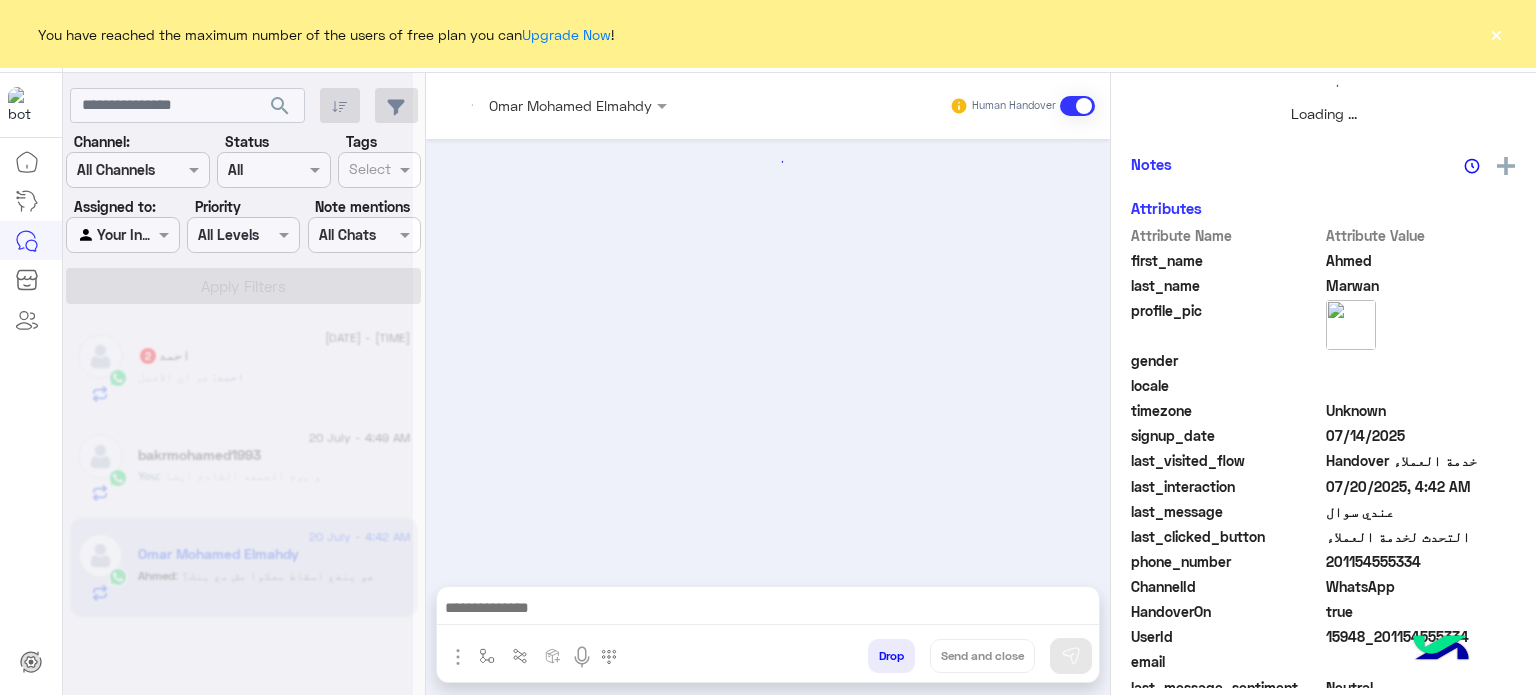 scroll, scrollTop: 0, scrollLeft: 0, axis: both 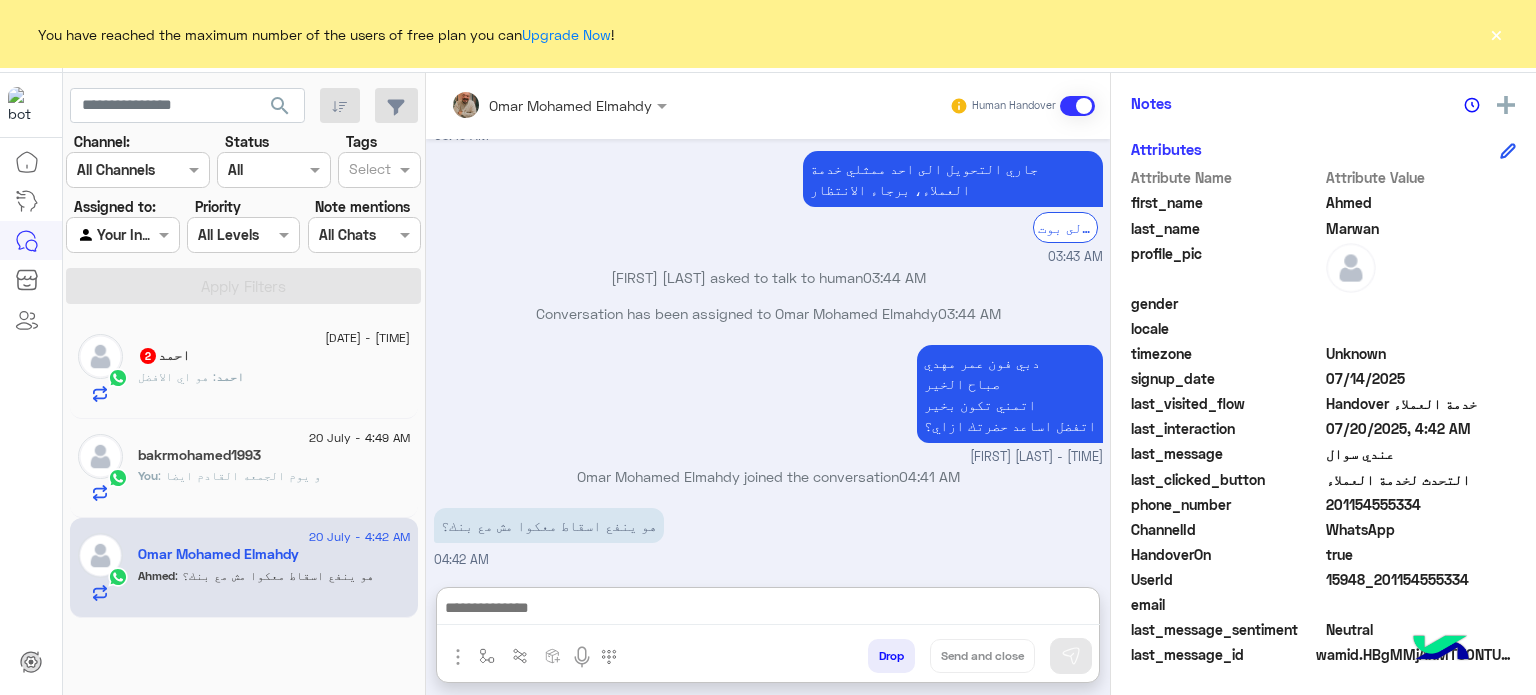 click at bounding box center (768, 610) 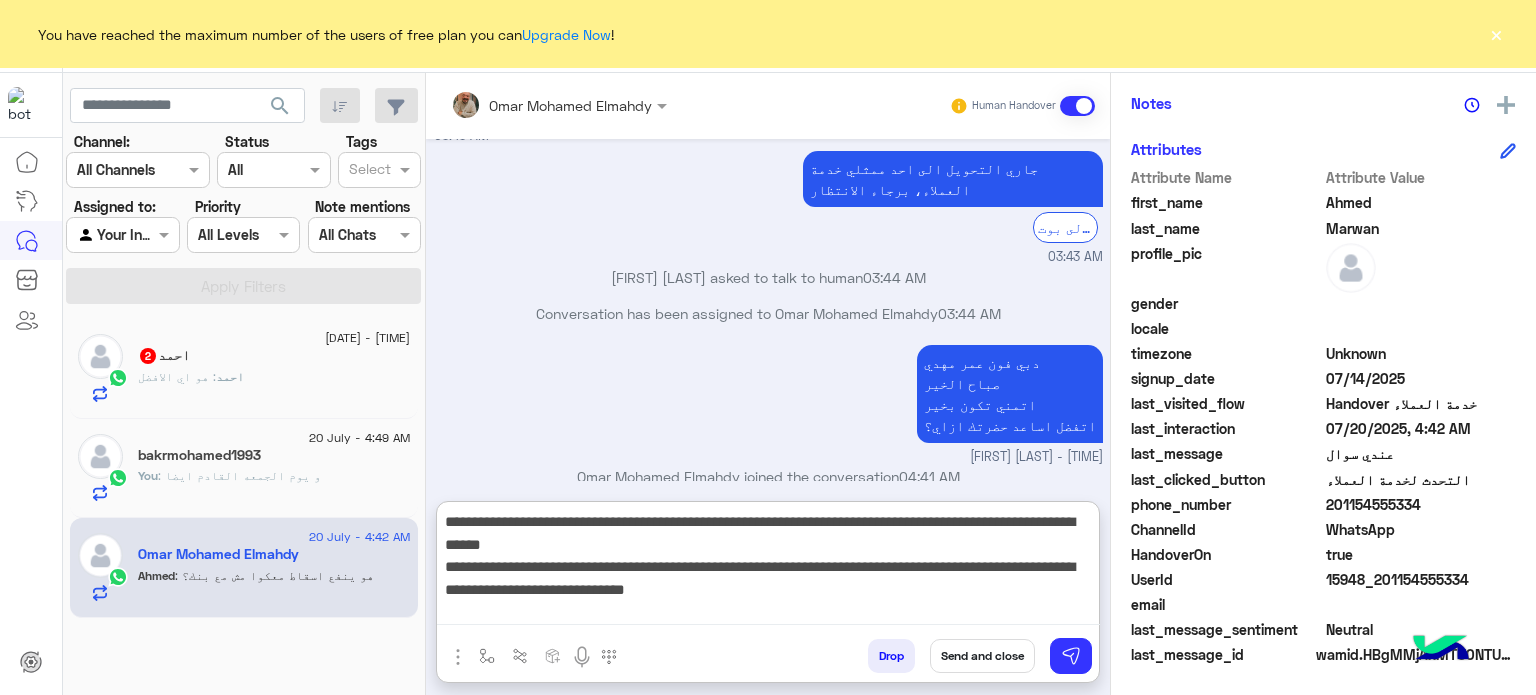 scroll, scrollTop: 0, scrollLeft: 0, axis: both 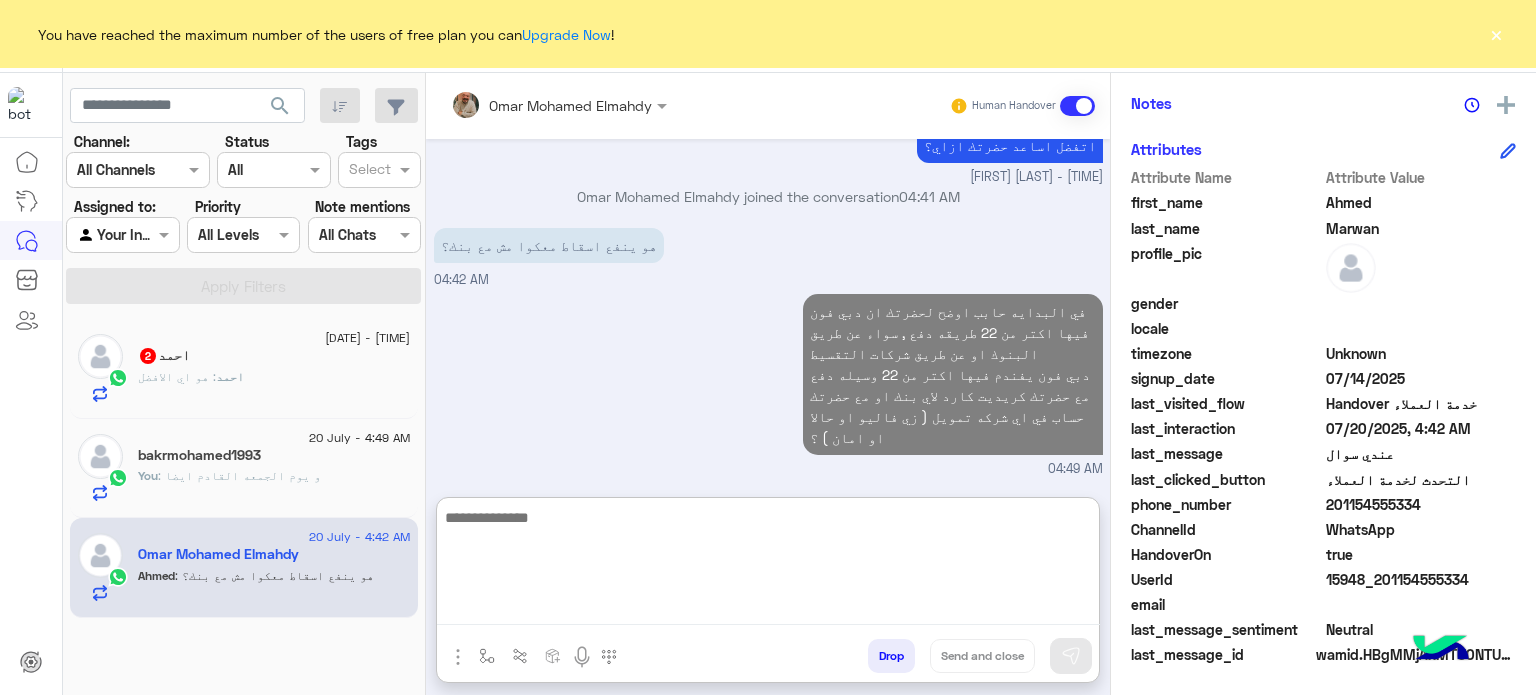 click on "bakrmohamed1993" 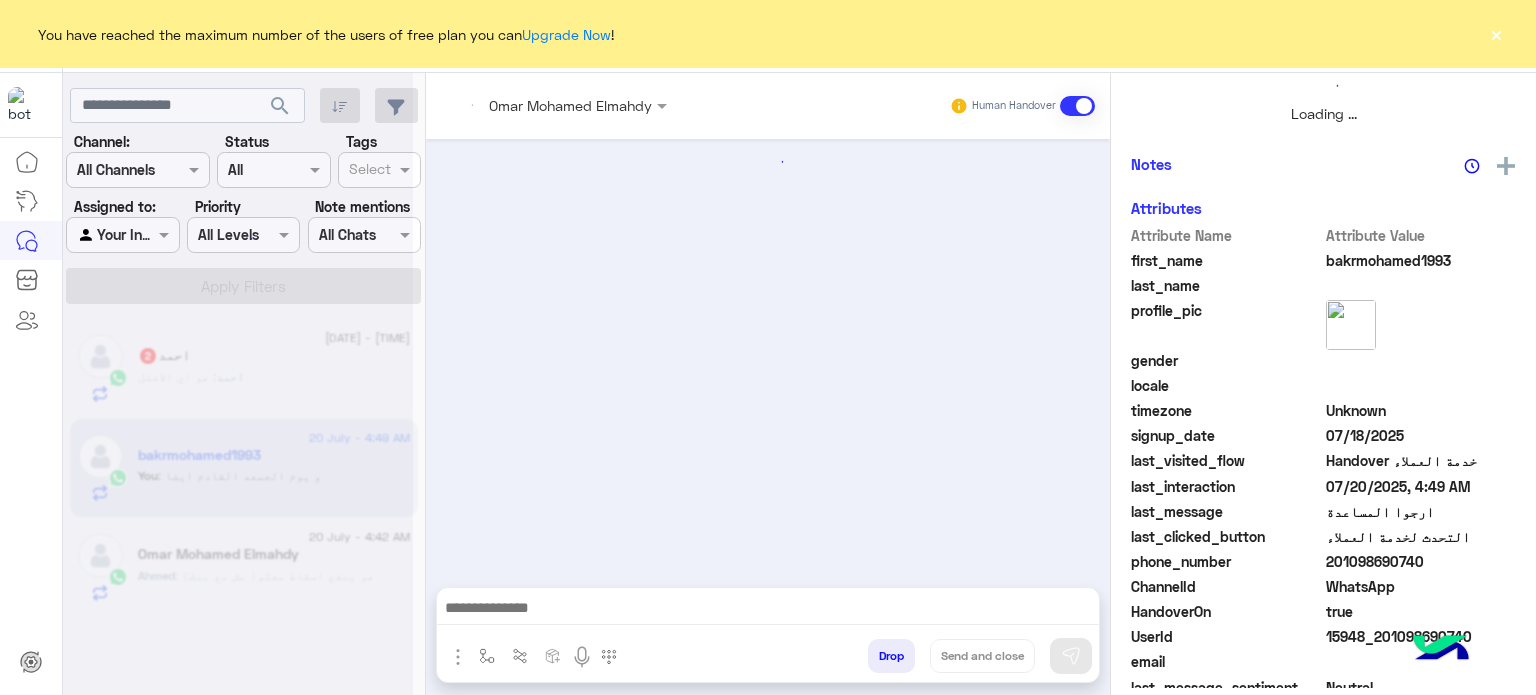 scroll, scrollTop: 464, scrollLeft: 0, axis: vertical 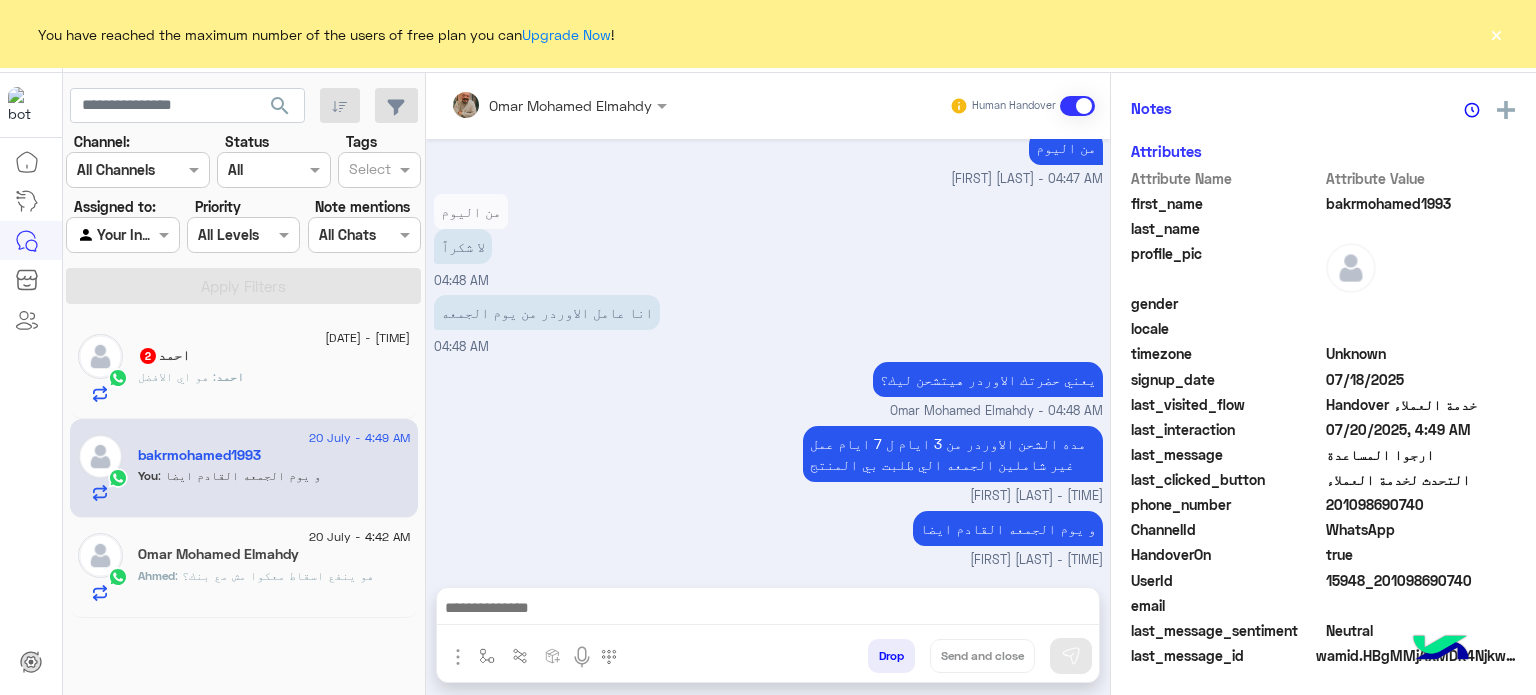 click on "20 July - 4:46 AM  احمد   2احمد : هو اي الافضل" 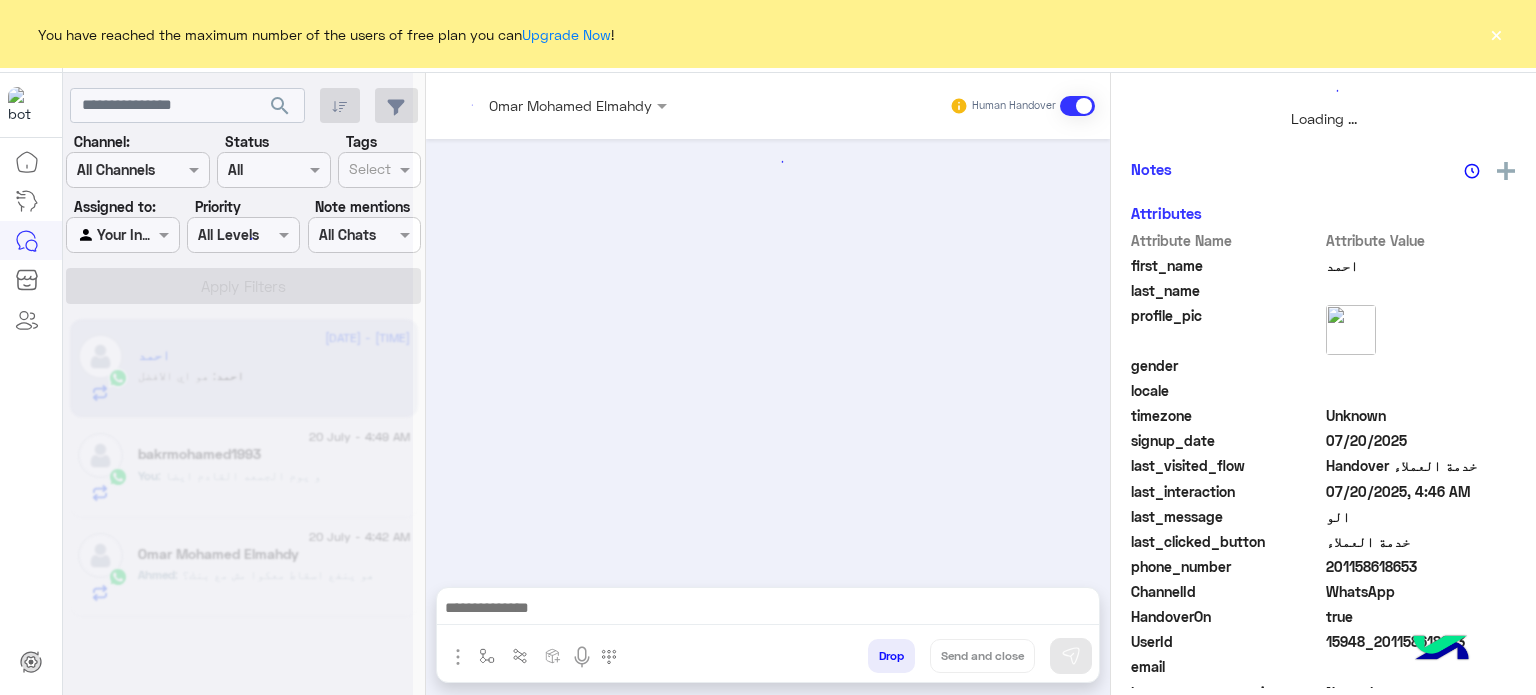 scroll, scrollTop: 464, scrollLeft: 0, axis: vertical 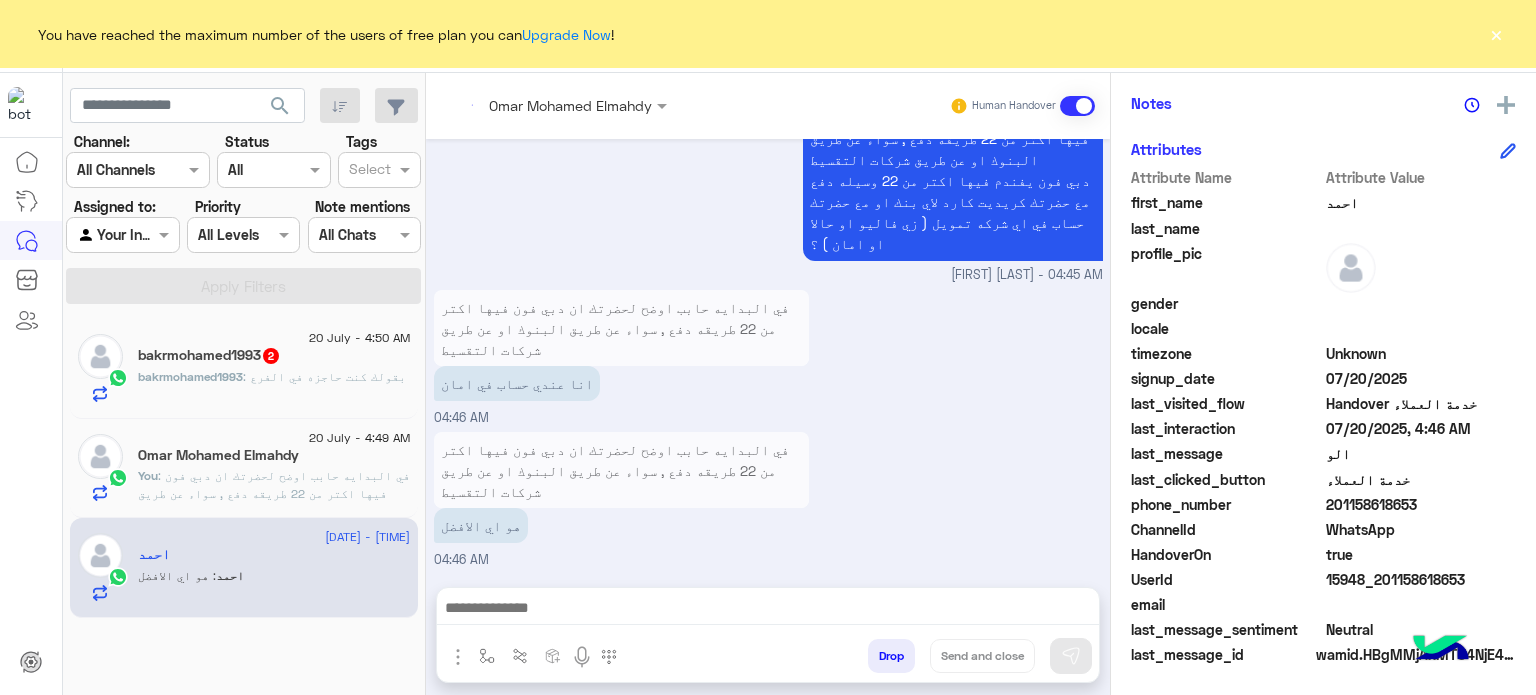 click on ": بقولك كنت حاجزه في الفرع" 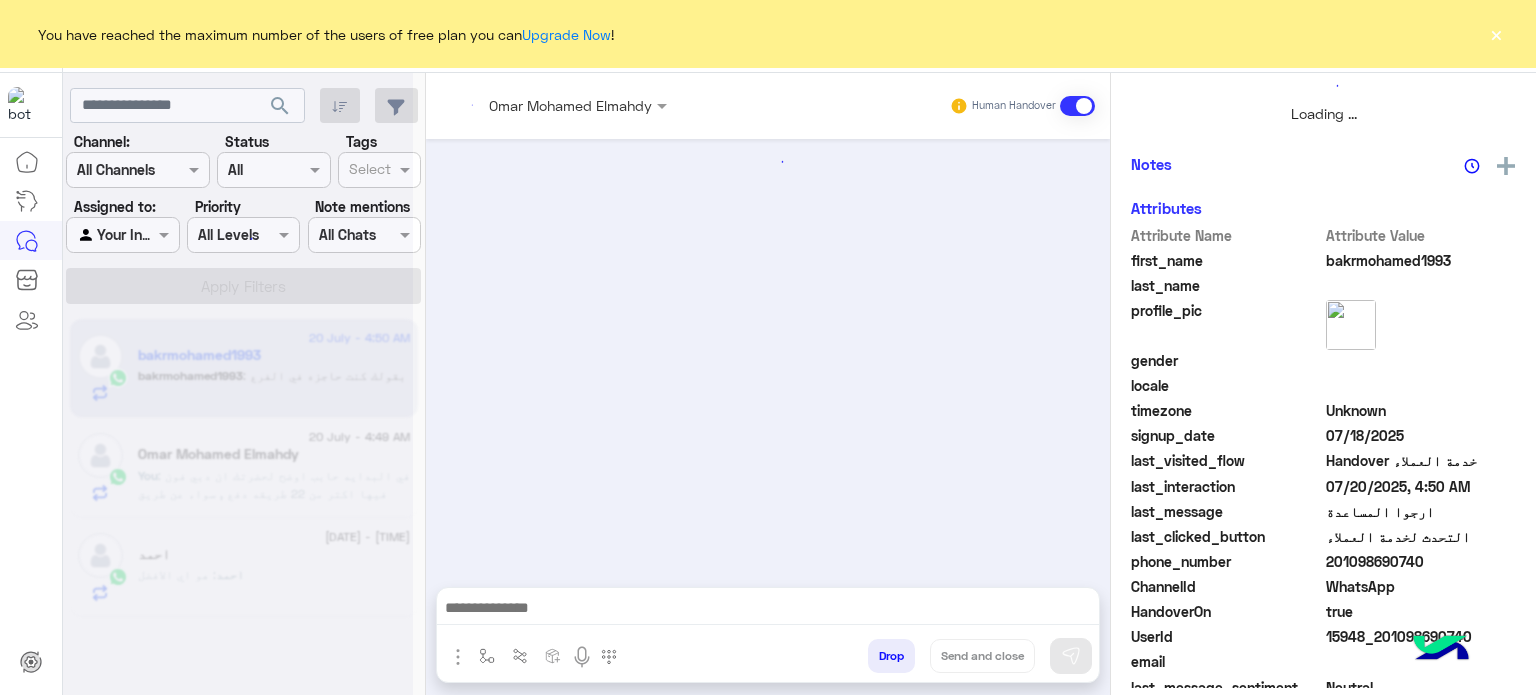scroll, scrollTop: 464, scrollLeft: 0, axis: vertical 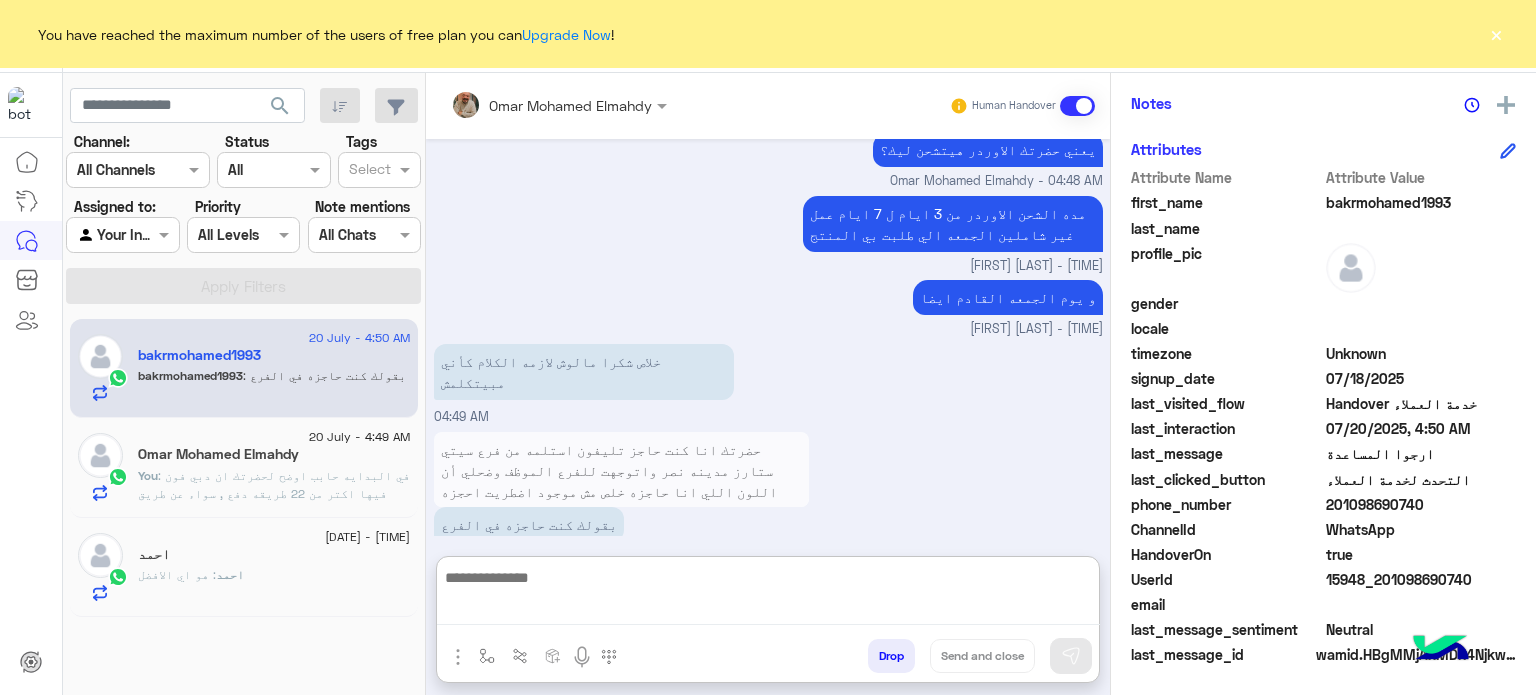 click at bounding box center [768, 595] 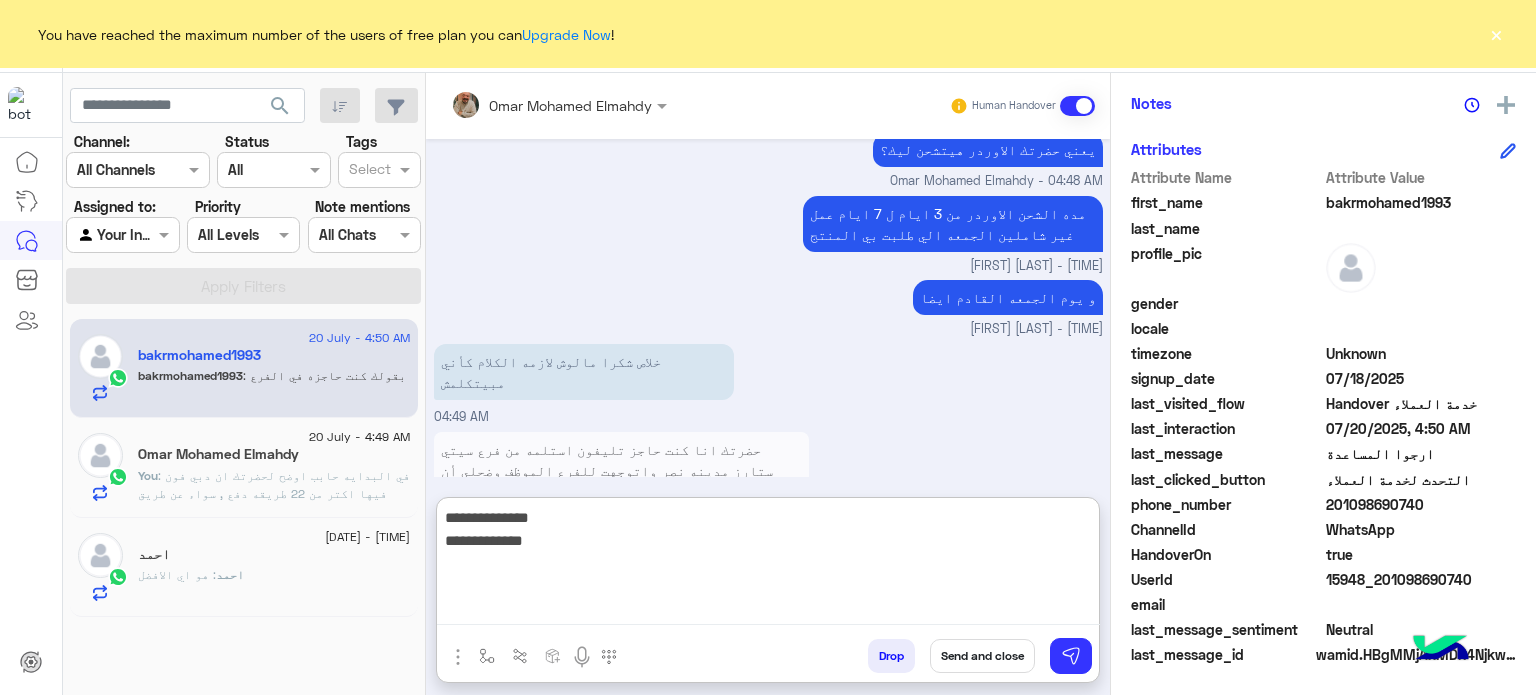 type on "**********" 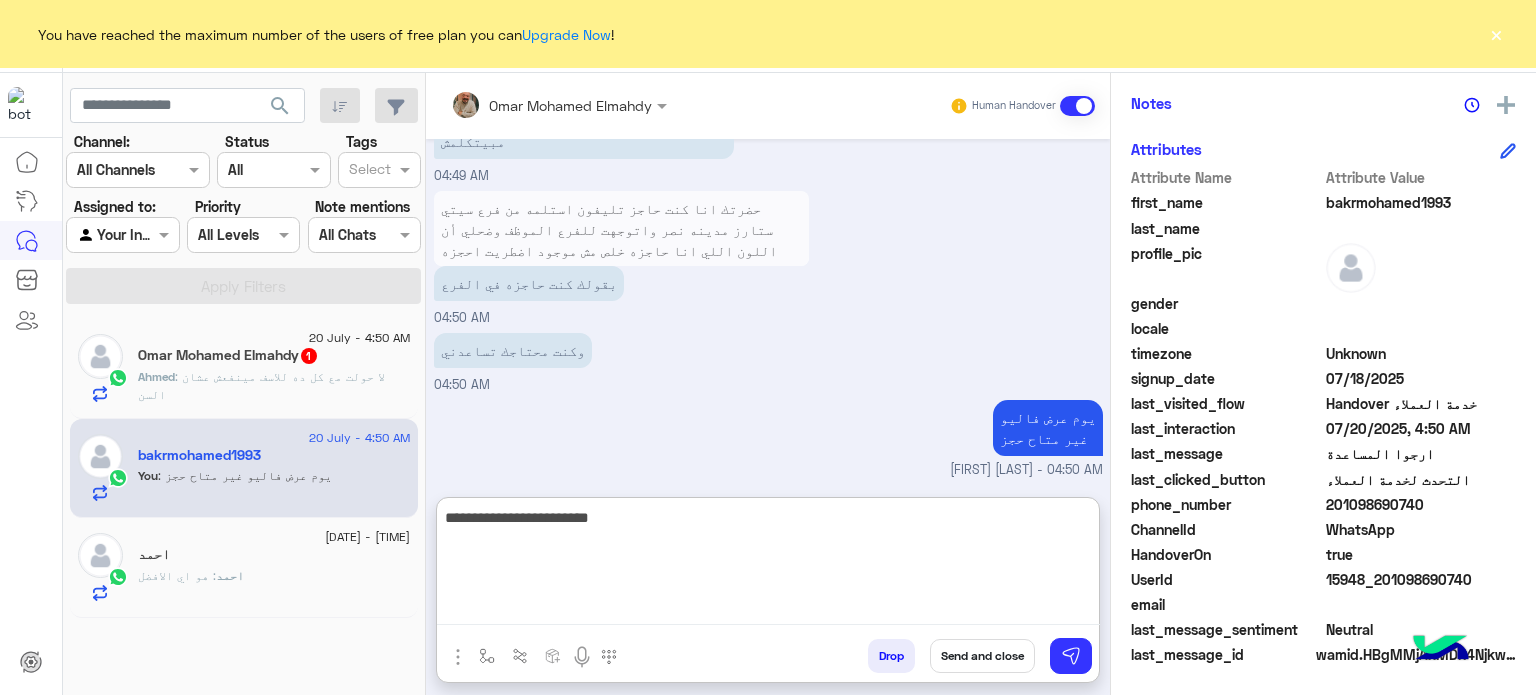 scroll, scrollTop: 689, scrollLeft: 0, axis: vertical 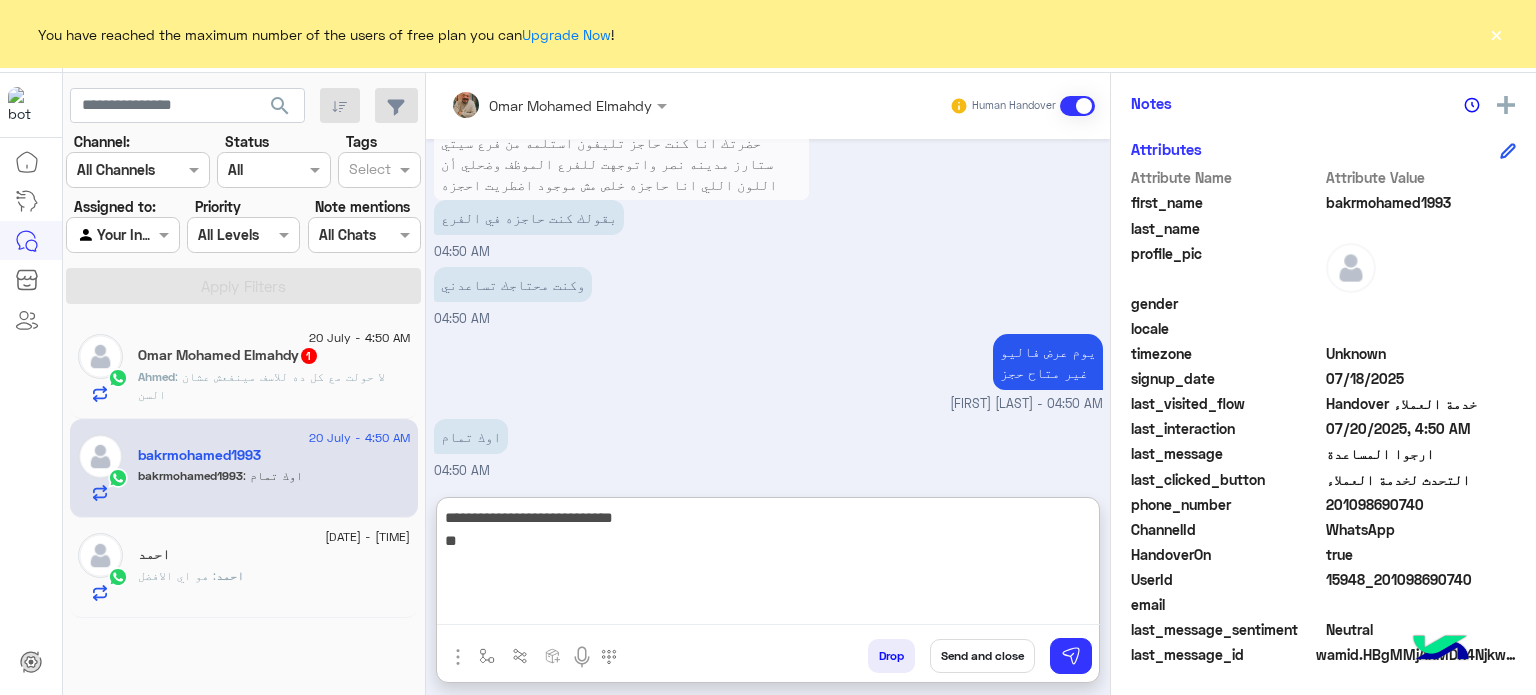 type on "**********" 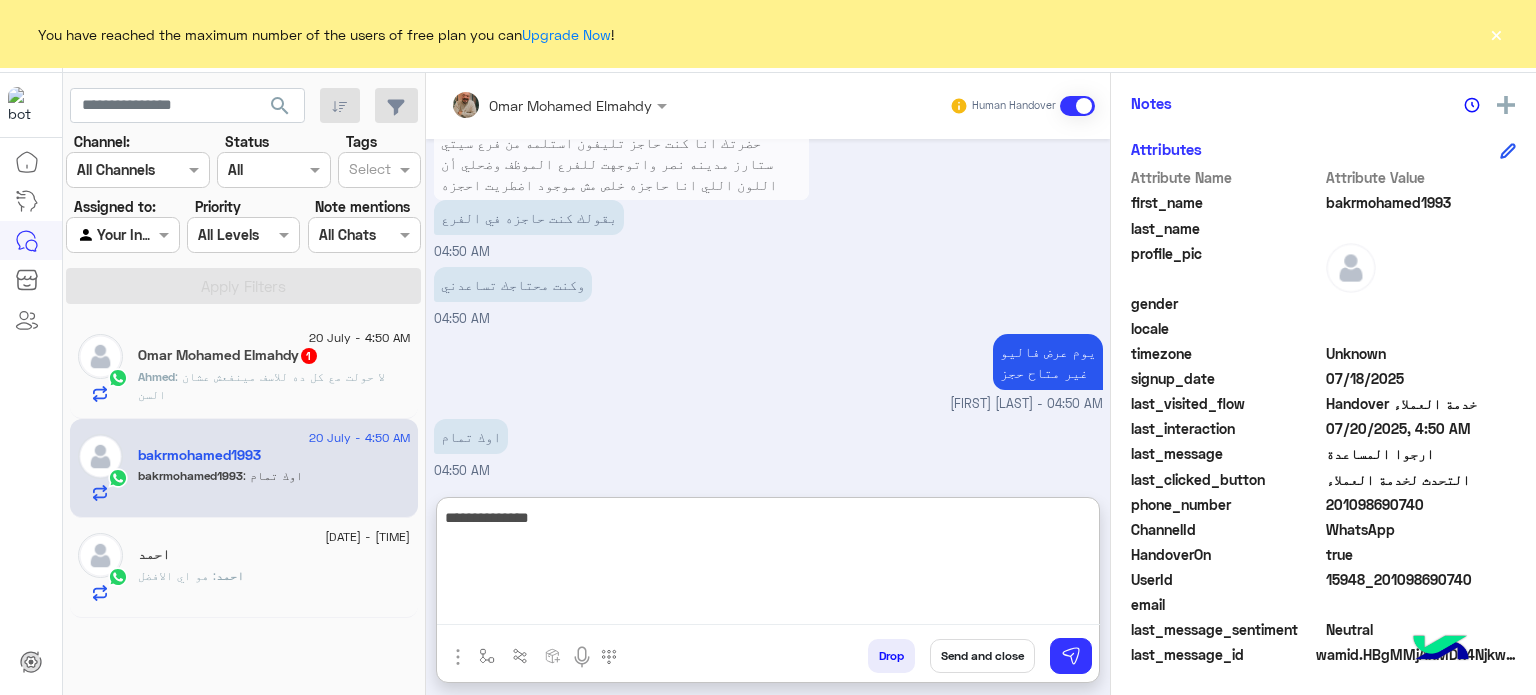 type on "**********" 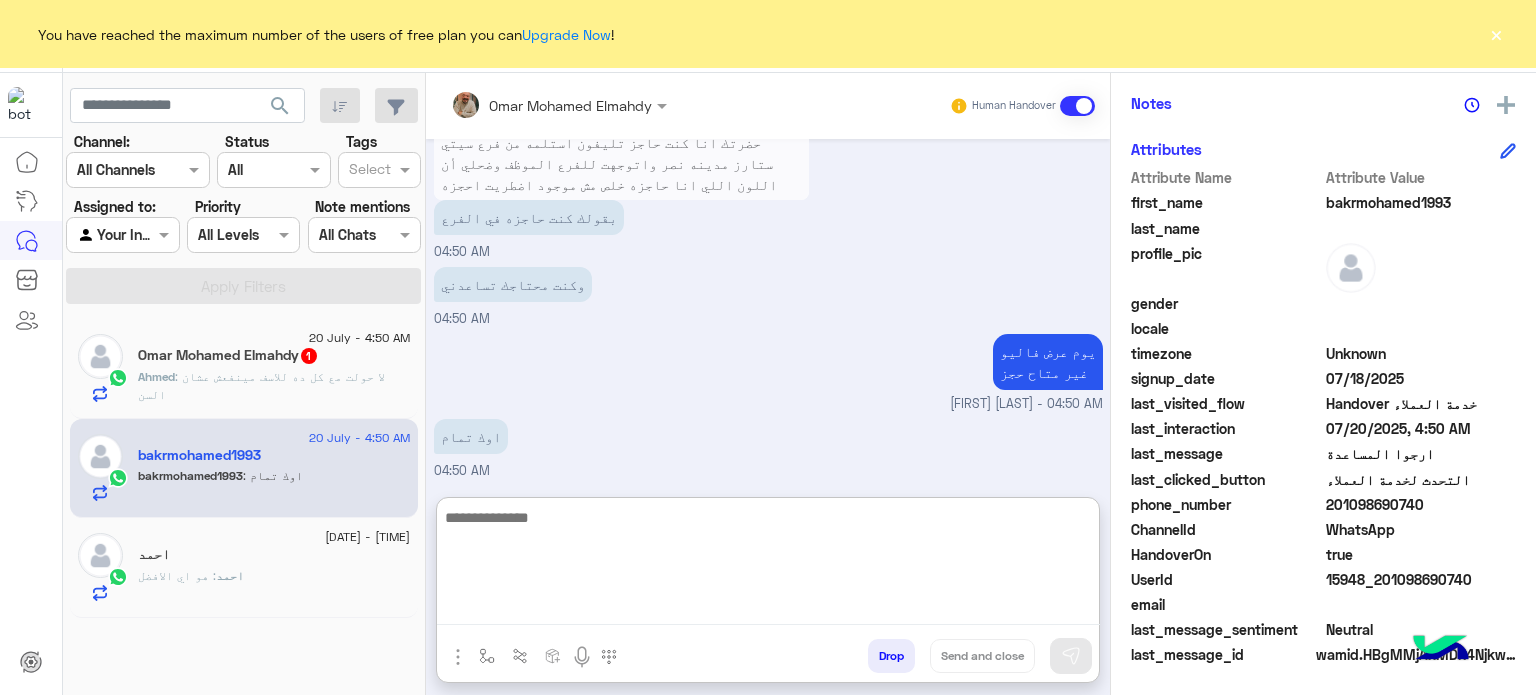 scroll, scrollTop: 753, scrollLeft: 0, axis: vertical 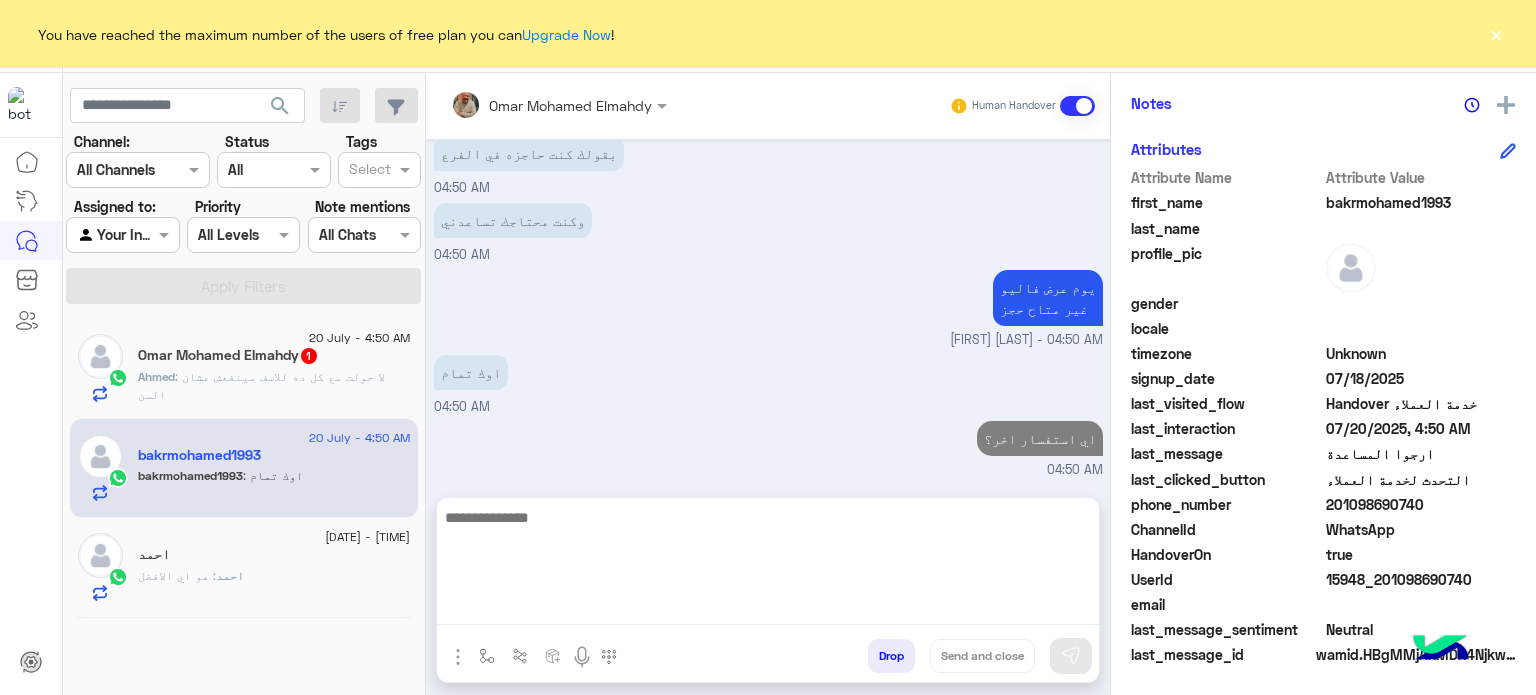 click on "Ahmed : لا حولت مع كل ده للاسف مينفعش عشان السن" 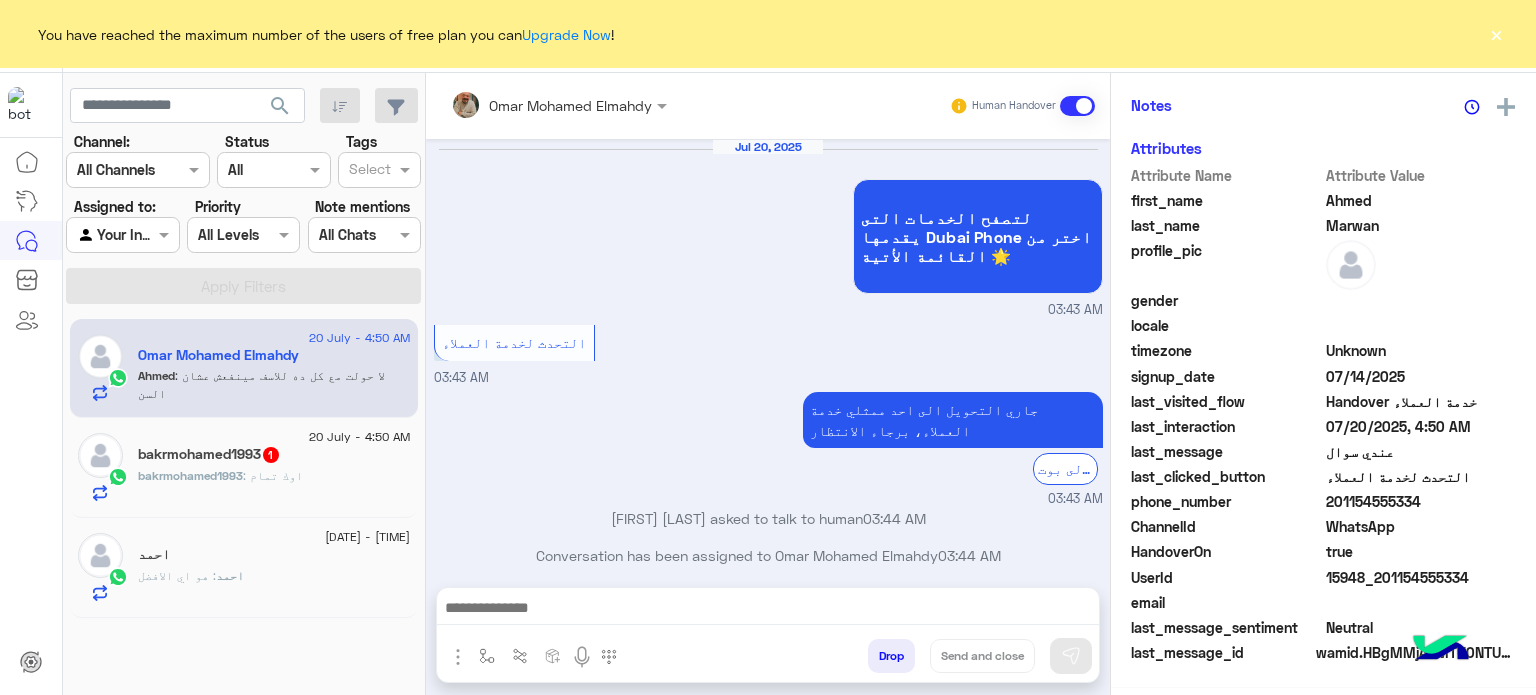 scroll, scrollTop: 400, scrollLeft: 0, axis: vertical 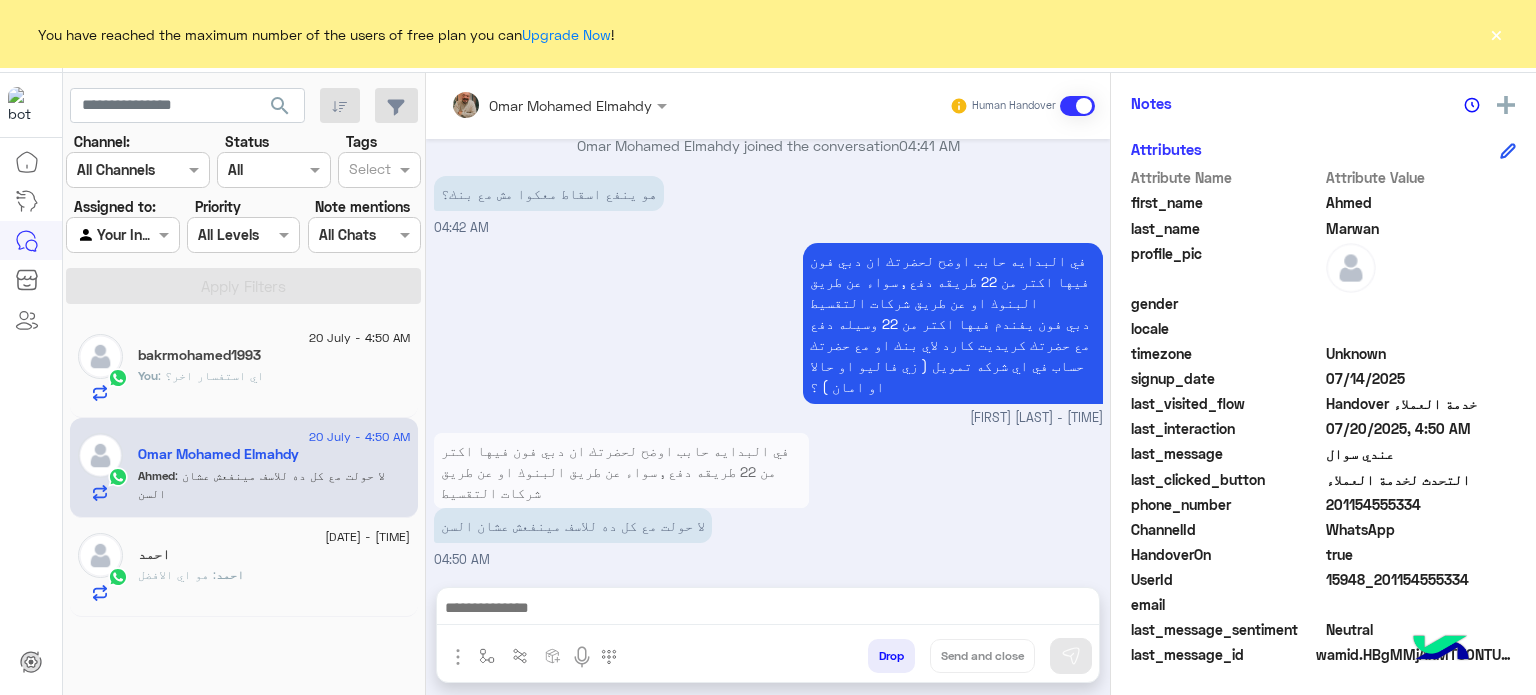 click at bounding box center (768, 610) 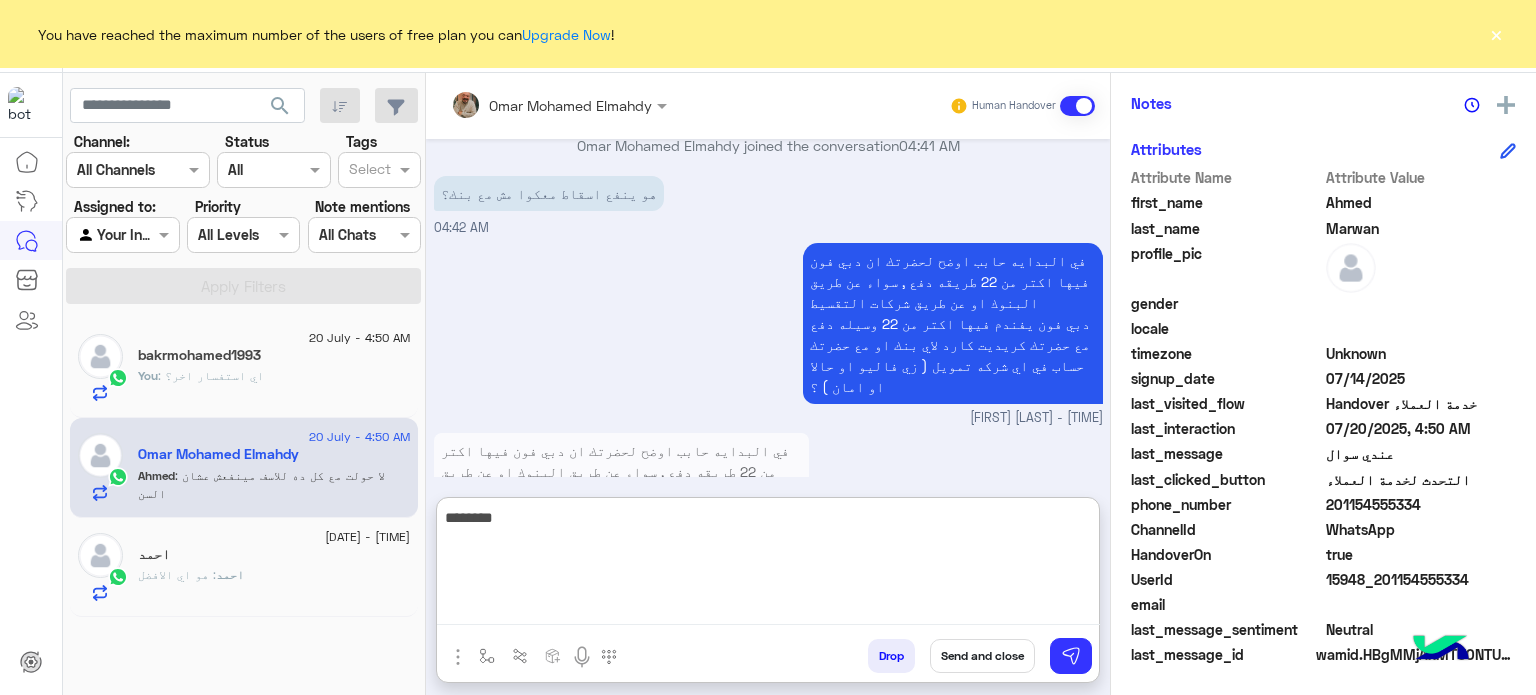 type on "*********" 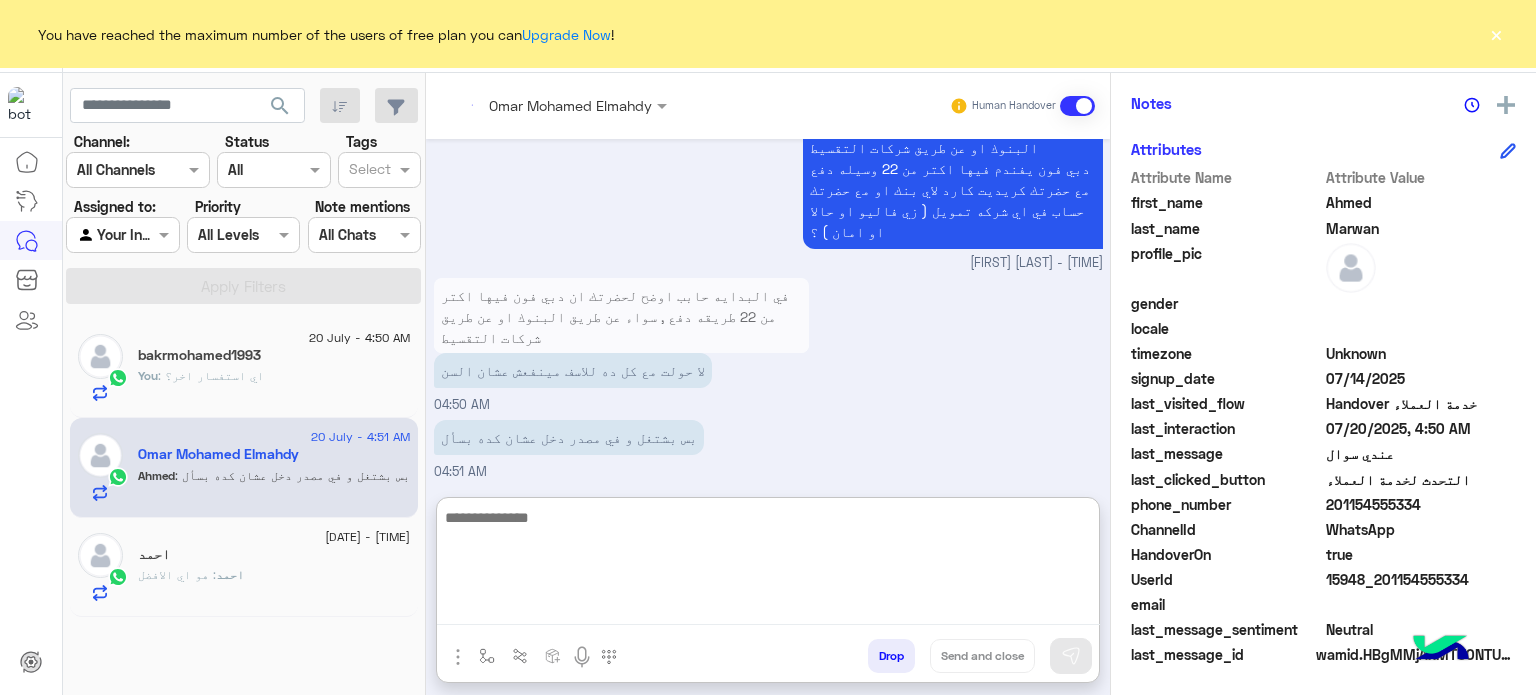 scroll, scrollTop: 794, scrollLeft: 0, axis: vertical 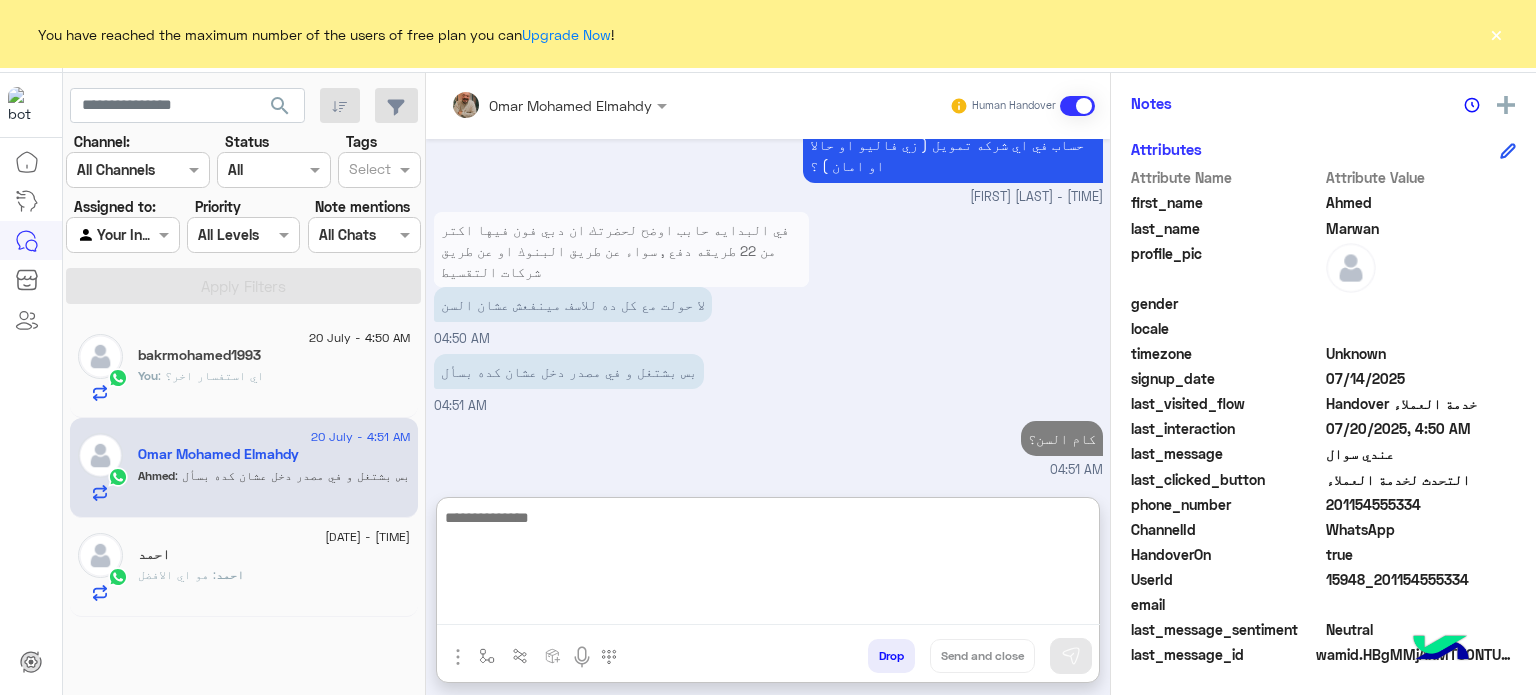 click on "[DATE] - [TIME]" 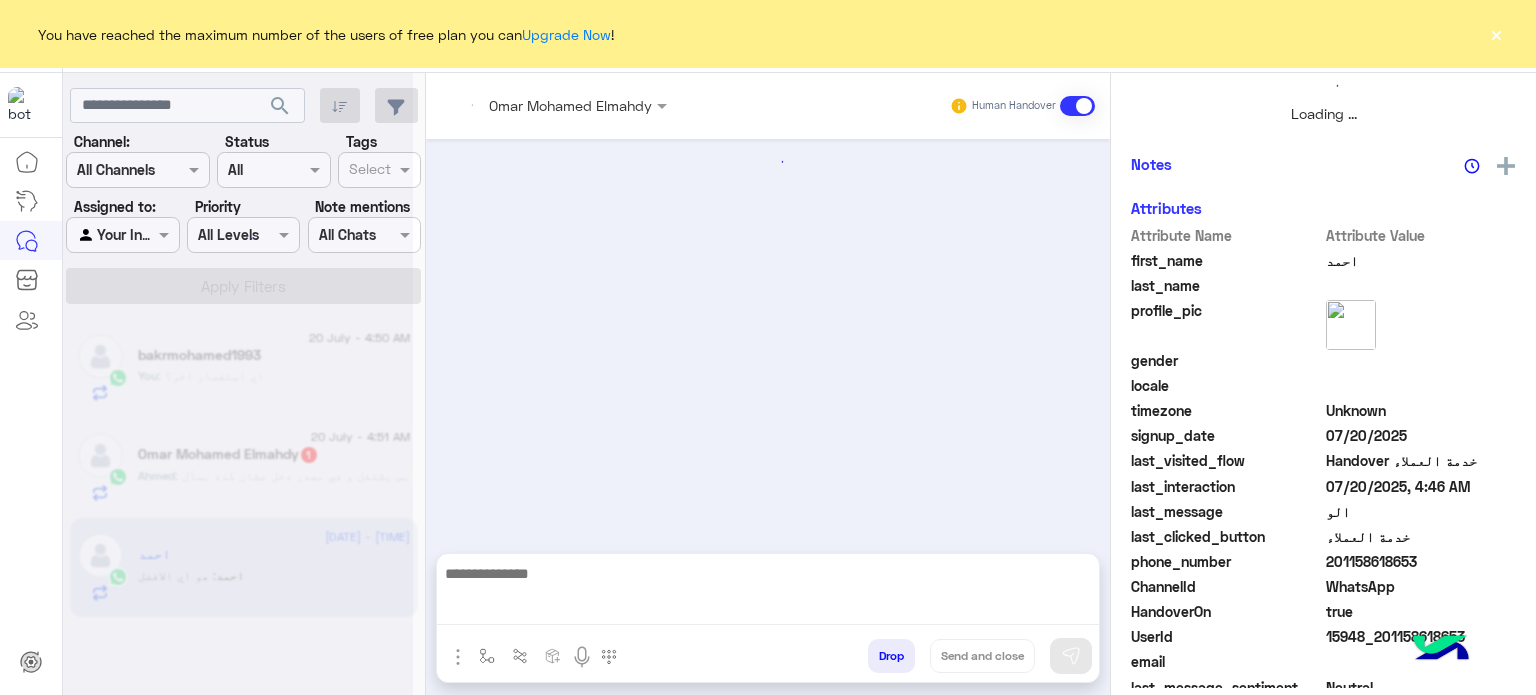 scroll, scrollTop: 0, scrollLeft: 0, axis: both 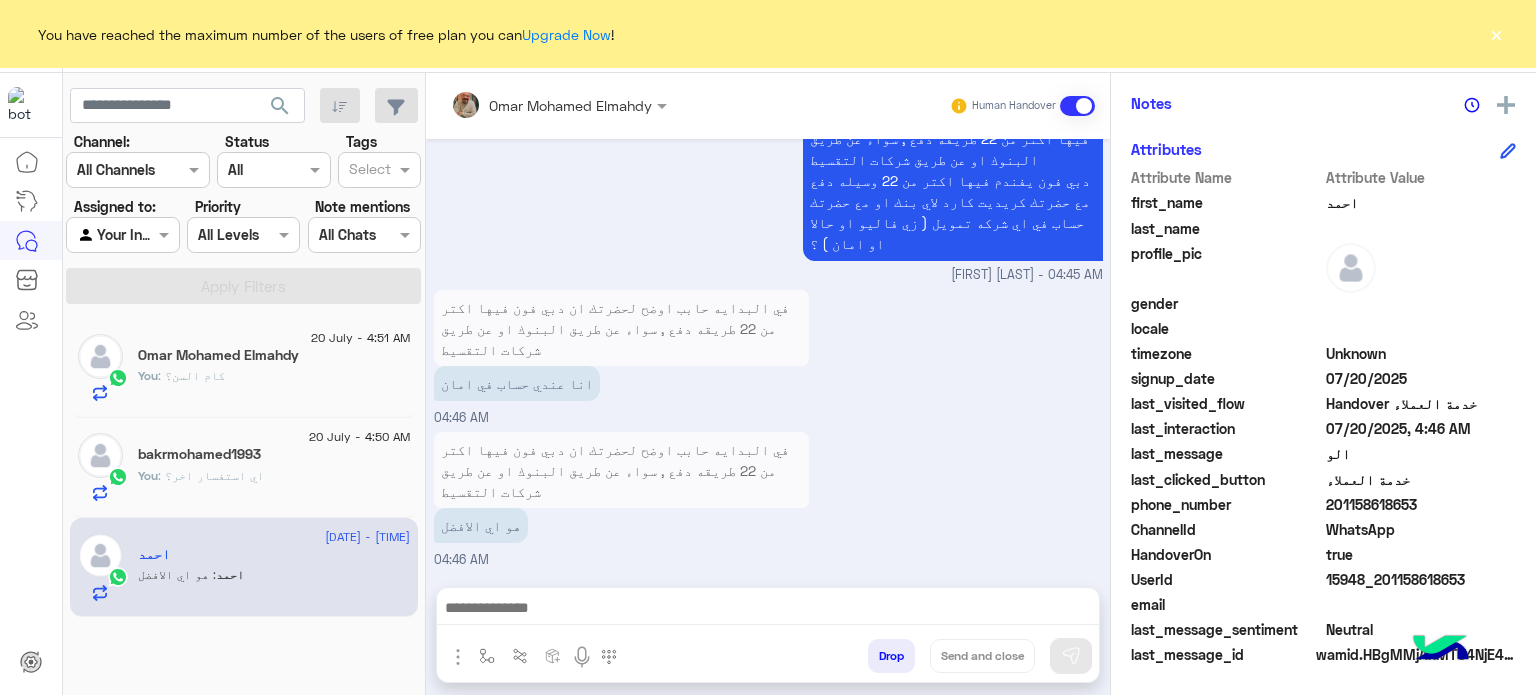 click at bounding box center [768, 610] 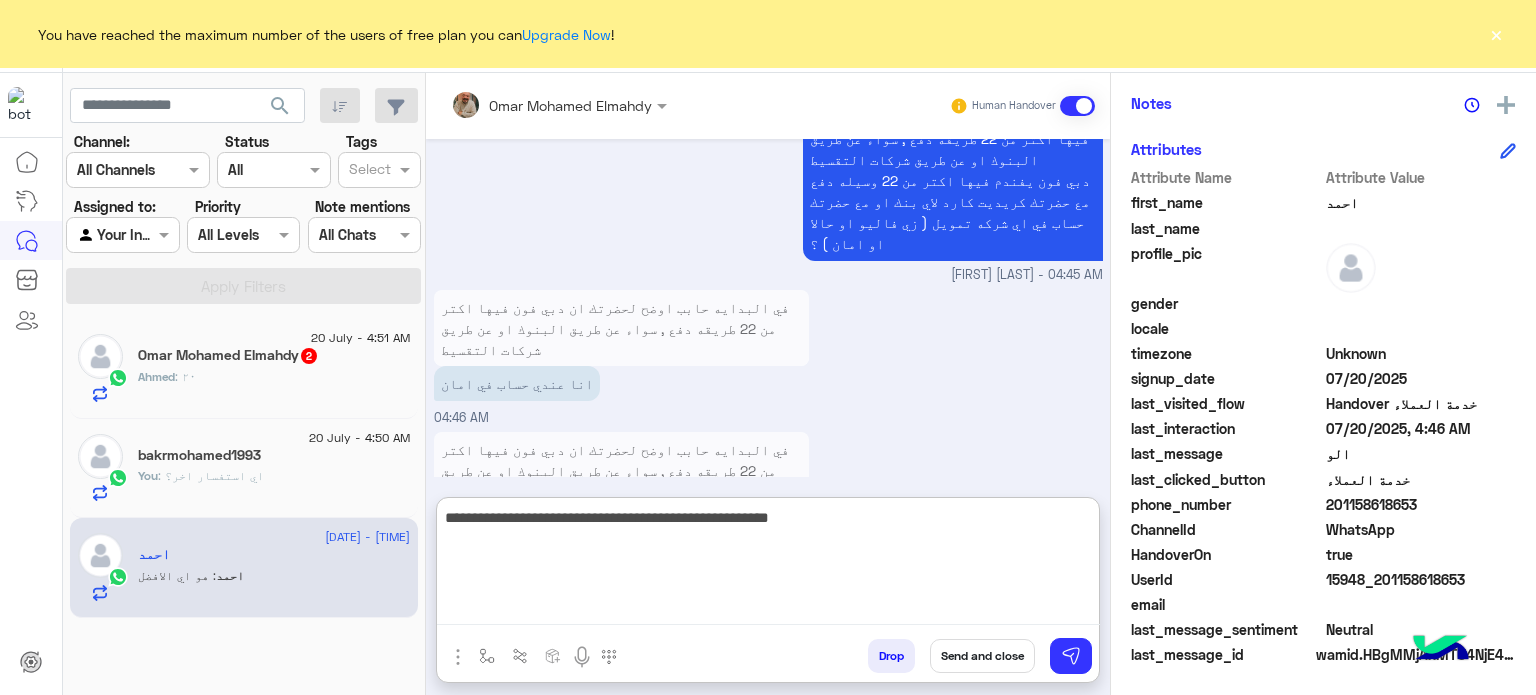 type on "**********" 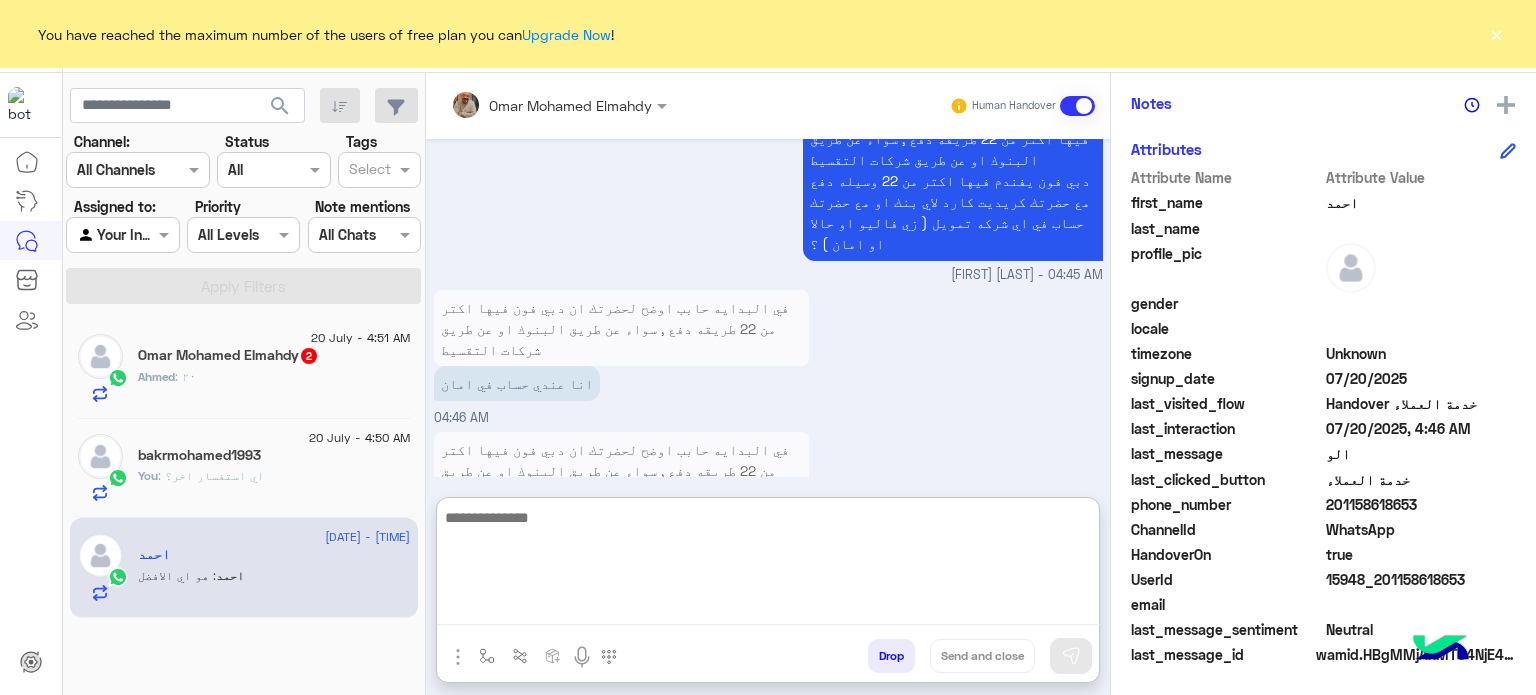 scroll, scrollTop: 765, scrollLeft: 0, axis: vertical 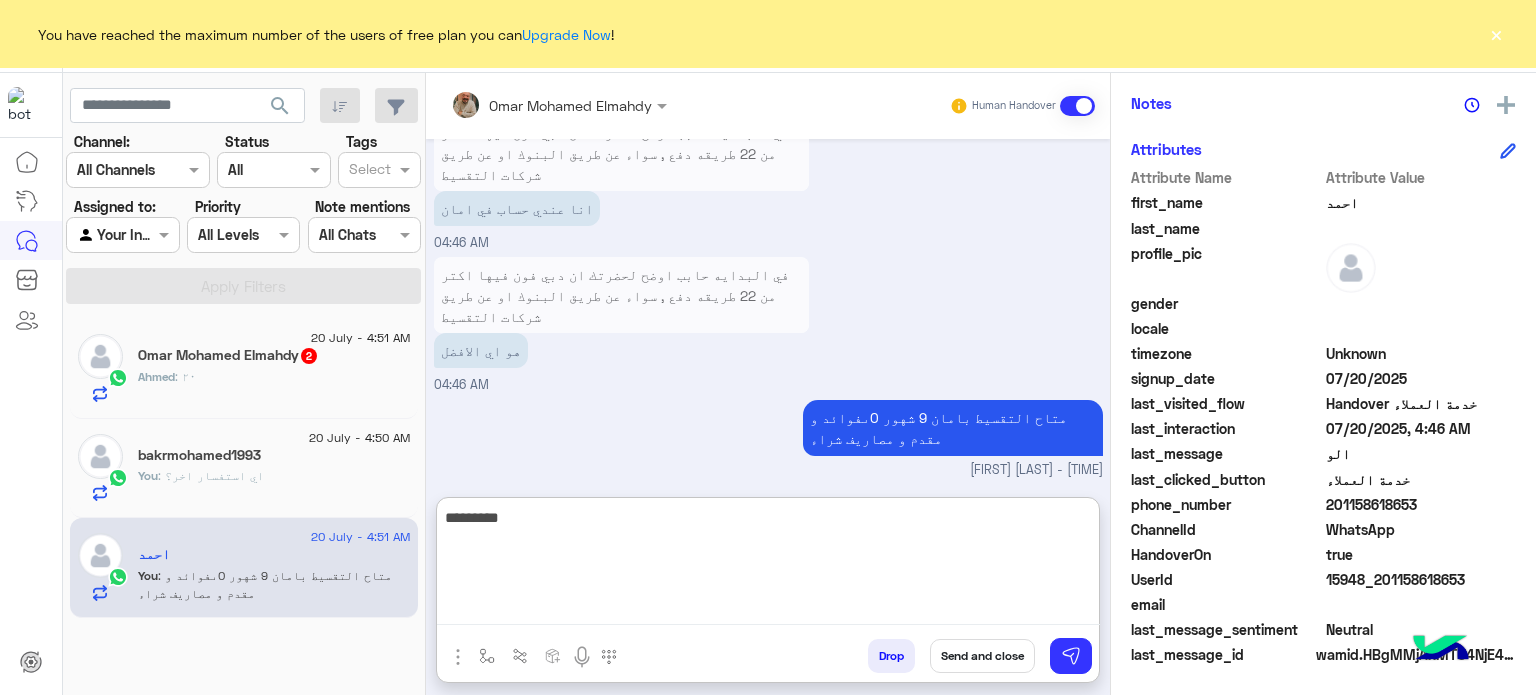 type on "**********" 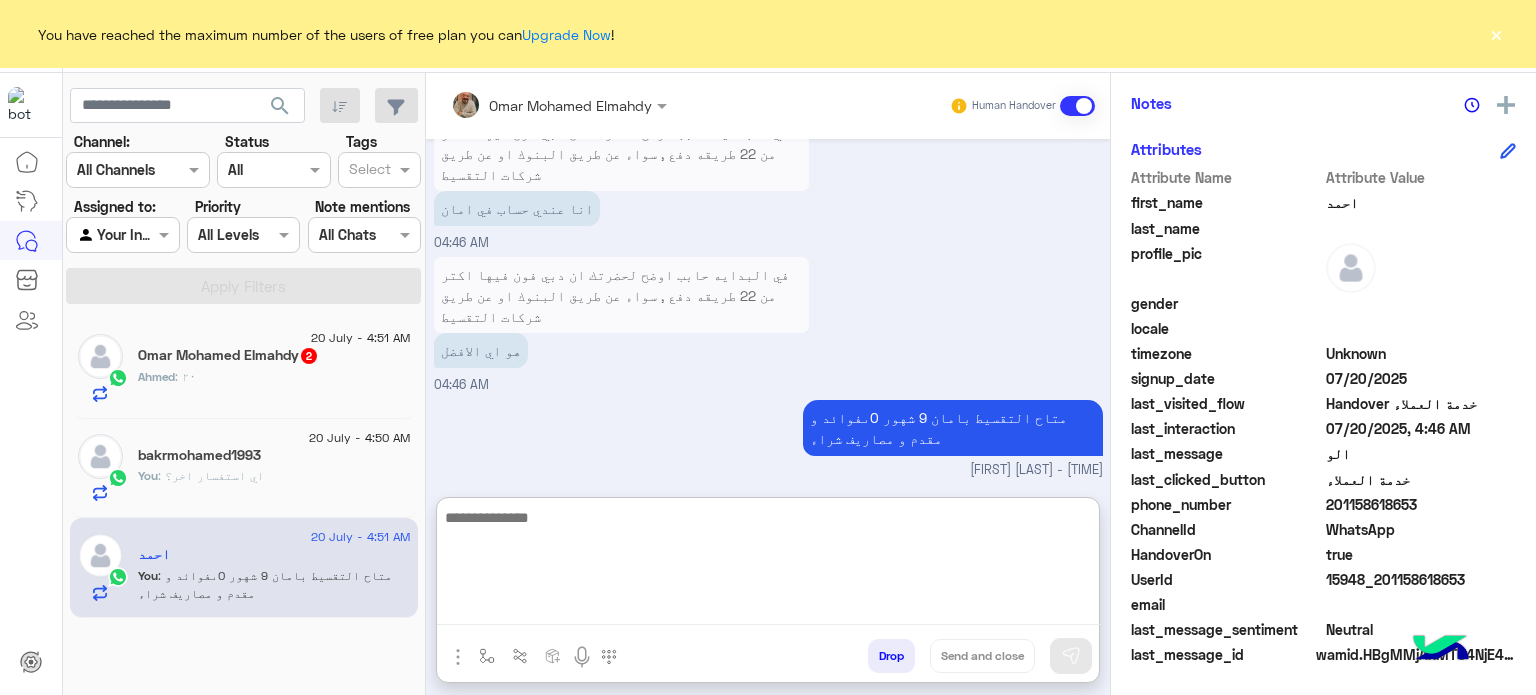 scroll, scrollTop: 829, scrollLeft: 0, axis: vertical 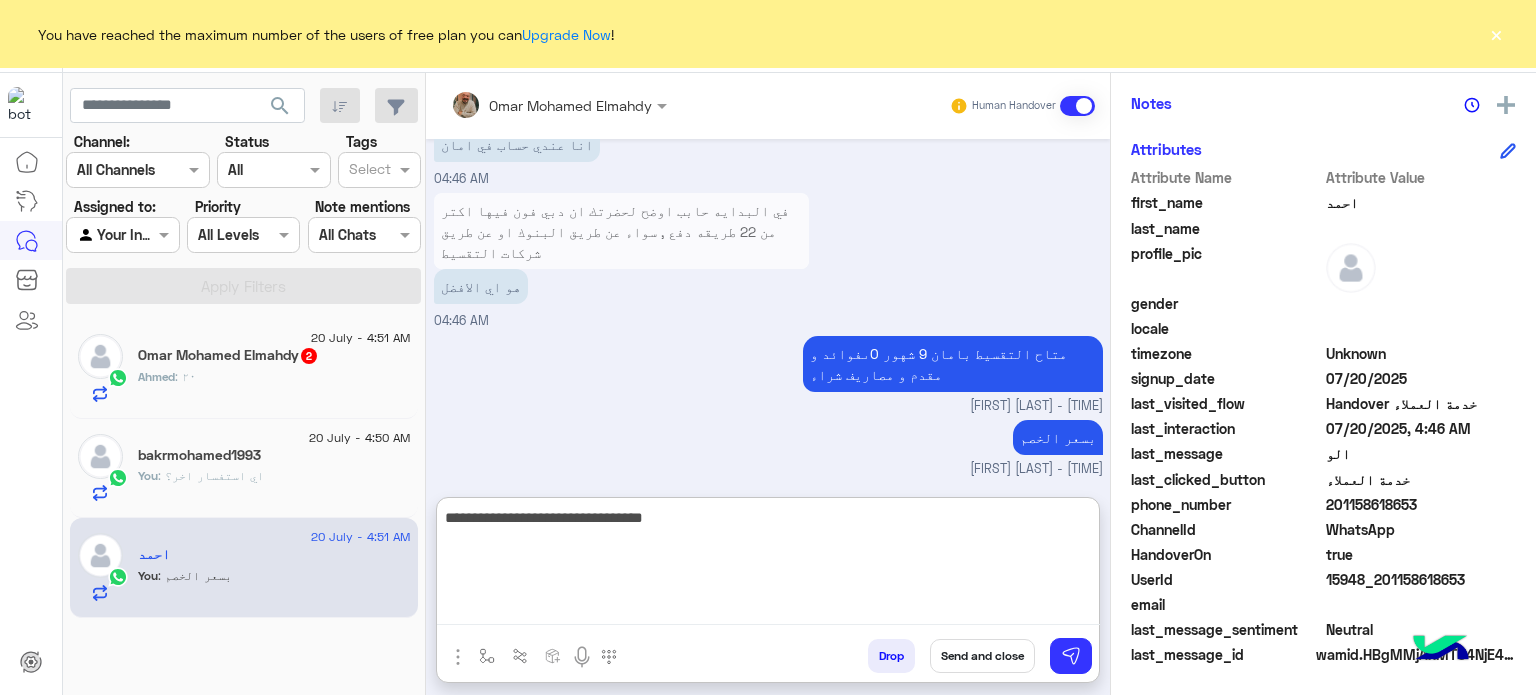 type on "**********" 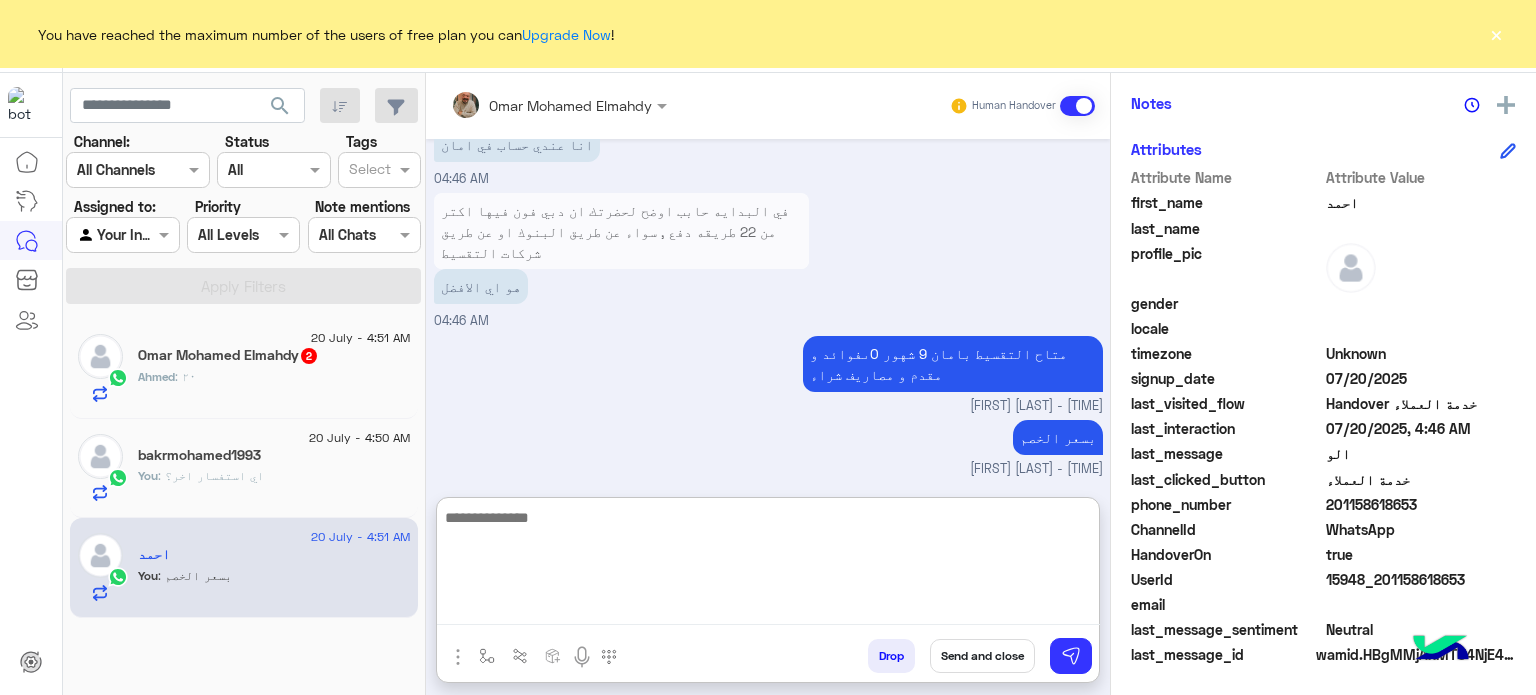 scroll, scrollTop: 892, scrollLeft: 0, axis: vertical 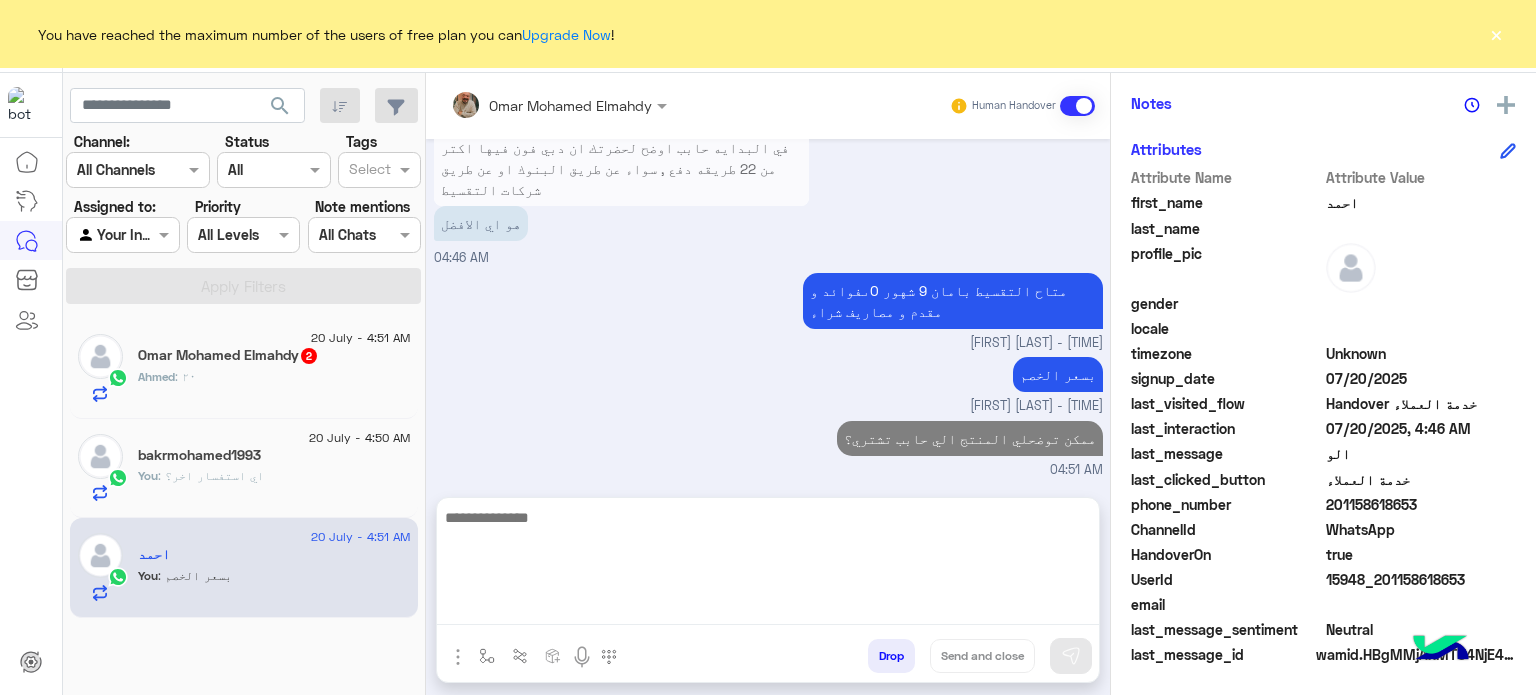 click on "2" 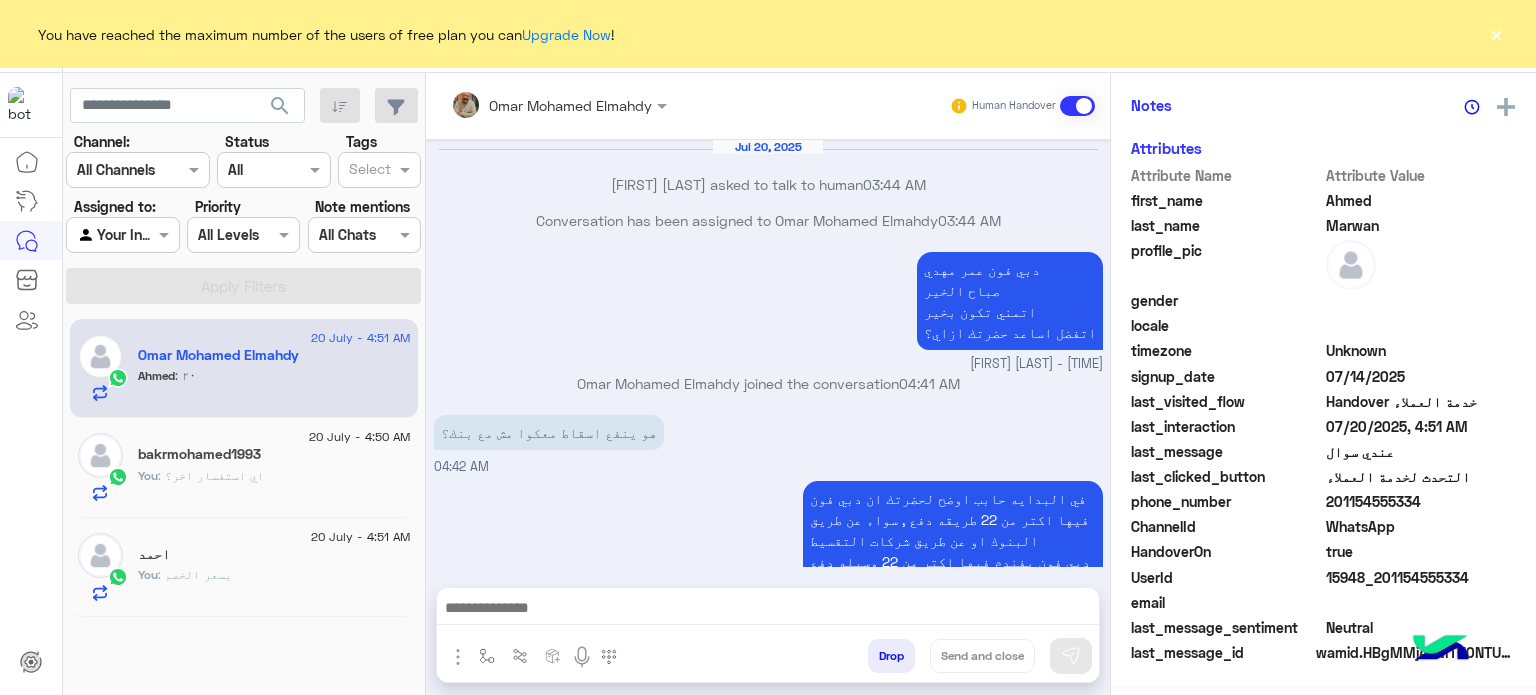 scroll, scrollTop: 400, scrollLeft: 0, axis: vertical 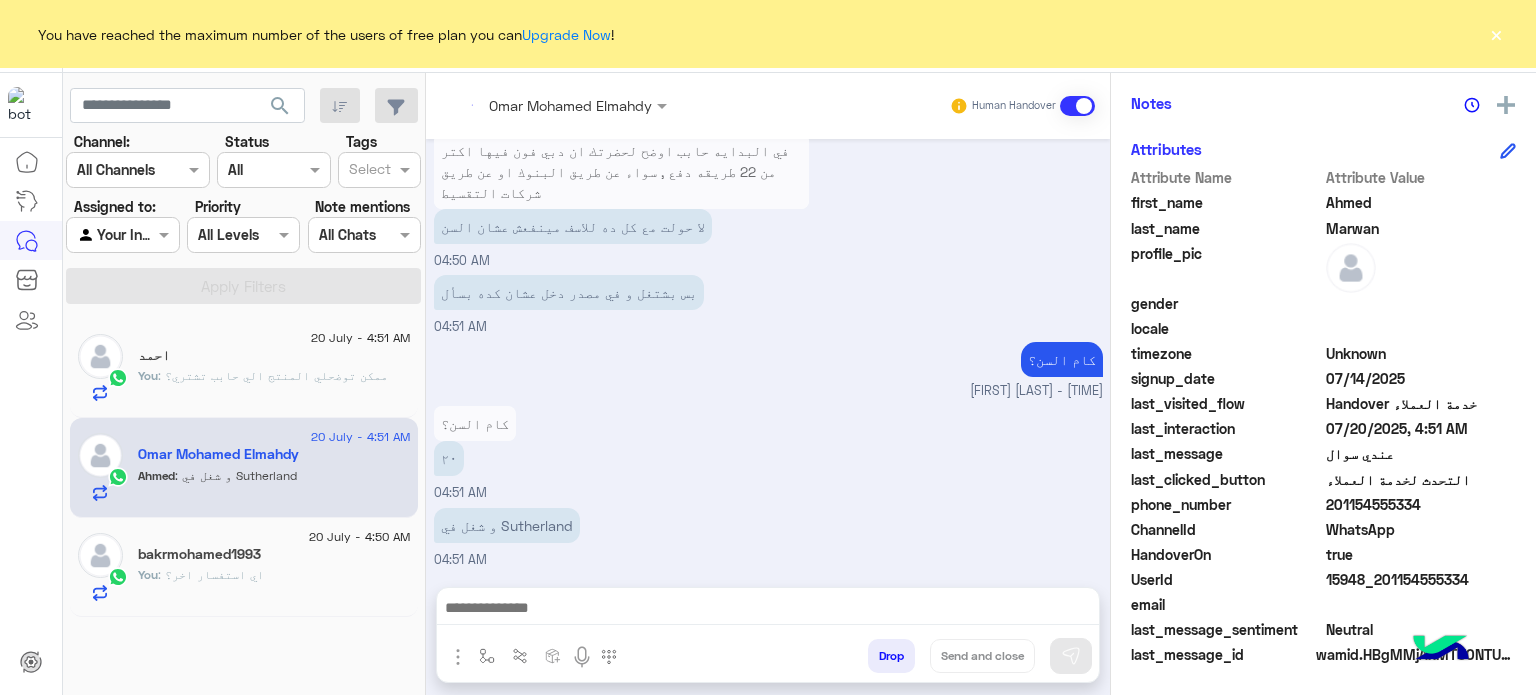click on "bakrmohamed1993" 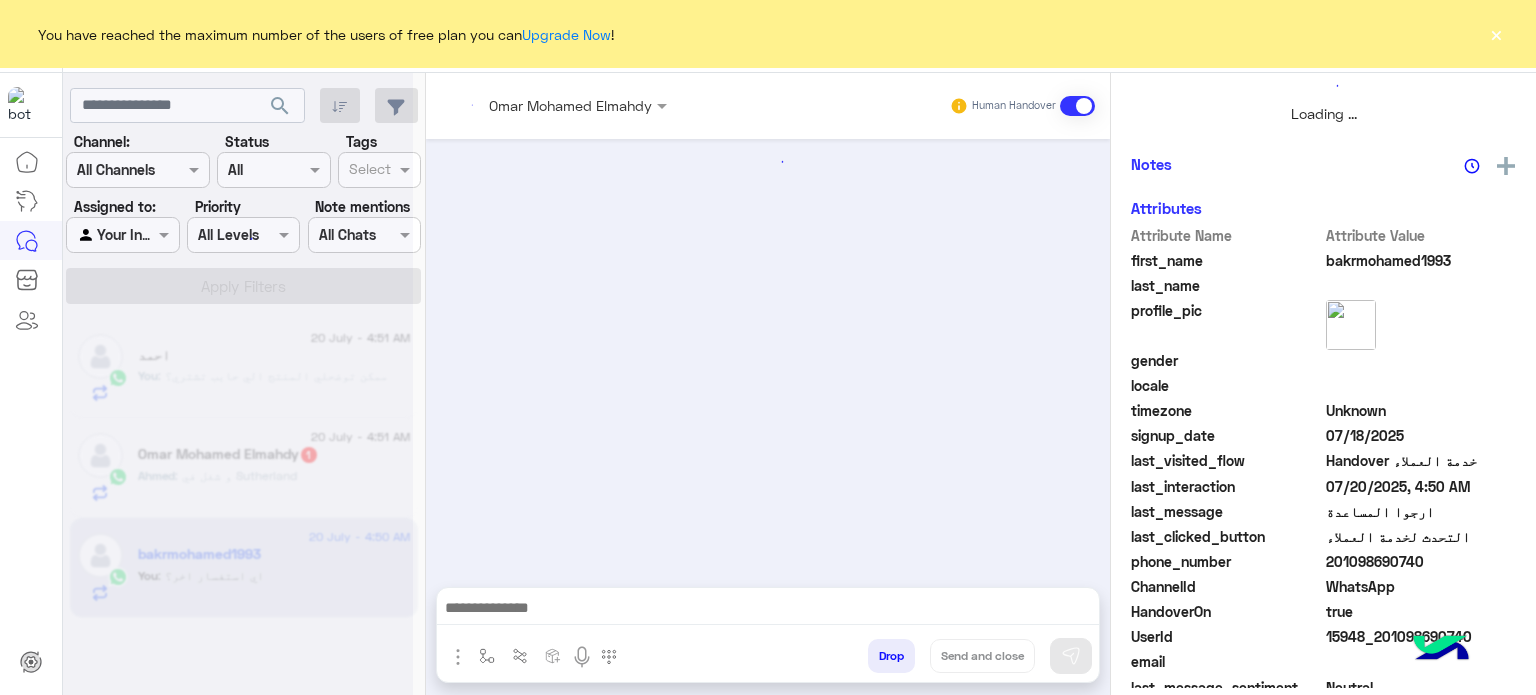 scroll, scrollTop: 464, scrollLeft: 0, axis: vertical 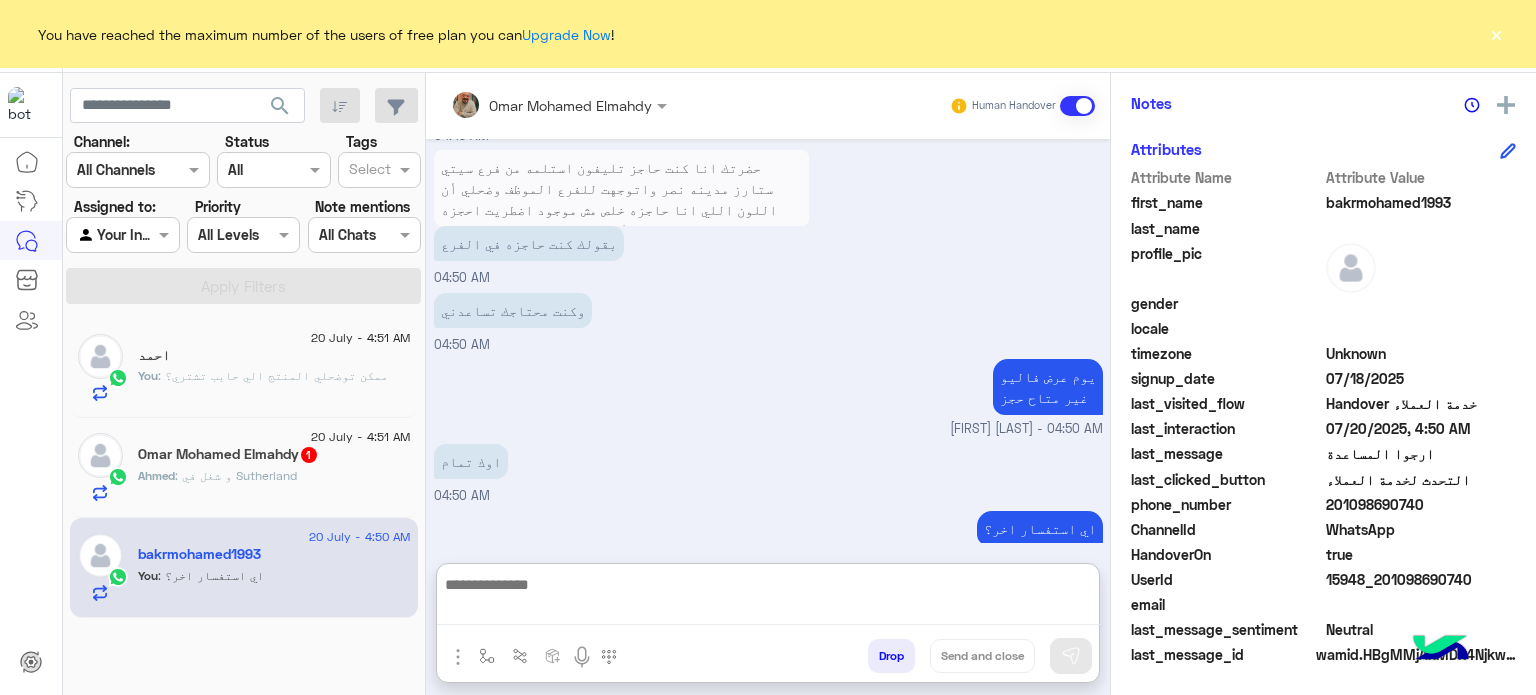 paste on "**********" 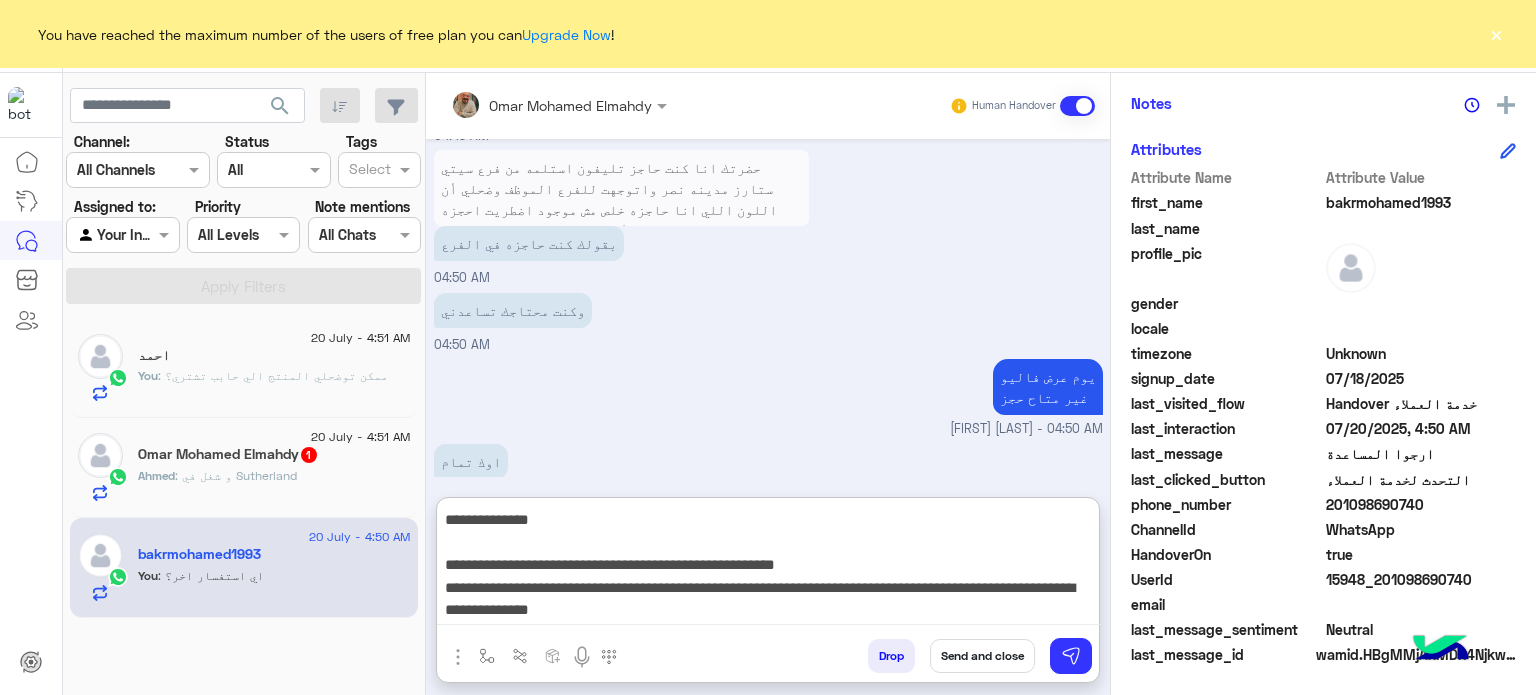 scroll, scrollTop: 87, scrollLeft: 0, axis: vertical 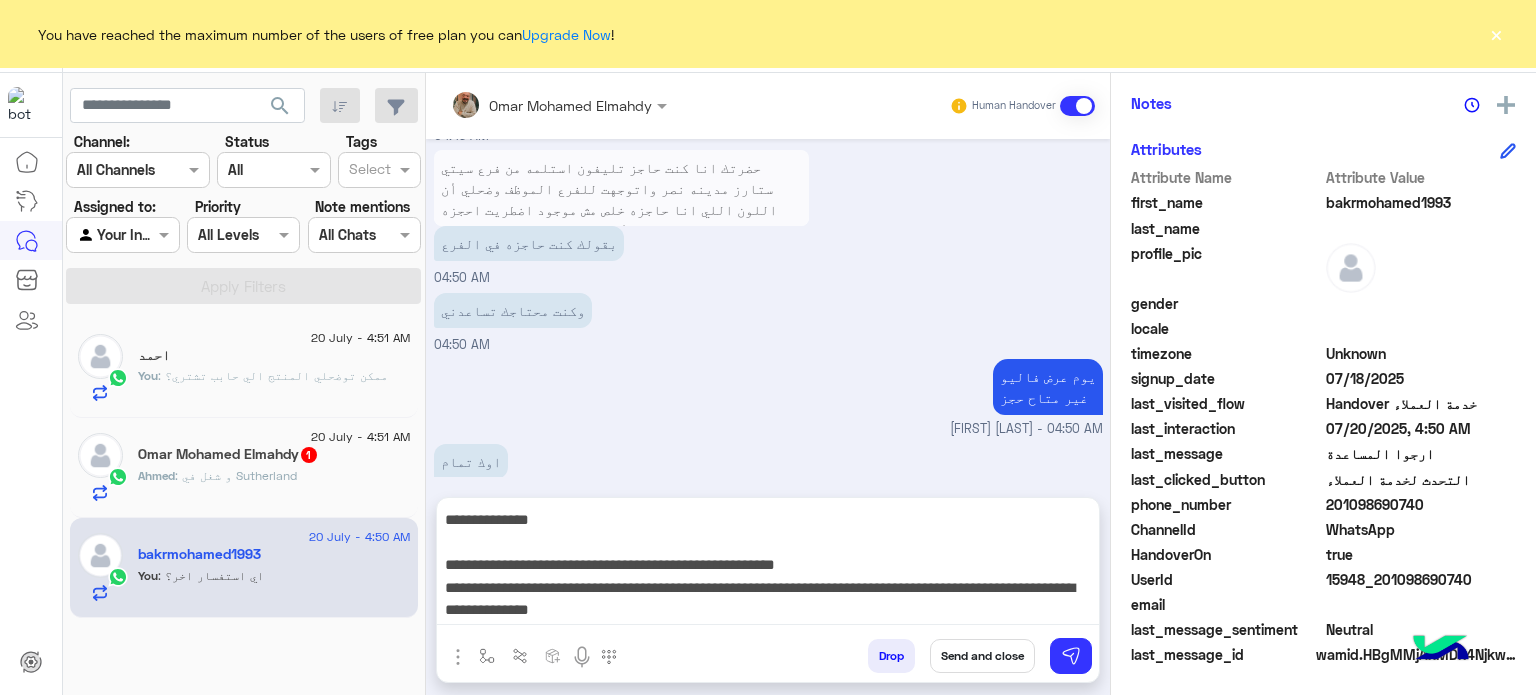 click on "Send and close" at bounding box center [982, 656] 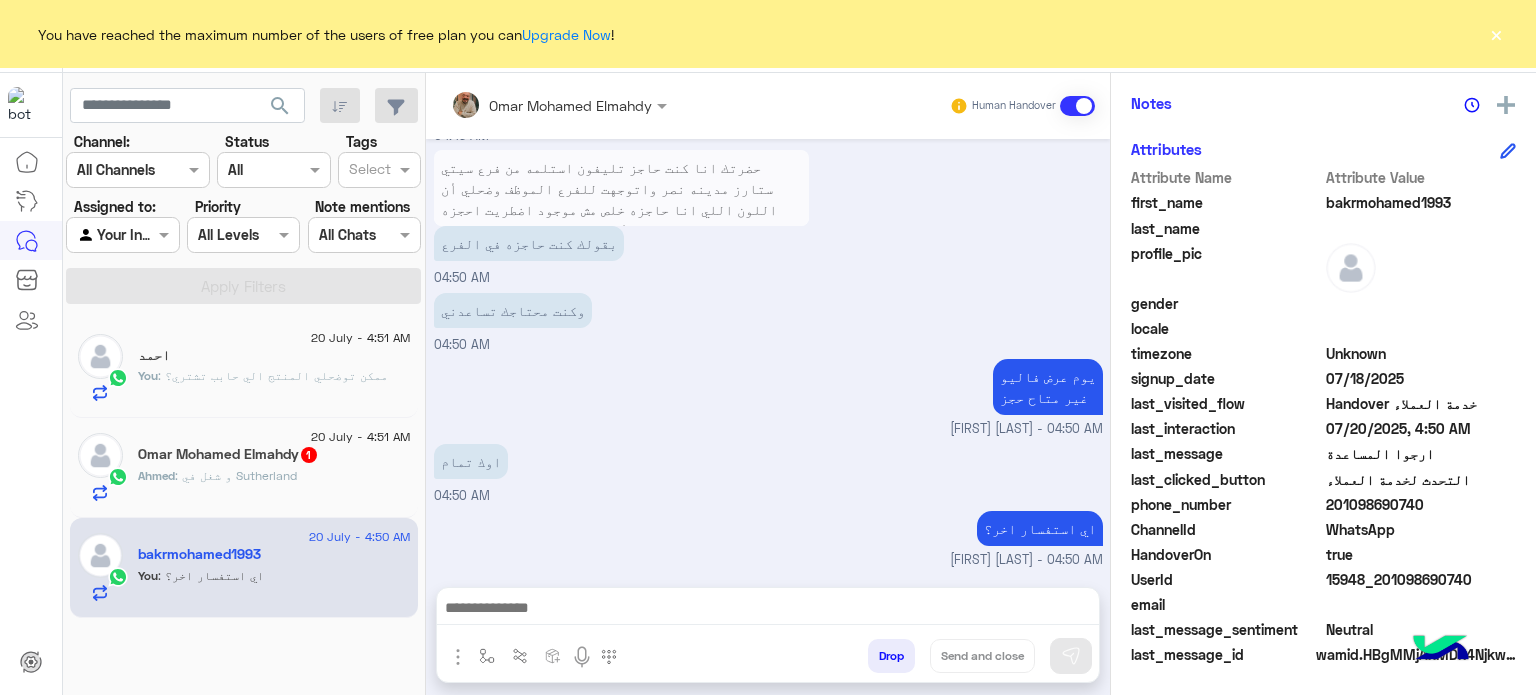 scroll, scrollTop: 0, scrollLeft: 0, axis: both 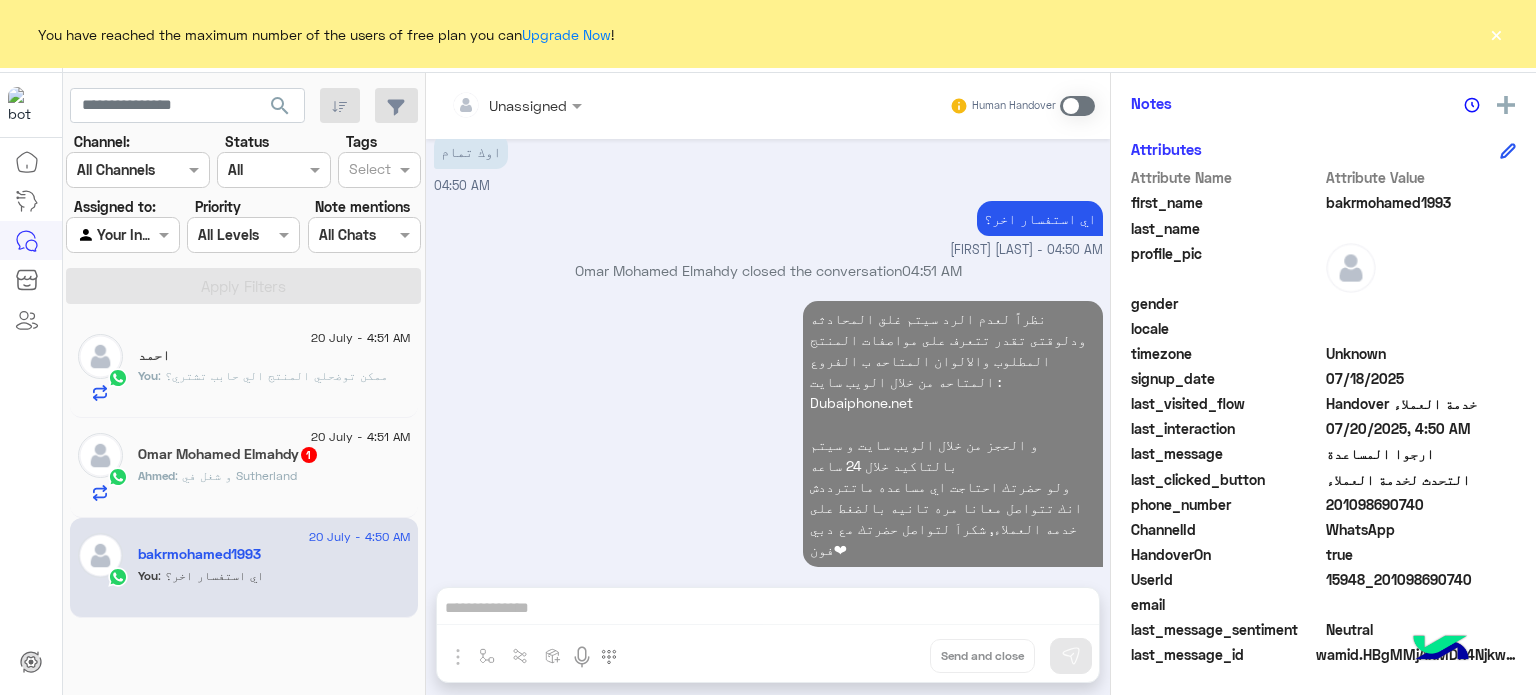 click on "[FIRST] [LAST] 1" 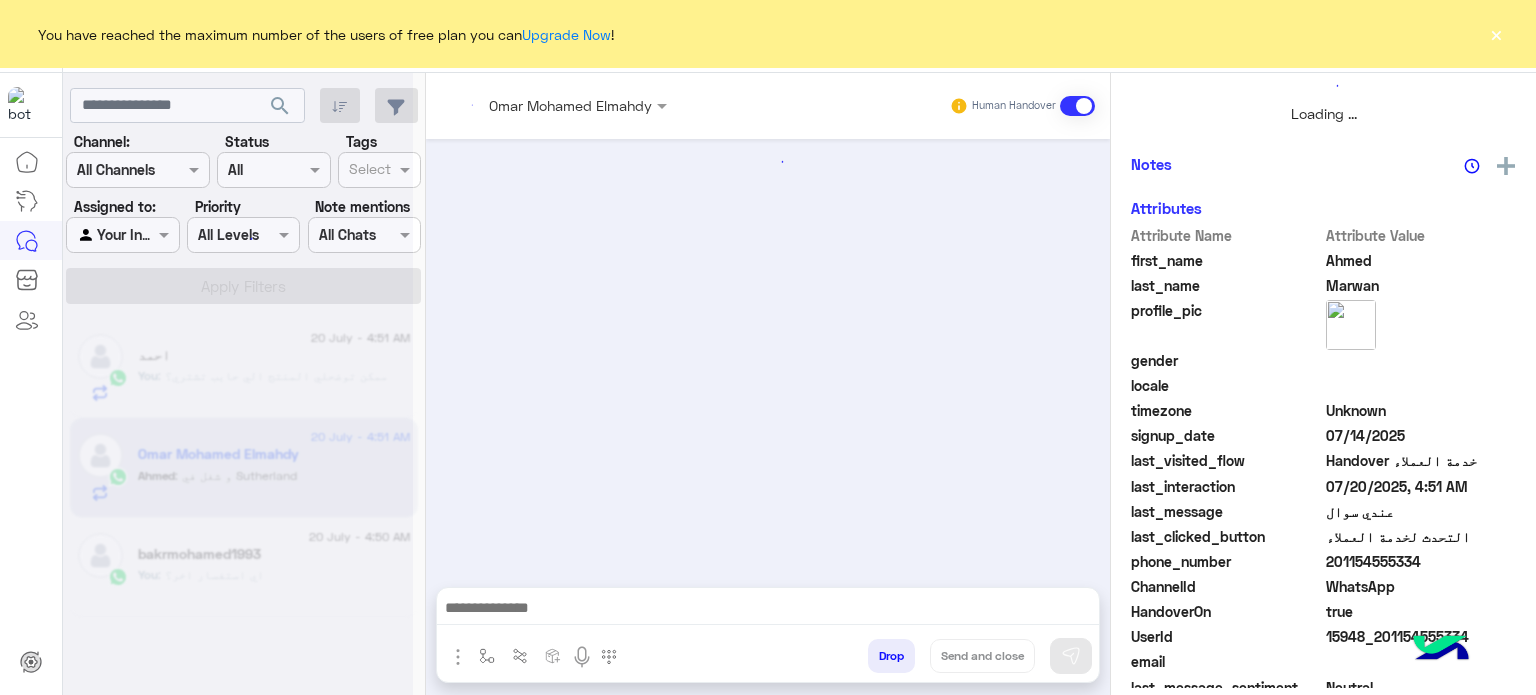 scroll, scrollTop: 464, scrollLeft: 0, axis: vertical 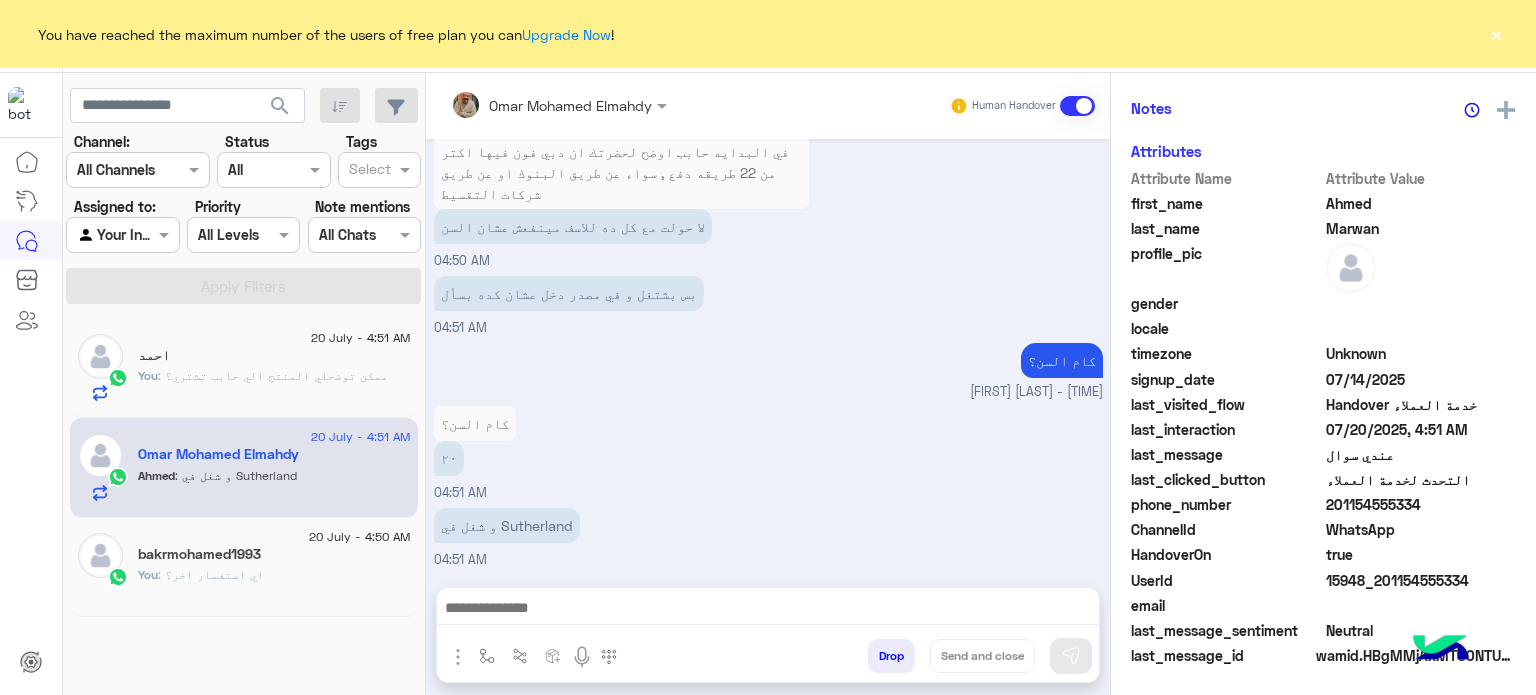 click at bounding box center (768, 610) 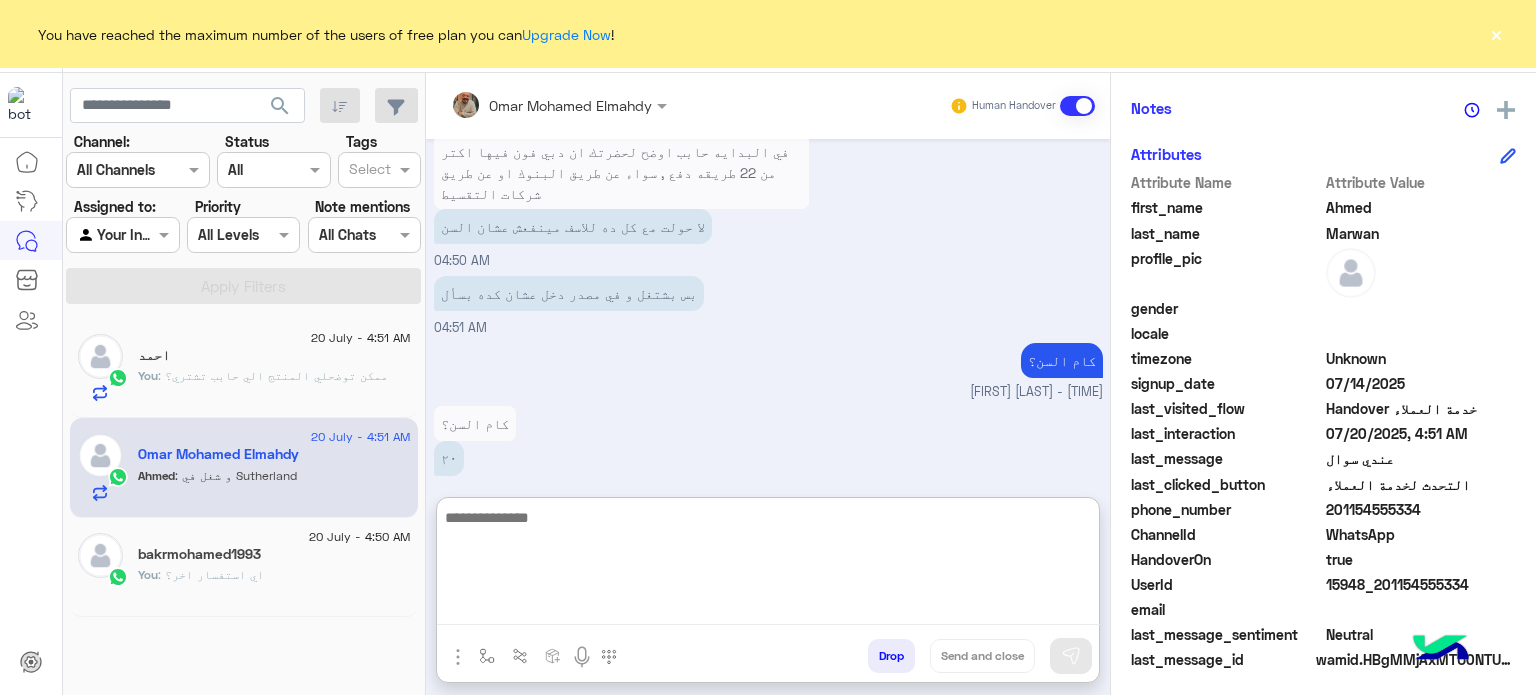 scroll, scrollTop: 405, scrollLeft: 0, axis: vertical 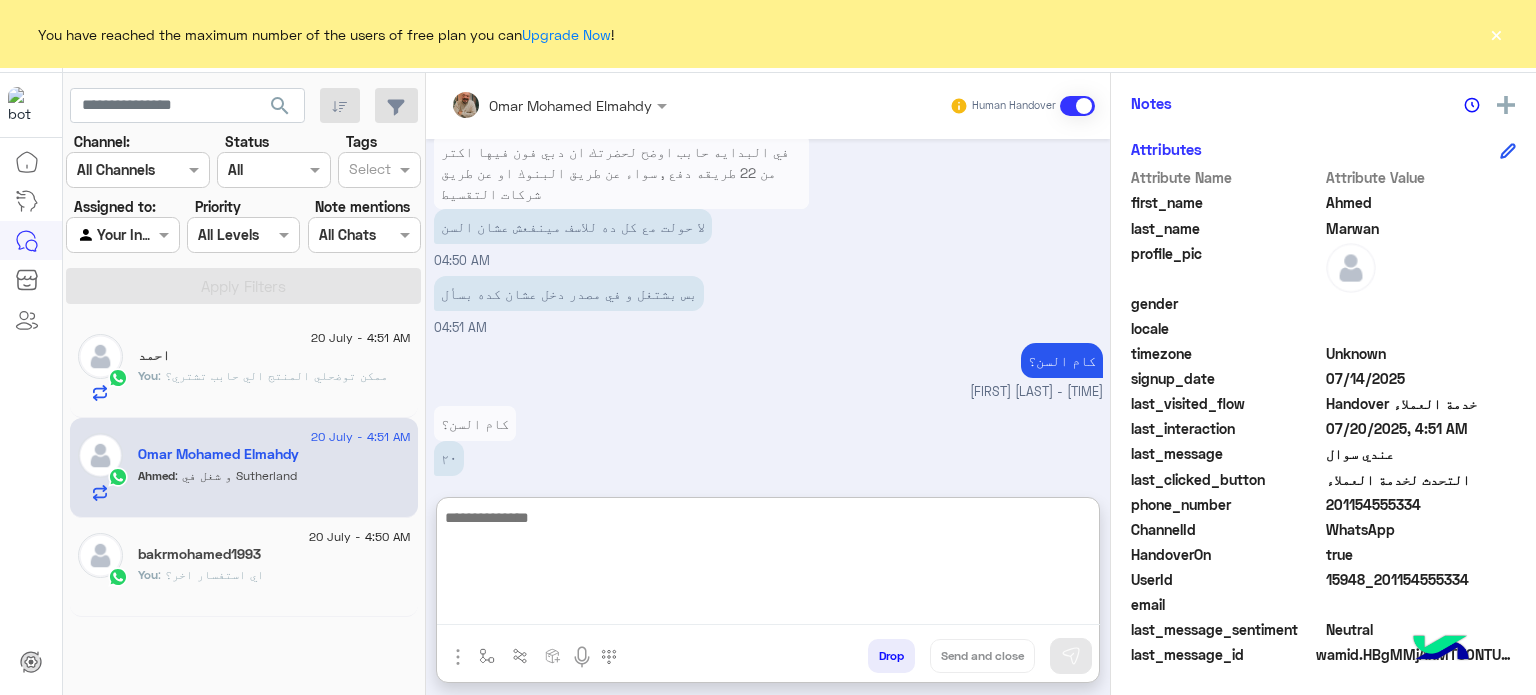 click at bounding box center [768, 565] 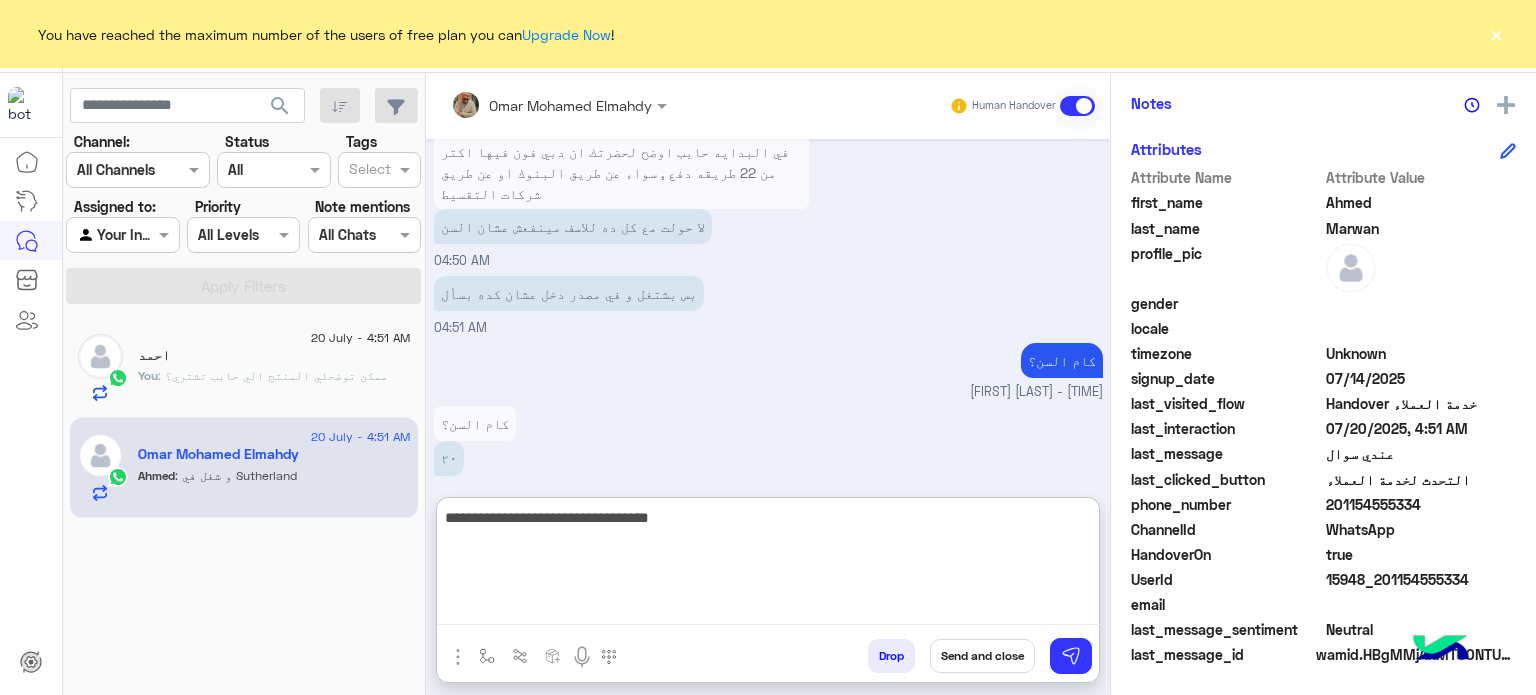 type on "**********" 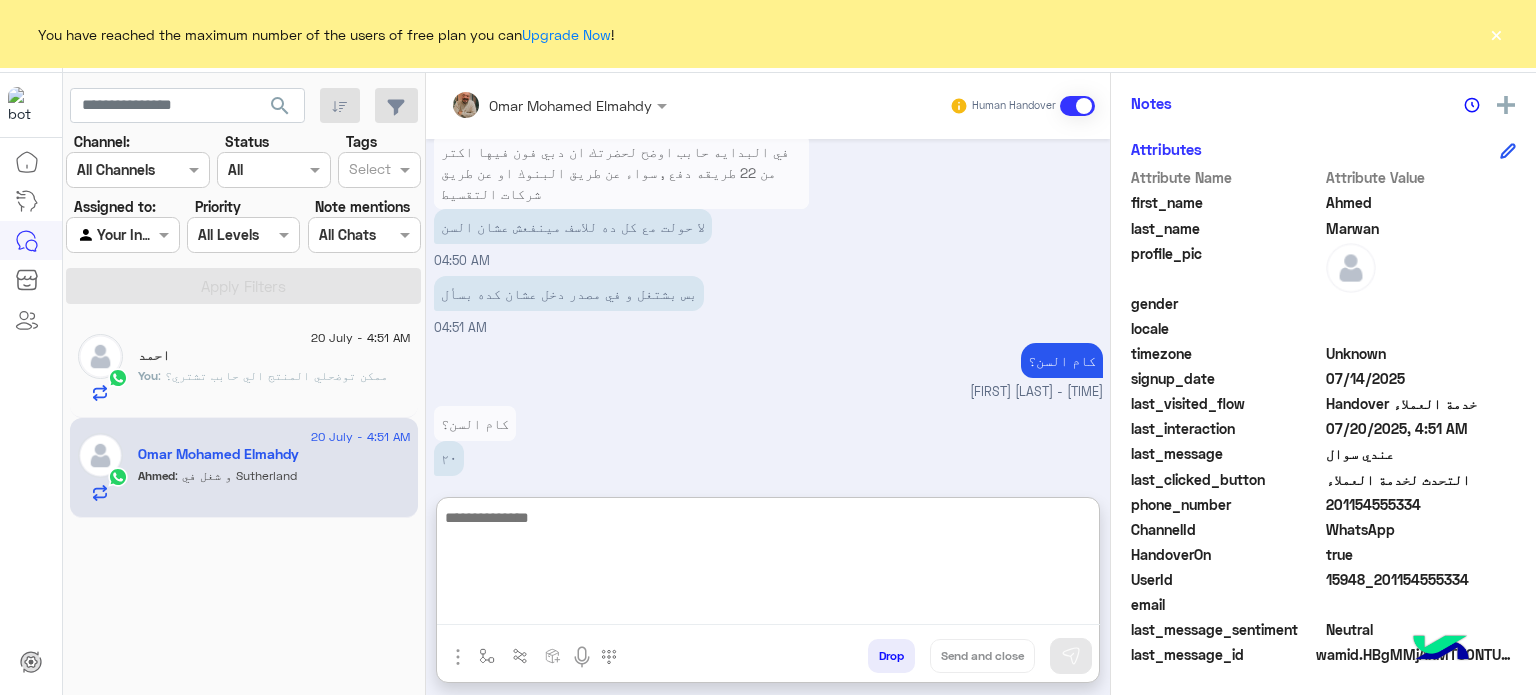 scroll, scrollTop: 656, scrollLeft: 0, axis: vertical 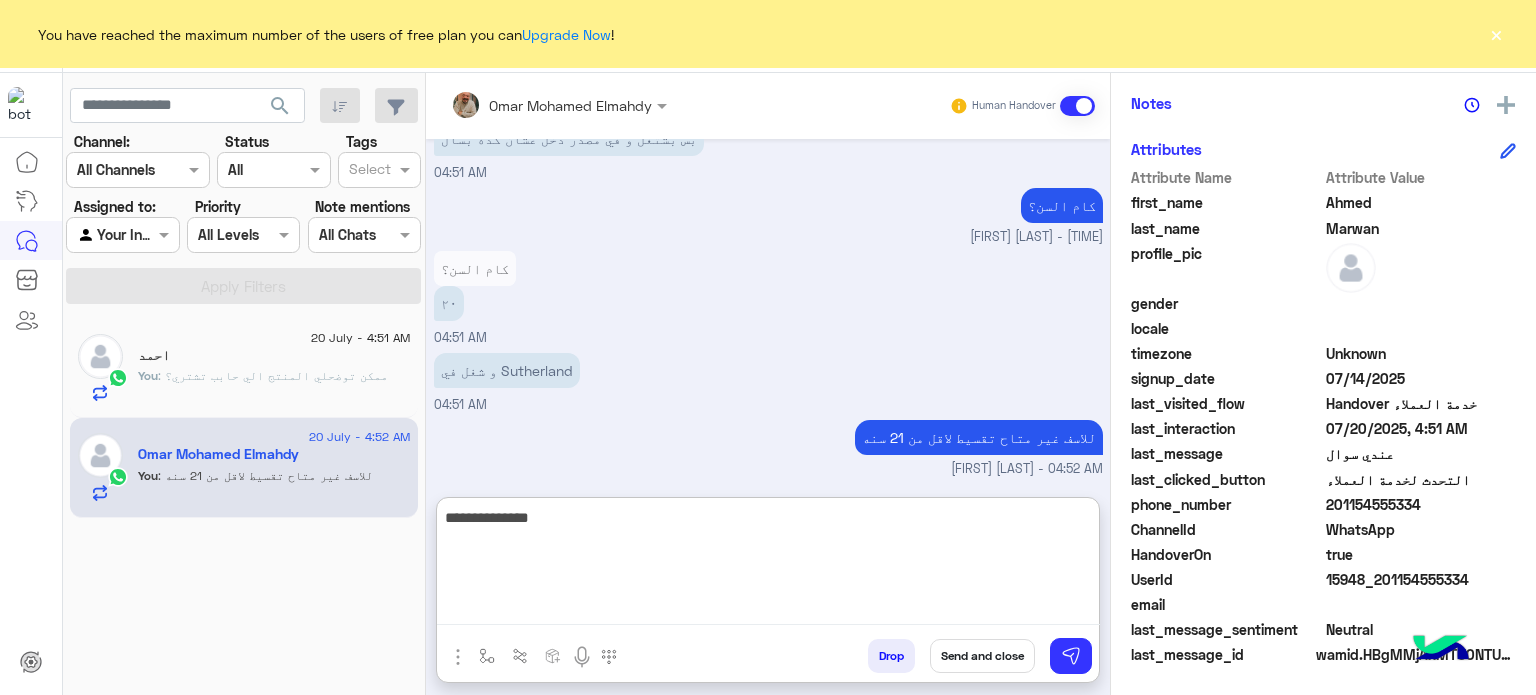 type on "**********" 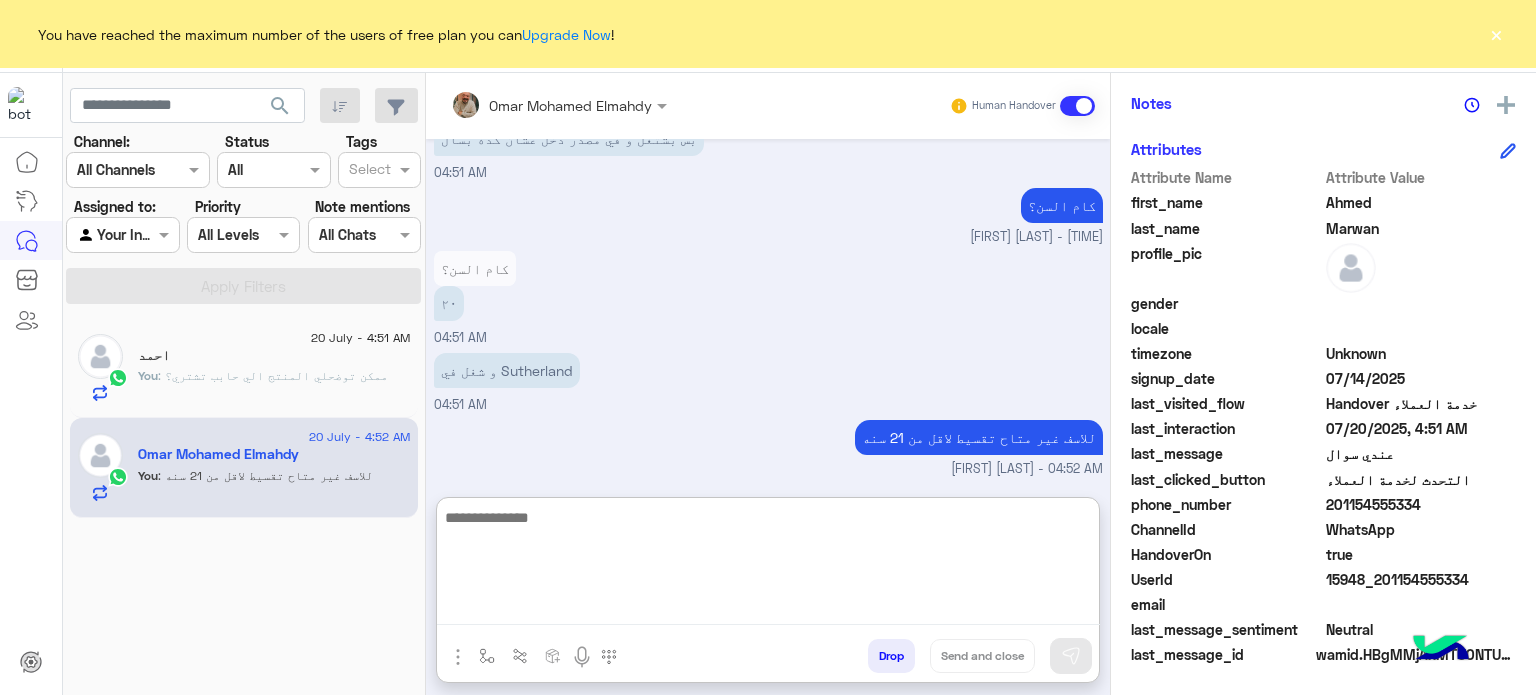 scroll, scrollTop: 719, scrollLeft: 0, axis: vertical 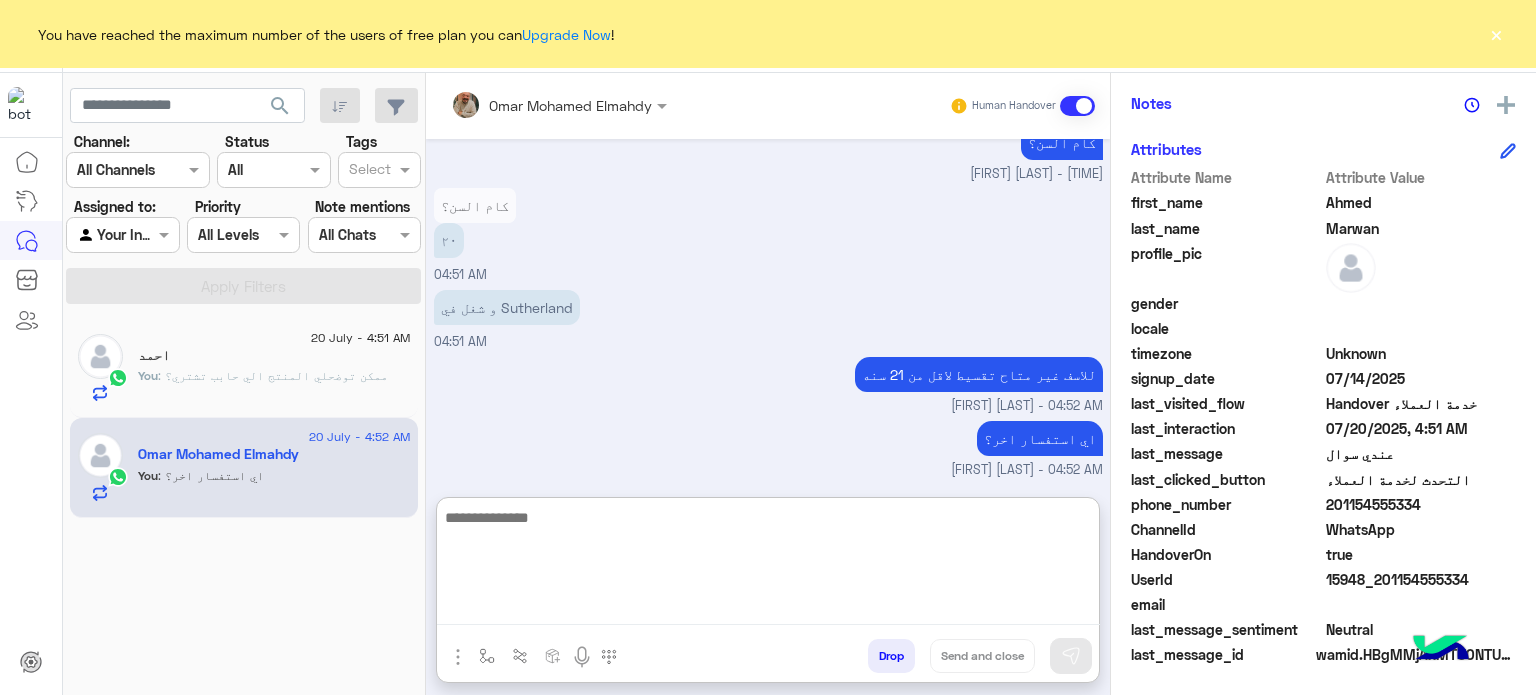 click on "احمد" 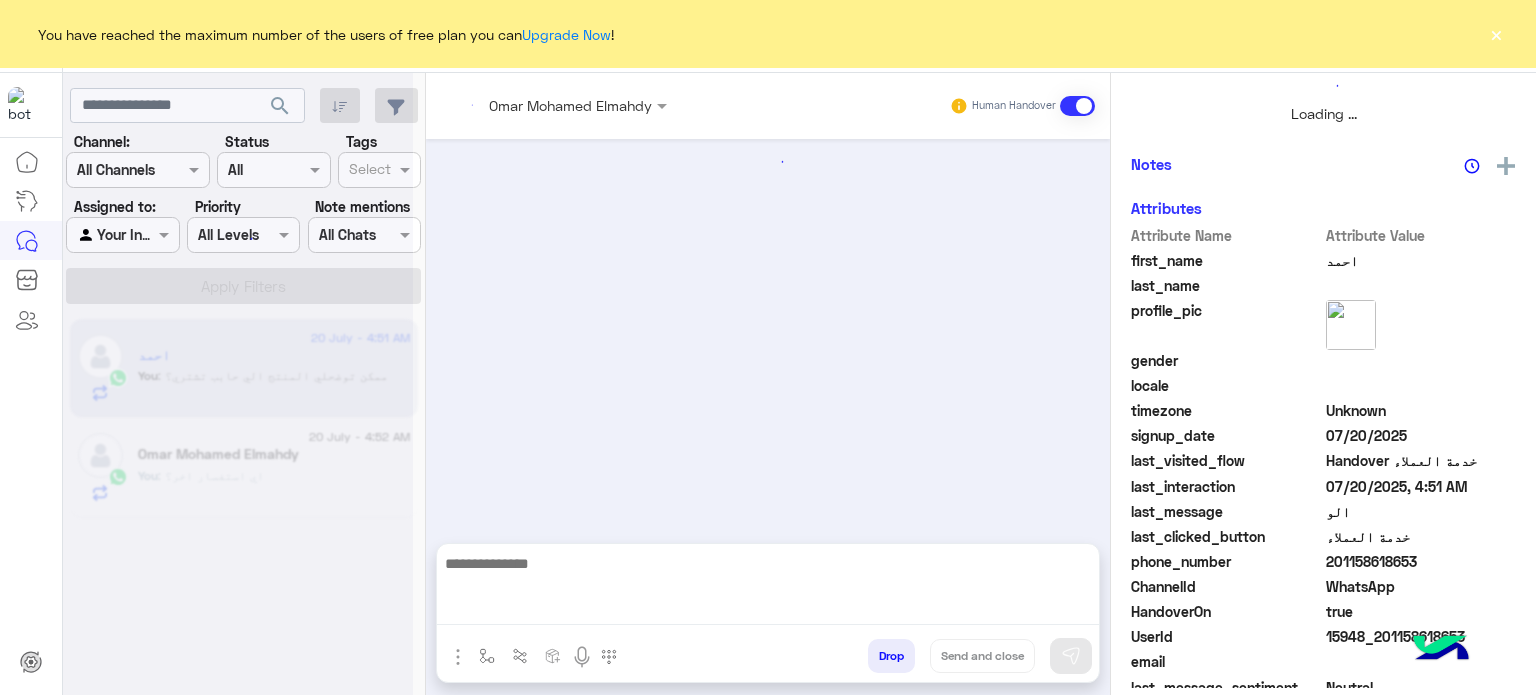 scroll, scrollTop: 0, scrollLeft: 0, axis: both 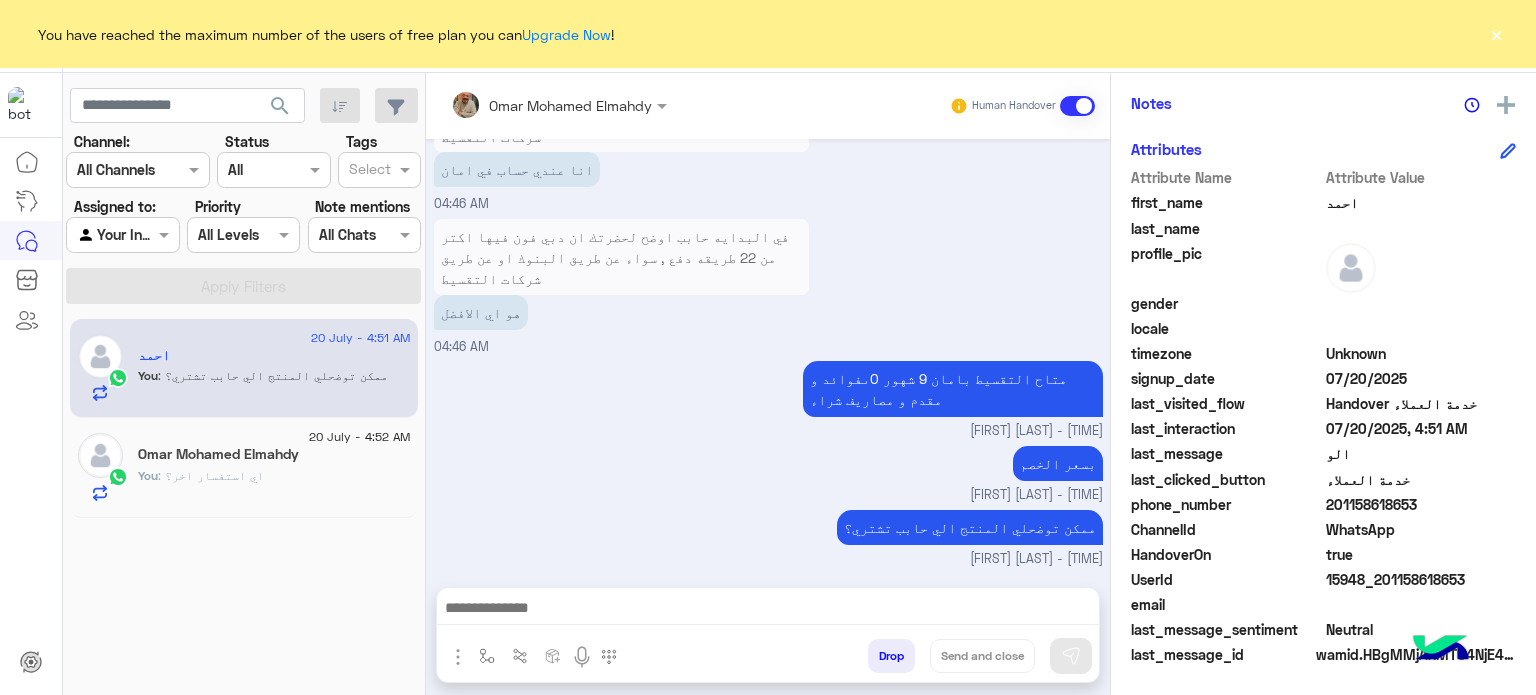 click on "201158618653" 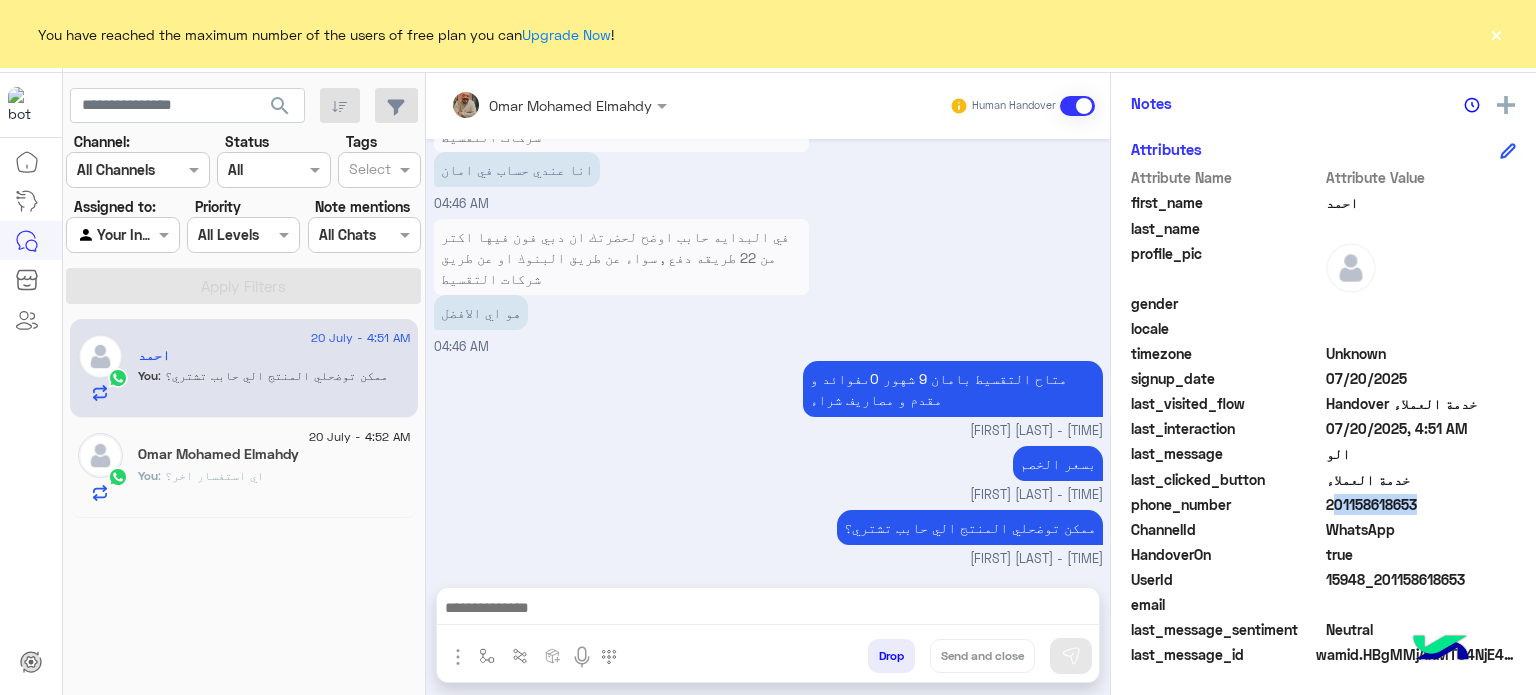 click on "201158618653" 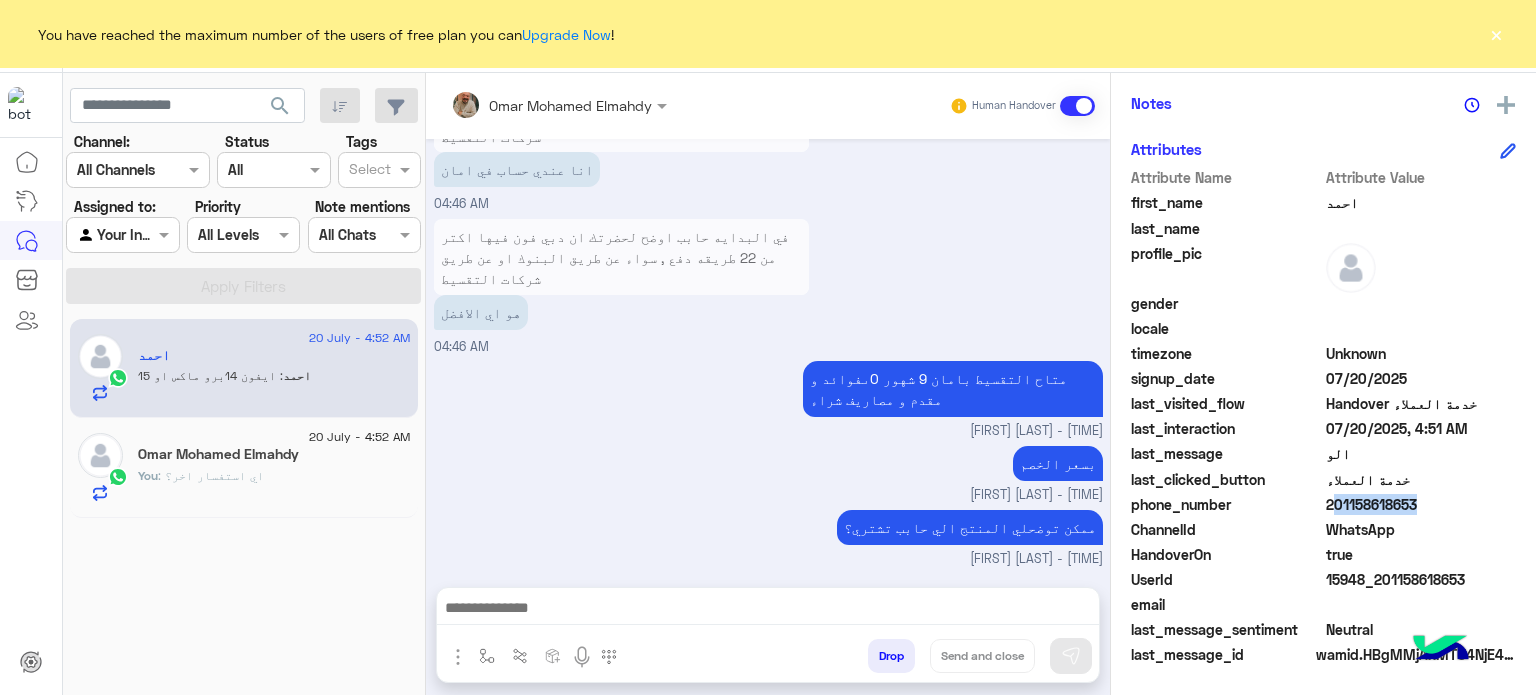 scroll, scrollTop: 751, scrollLeft: 0, axis: vertical 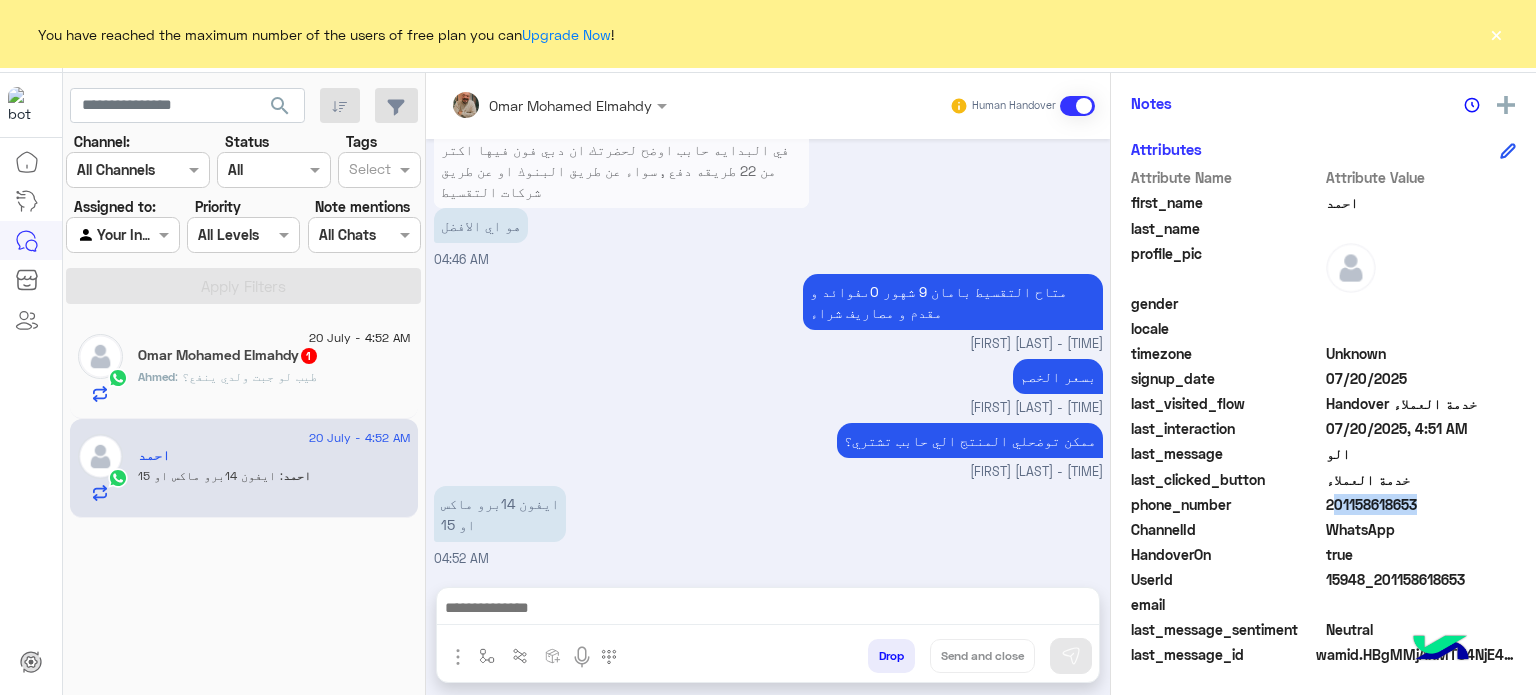 click on "phone_number  [PHONE]" 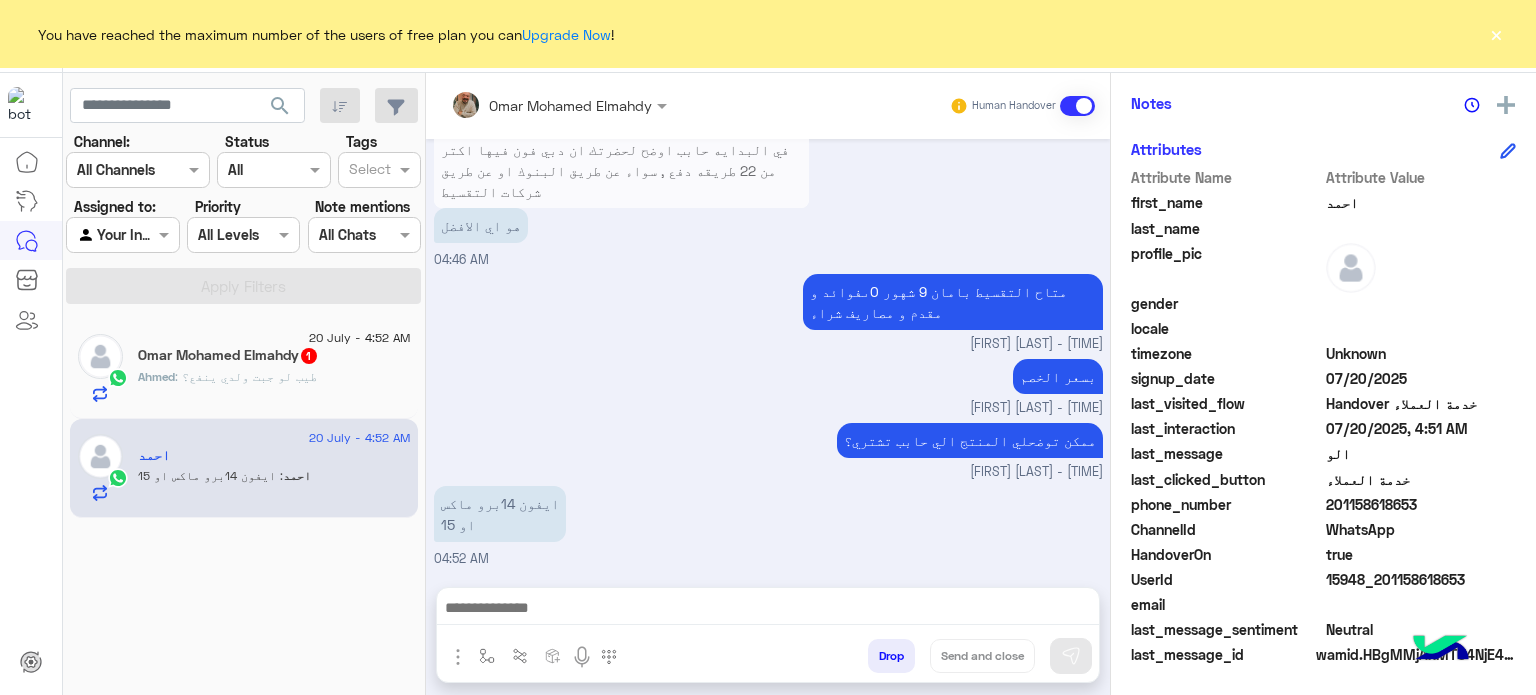 click on "201158618653" 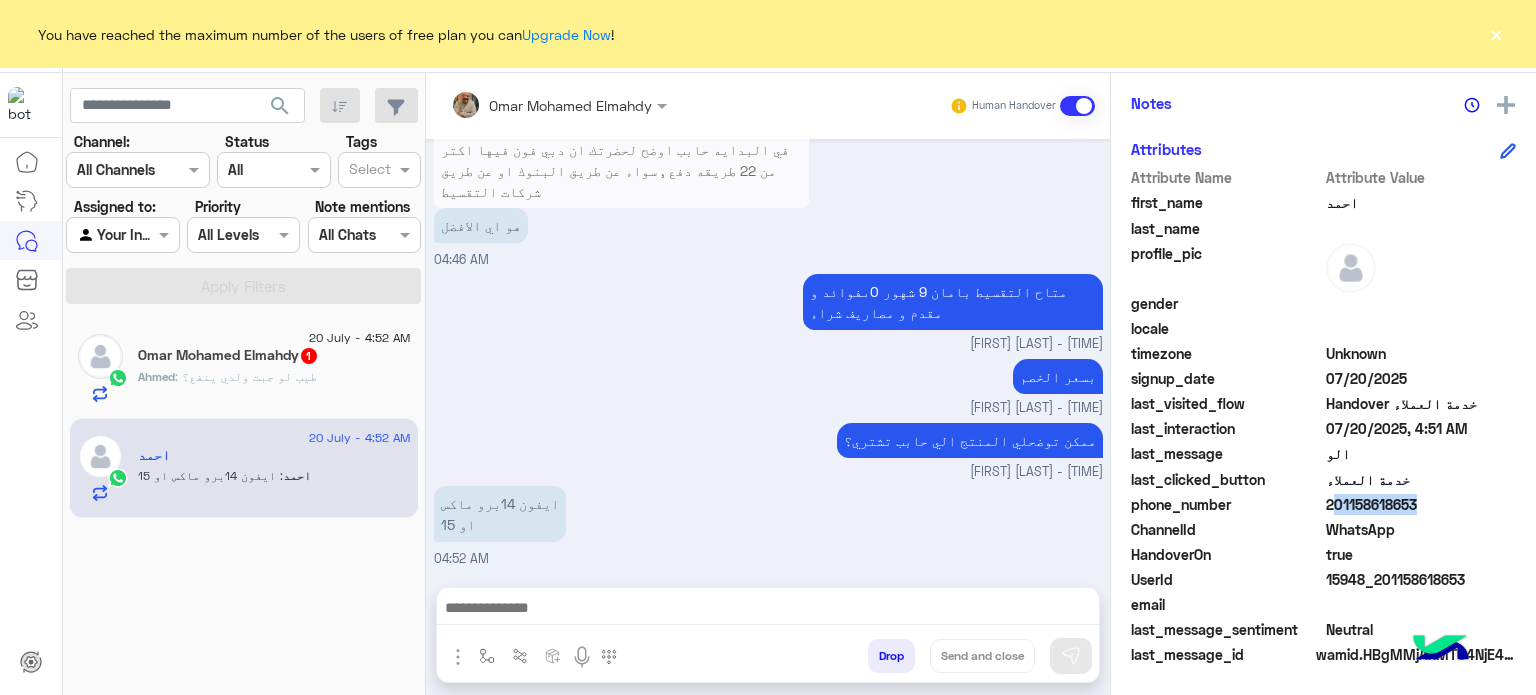 click on "201158618653" 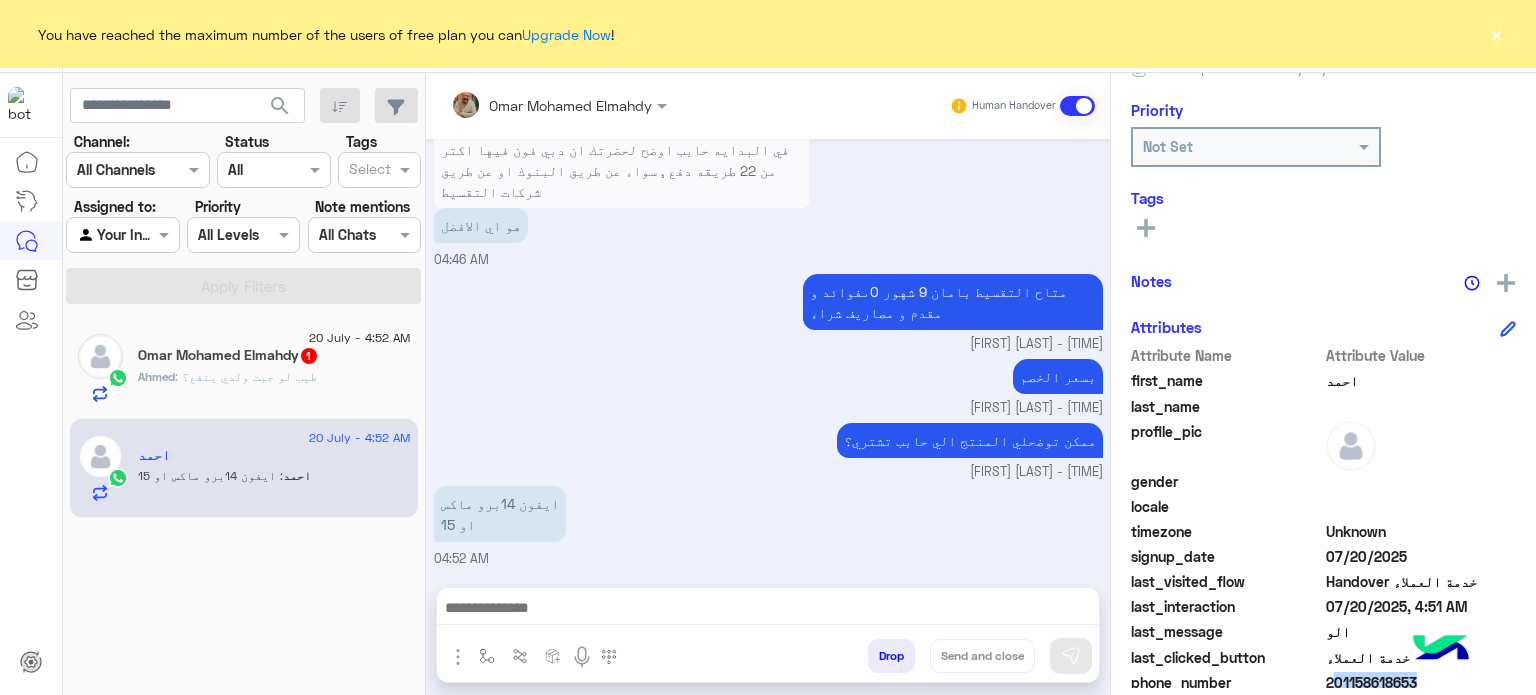 scroll, scrollTop: 0, scrollLeft: 0, axis: both 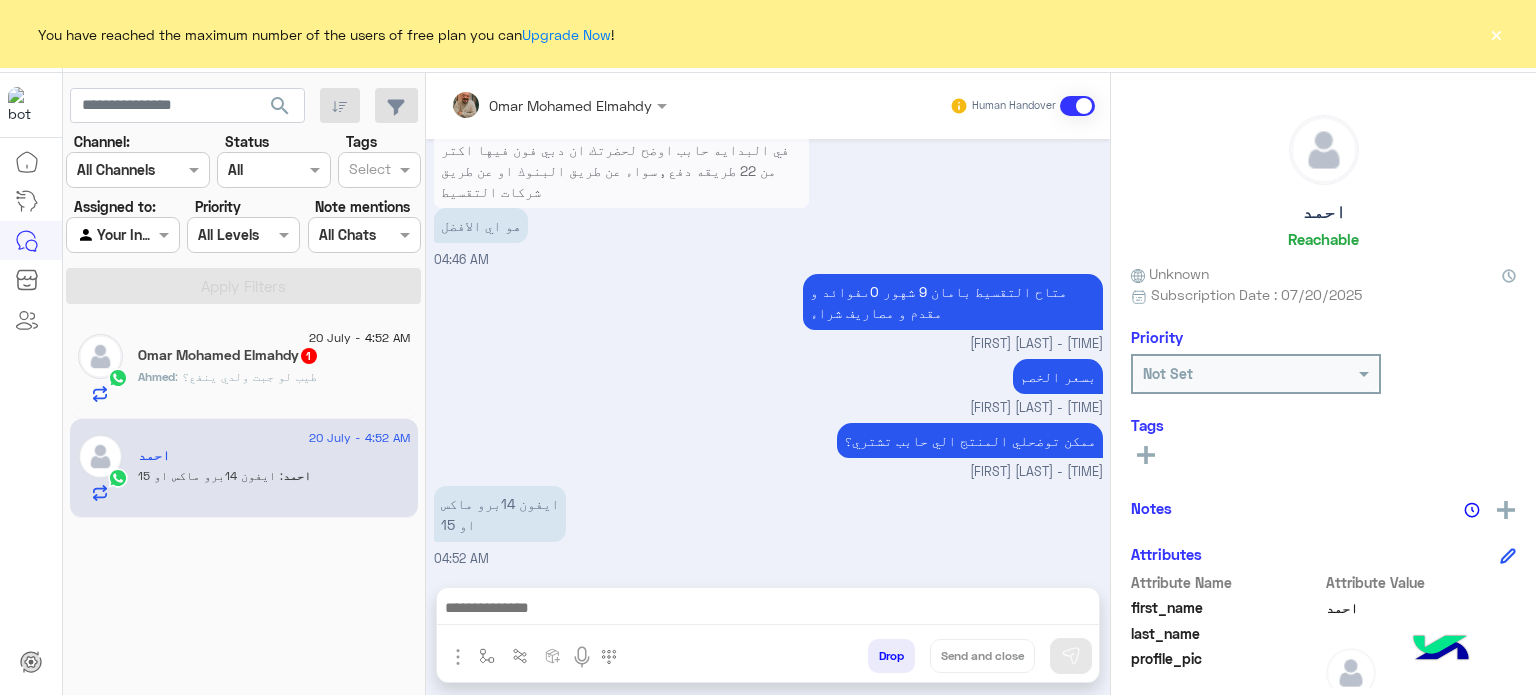click on "احمد" 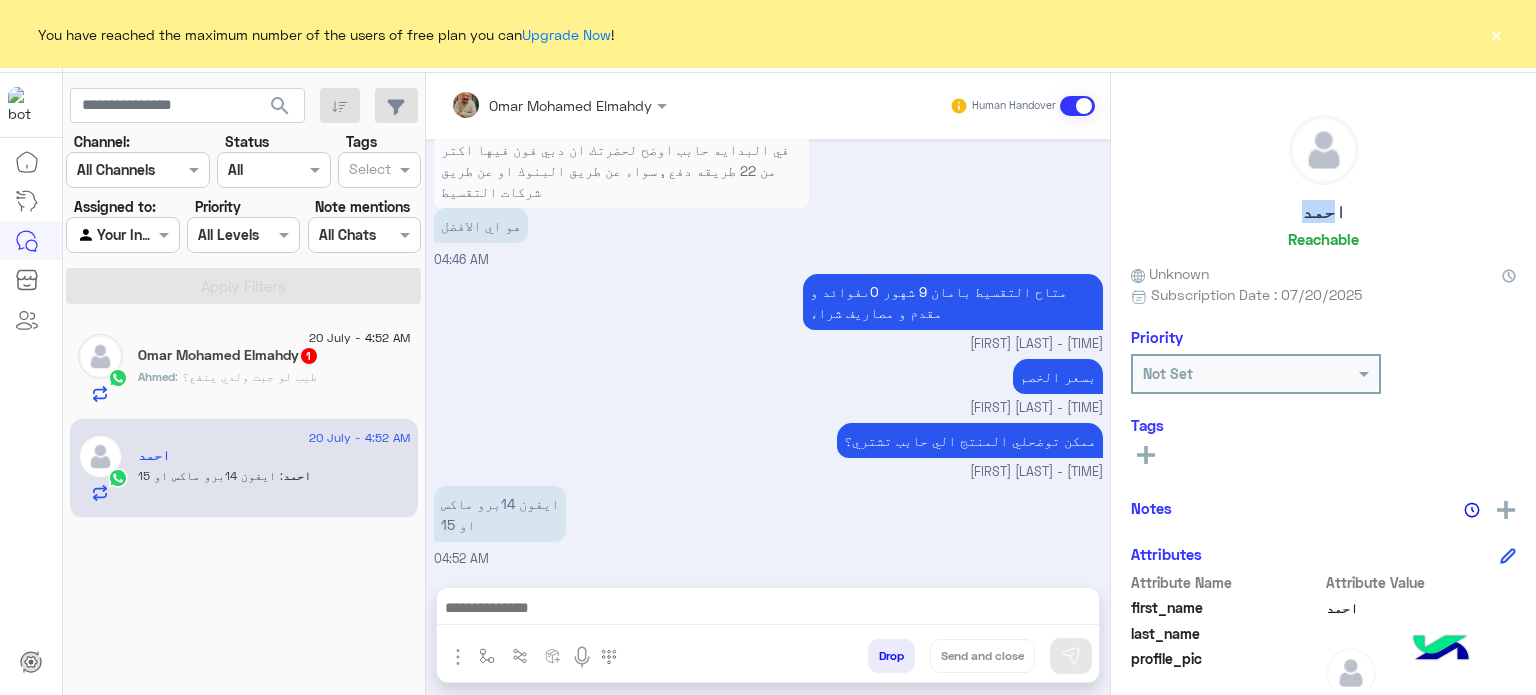 click on "احمد" 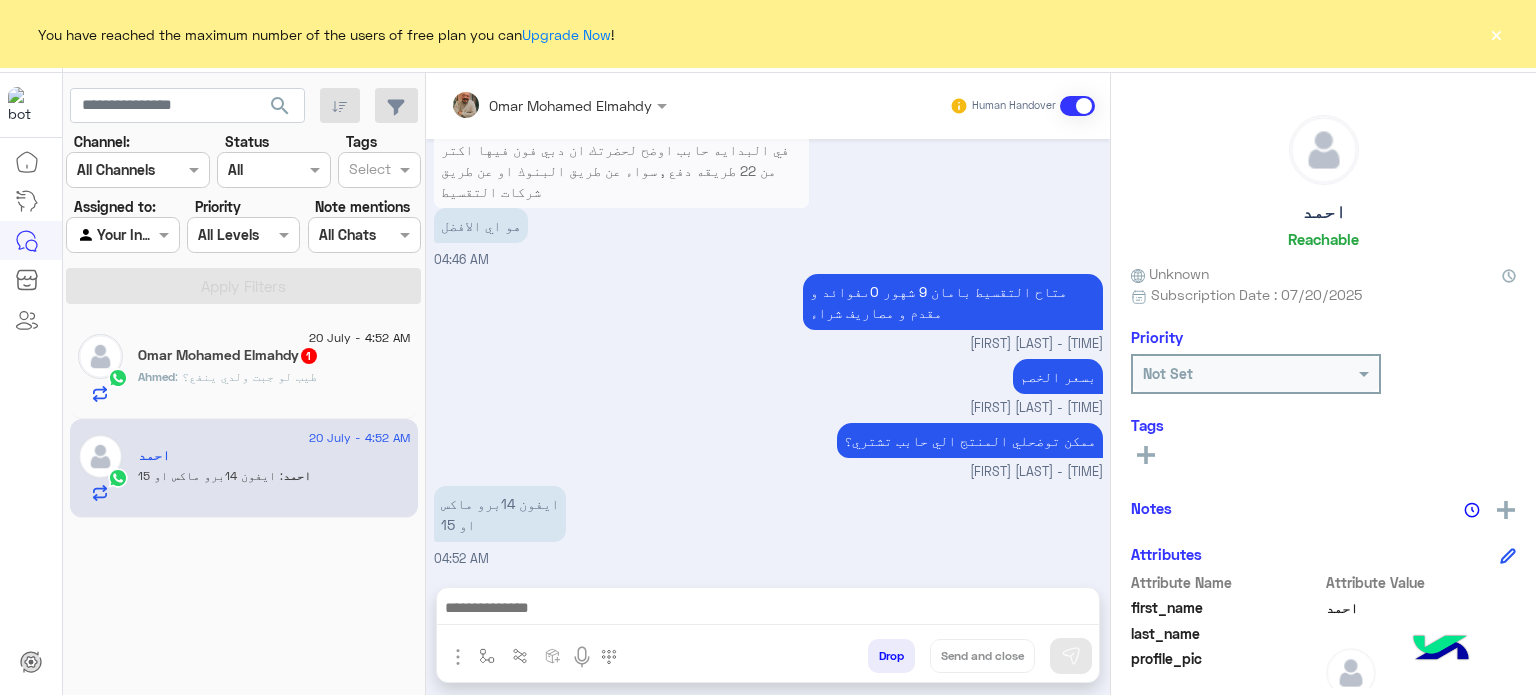 click at bounding box center (768, 610) 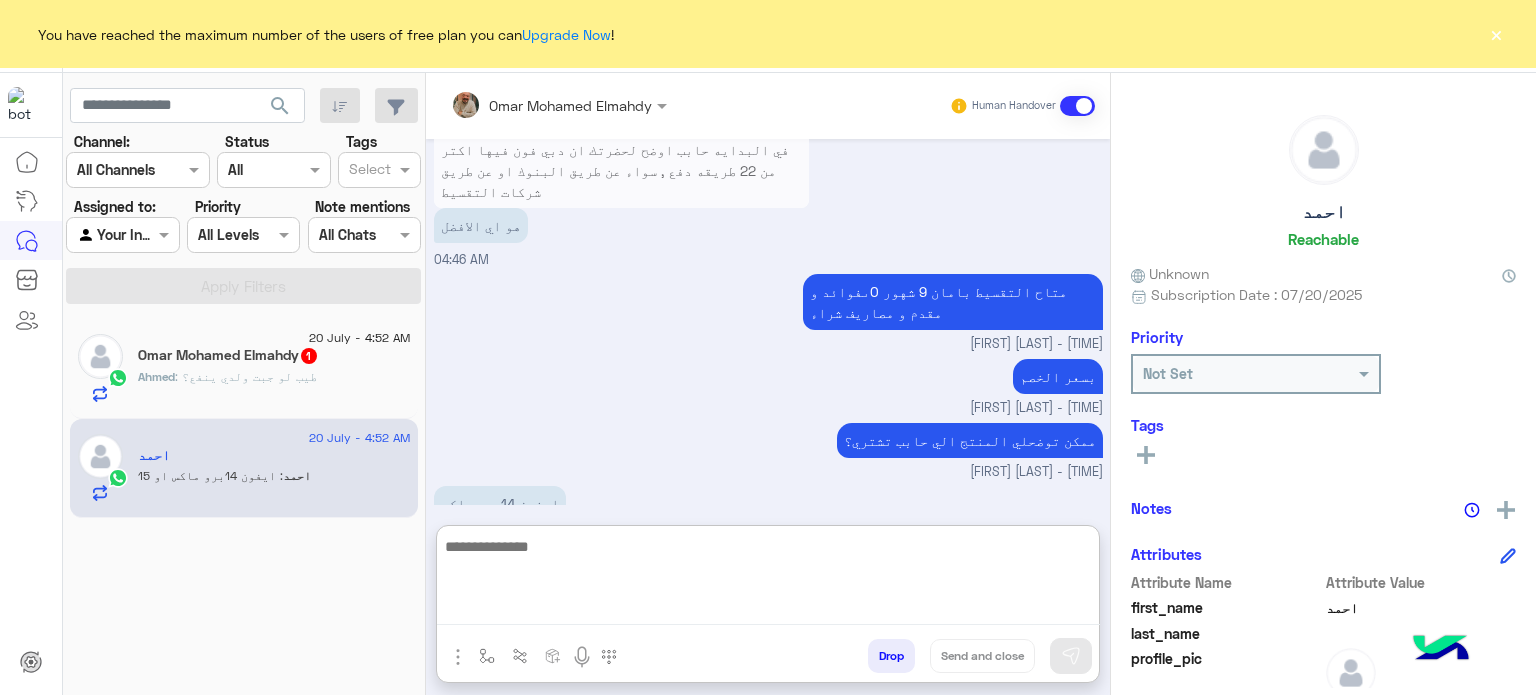 paste on "**********" 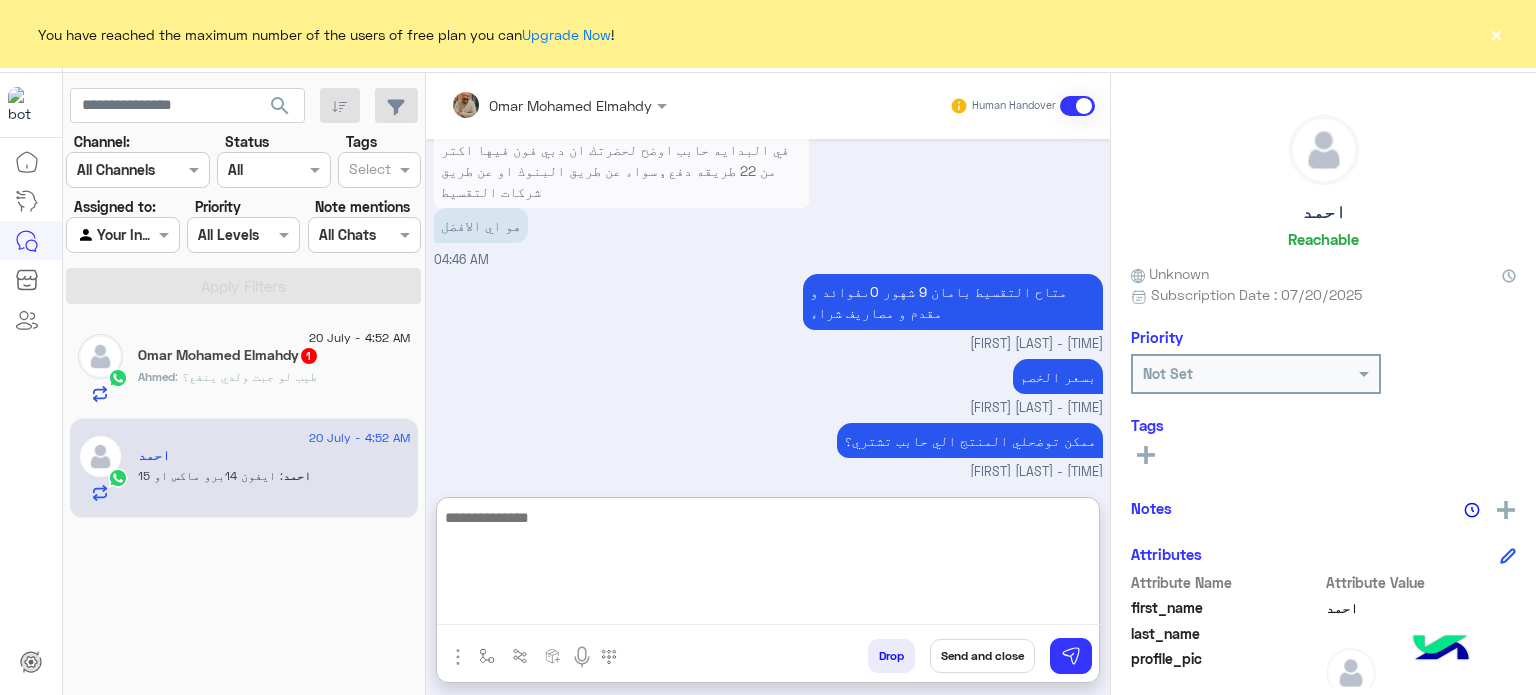 scroll, scrollTop: 0, scrollLeft: 0, axis: both 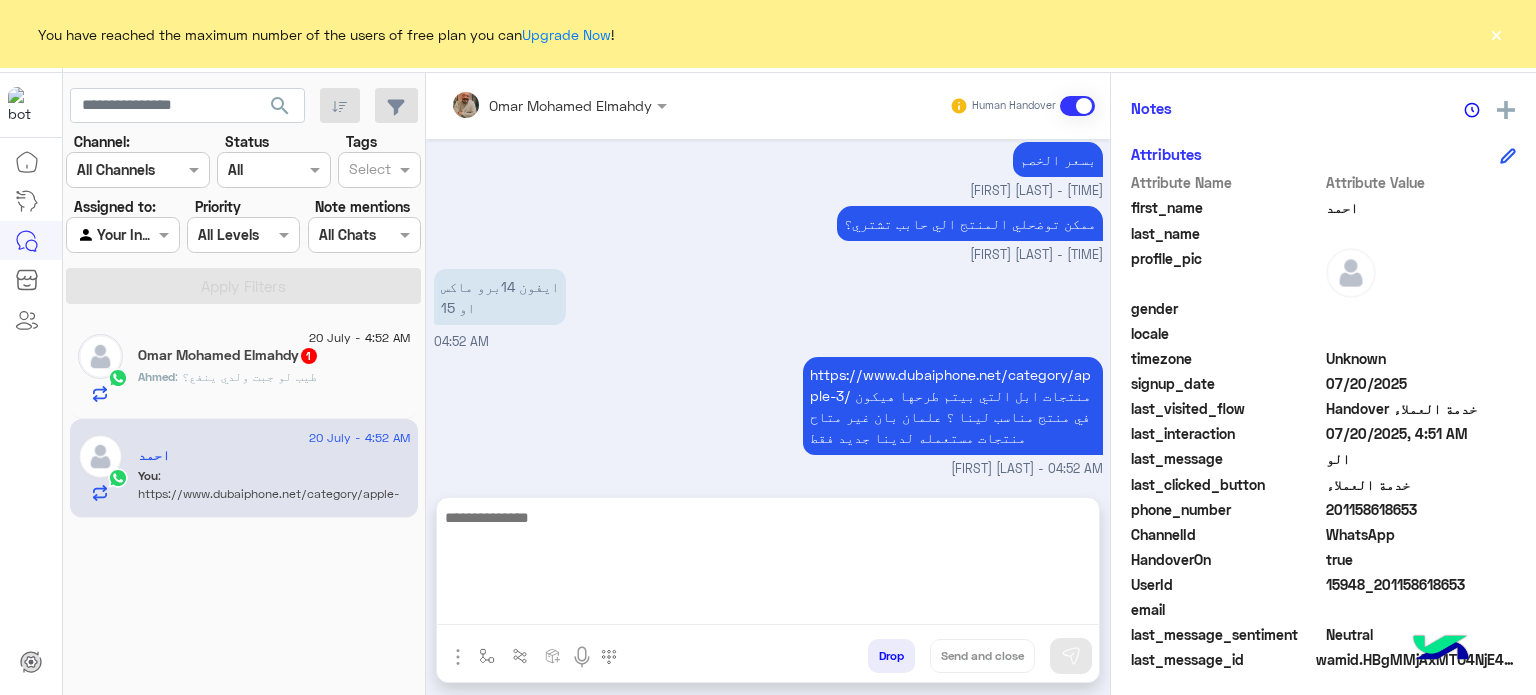 click on "201158618653" 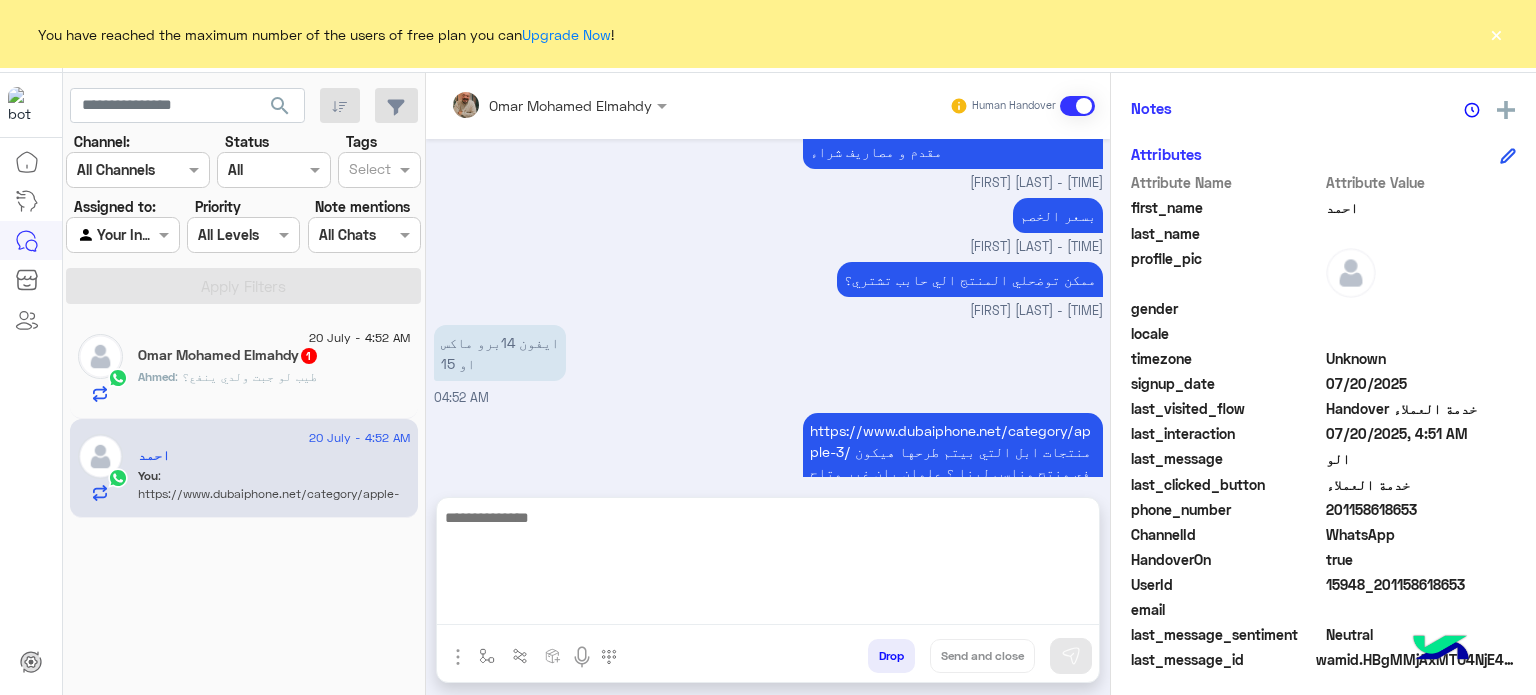 click on "201158618653" 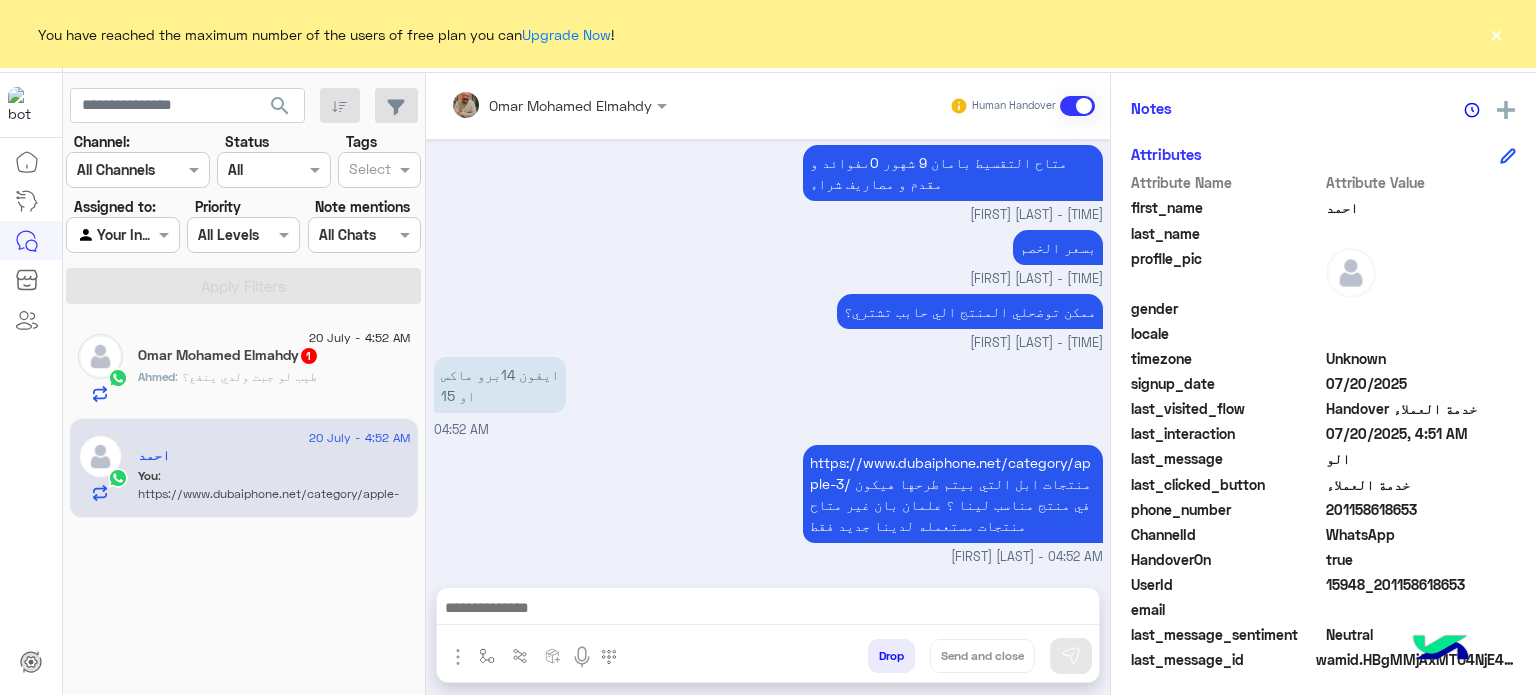scroll, scrollTop: 877, scrollLeft: 0, axis: vertical 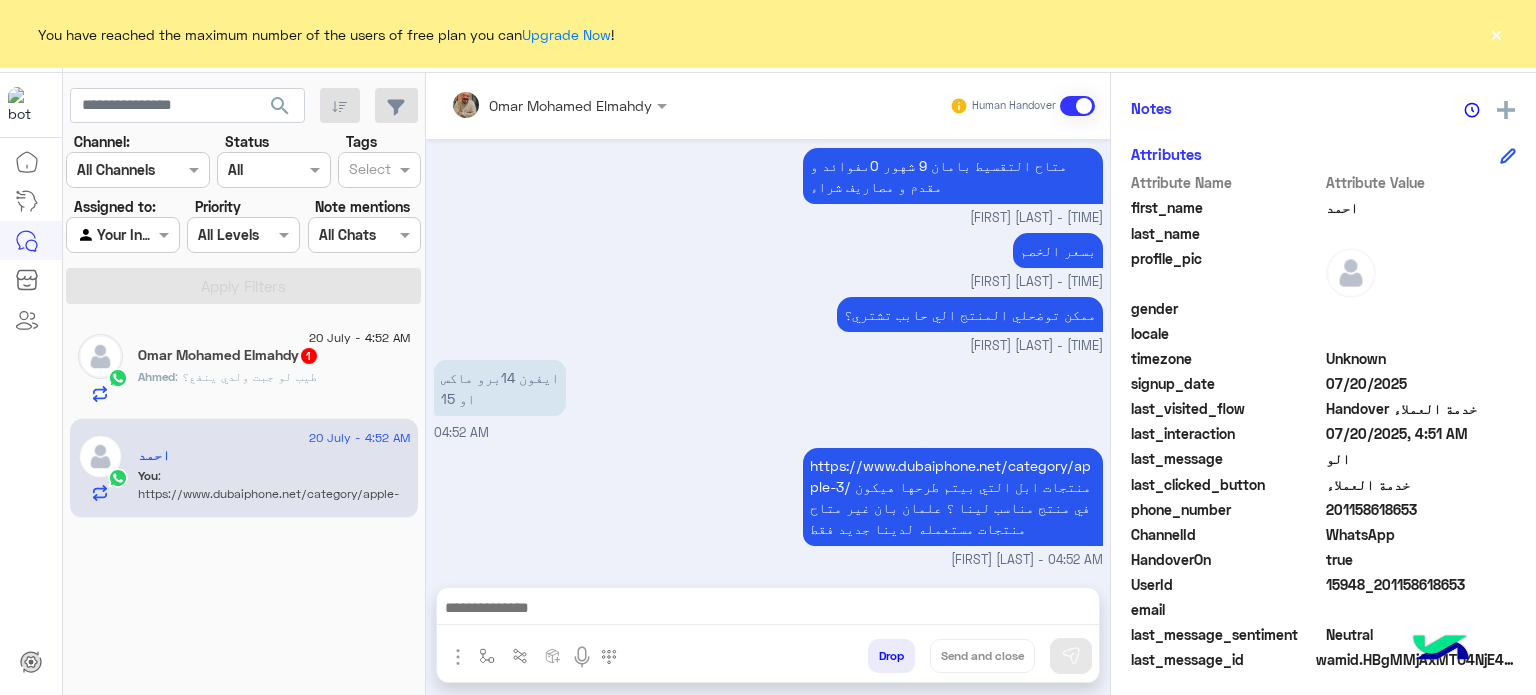 copy on "201158618653" 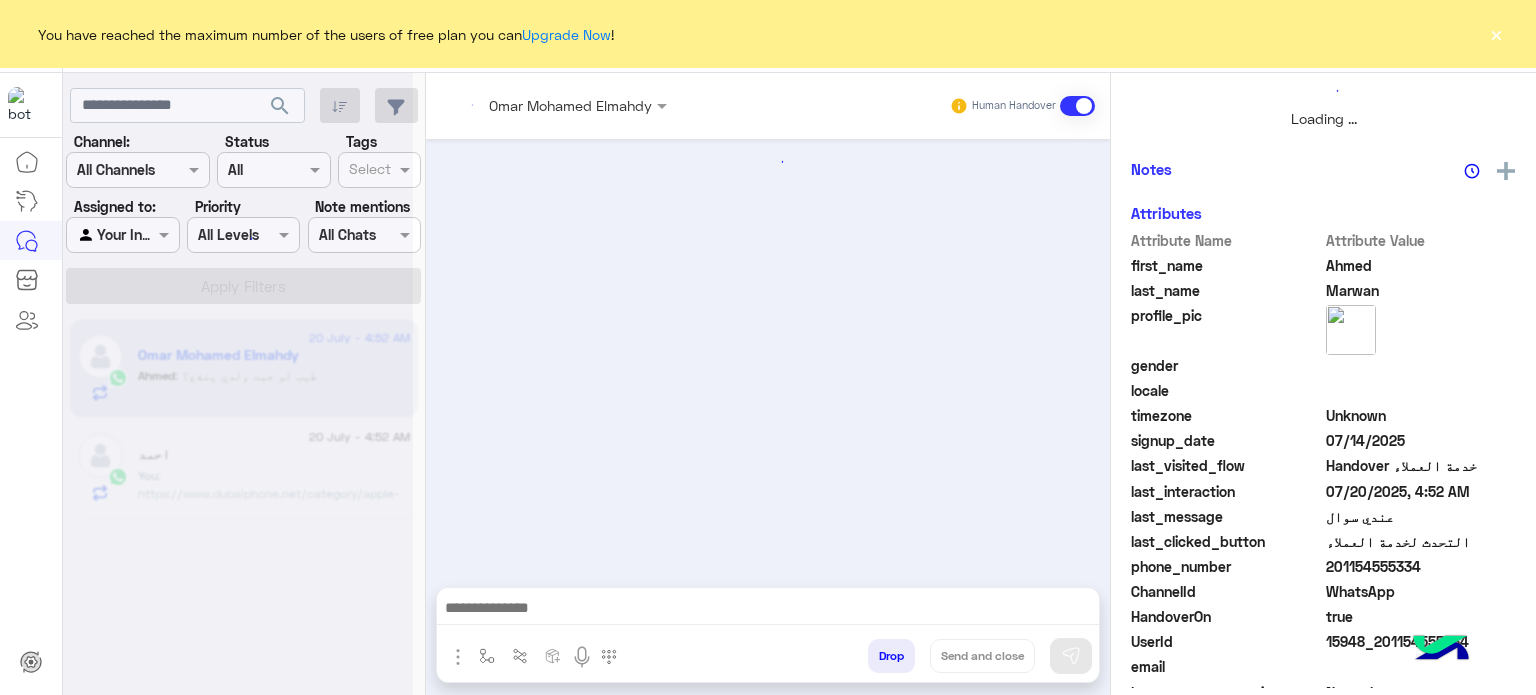 scroll, scrollTop: 463, scrollLeft: 0, axis: vertical 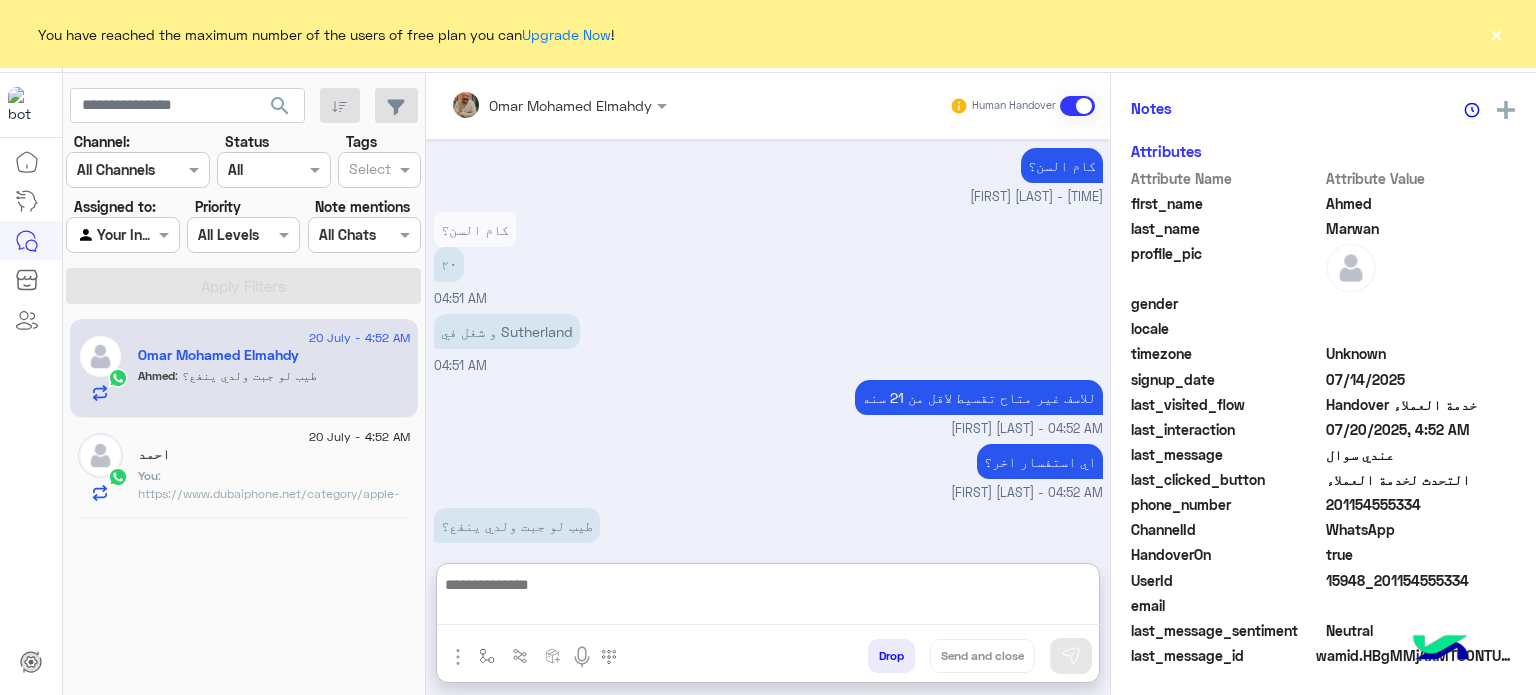 click at bounding box center [768, 598] 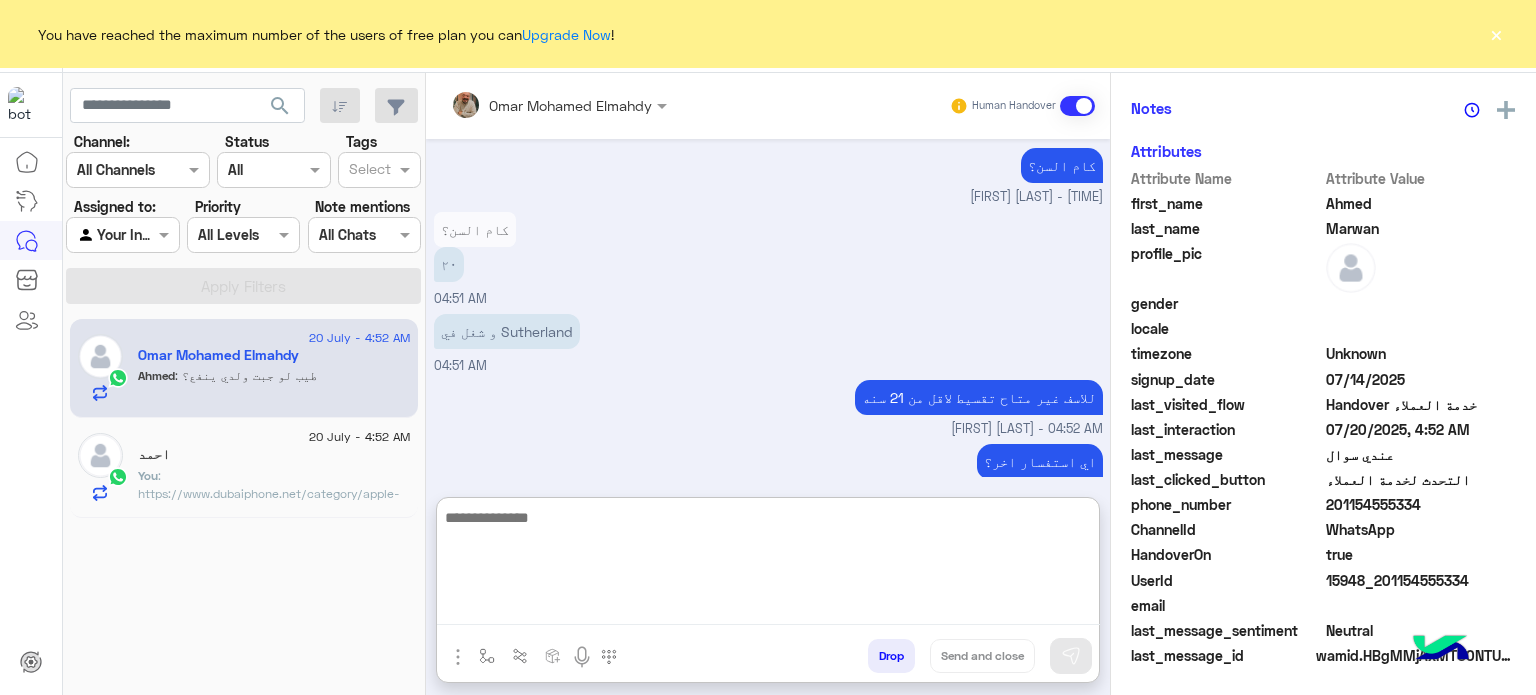 click at bounding box center [768, 565] 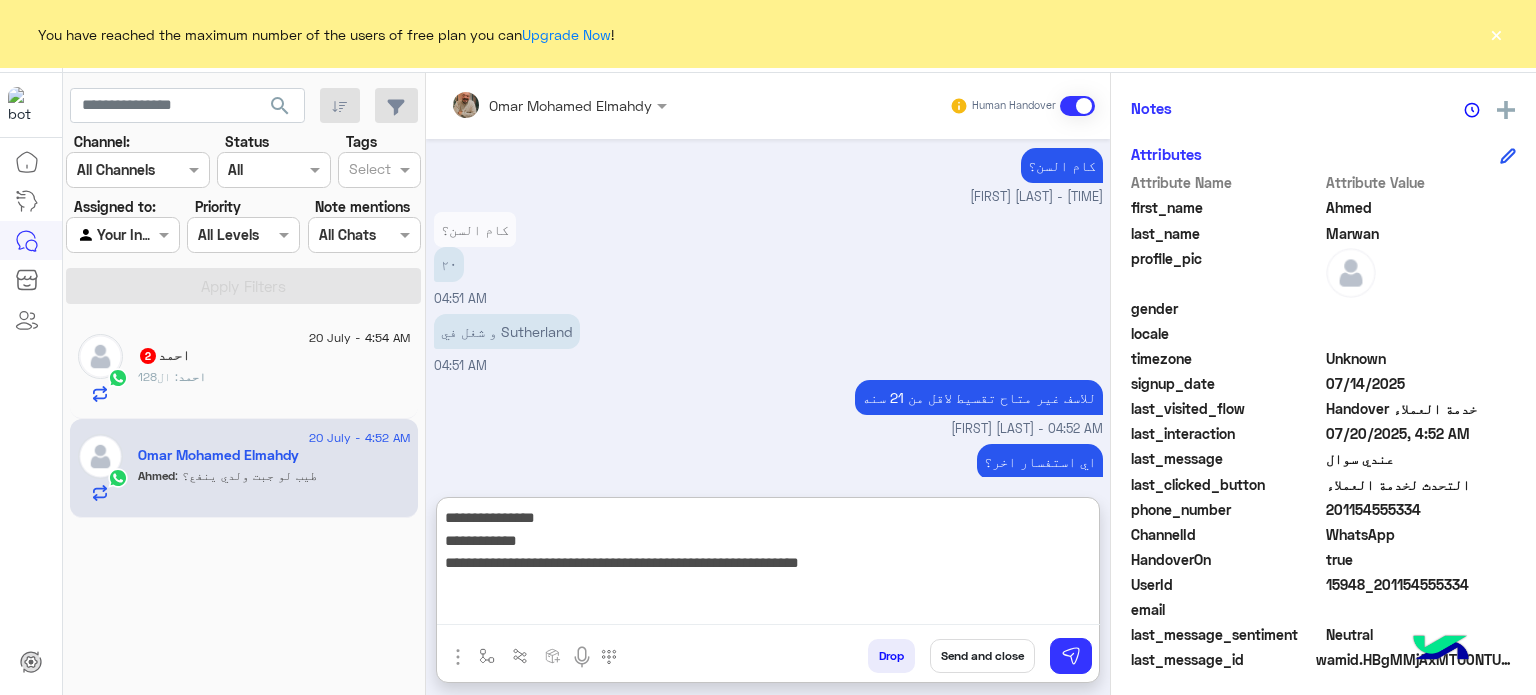 type on "**********" 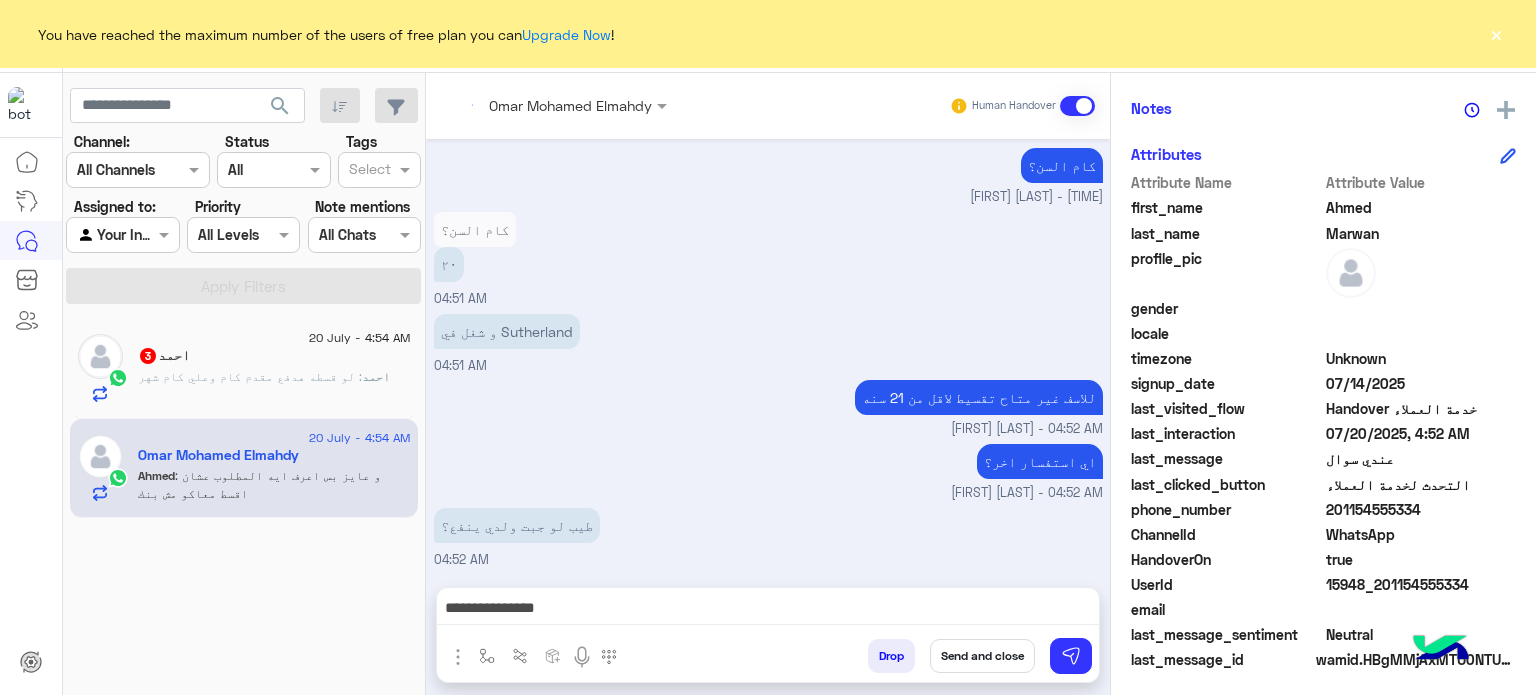 scroll, scrollTop: 583, scrollLeft: 0, axis: vertical 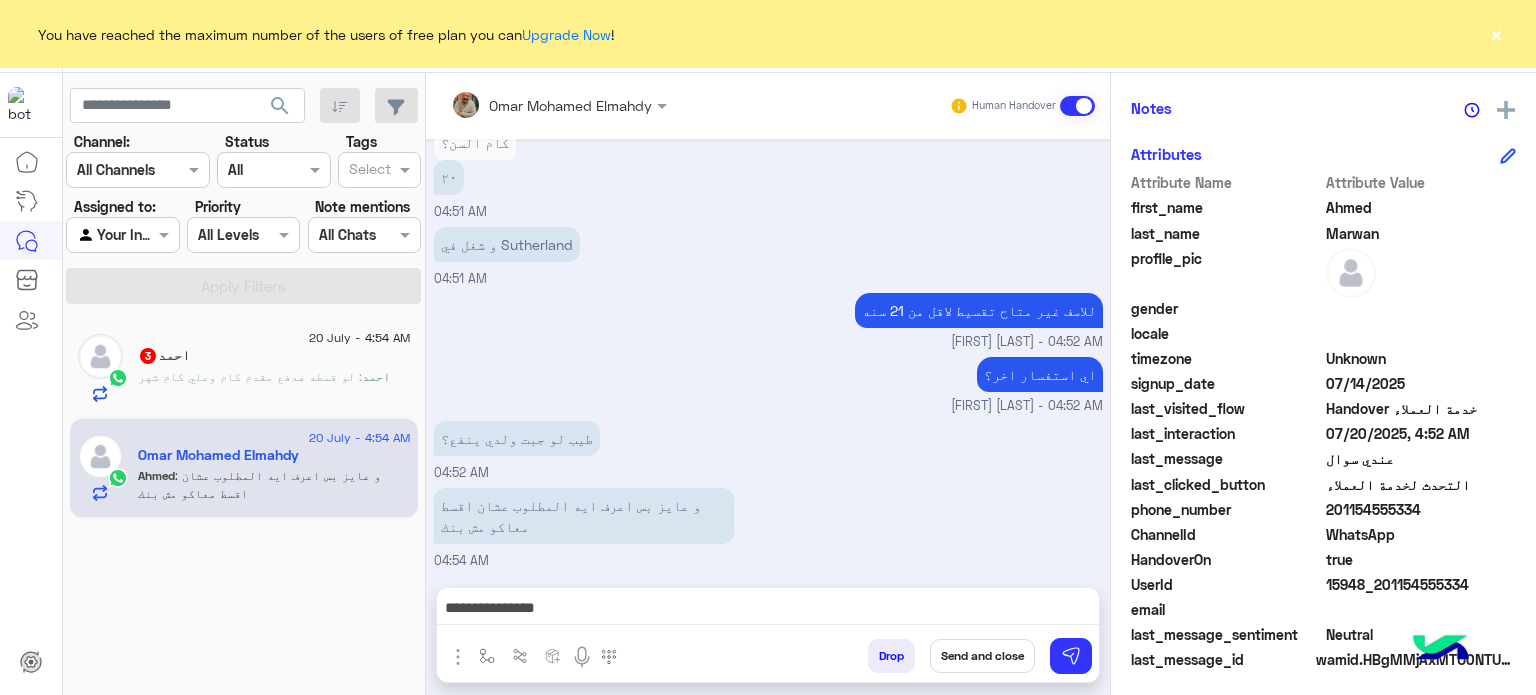 click on "**********" at bounding box center [768, 613] 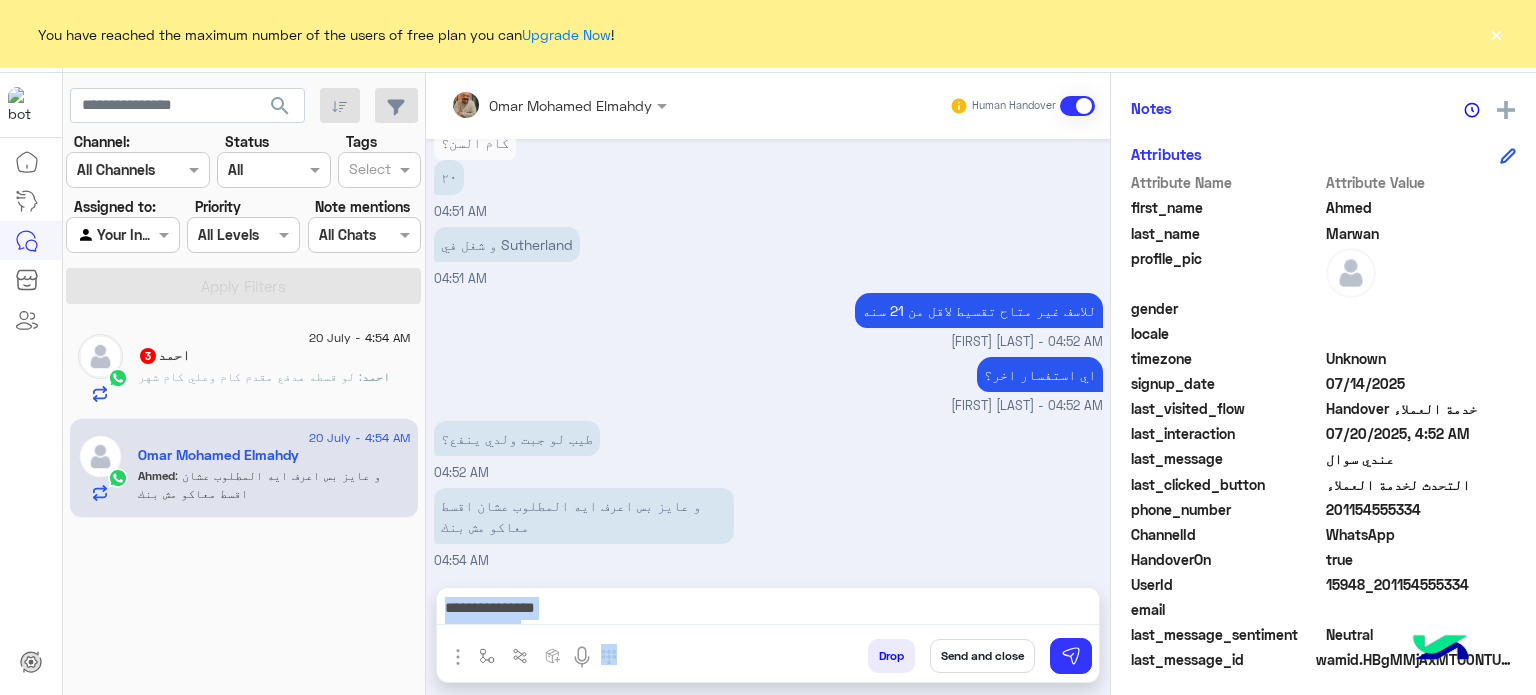 click on "**********" at bounding box center (768, 613) 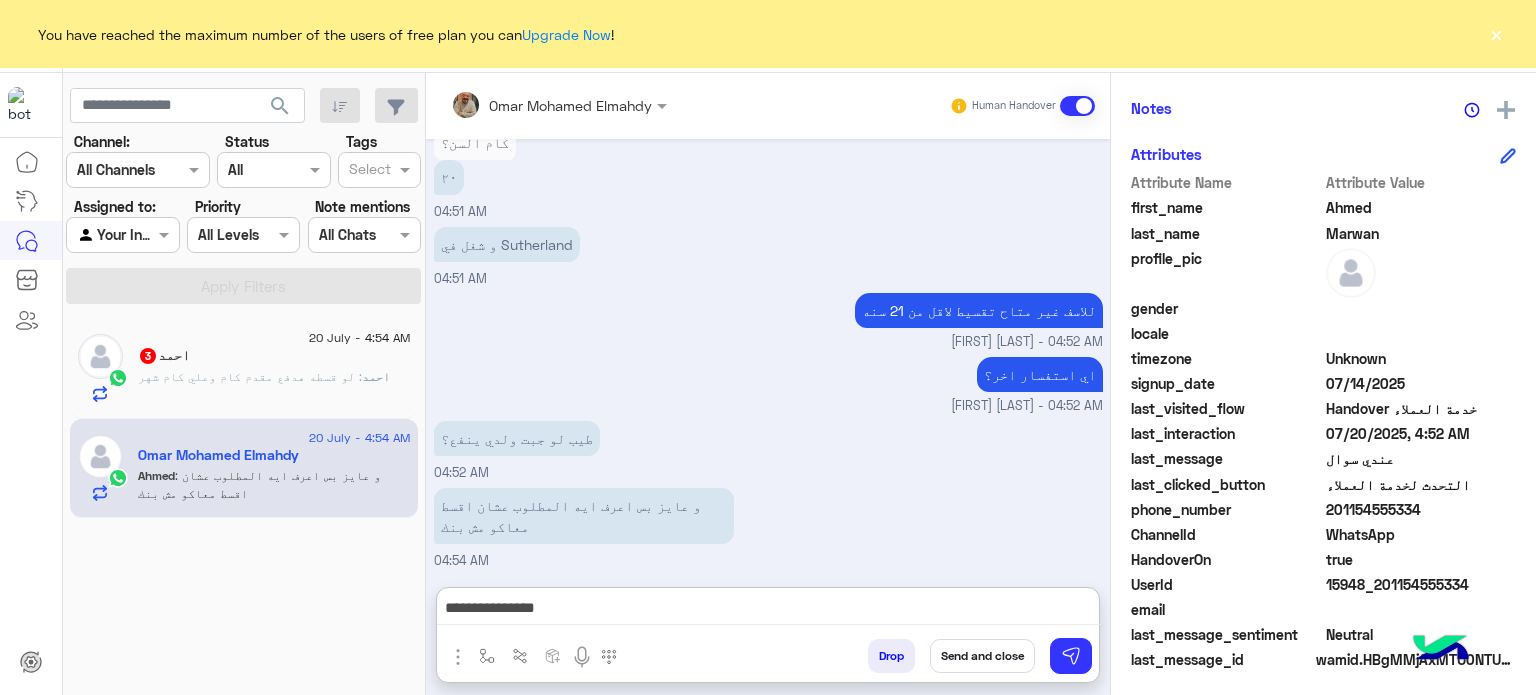 click on "**********" at bounding box center [768, 610] 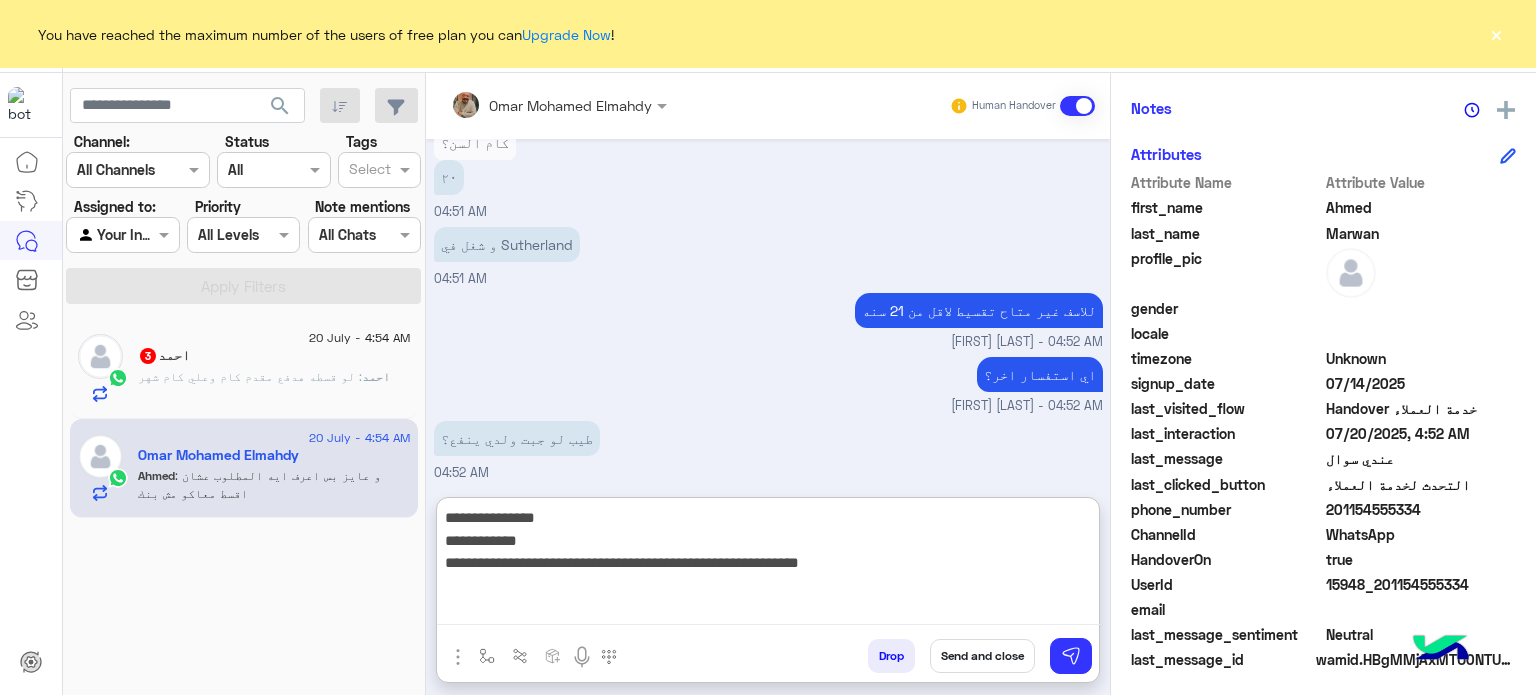 click on "**********" at bounding box center (768, 565) 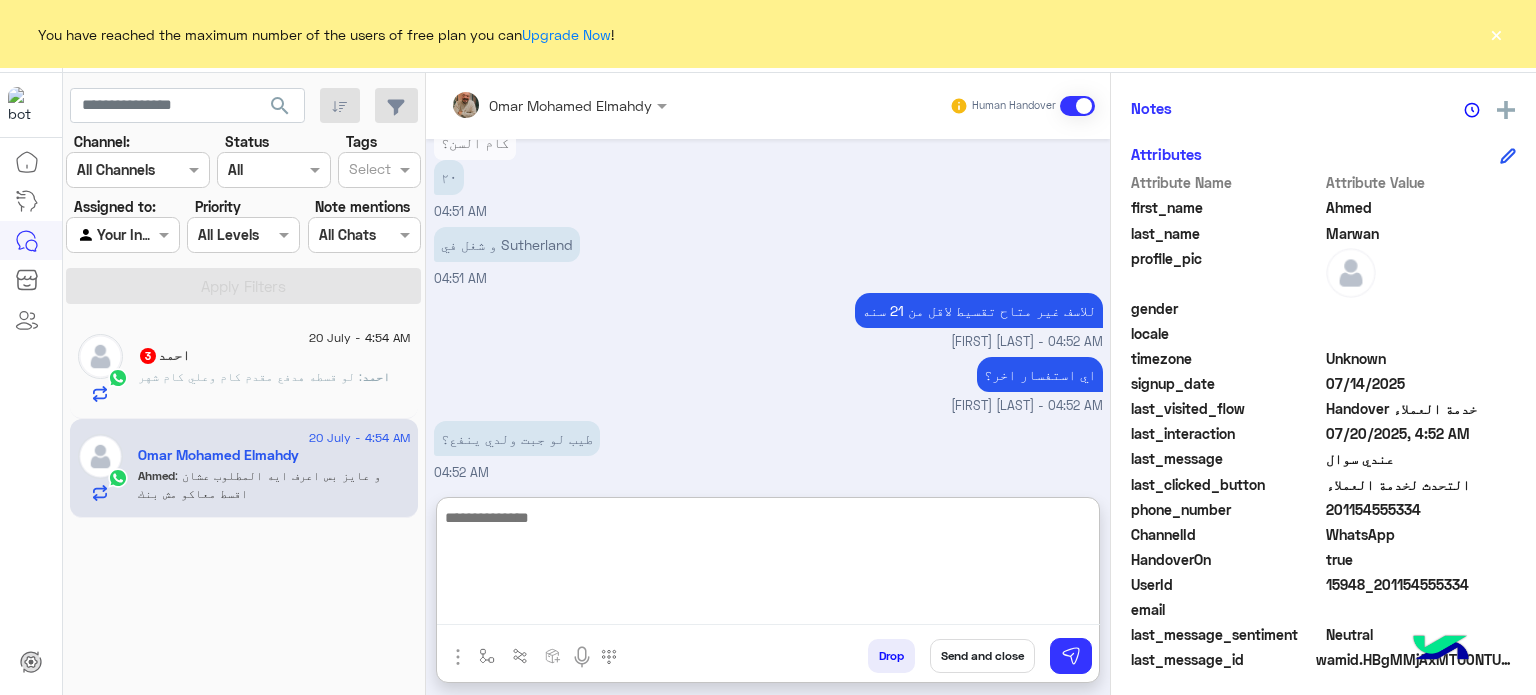 scroll, scrollTop: 800, scrollLeft: 0, axis: vertical 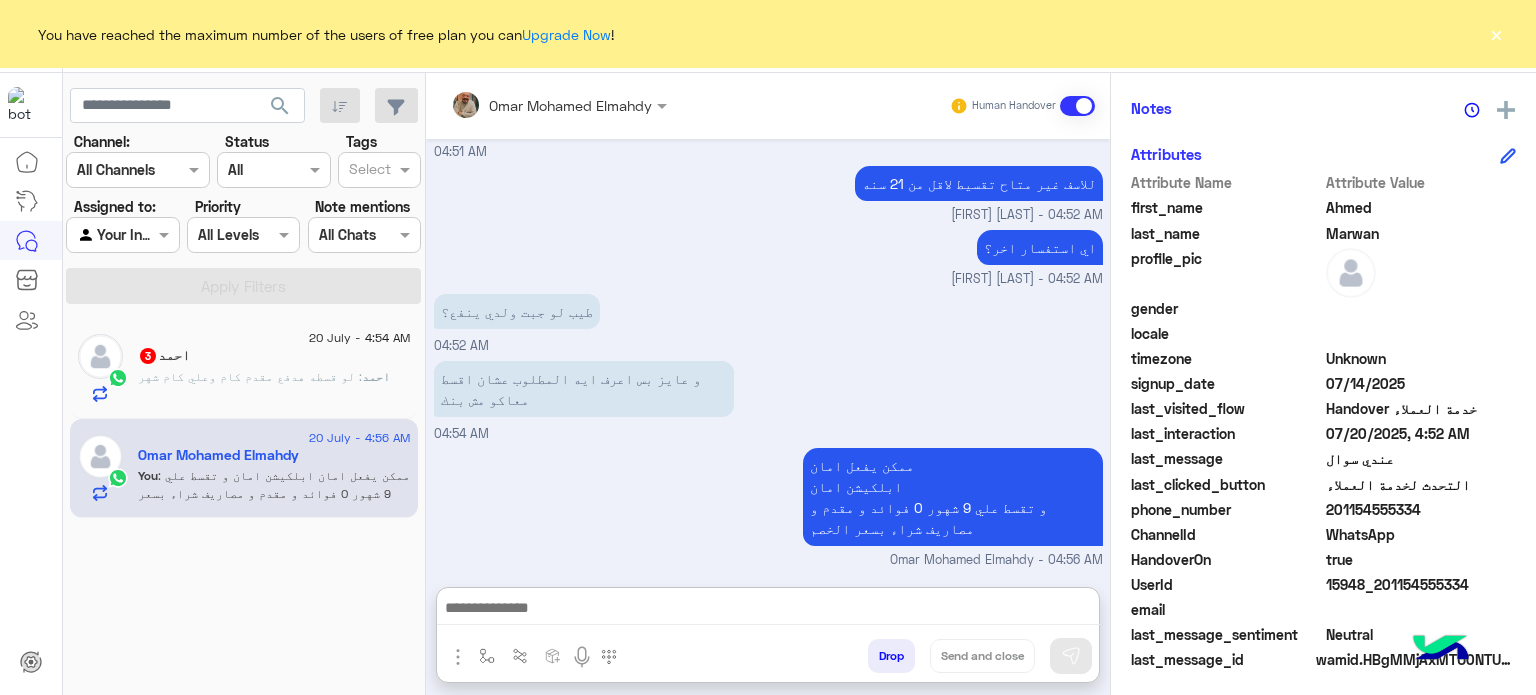 drag, startPoint x: 819, startPoint y: 621, endPoint x: 643, endPoint y: 591, distance: 178.53851 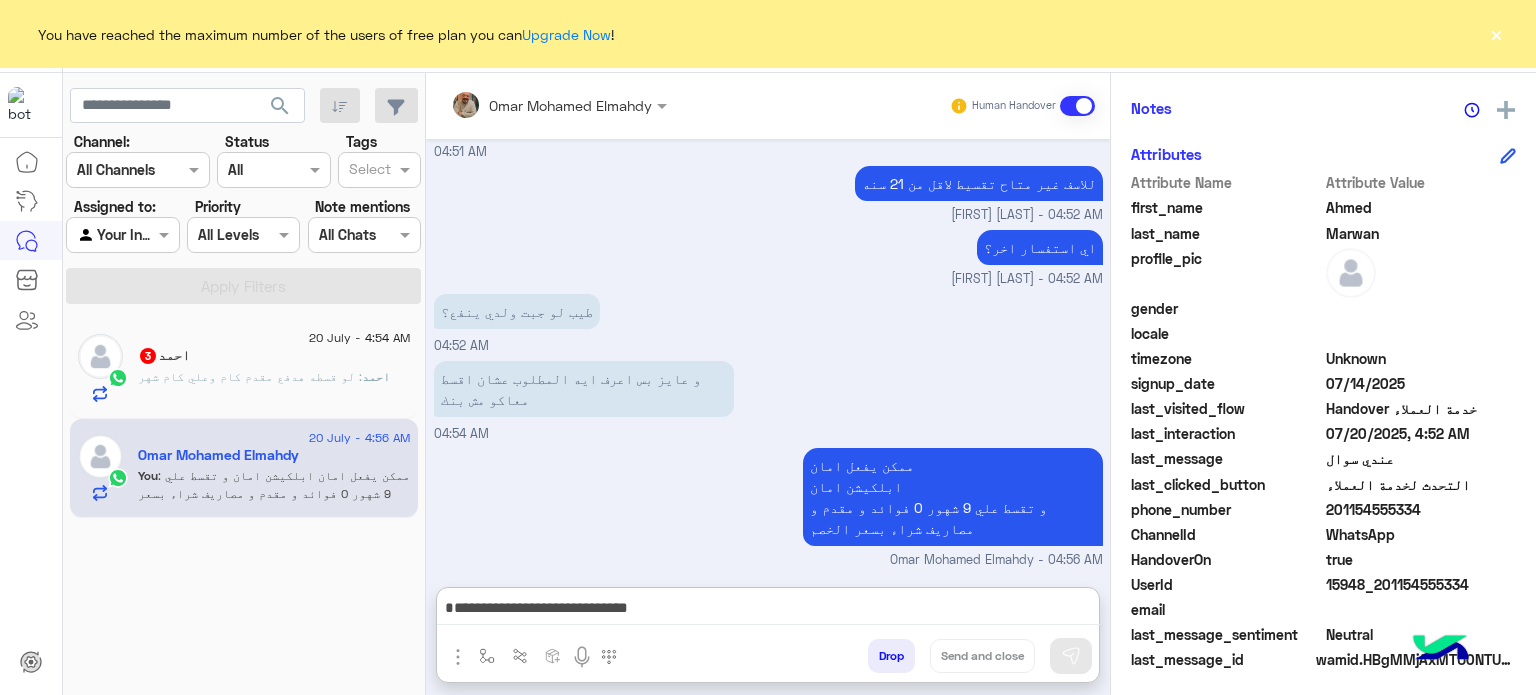 scroll, scrollTop: 766, scrollLeft: 0, axis: vertical 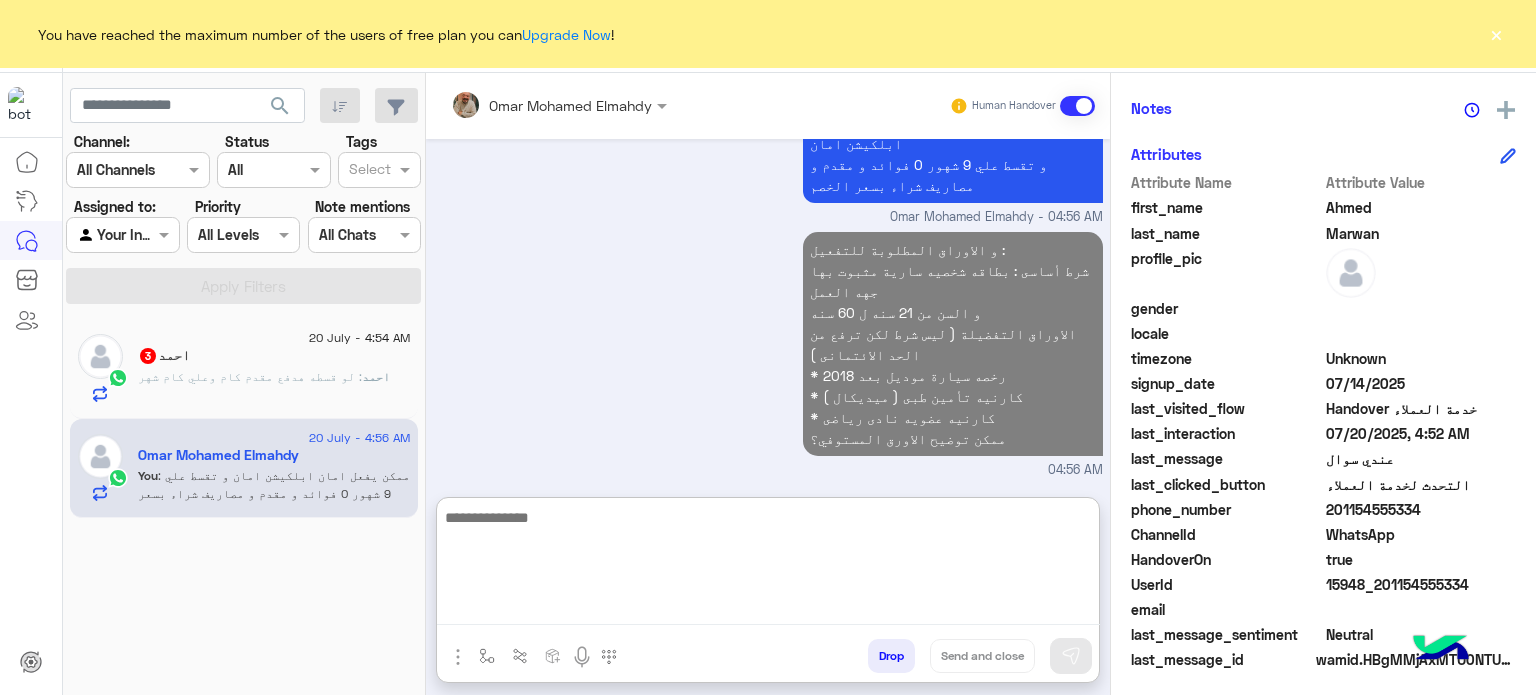 click on "[FIRST] 3" 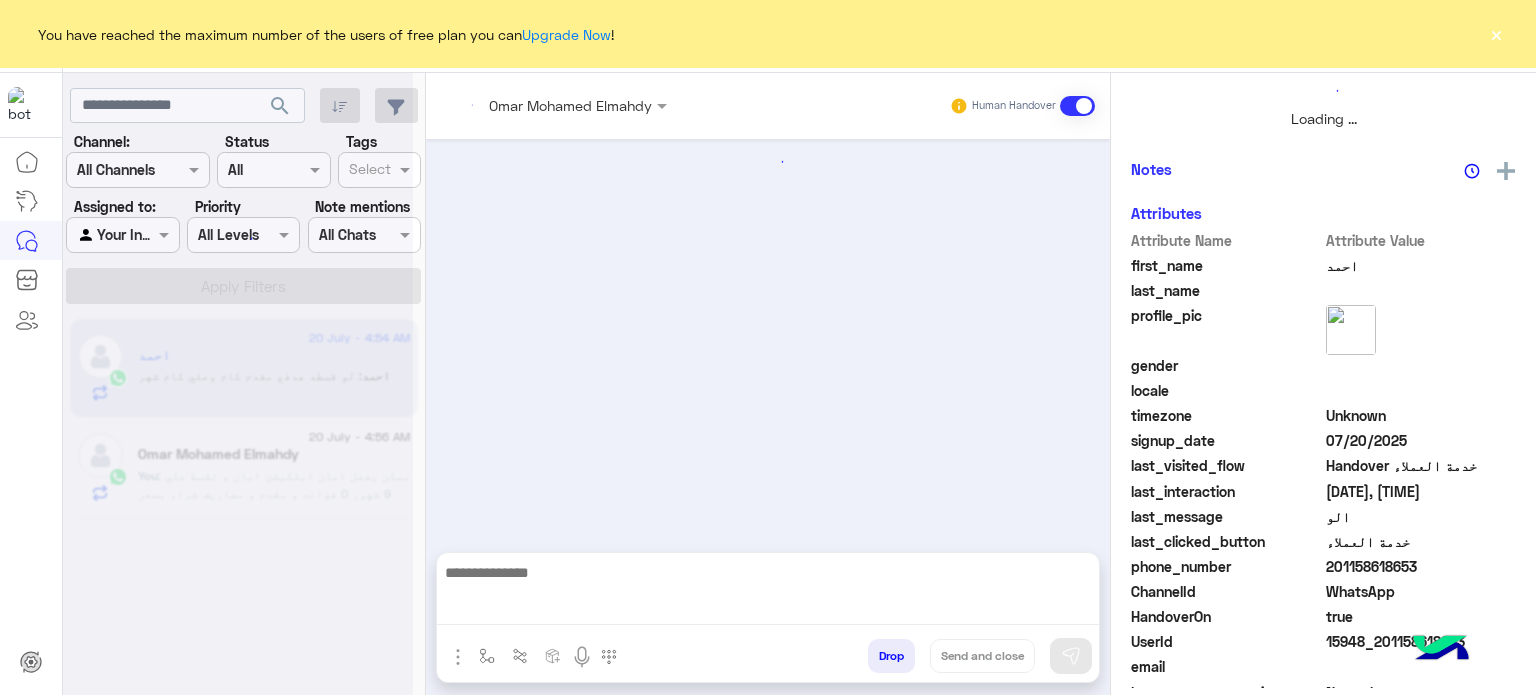 scroll, scrollTop: 463, scrollLeft: 0, axis: vertical 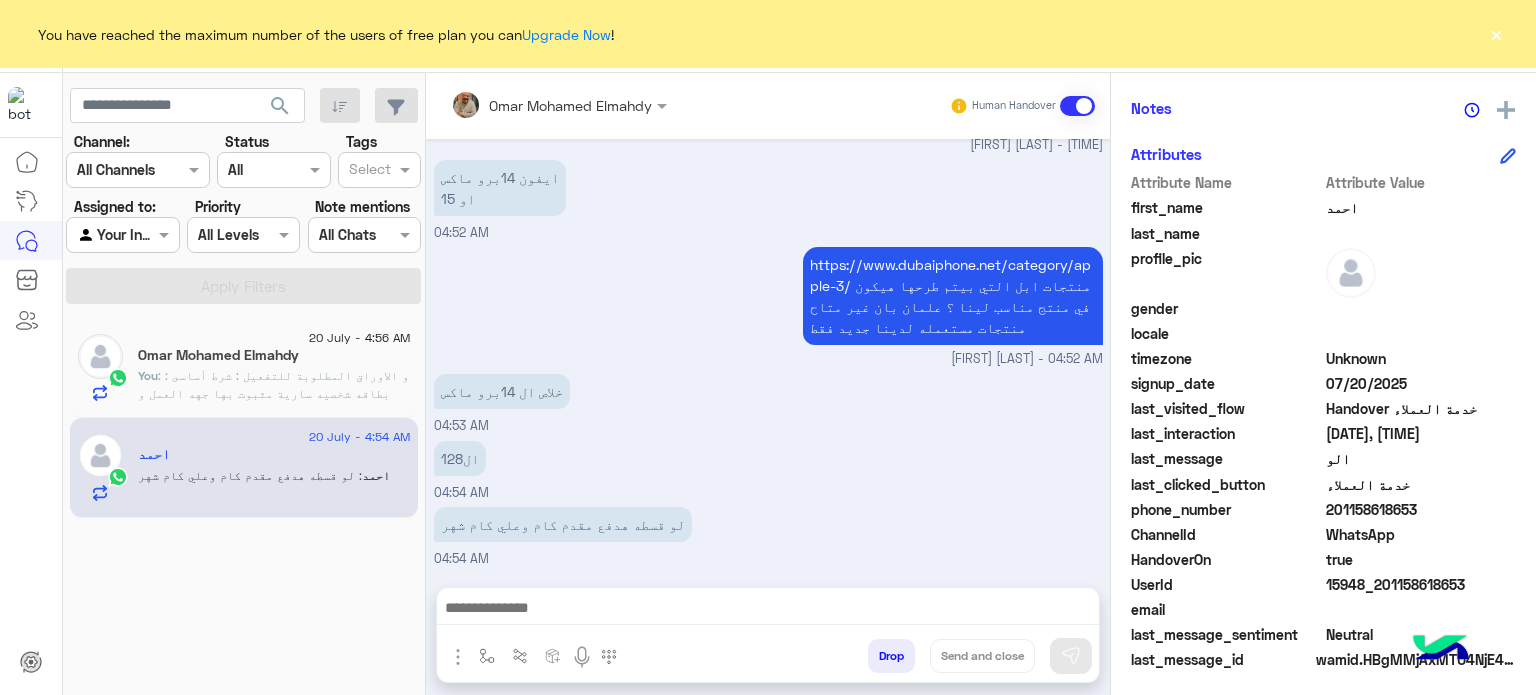 paste on "**********" 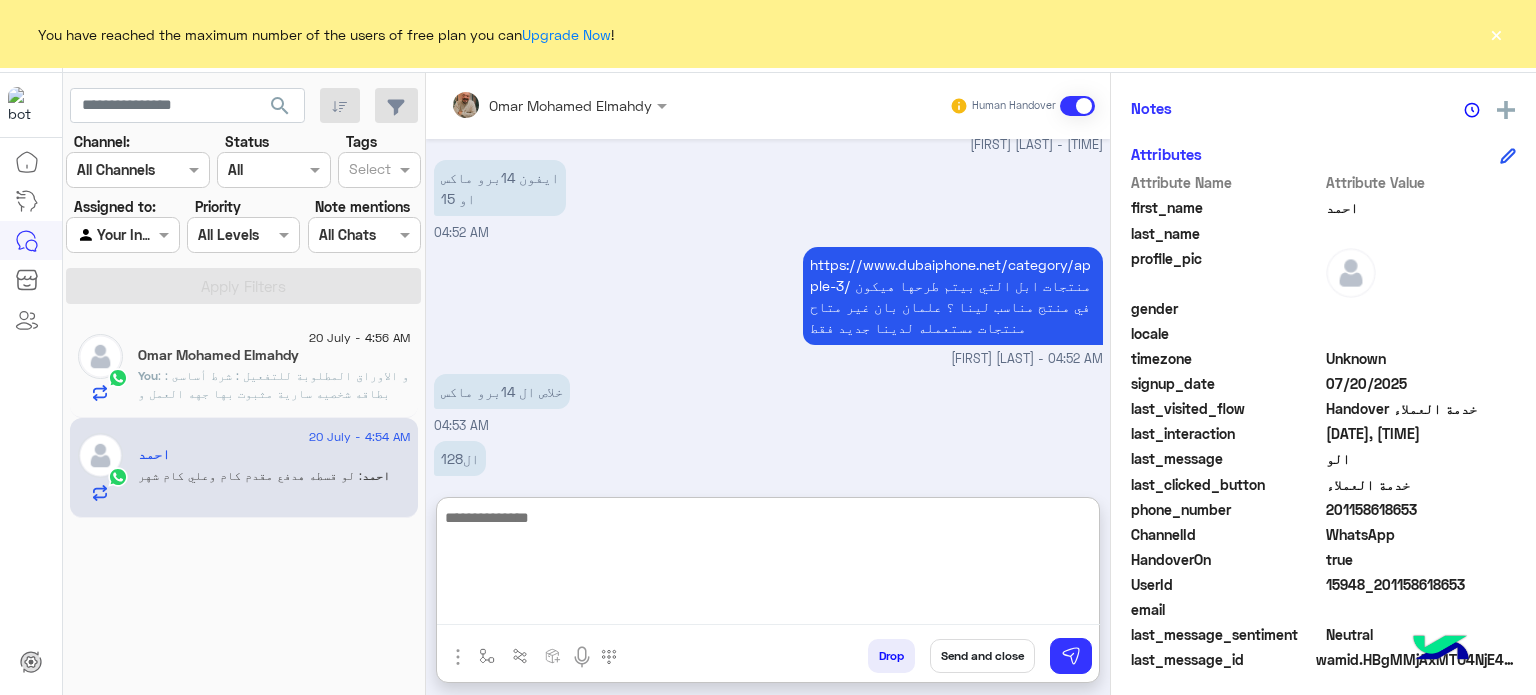 scroll, scrollTop: 0, scrollLeft: 0, axis: both 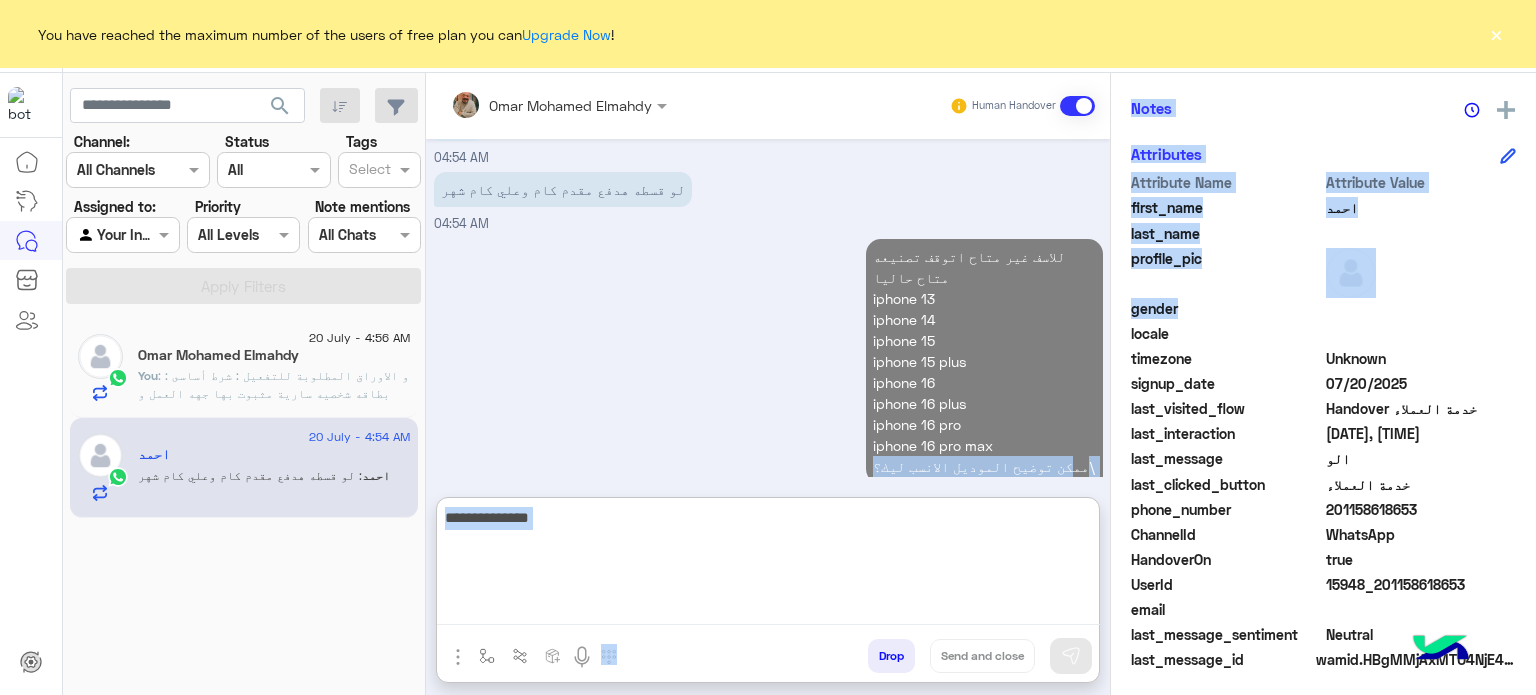 drag, startPoint x: 1185, startPoint y: 310, endPoint x: 1176, endPoint y: 327, distance: 19.235384 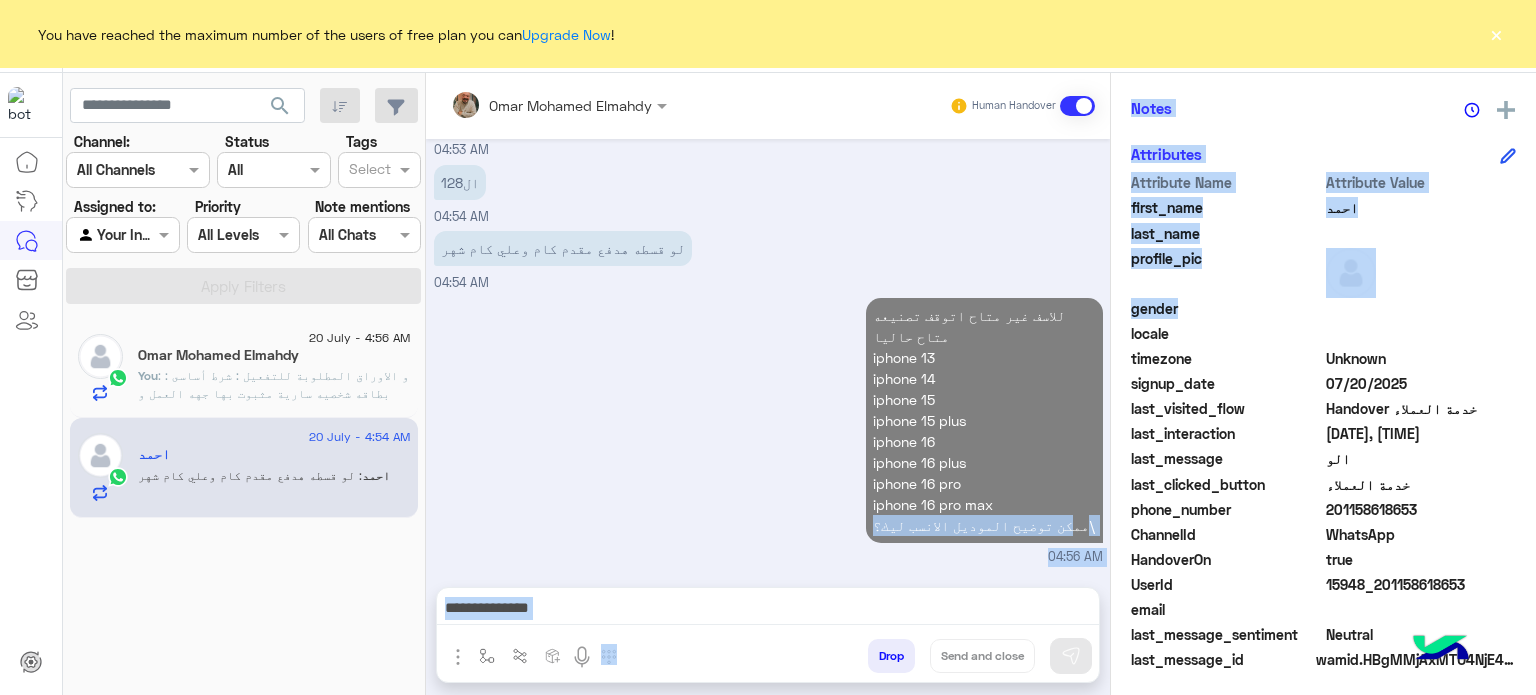 scroll, scrollTop: 789, scrollLeft: 0, axis: vertical 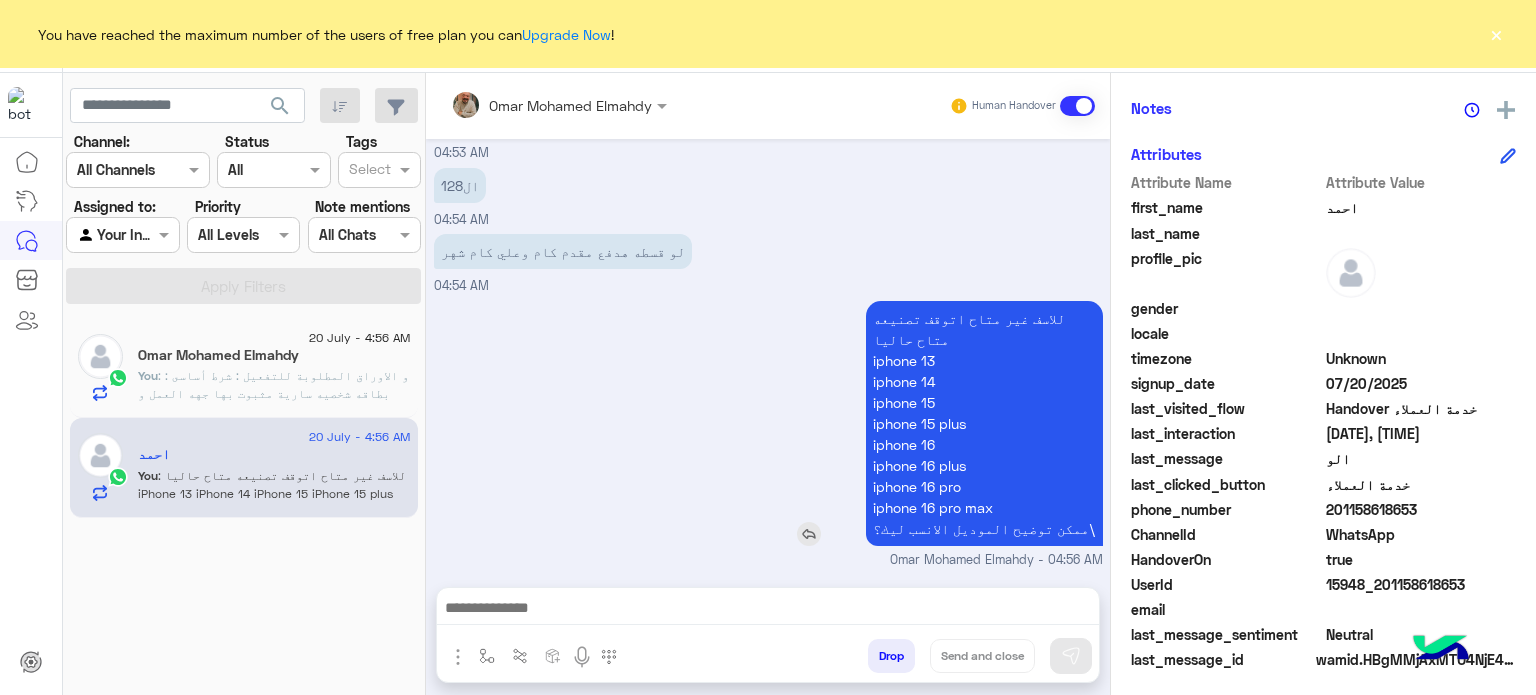 click on "للاسف غير متاح اتوقف تصنيعه متاح حاليا iphone 13 iphone 14 iphone 15 iphone  15 plus iphone 16 iphone 16 plus iphone 16 pro iphone 16 pro max ممكن توضيح الموديل الانسب ليك?\" at bounding box center [984, 423] 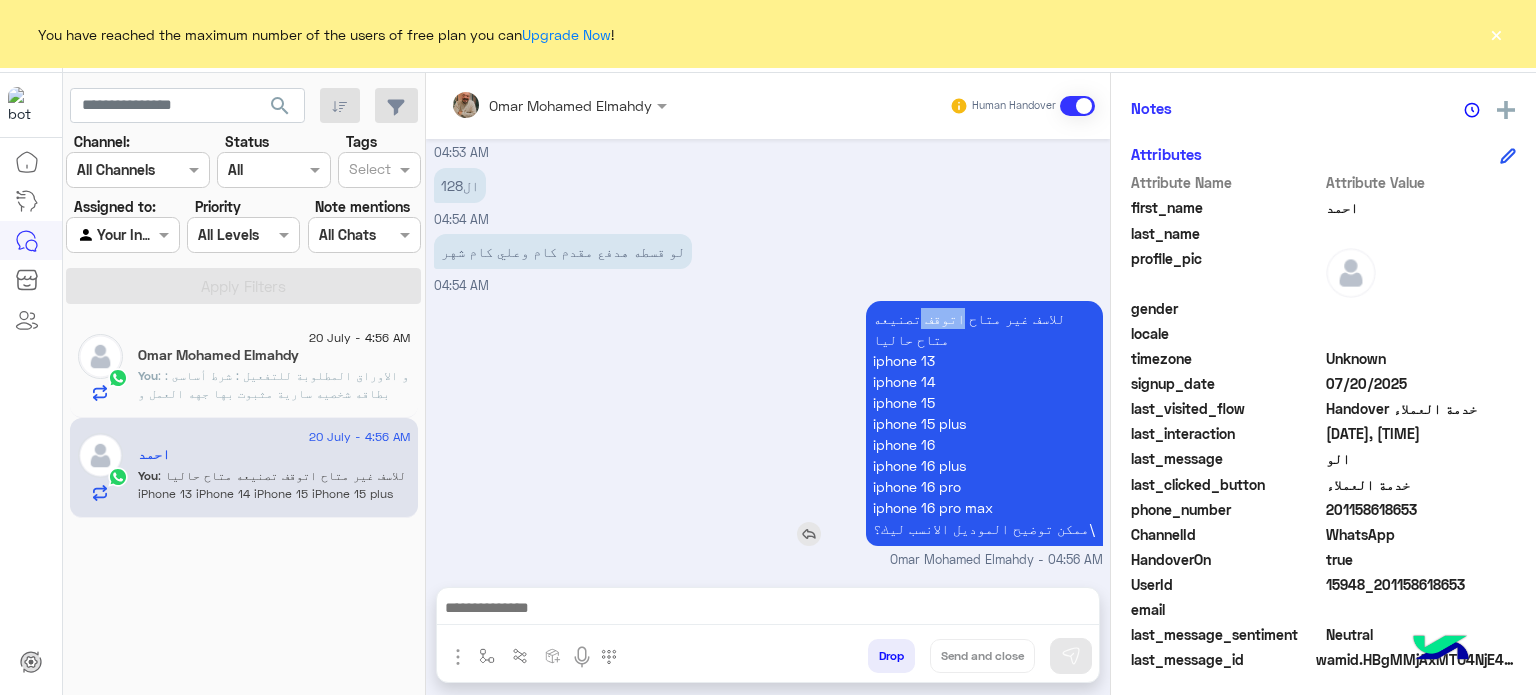 click on "للاسف غير متاح اتوقف تصنيعه متاح حاليا iphone 13 iphone 14 iphone 15 iphone  15 plus iphone 16 iphone 16 plus iphone 16 pro iphone 16 pro max ممكن توضيح الموديل الانسب ليك?\" at bounding box center [984, 423] 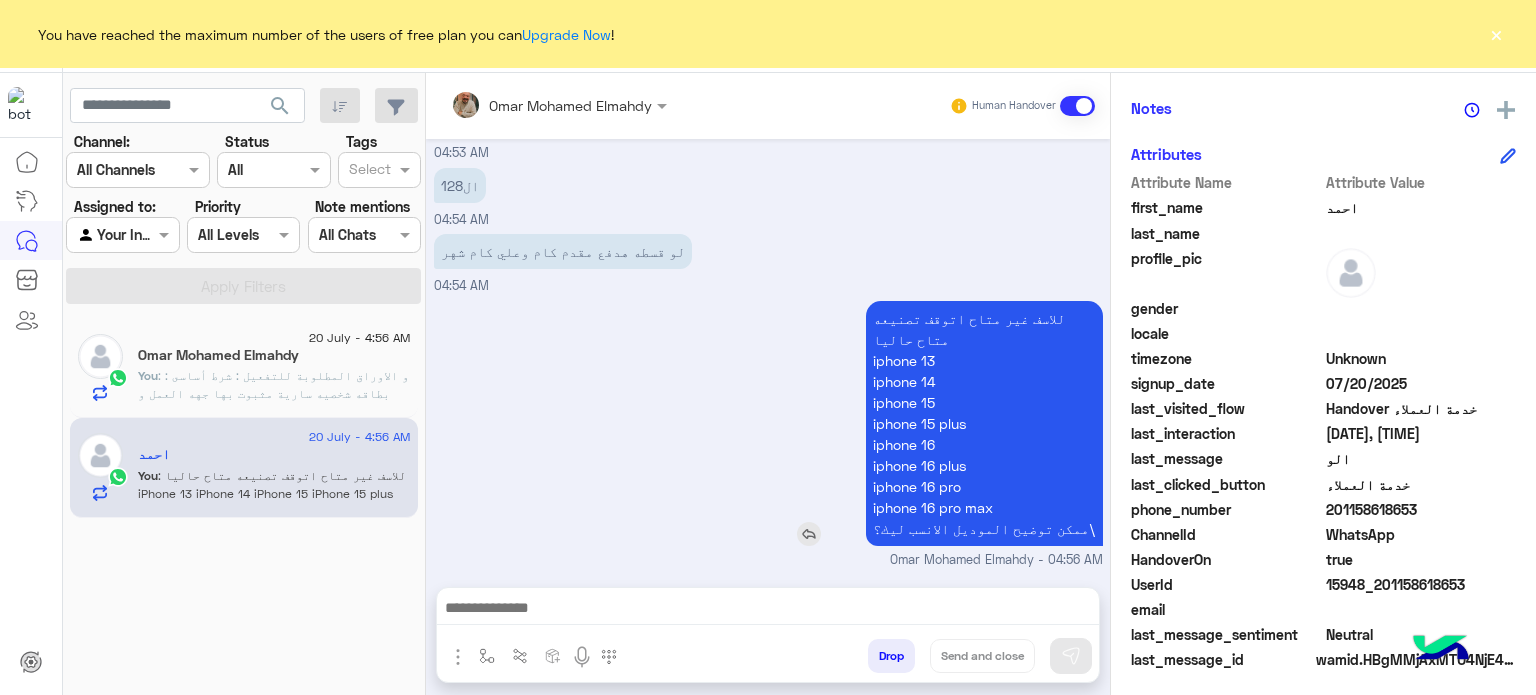 drag, startPoint x: 938, startPoint y: 319, endPoint x: 917, endPoint y: 522, distance: 204.08331 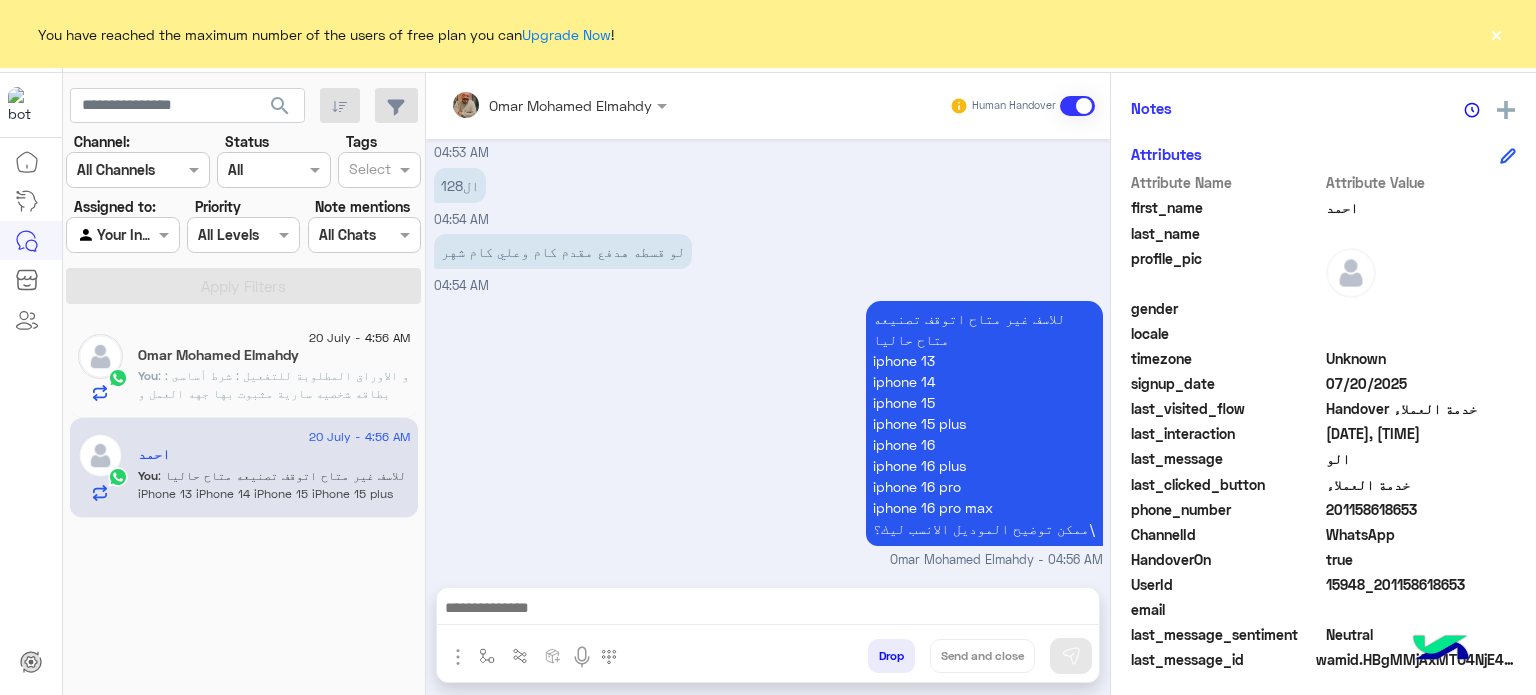 click on "20 July - 4:56 AM  احمد    You  : للاسف غير متاح اتوقف تصنيعه
متاح حاليا
iphone 13
iphone 14
iphone 15
iphone  15 plus
iphone 16
iphone 16 plus
iphone 16 pro
iphone 16 pro max
ممكن توضيح الموديل الانسب ليك?\" 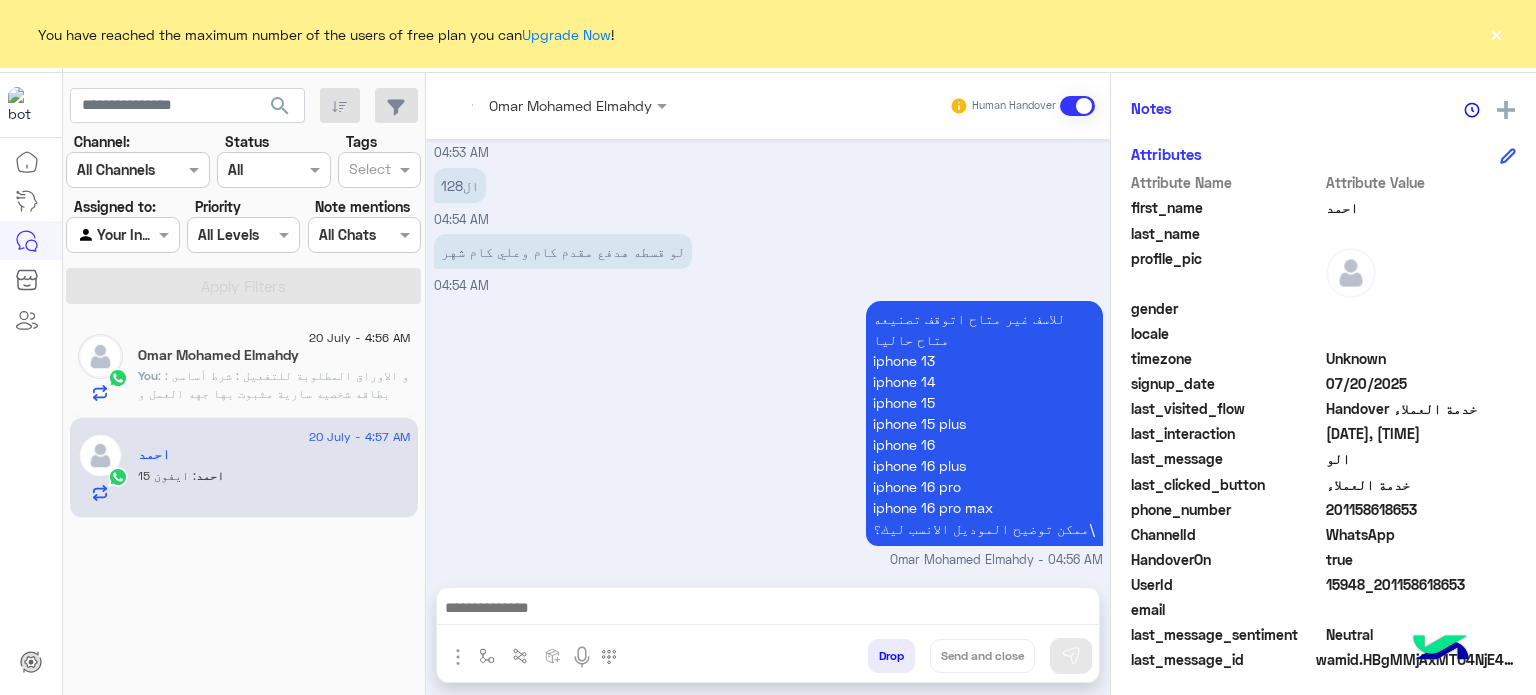 scroll, scrollTop: 856, scrollLeft: 0, axis: vertical 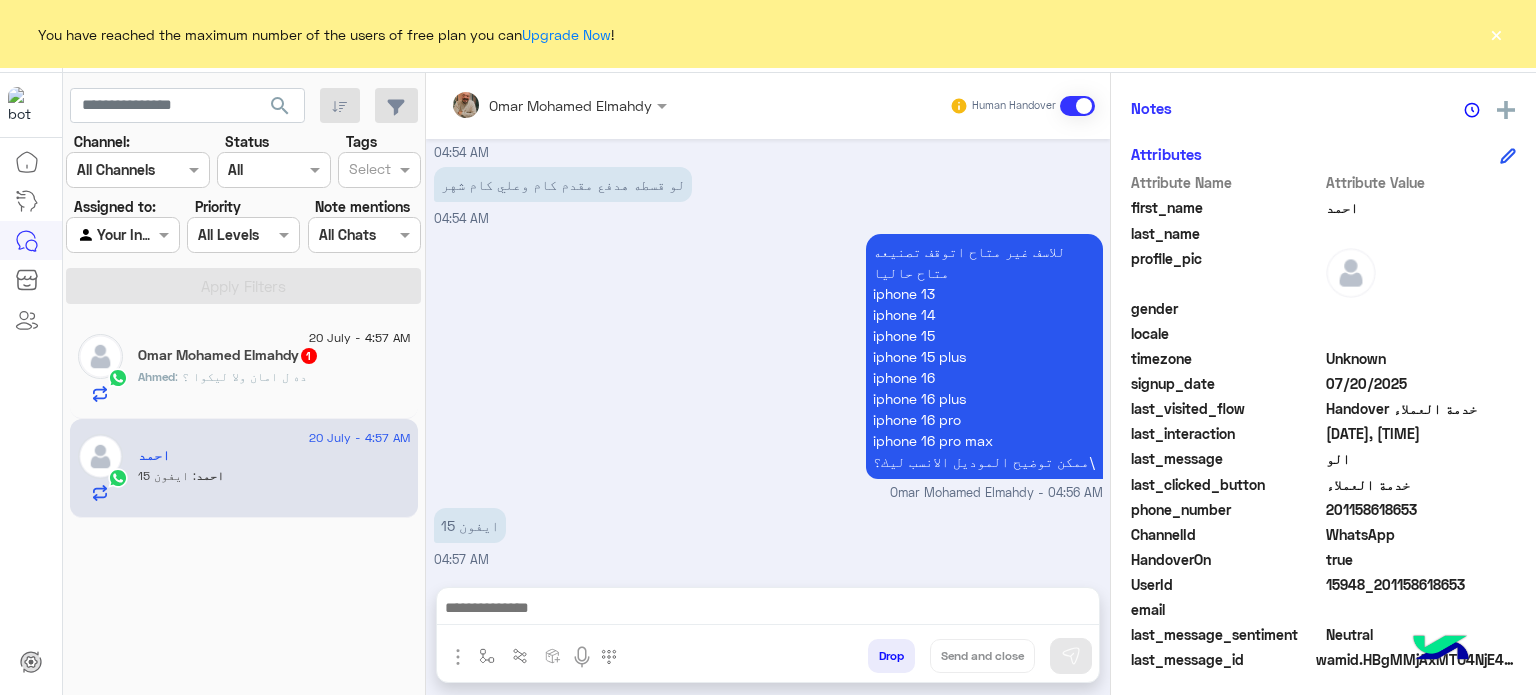 click at bounding box center (768, 610) 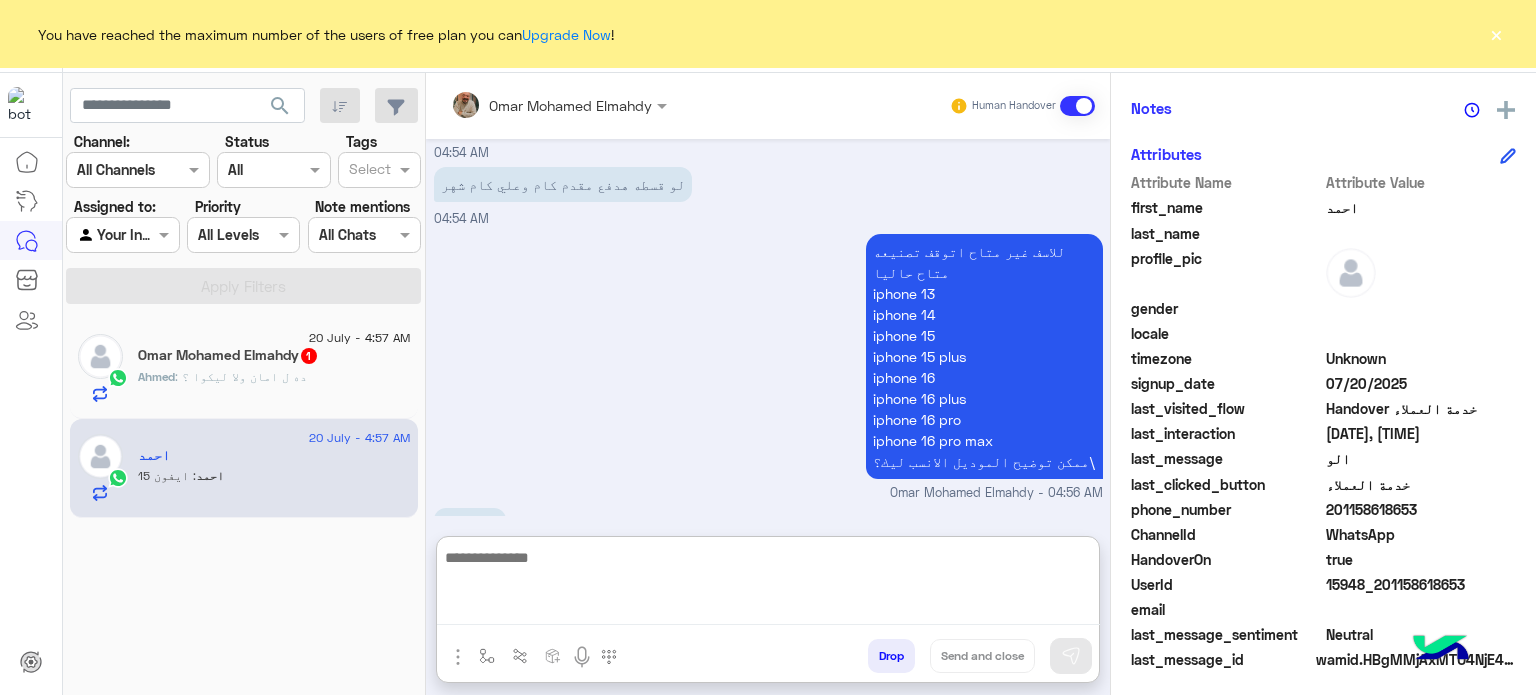 paste on "**********" 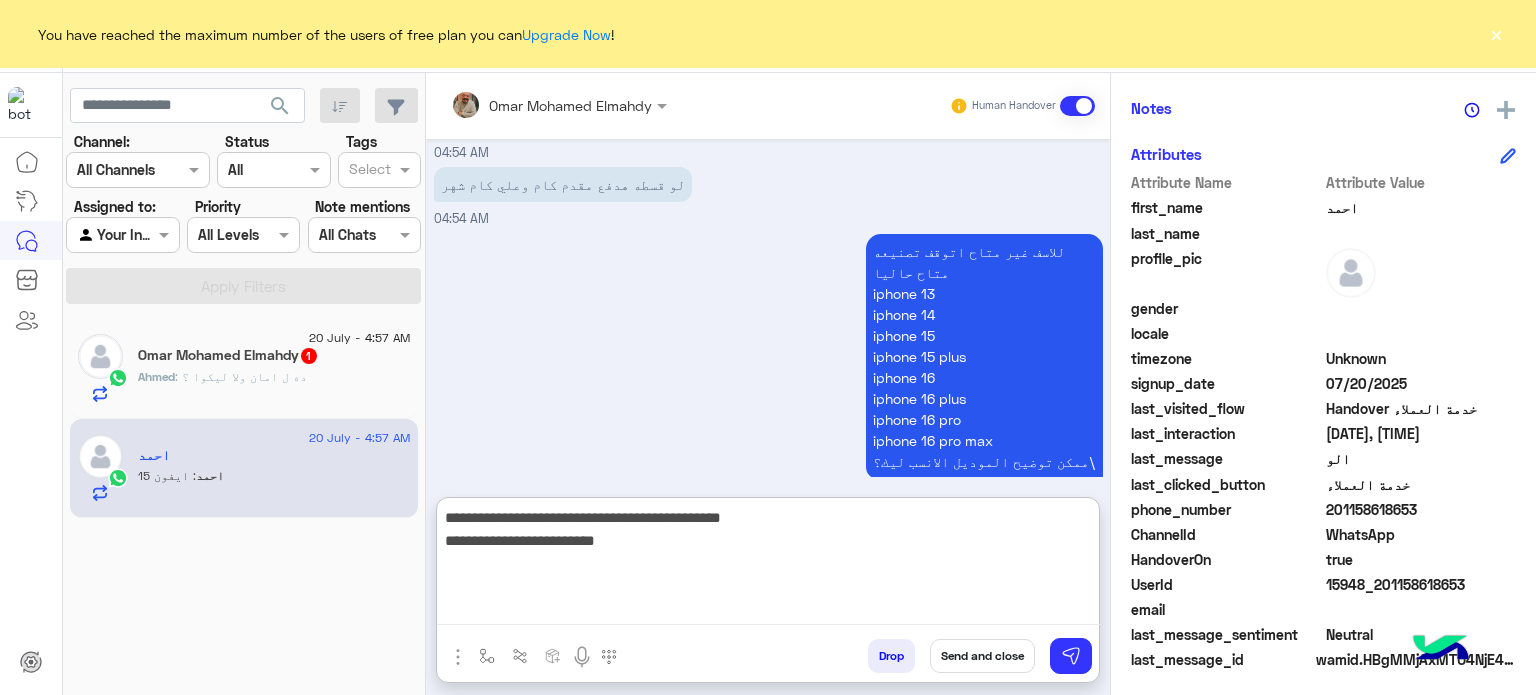 click on "**********" at bounding box center [768, 565] 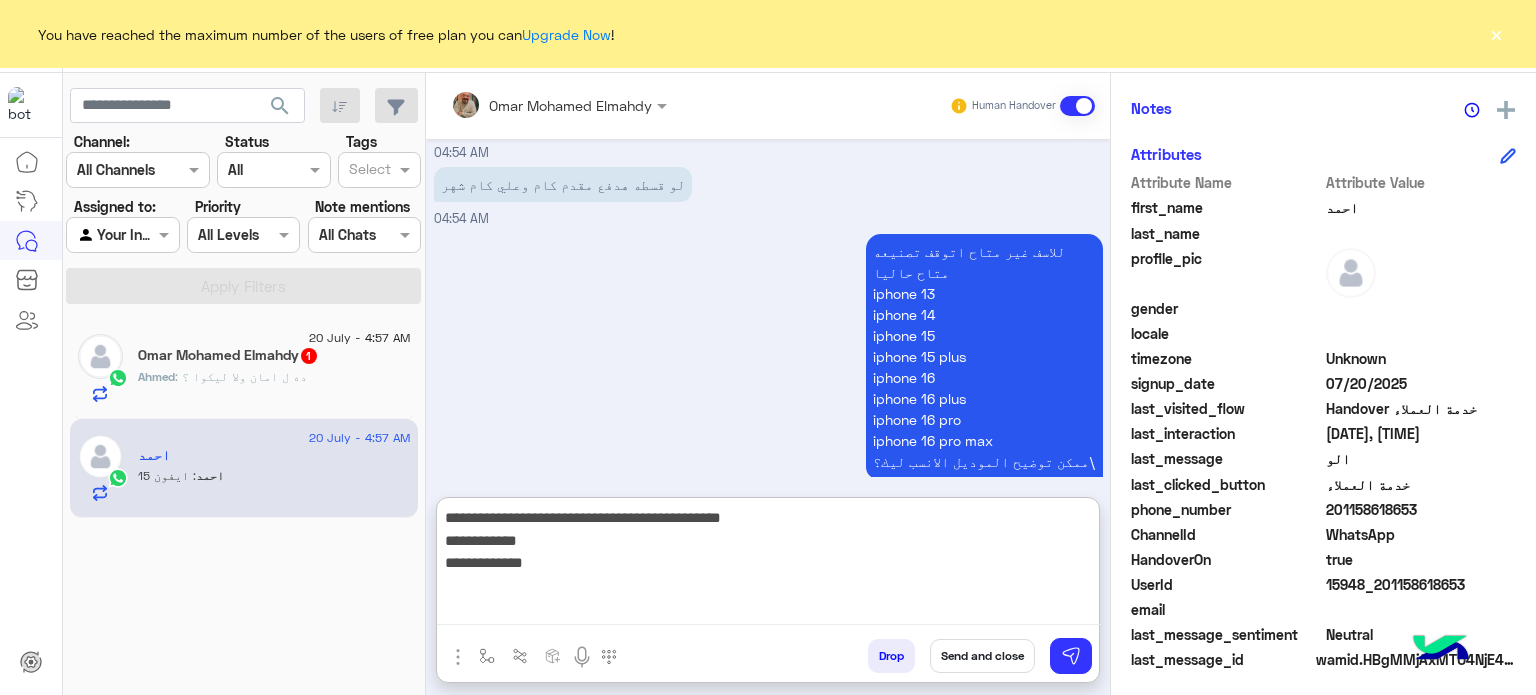 click on "**********" at bounding box center (768, 565) 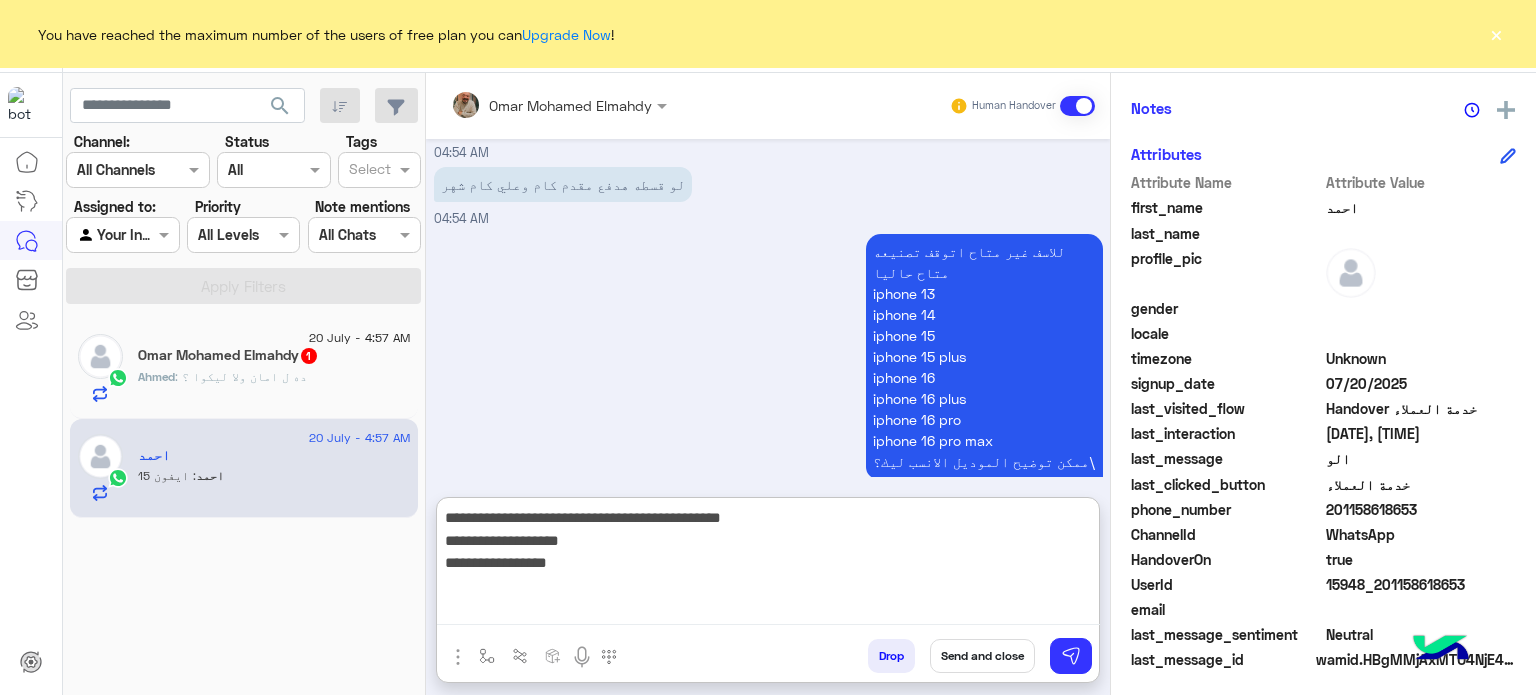 type on "**********" 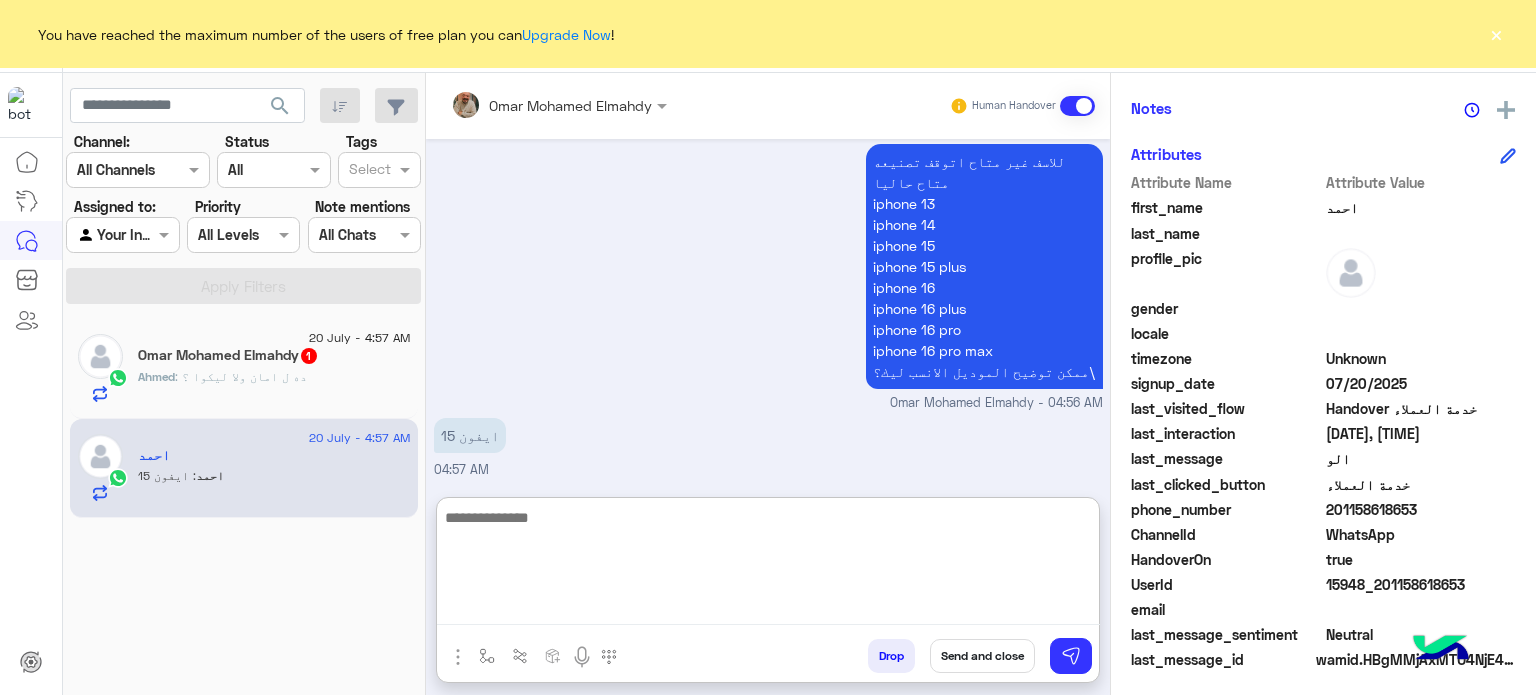 scroll, scrollTop: 1072, scrollLeft: 0, axis: vertical 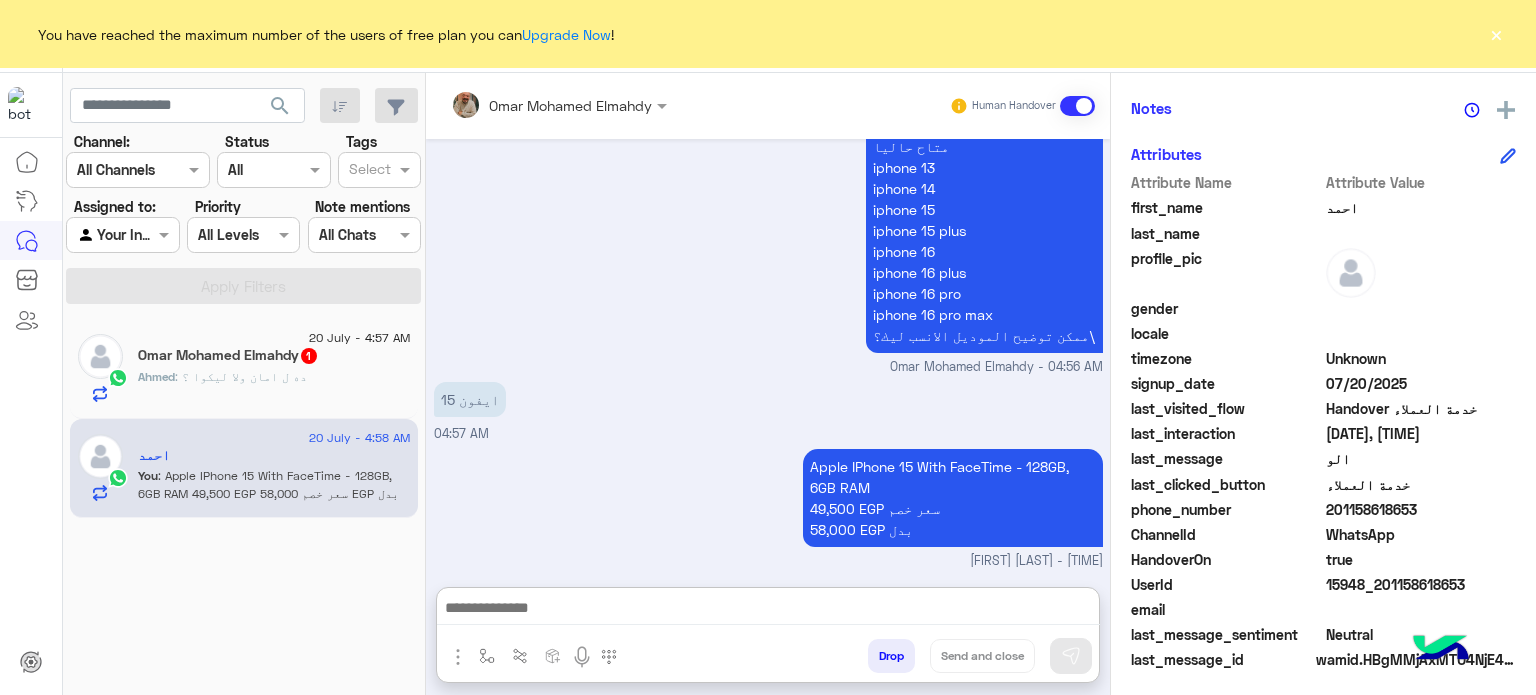paste on "**********" 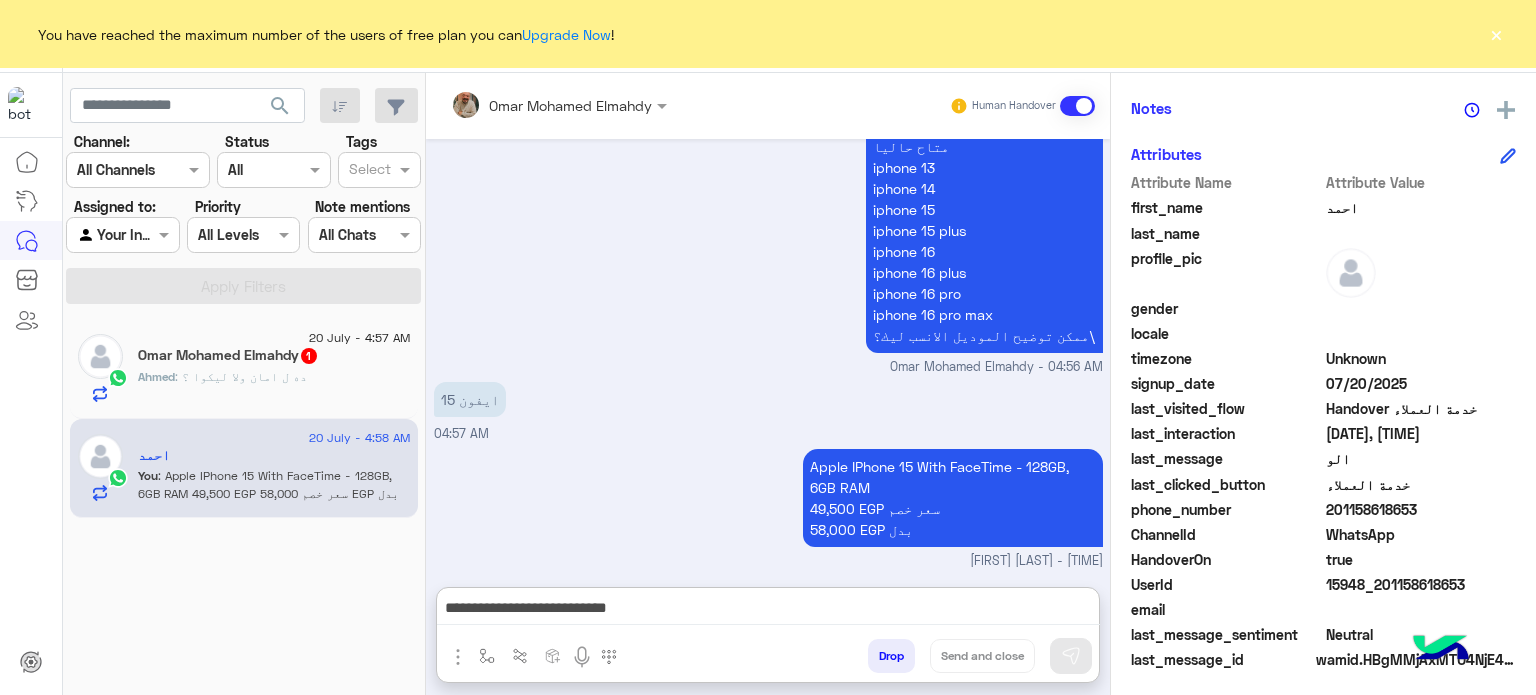 scroll, scrollTop: 1057, scrollLeft: 0, axis: vertical 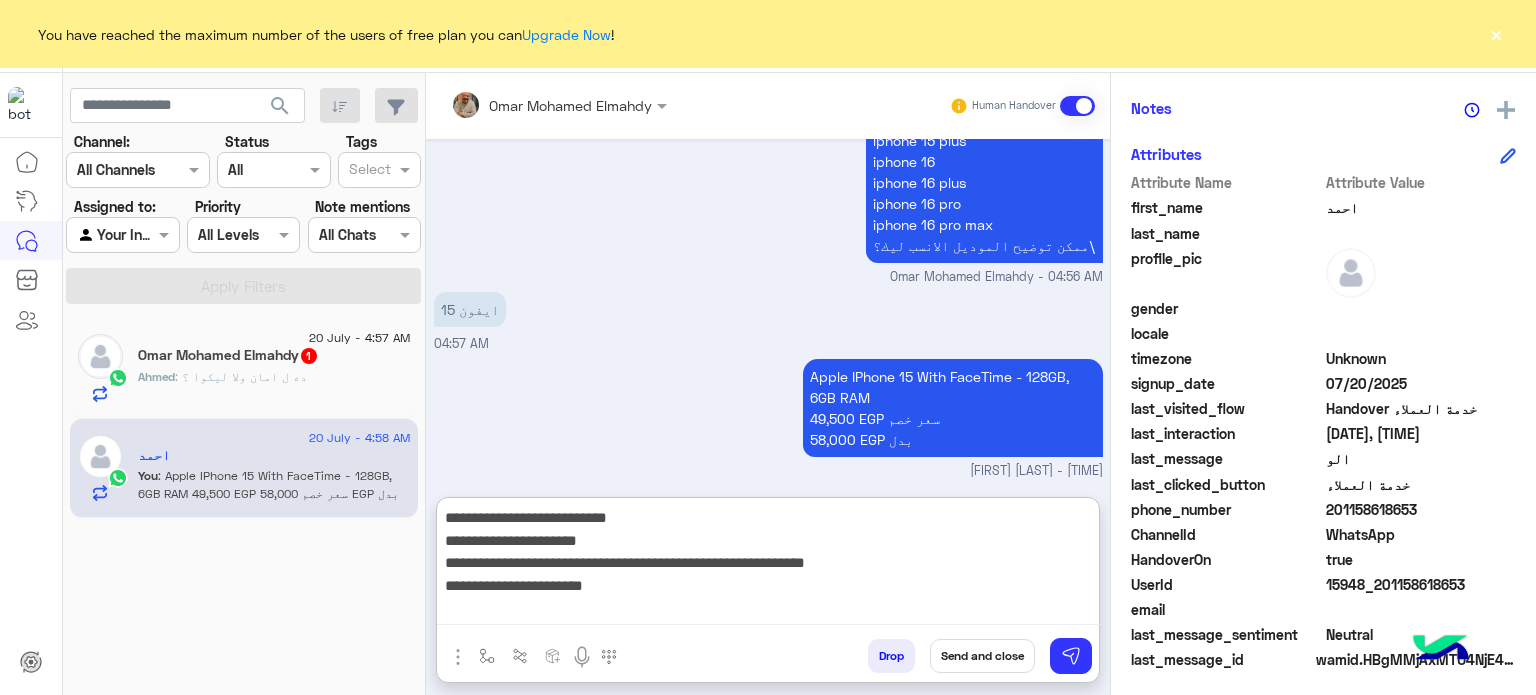 click on "**********" at bounding box center (768, 565) 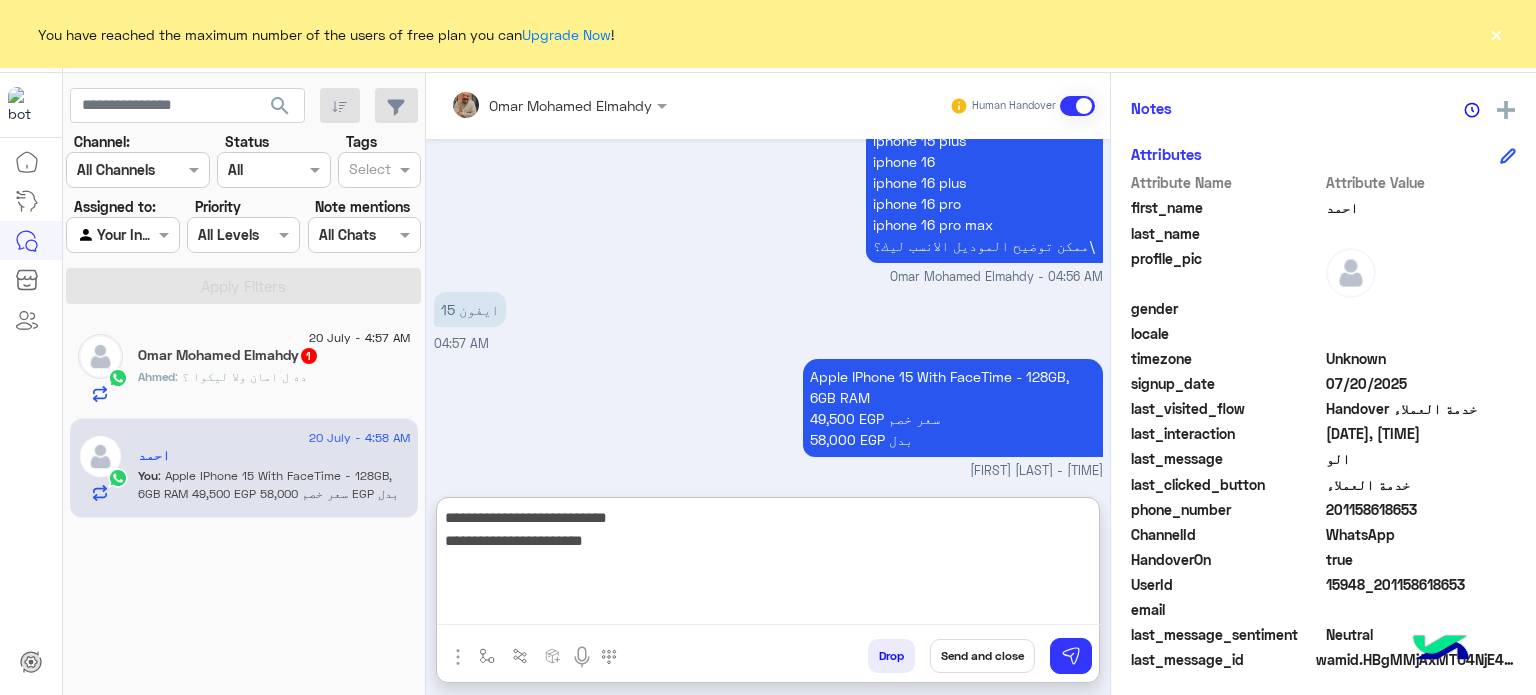 drag, startPoint x: 872, startPoint y: 563, endPoint x: 875, endPoint y: 622, distance: 59.07622 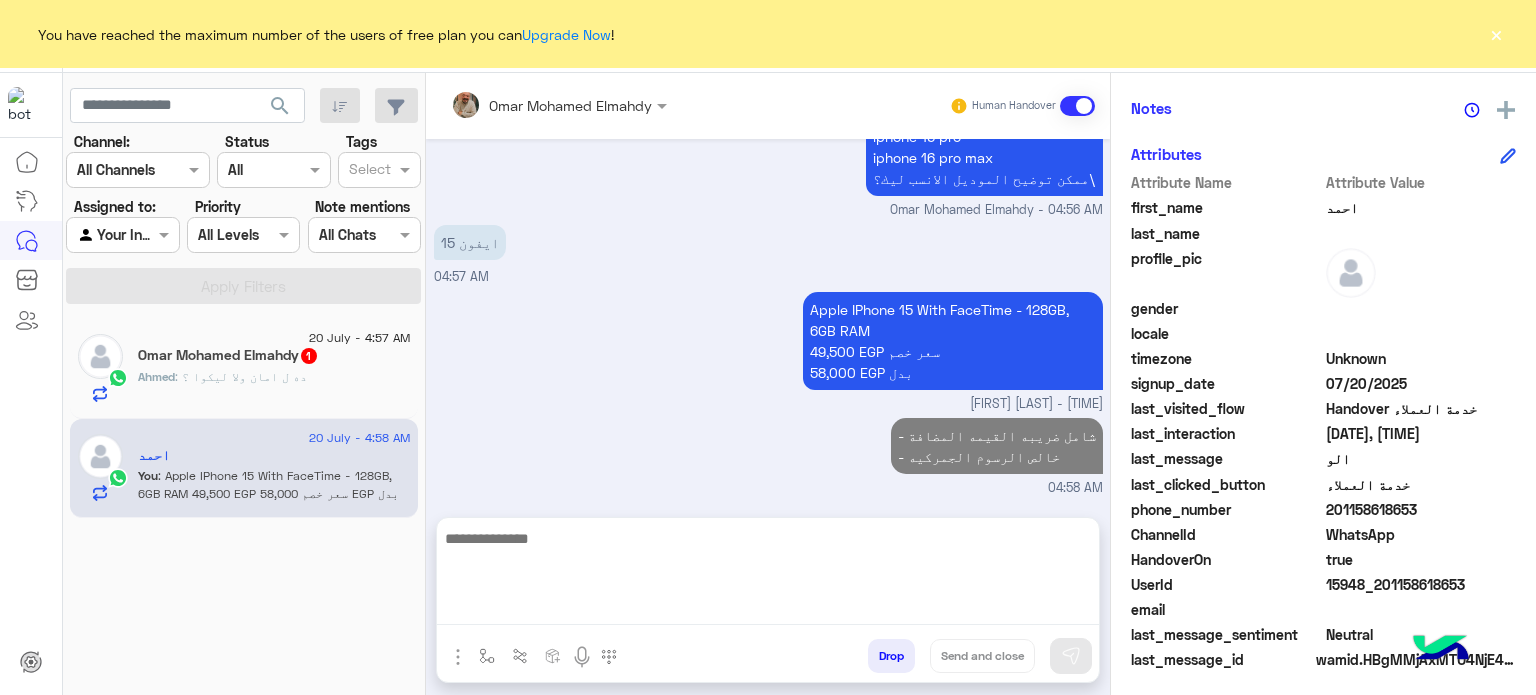 scroll, scrollTop: 1067, scrollLeft: 0, axis: vertical 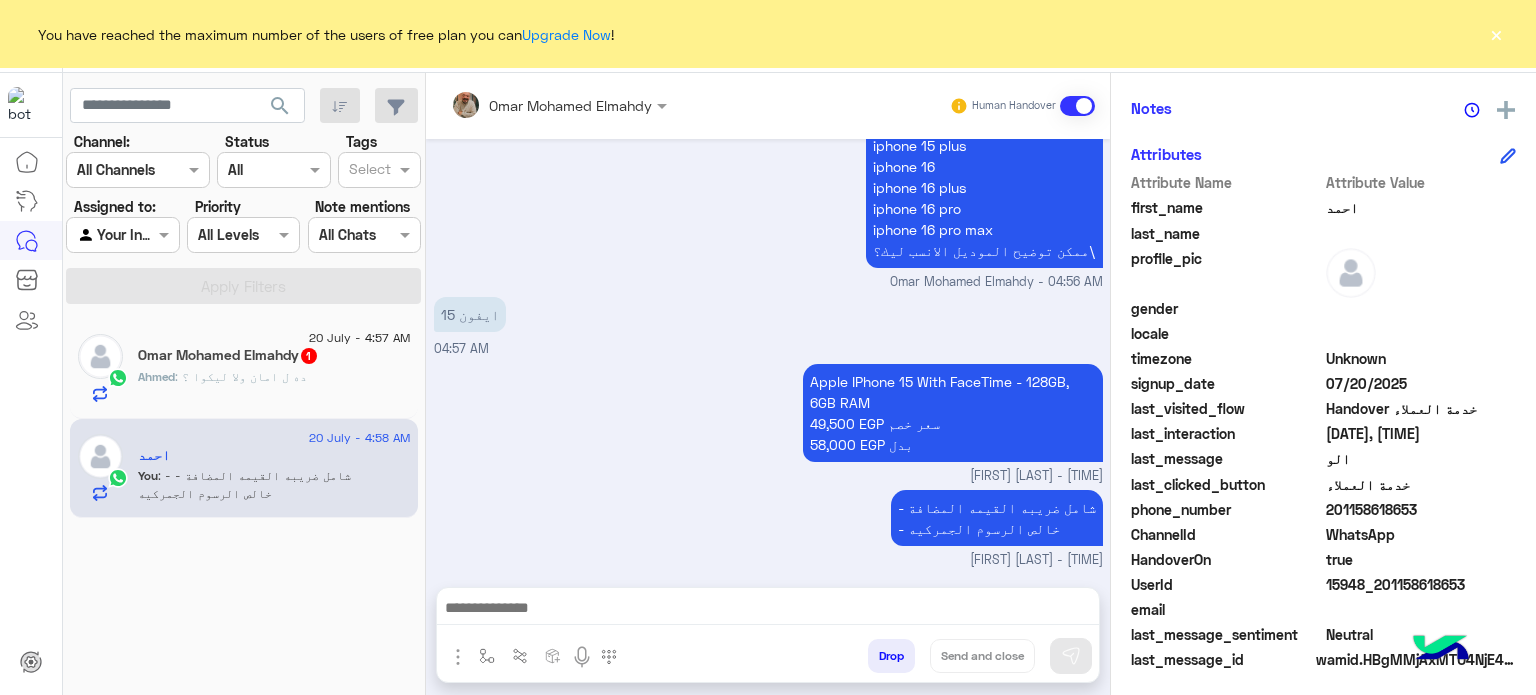 paste on "*****" 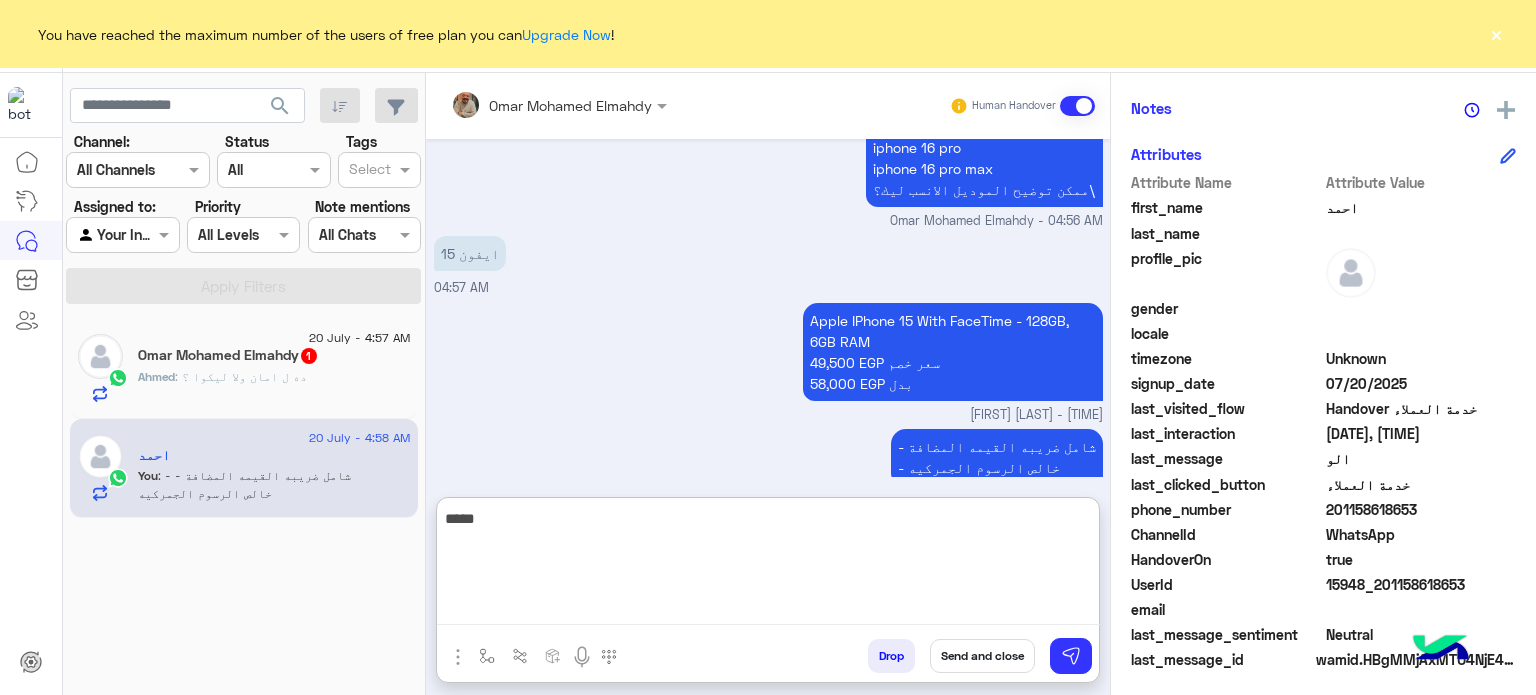 scroll, scrollTop: 1157, scrollLeft: 0, axis: vertical 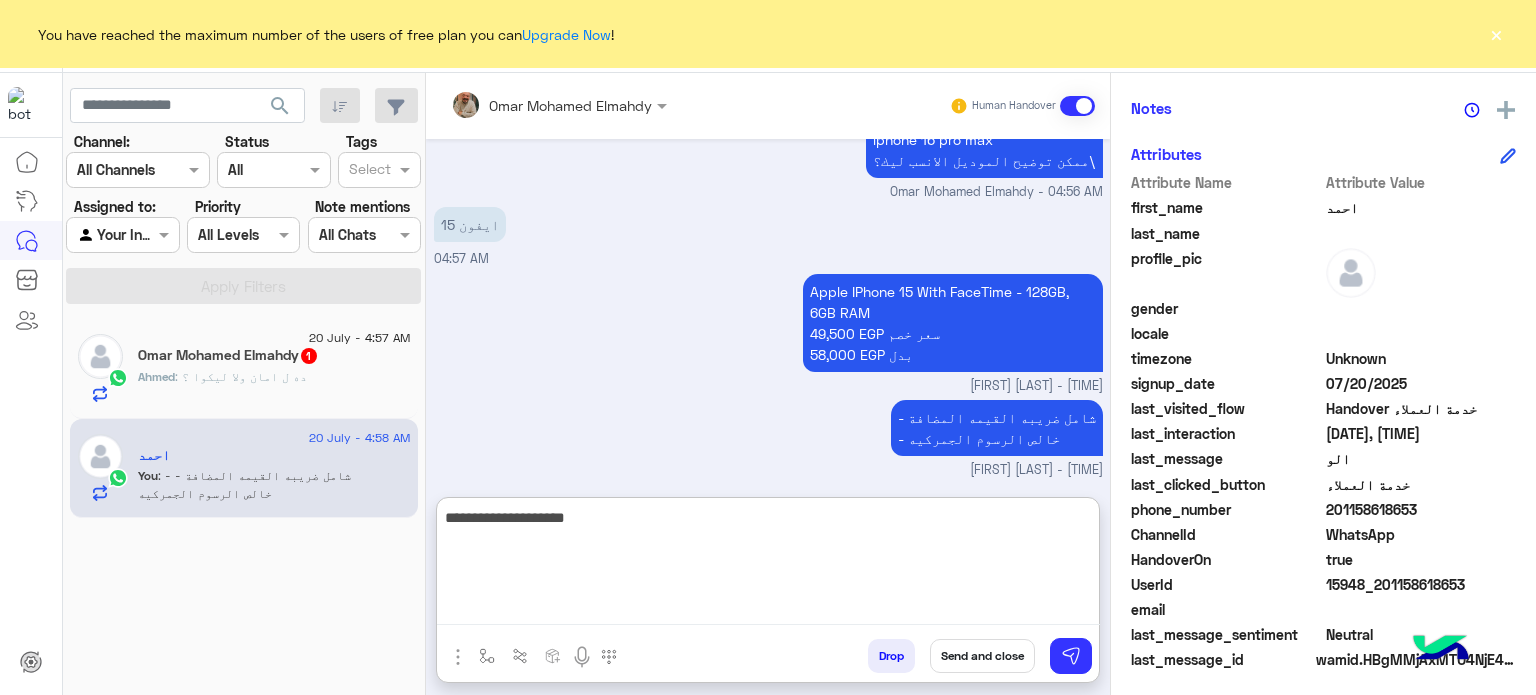 type on "**********" 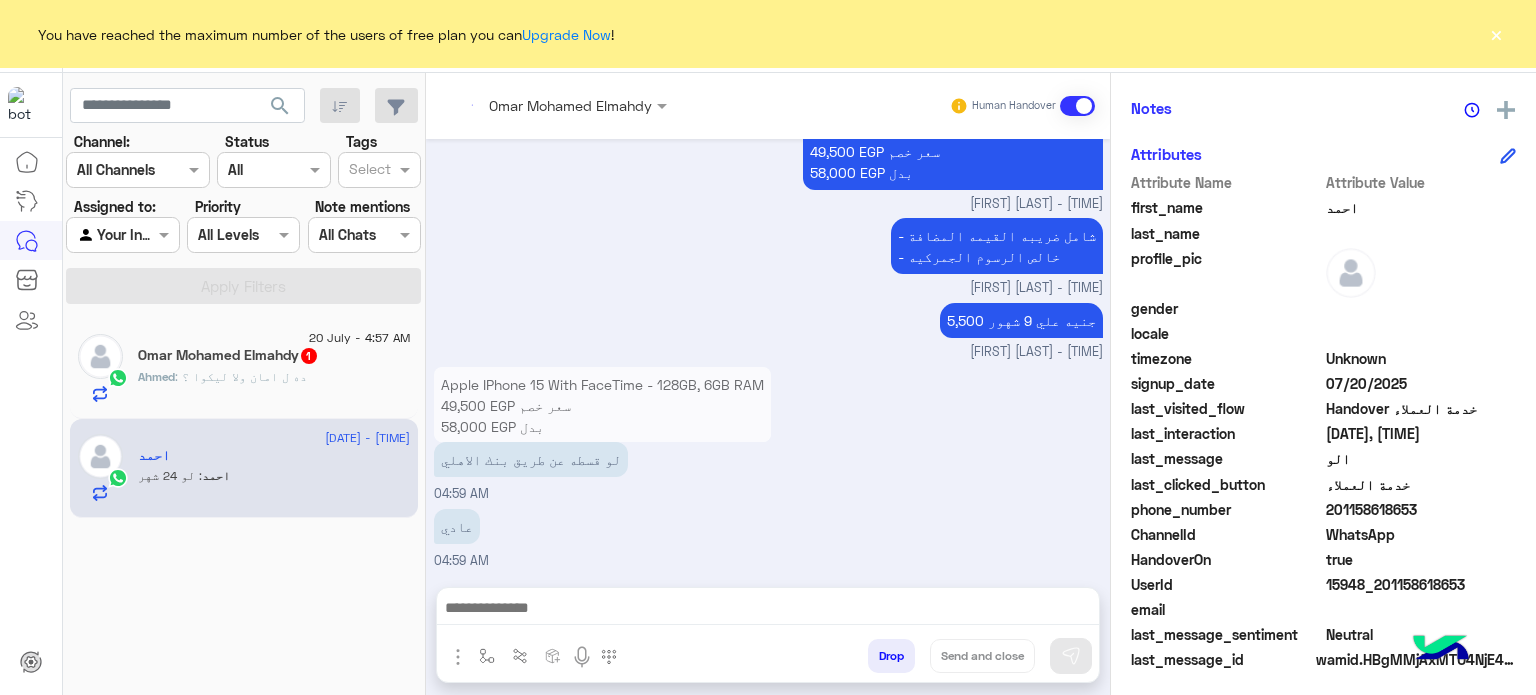 scroll, scrollTop: 1440, scrollLeft: 0, axis: vertical 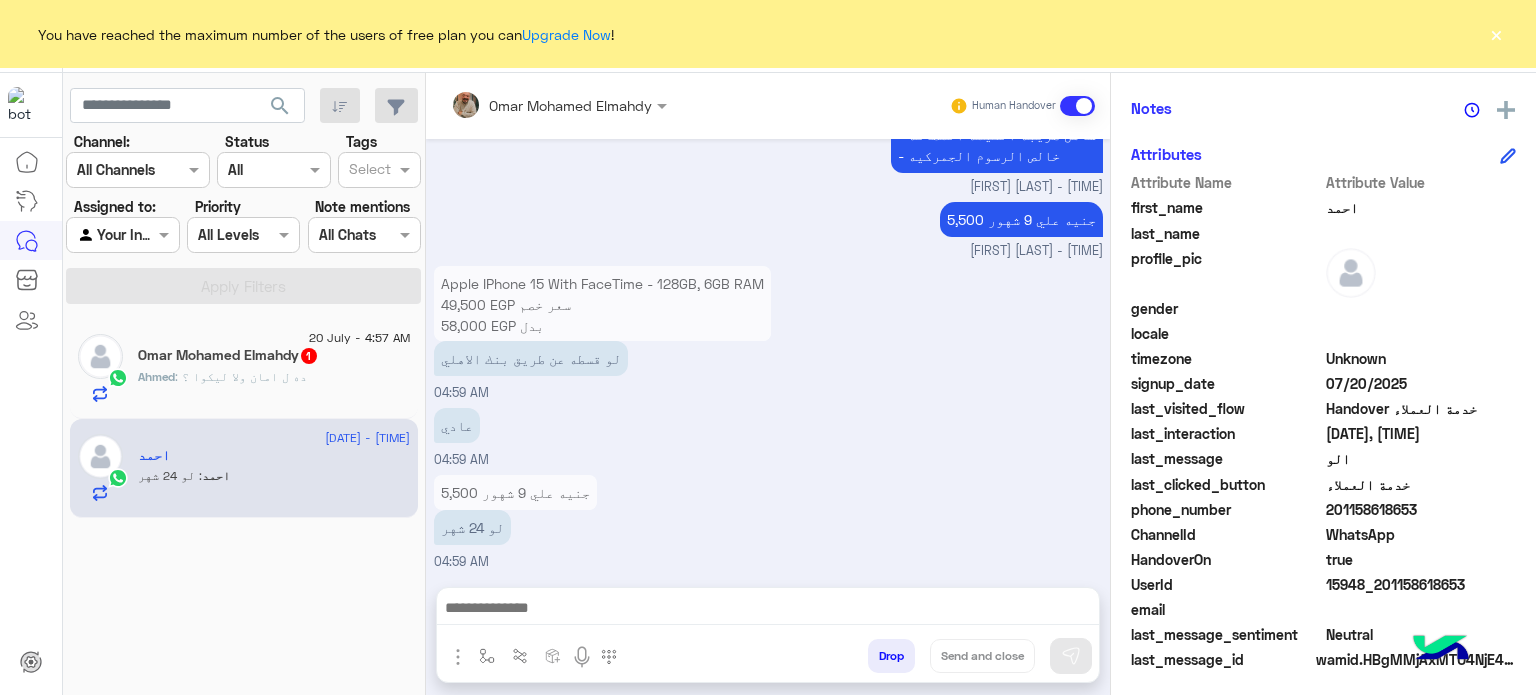 click on "Attribute Value" 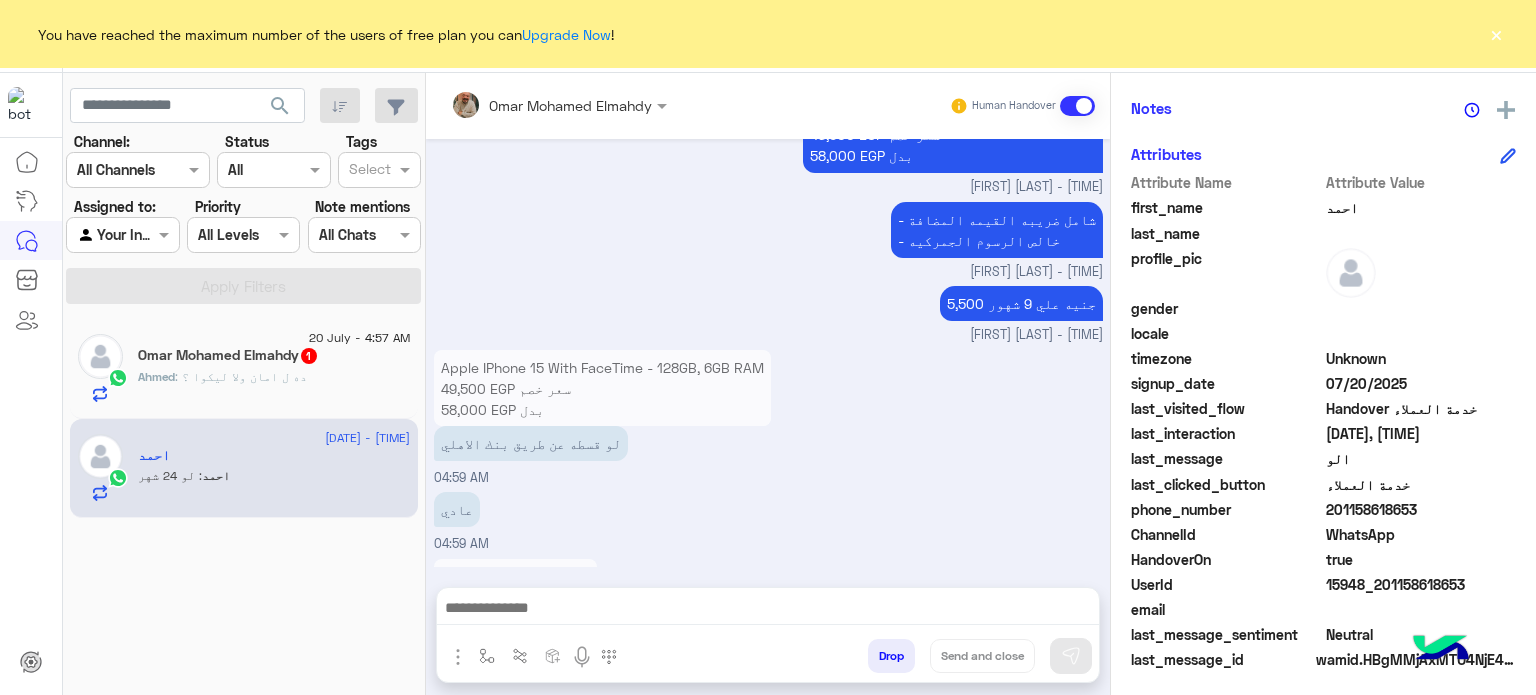 scroll, scrollTop: 1696, scrollLeft: 0, axis: vertical 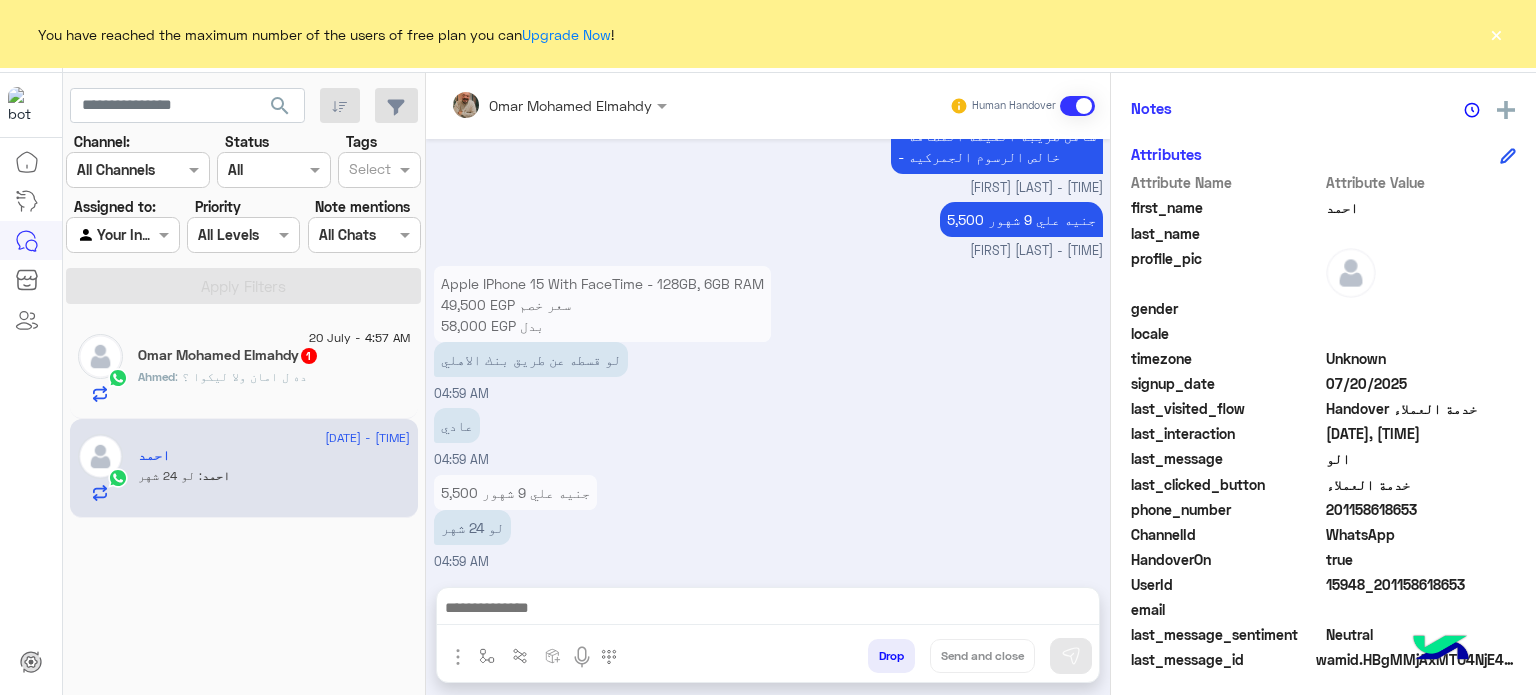 click at bounding box center [768, 610] 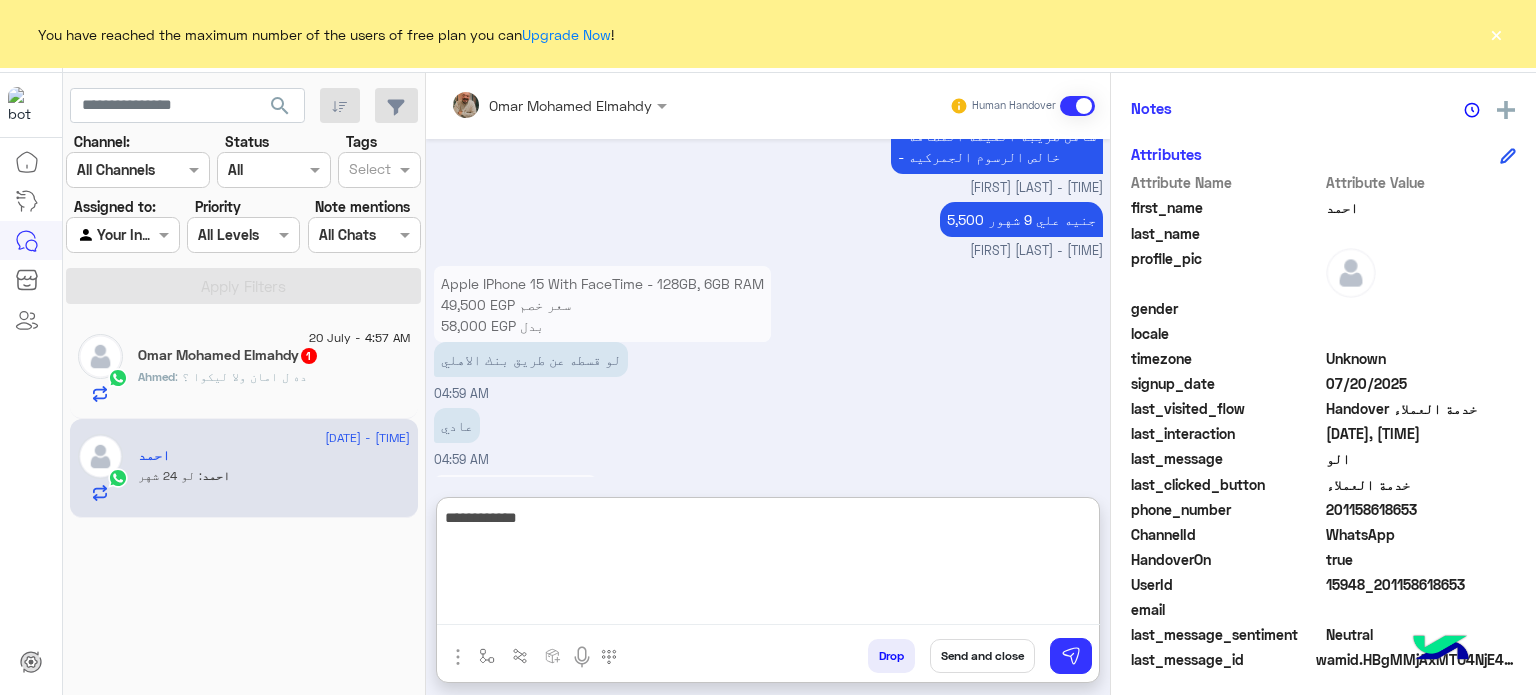 type on "**********" 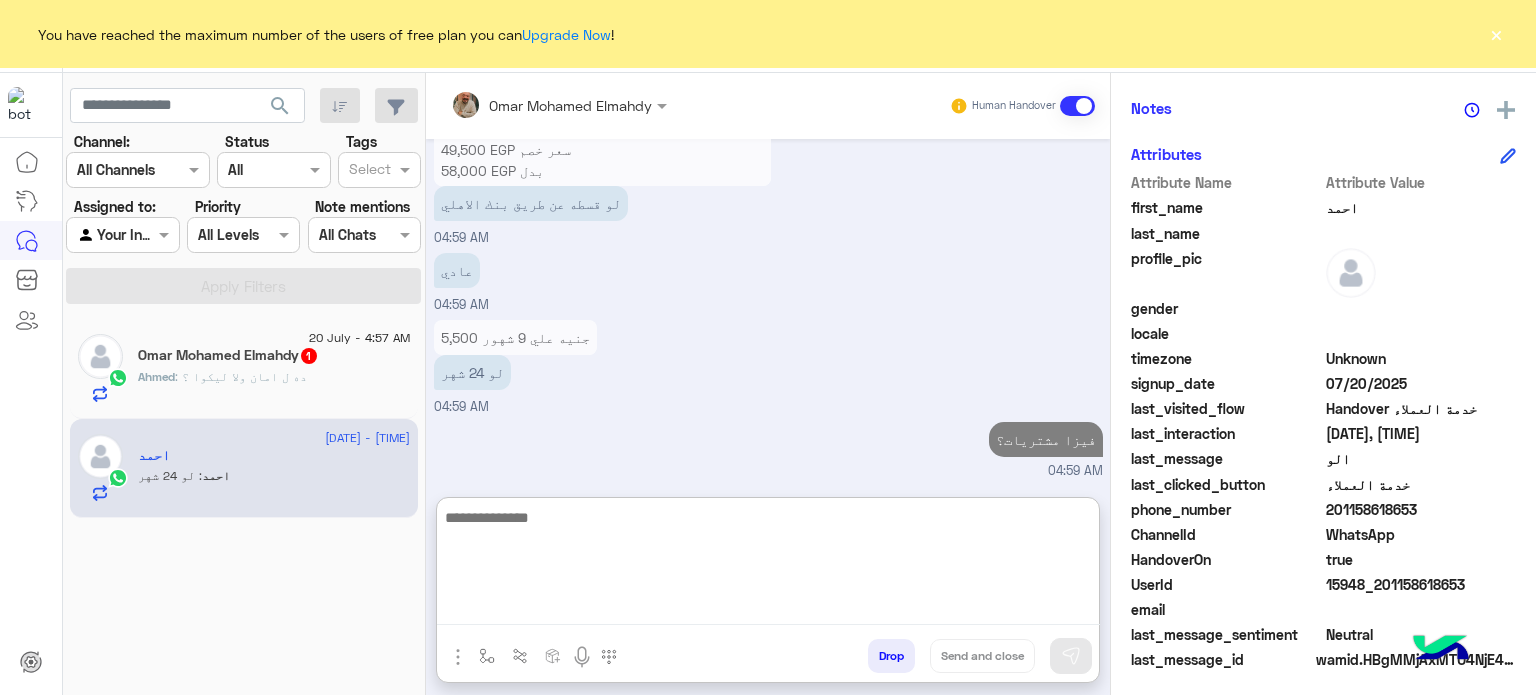 scroll, scrollTop: 2363, scrollLeft: 0, axis: vertical 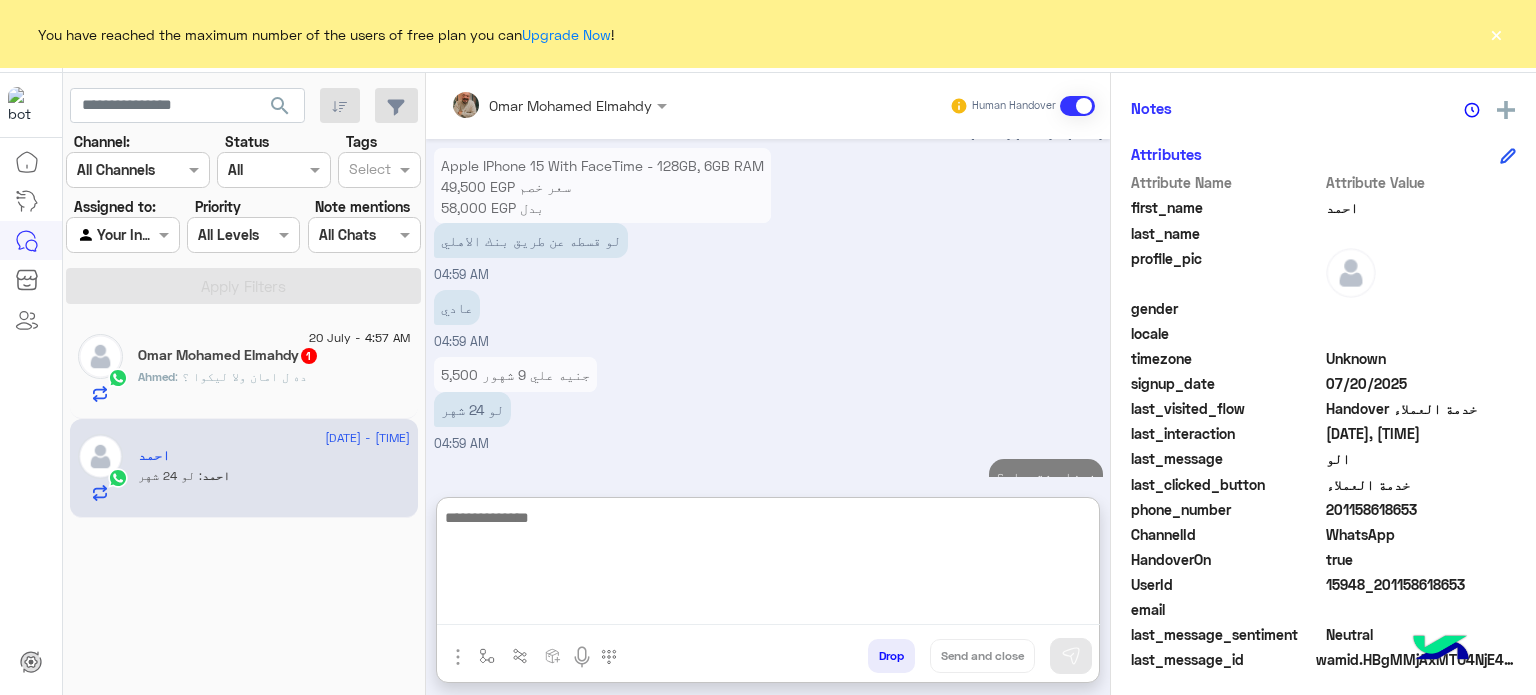 click on "[FIRST] : ده ل امان ولا ليكوا ؟" 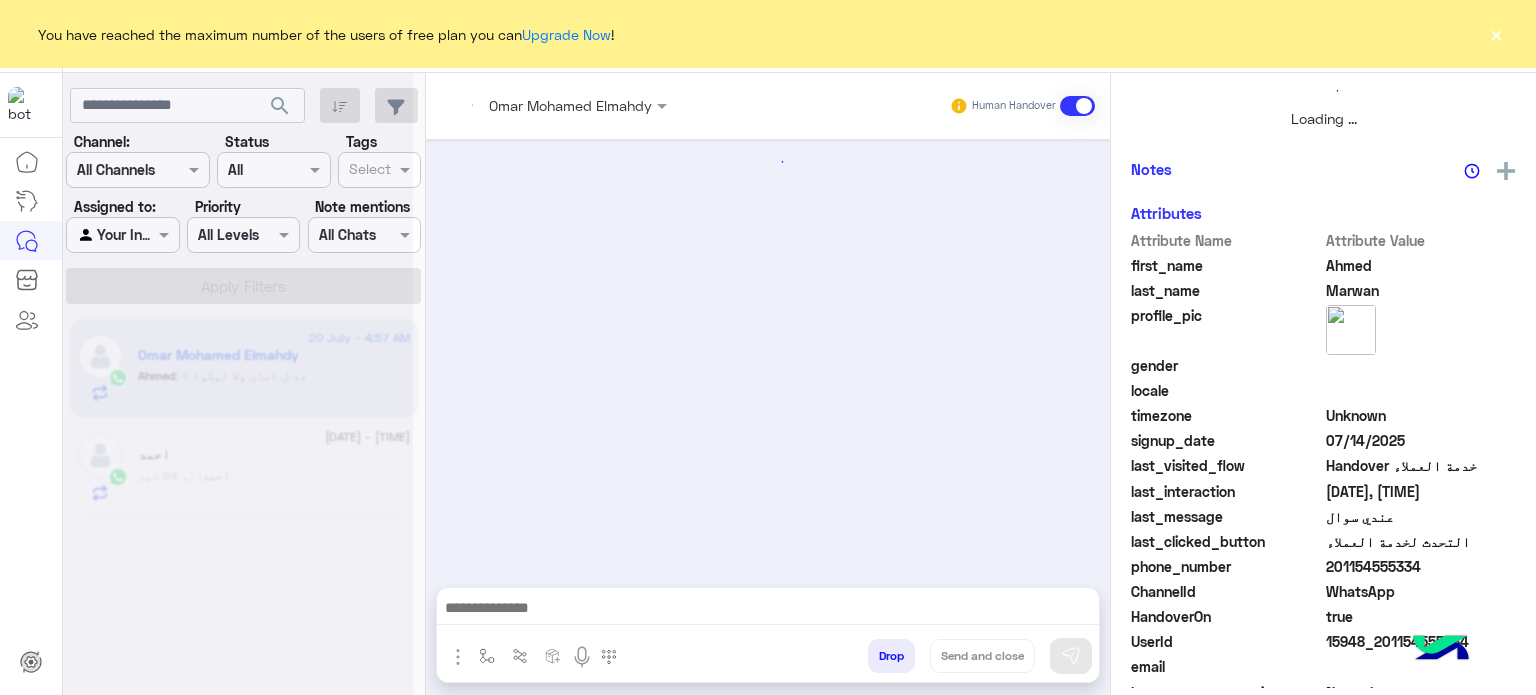 scroll, scrollTop: 0, scrollLeft: 0, axis: both 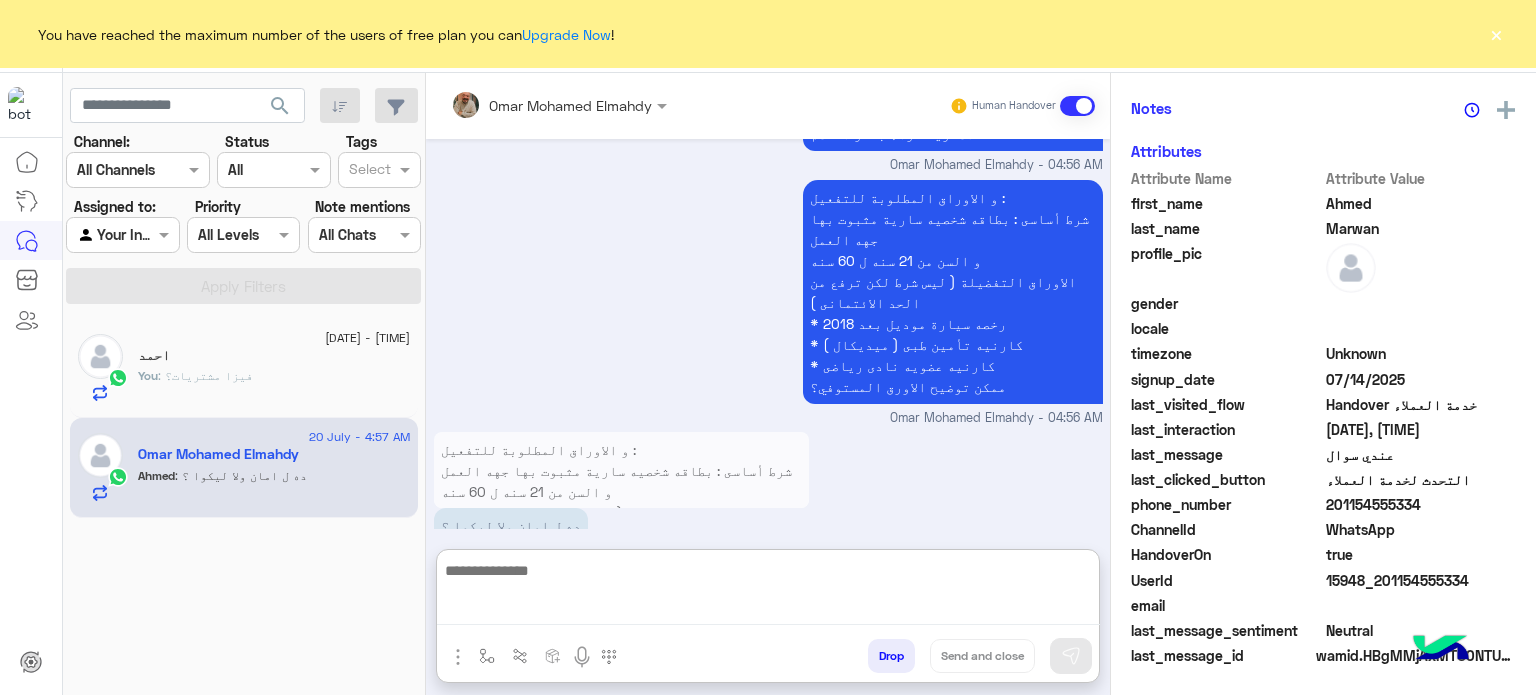 click at bounding box center (768, 591) 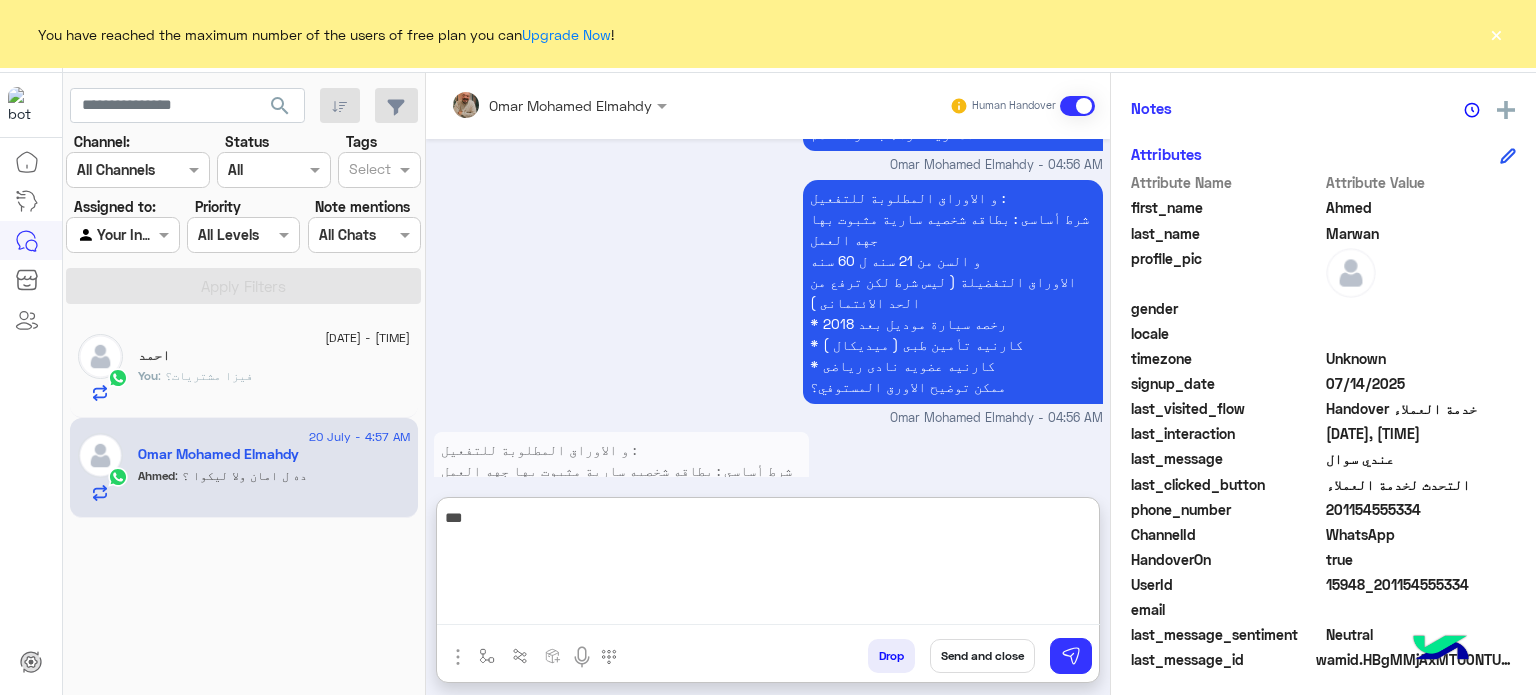 type on "****" 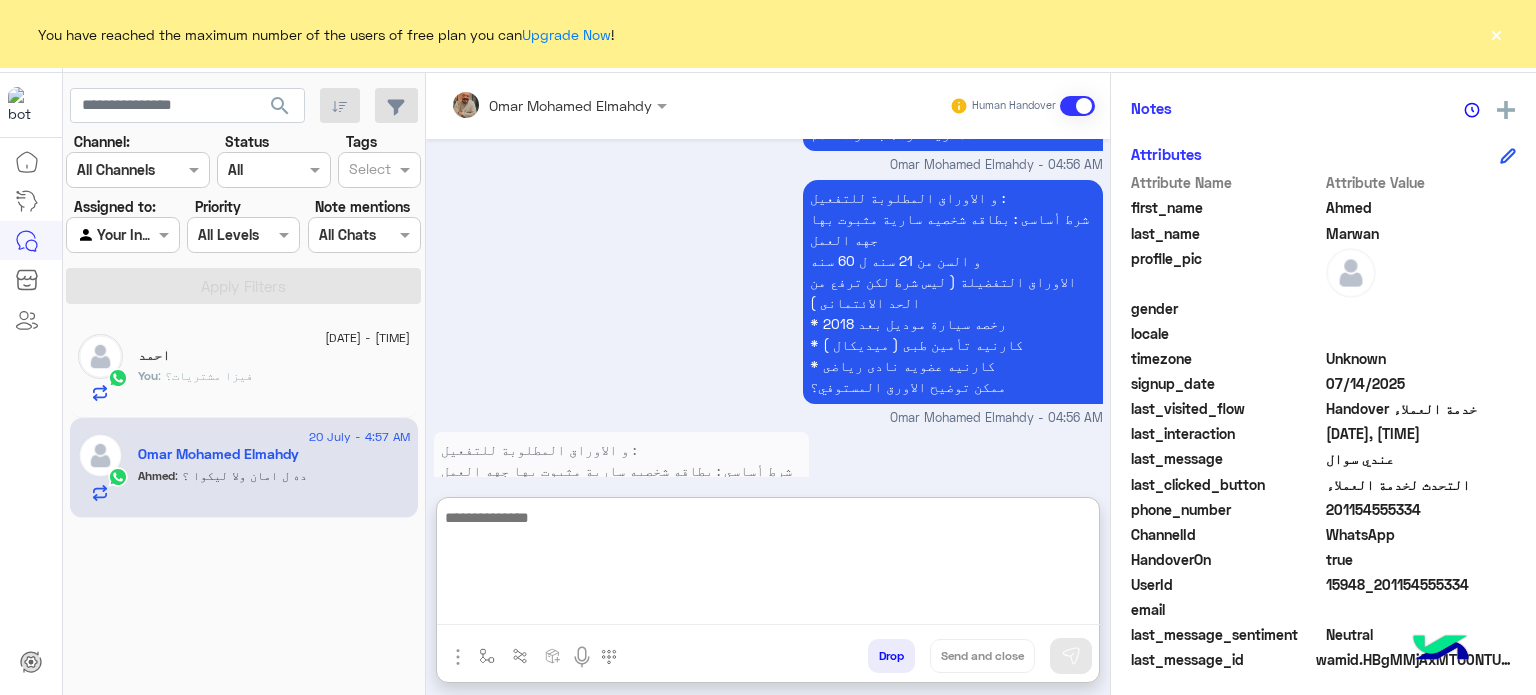 scroll, scrollTop: 794, scrollLeft: 0, axis: vertical 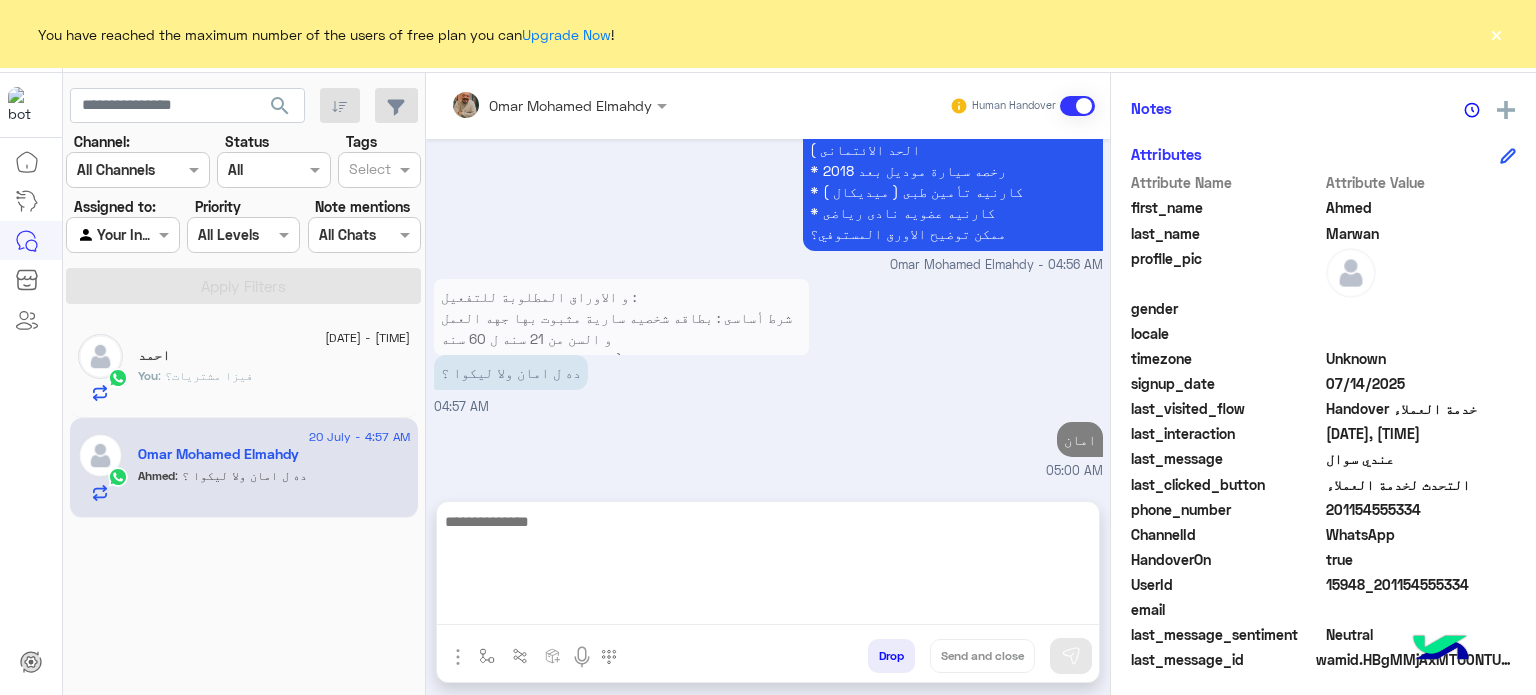 click on "[DATE] - [TIME]" 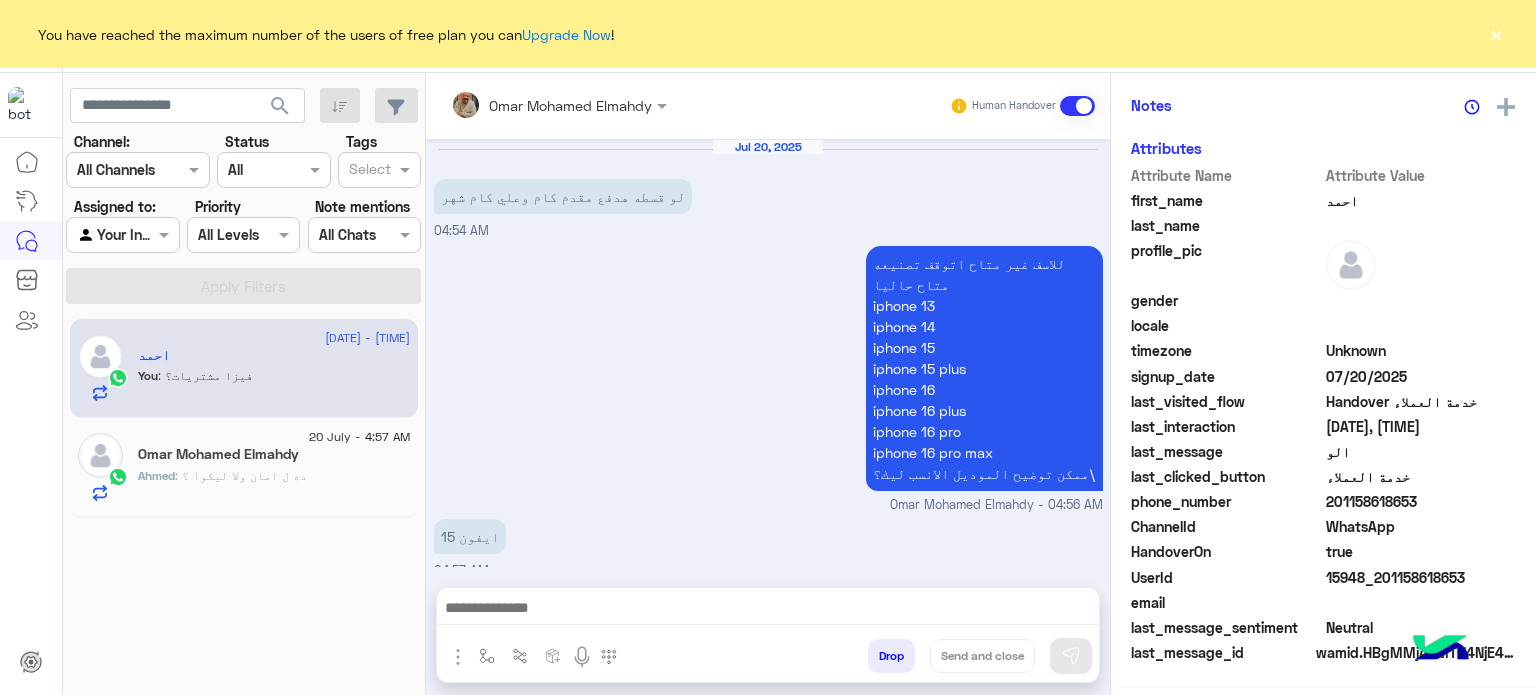 scroll, scrollTop: 400, scrollLeft: 0, axis: vertical 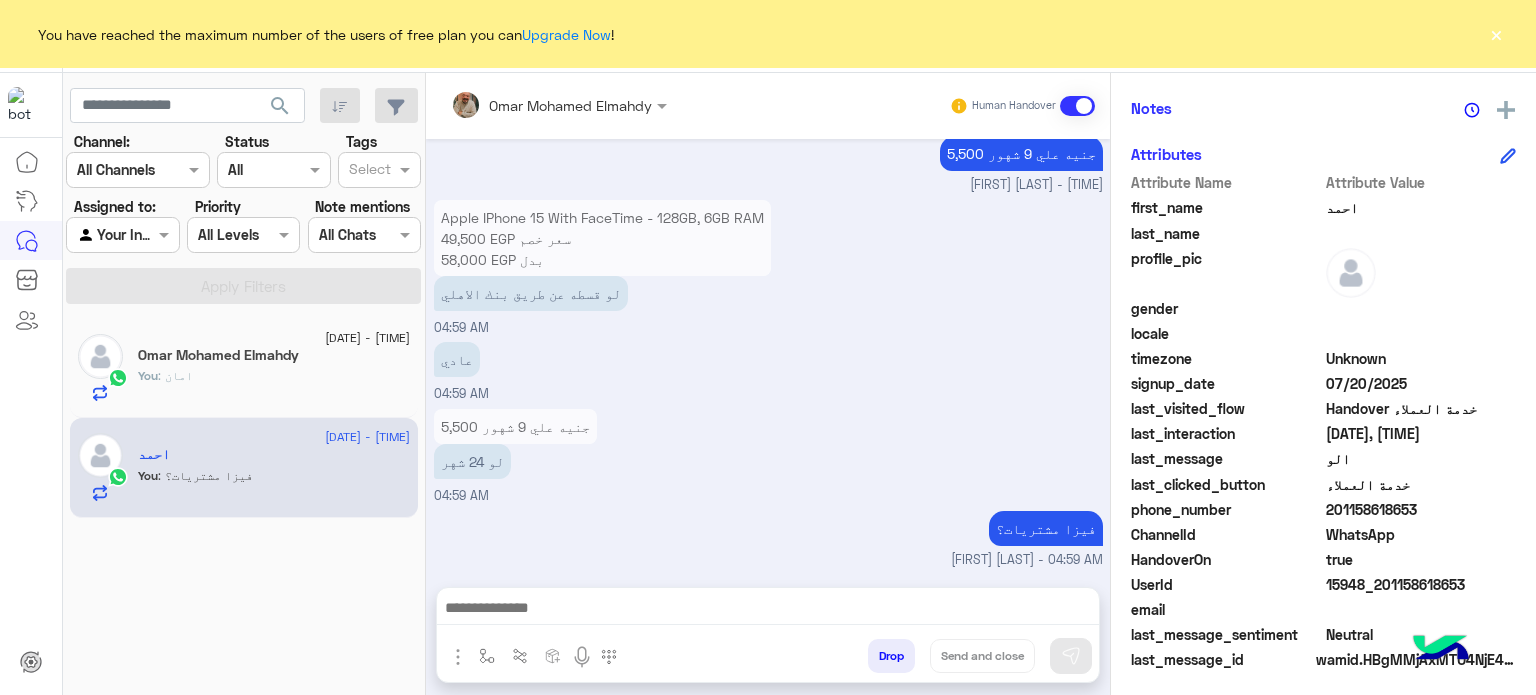 click on "[FIRST]  Reachable   Unknown      Subscription Date : 07/20/2025  Priority Not Set  Tags   See All   Notes  Notes History No notes added yet.  Add note   Attributes  Attribute Name Attribute Value first_name  [FIRST]  last_name    profile_pic gender    locale    timezone  Unknown signup_date  07/20/2025  last_visited_flow  Handover خدمة العملاء  last_interaction  07/20/2025, 4:59 AM  last_message  الو  last_clicked_button  خدمة العملاء  phone_number  [PHONE]  ChannelId  WhatsApp  HandoverOn  true  UserId  15948_[PHONE]  email    last_message_sentiment  Neutral  last_message_id  wamid.HBgMMjAxMTU4NjE4NjUzFQIAEhggQTQ1NjdGMzlFRjYwOUZENUQ4RDlGNzY5OTM5MTU5QjYA" 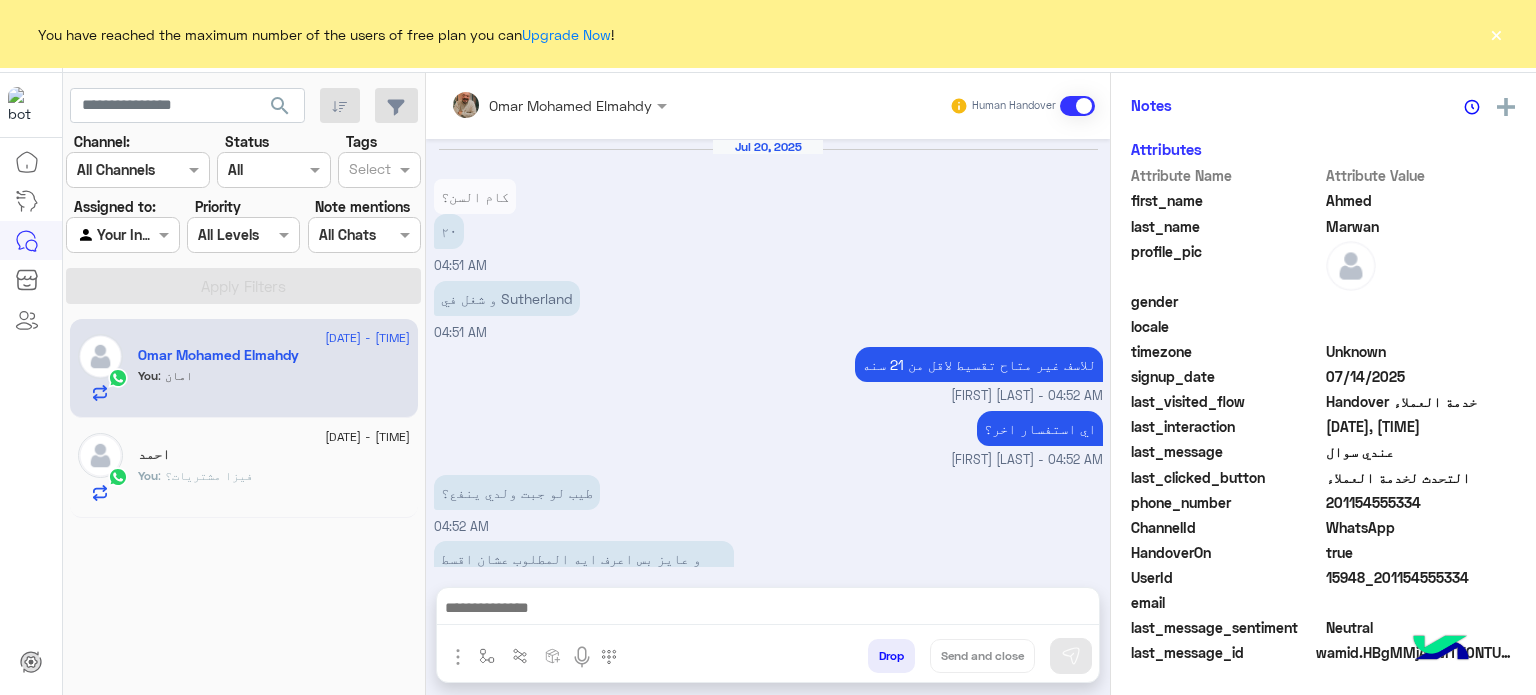 scroll, scrollTop: 640, scrollLeft: 0, axis: vertical 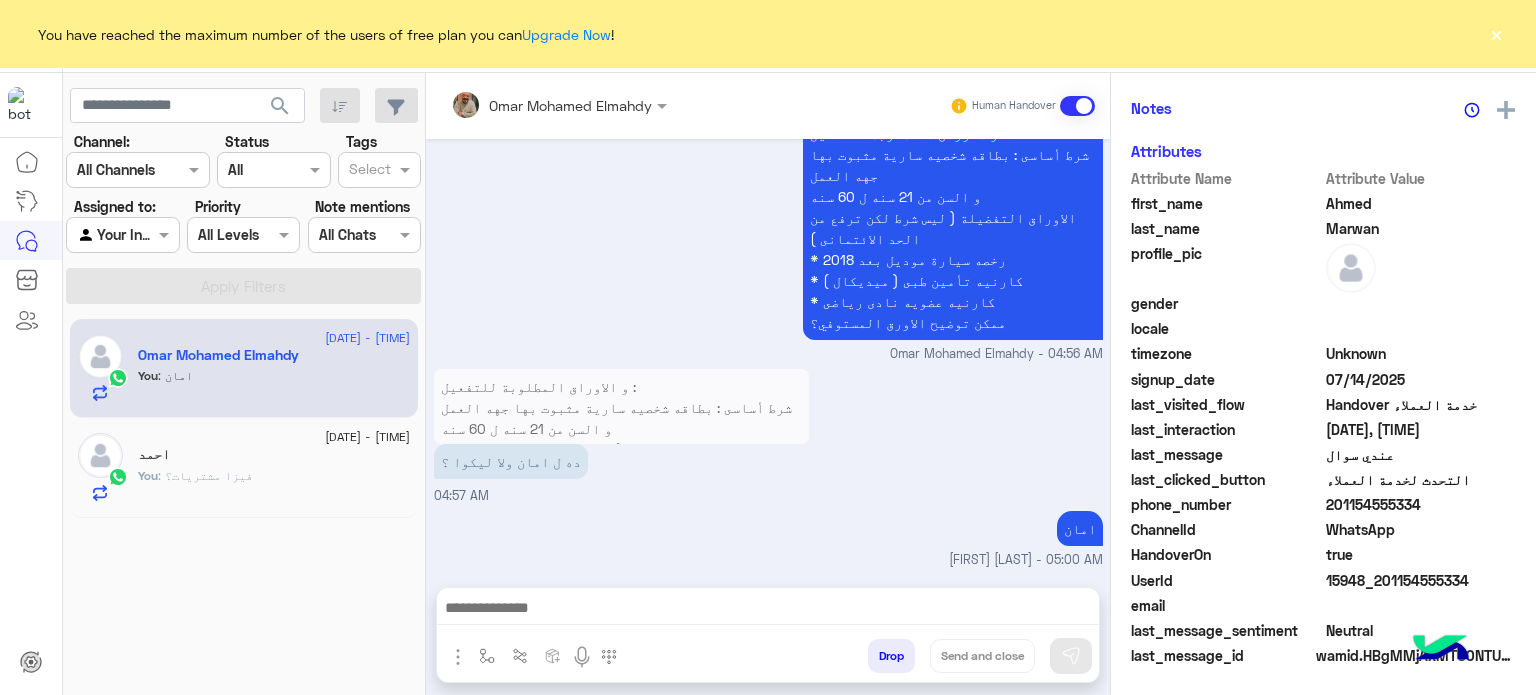 click on "احمد" 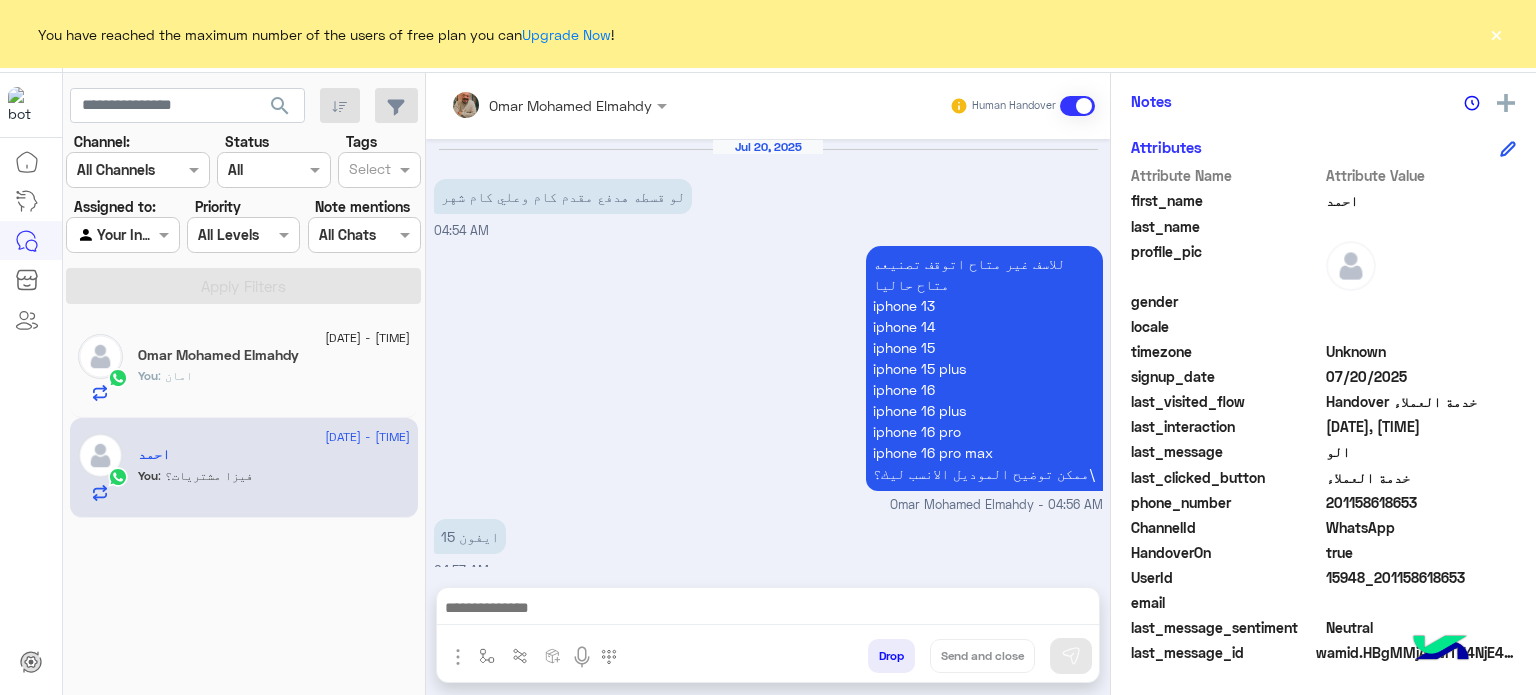 scroll, scrollTop: 400, scrollLeft: 0, axis: vertical 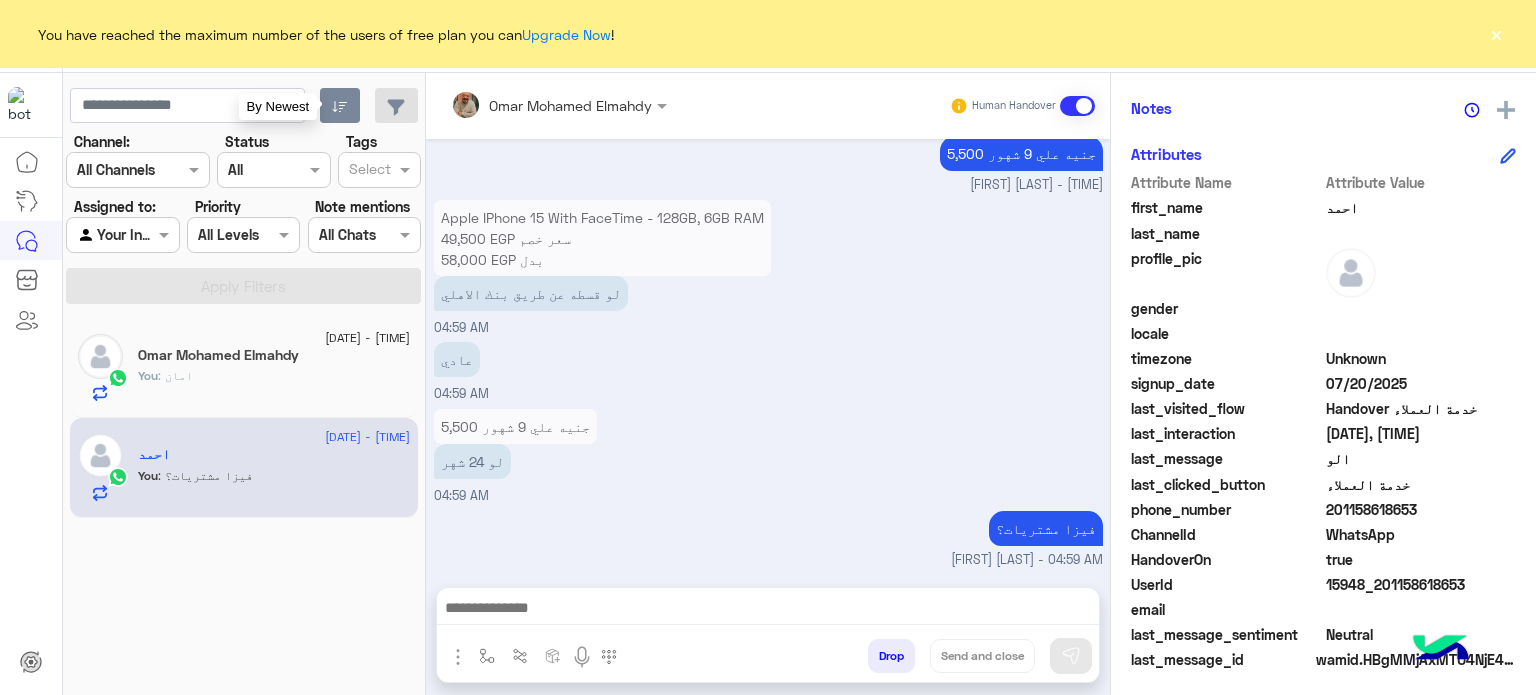click 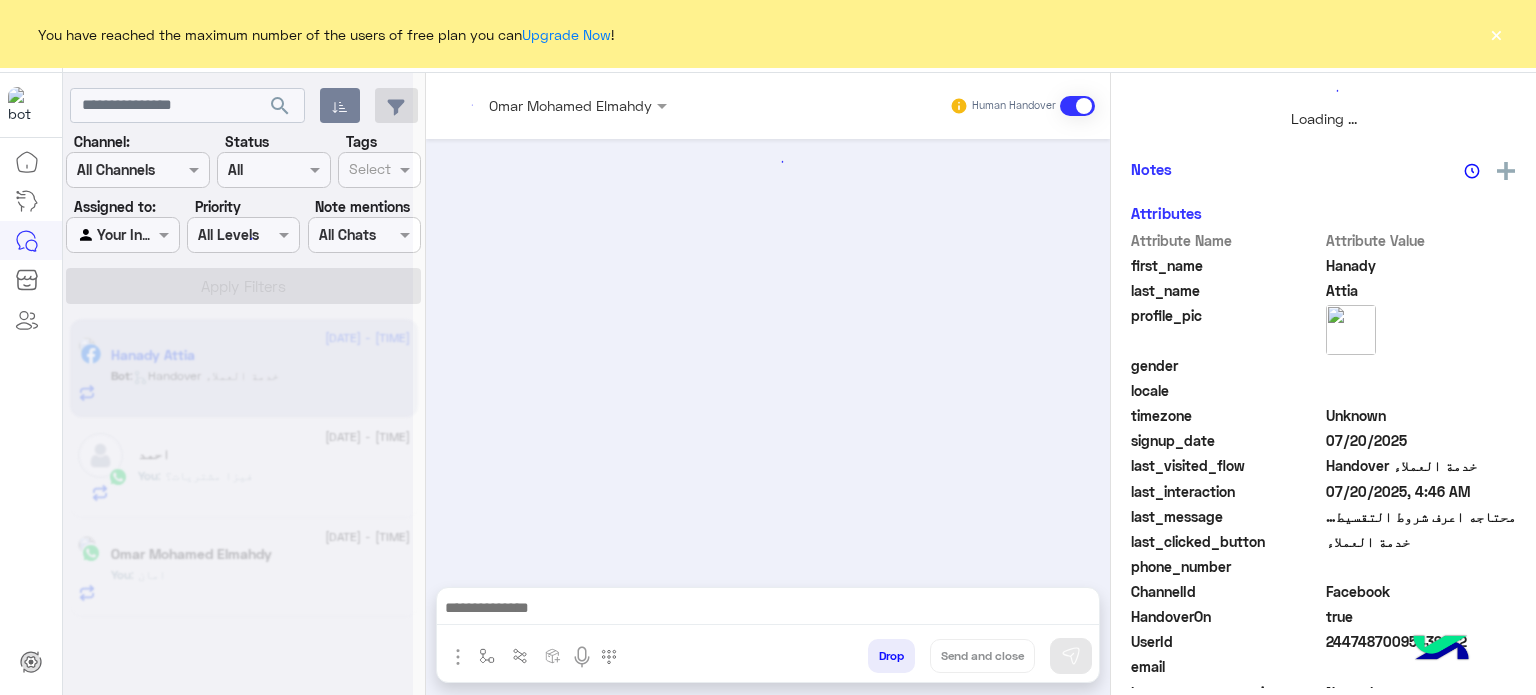 scroll, scrollTop: 463, scrollLeft: 0, axis: vertical 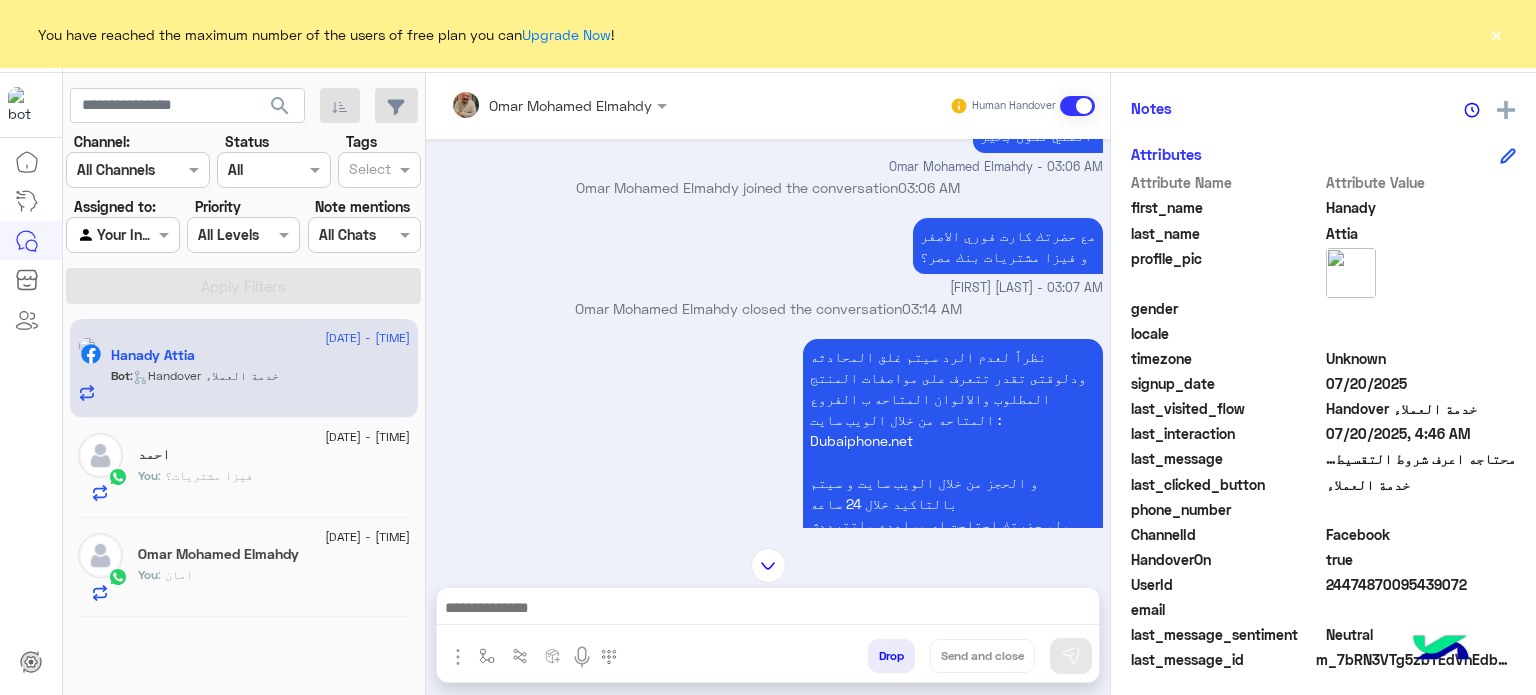 click on "مع حضرتك كارت فوري الاصفر و فيزا مشتريات بنك مصر؟" at bounding box center [1008, 246] 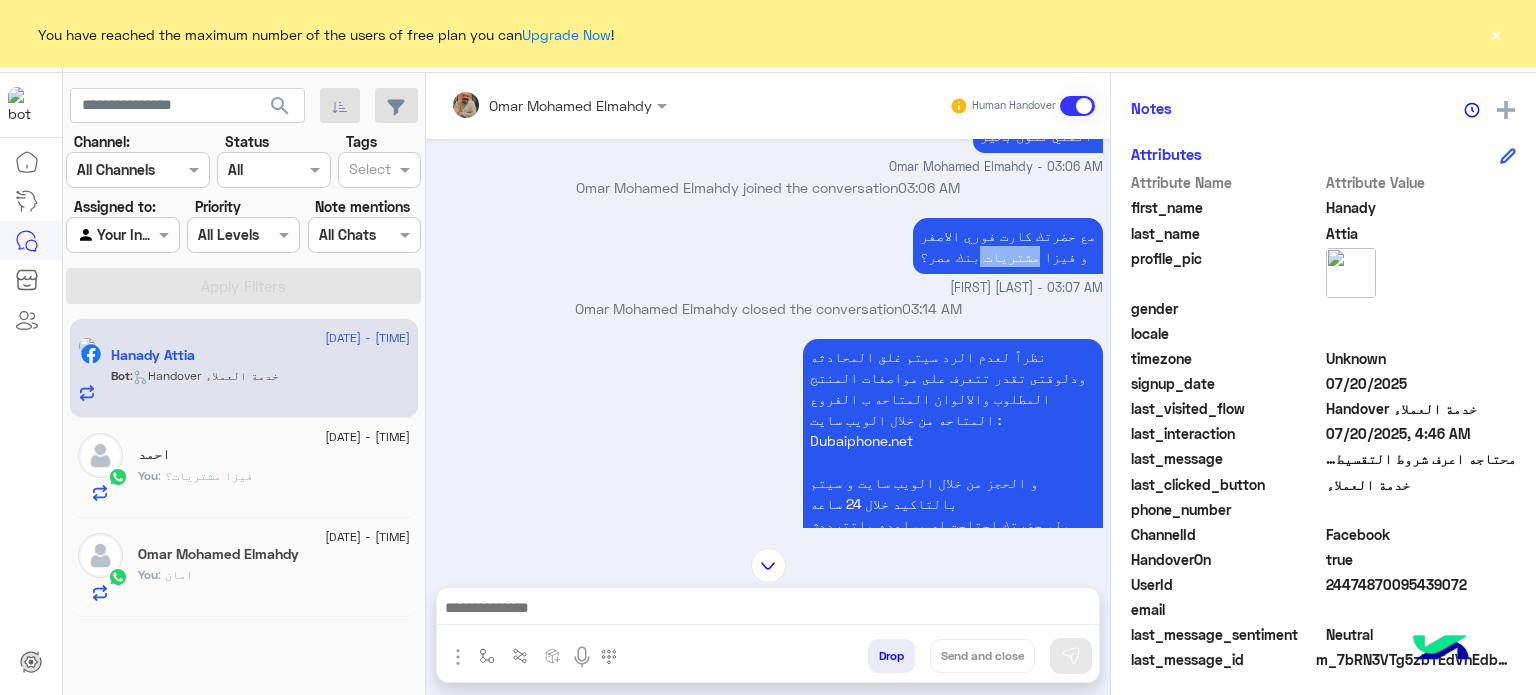 click on "مع حضرتك كارت فوري الاصفر و فيزا مشتريات بنك مصر؟" at bounding box center [1008, 246] 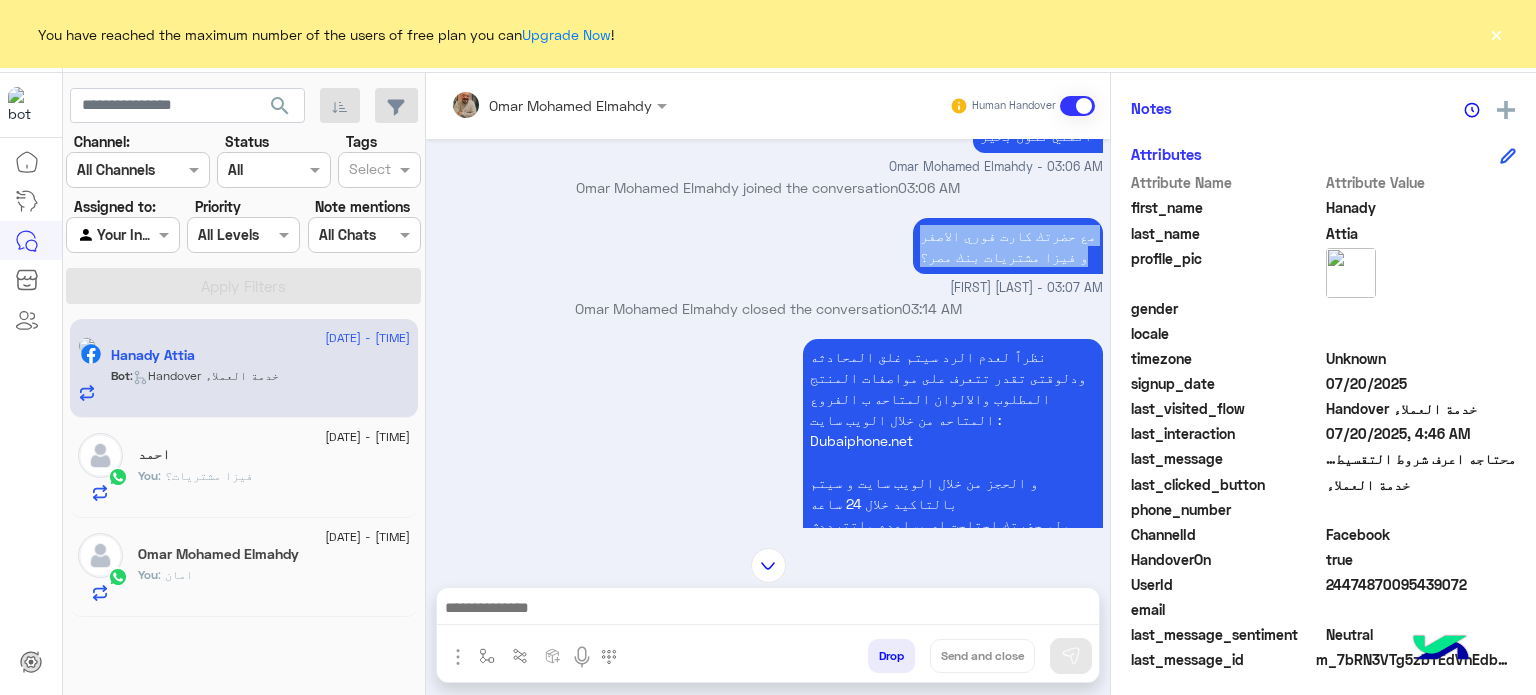 drag, startPoint x: 995, startPoint y: 245, endPoint x: 996, endPoint y: 231, distance: 14.035668 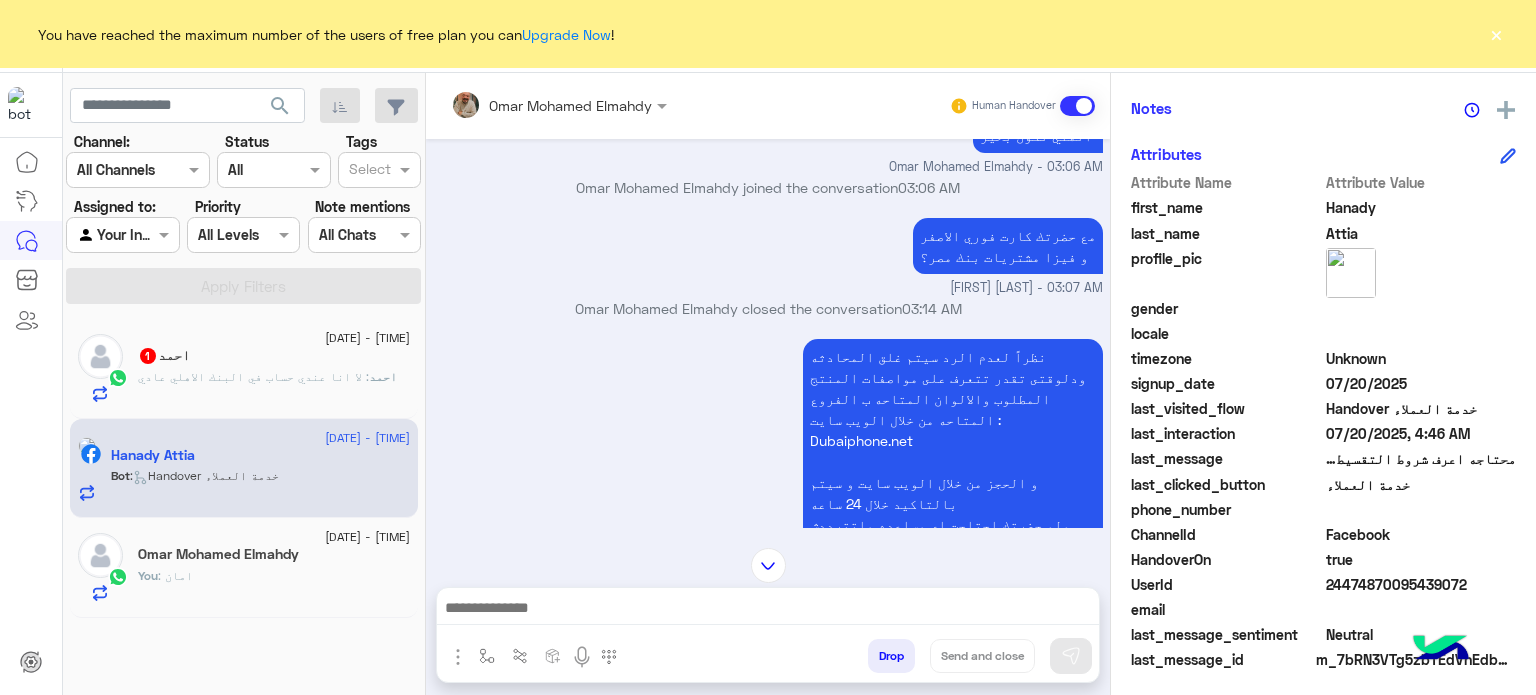 click at bounding box center [768, 613] 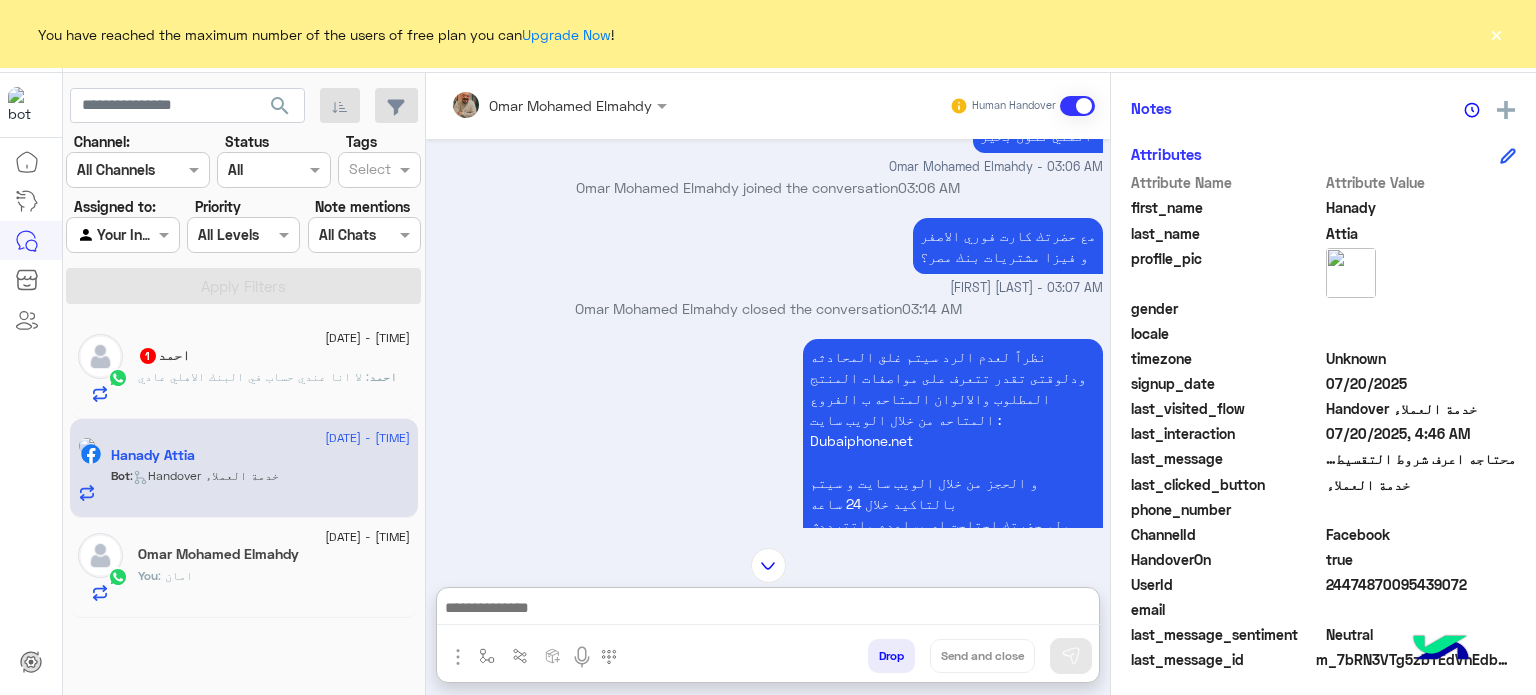 click at bounding box center [768, 610] 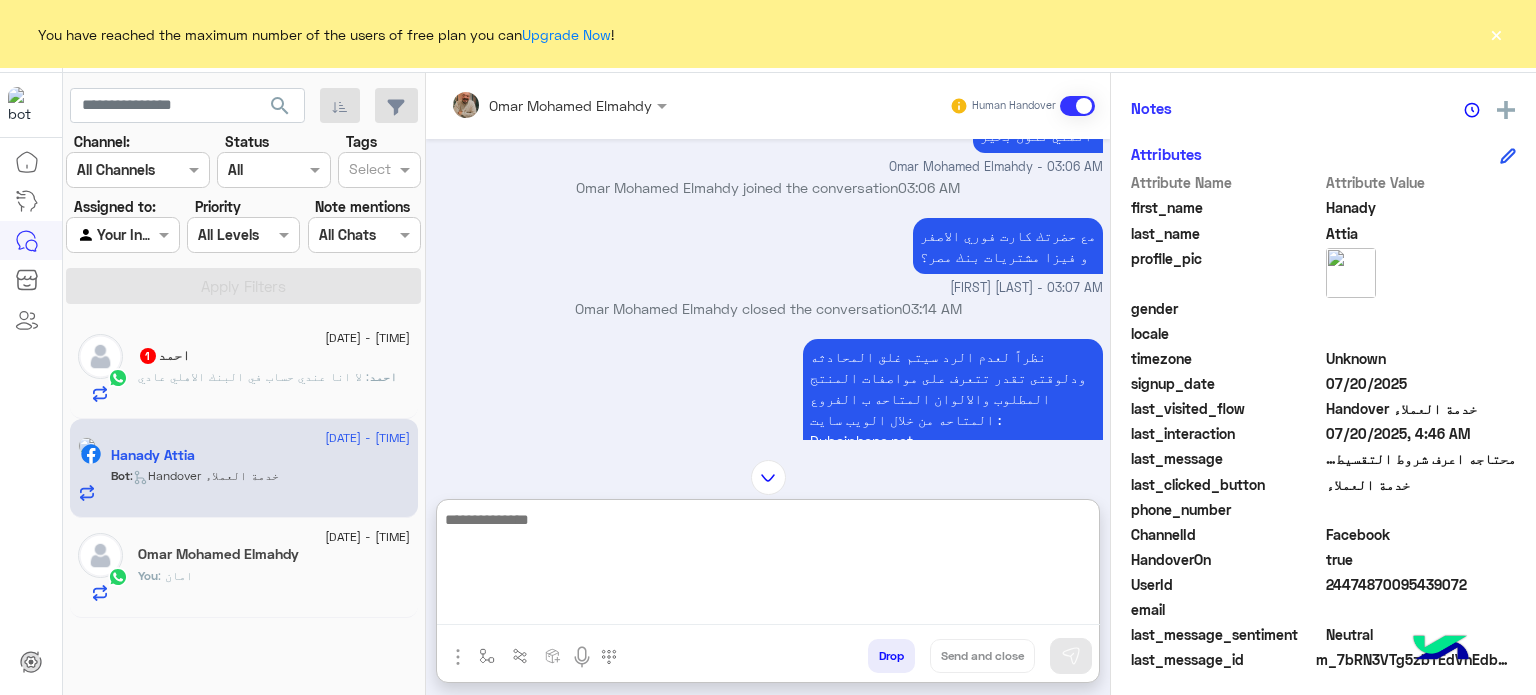 paste on "**********" 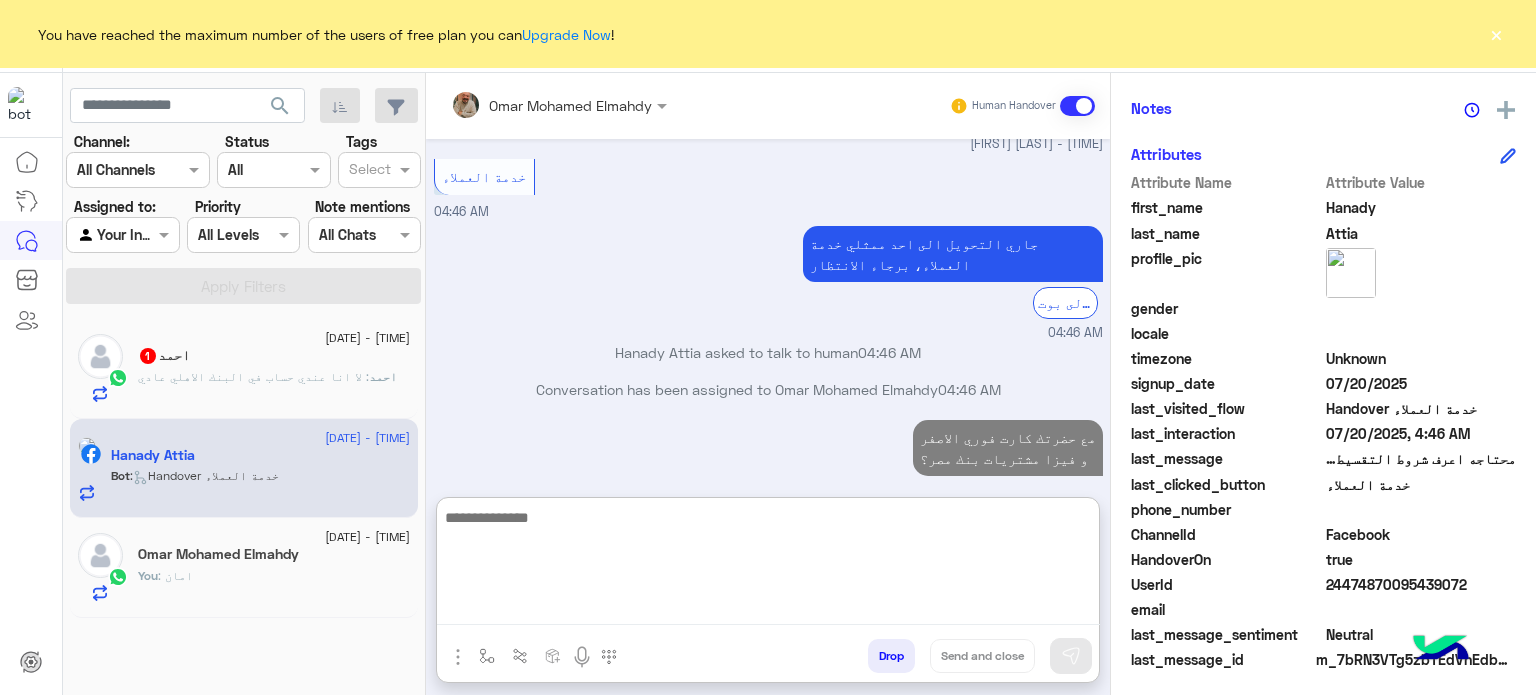 scroll, scrollTop: 1166, scrollLeft: 0, axis: vertical 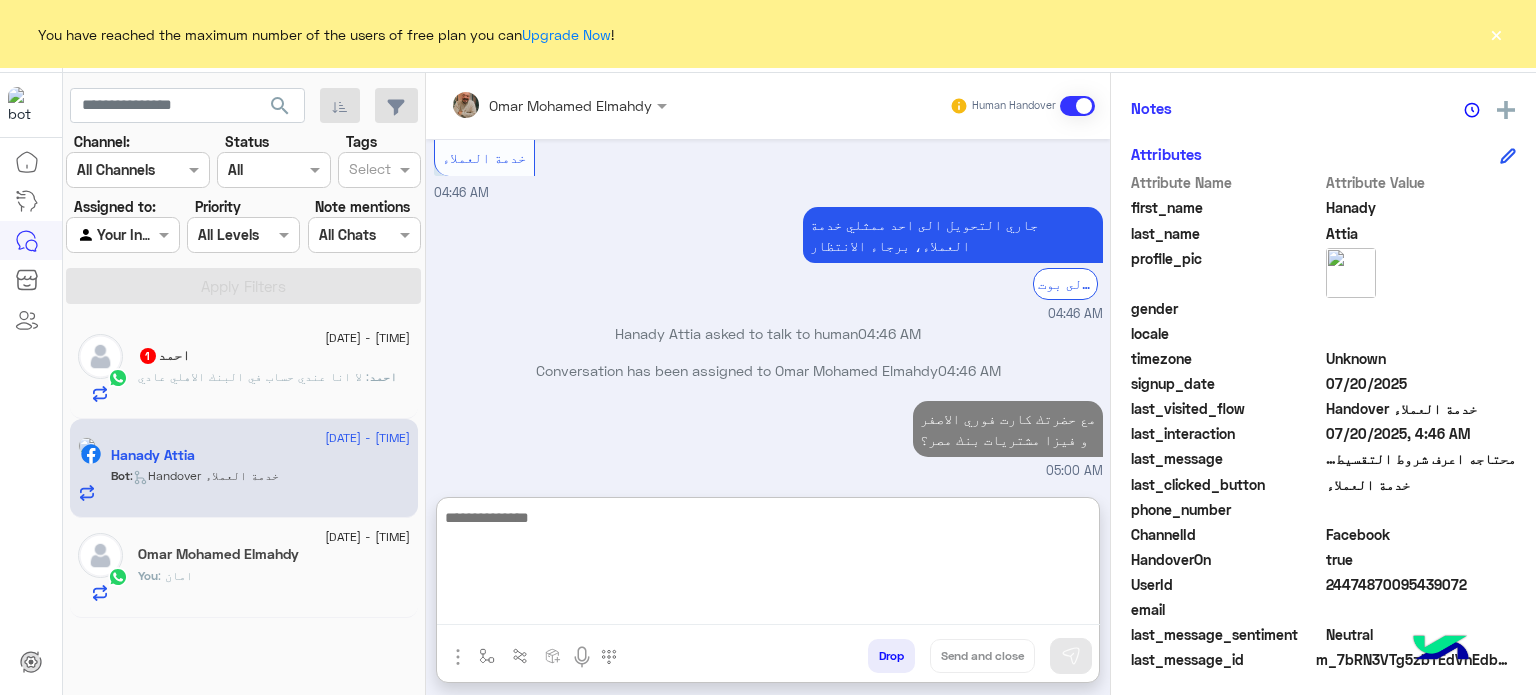 click on ": لا انا عندي حساب في البنك الاهلي عادي" 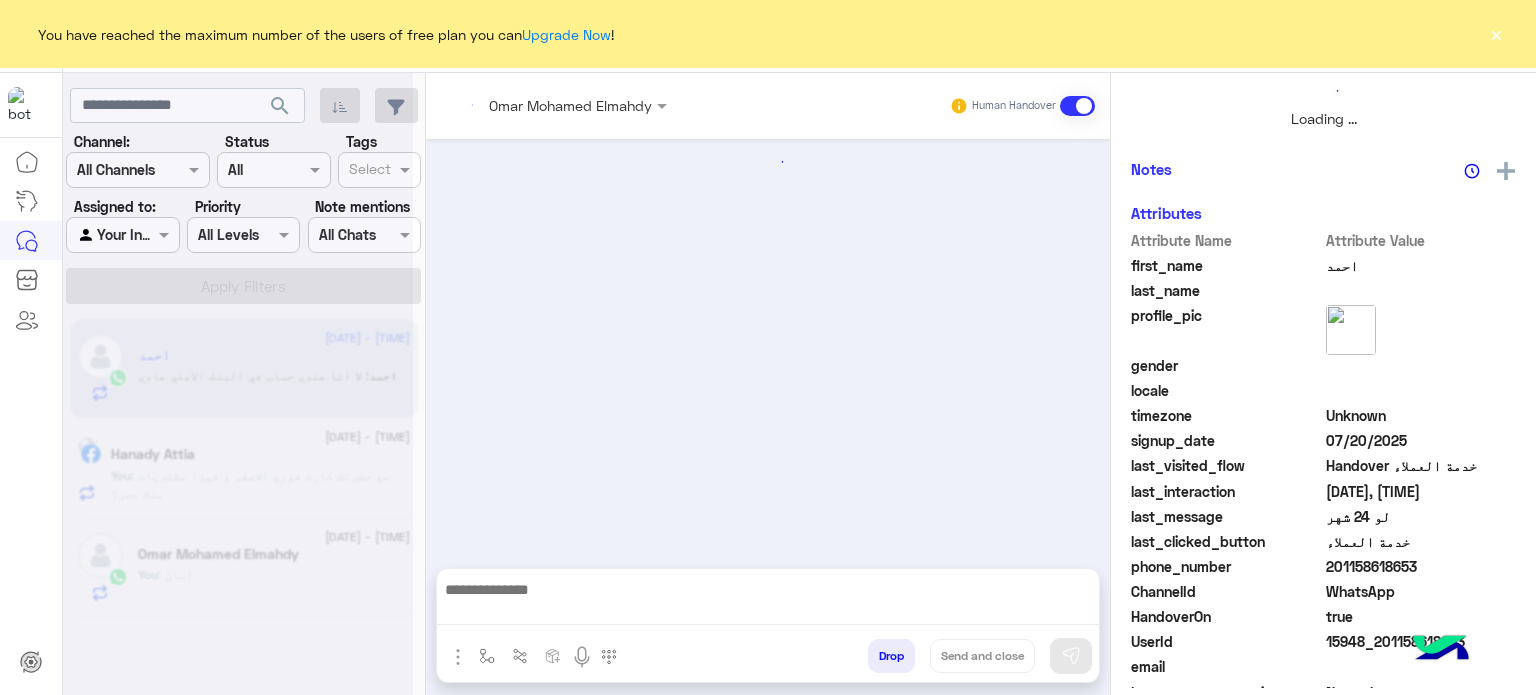 scroll, scrollTop: 0, scrollLeft: 0, axis: both 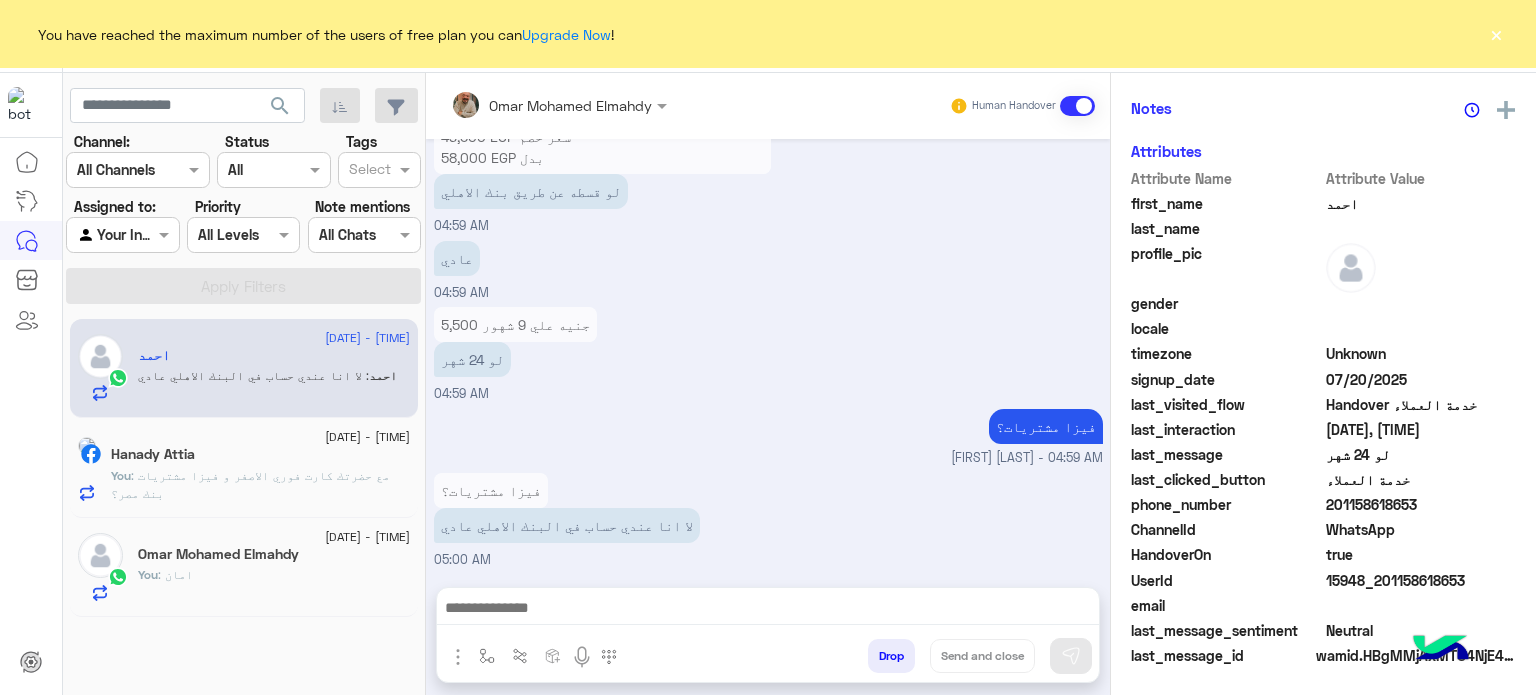 click at bounding box center (768, 610) 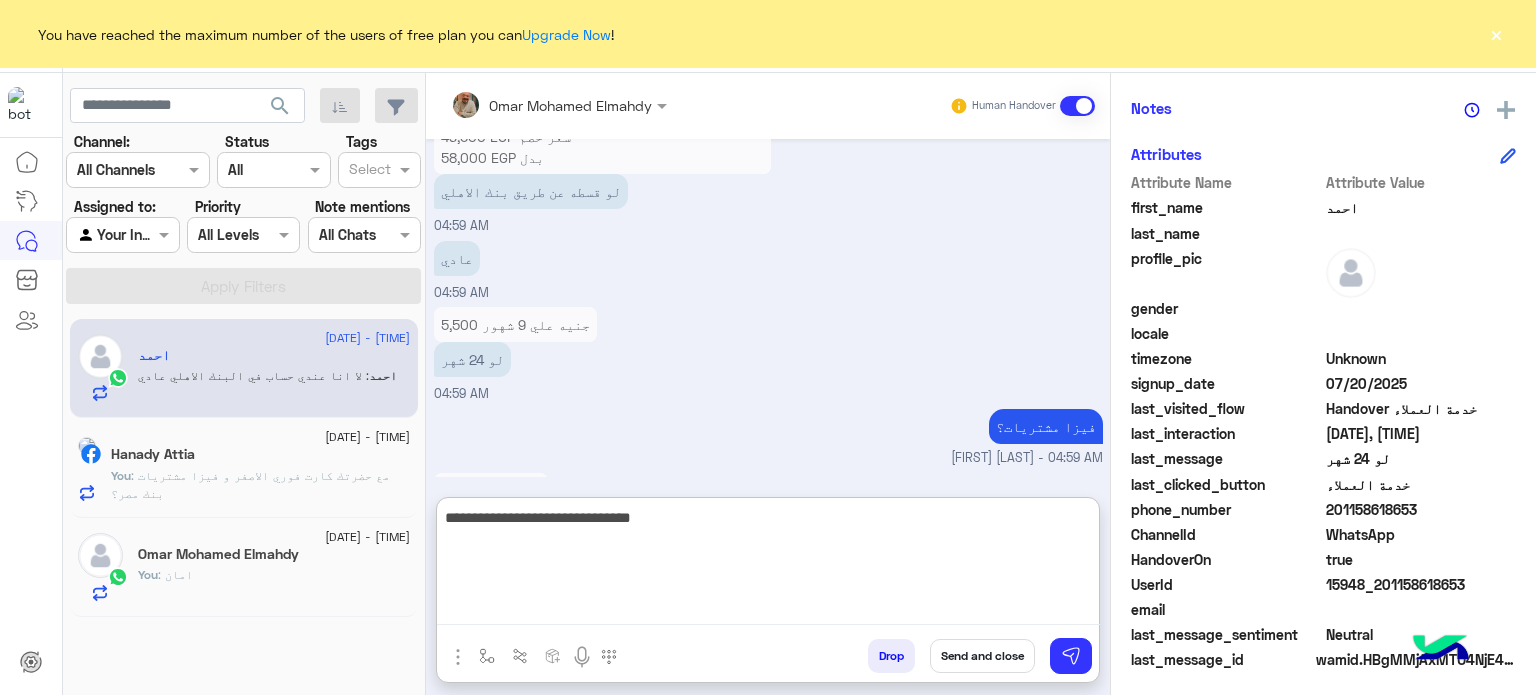 type on "**********" 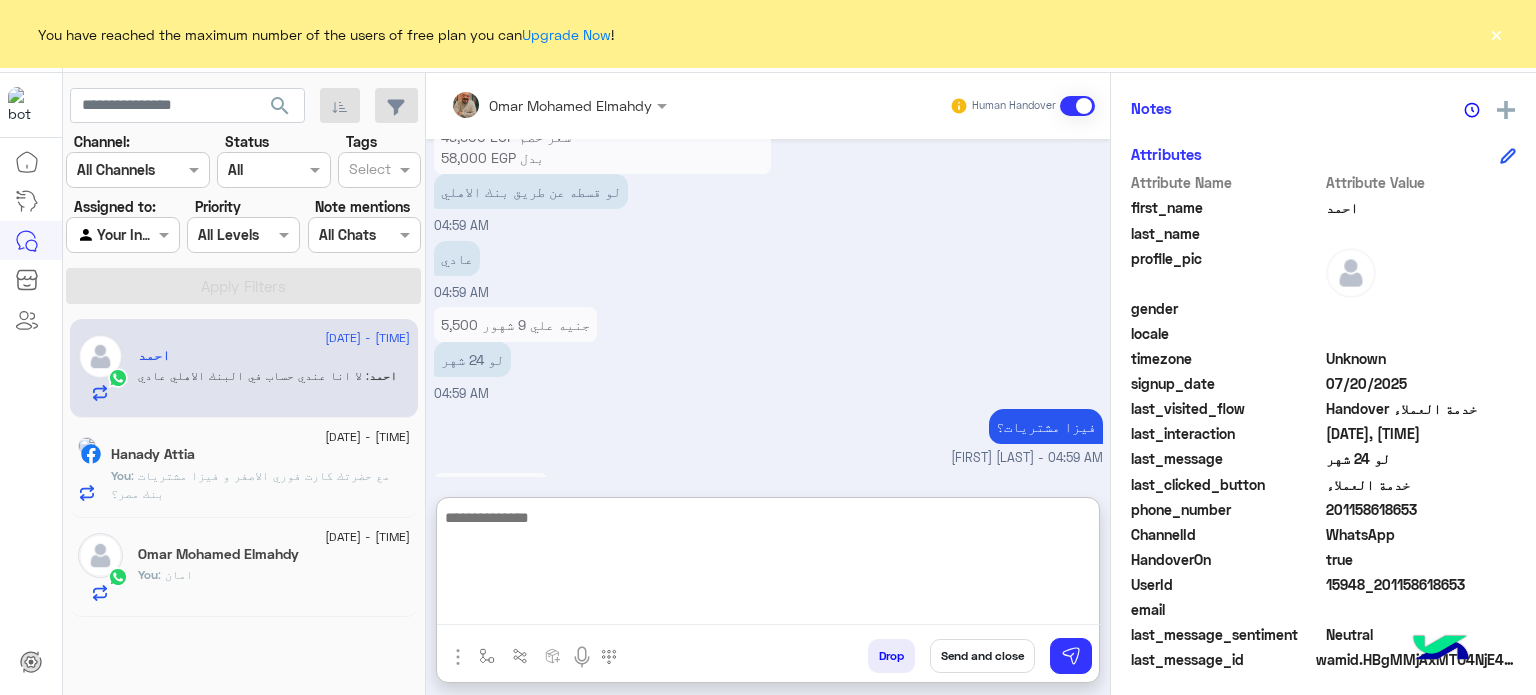 scroll, scrollTop: 850, scrollLeft: 0, axis: vertical 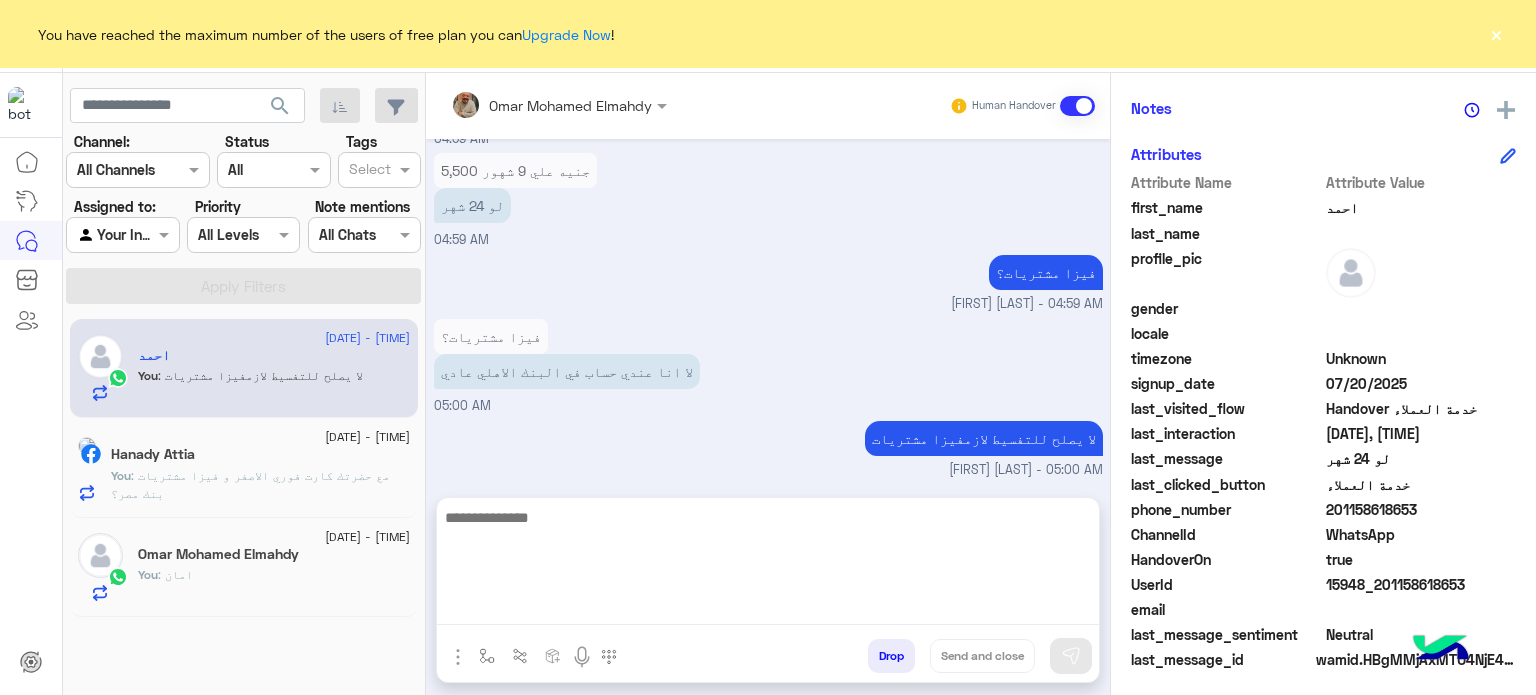 click on "You  : امان" 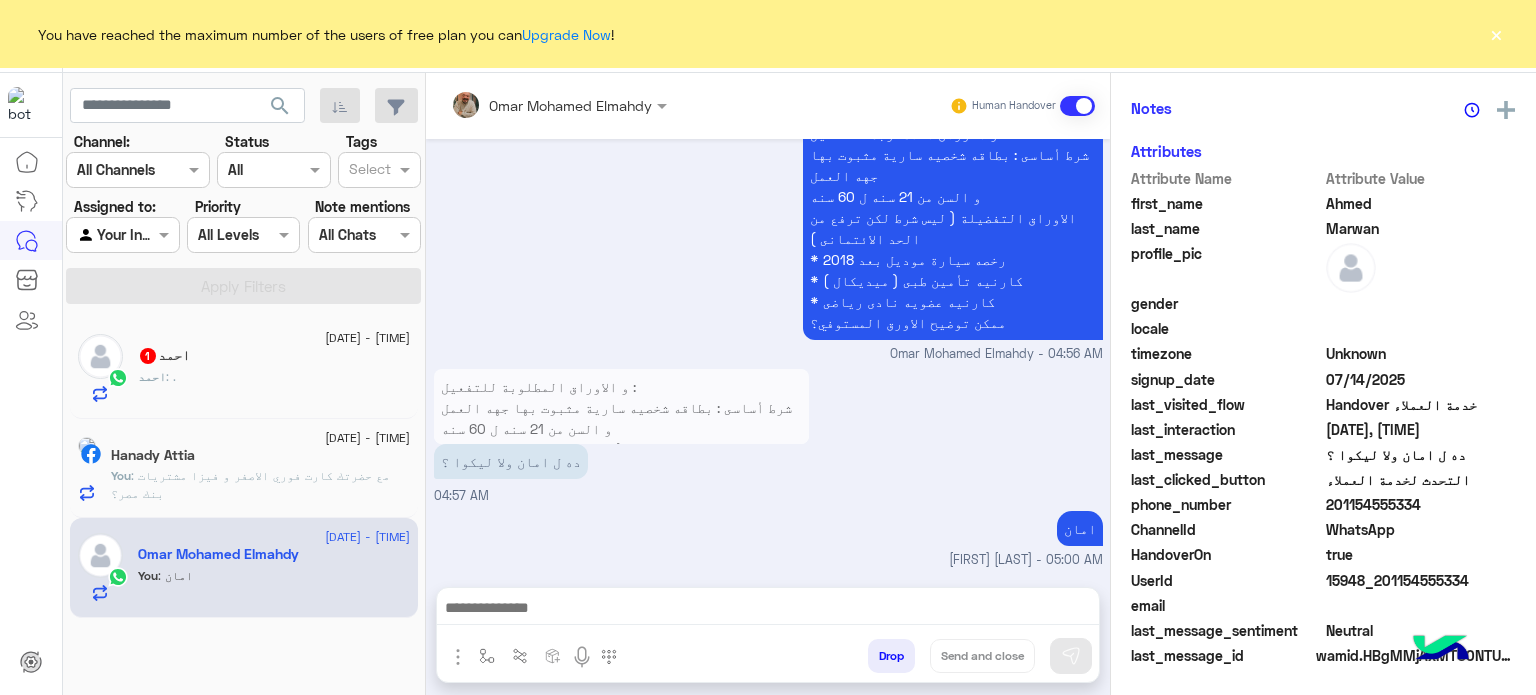 click at bounding box center [768, 610] 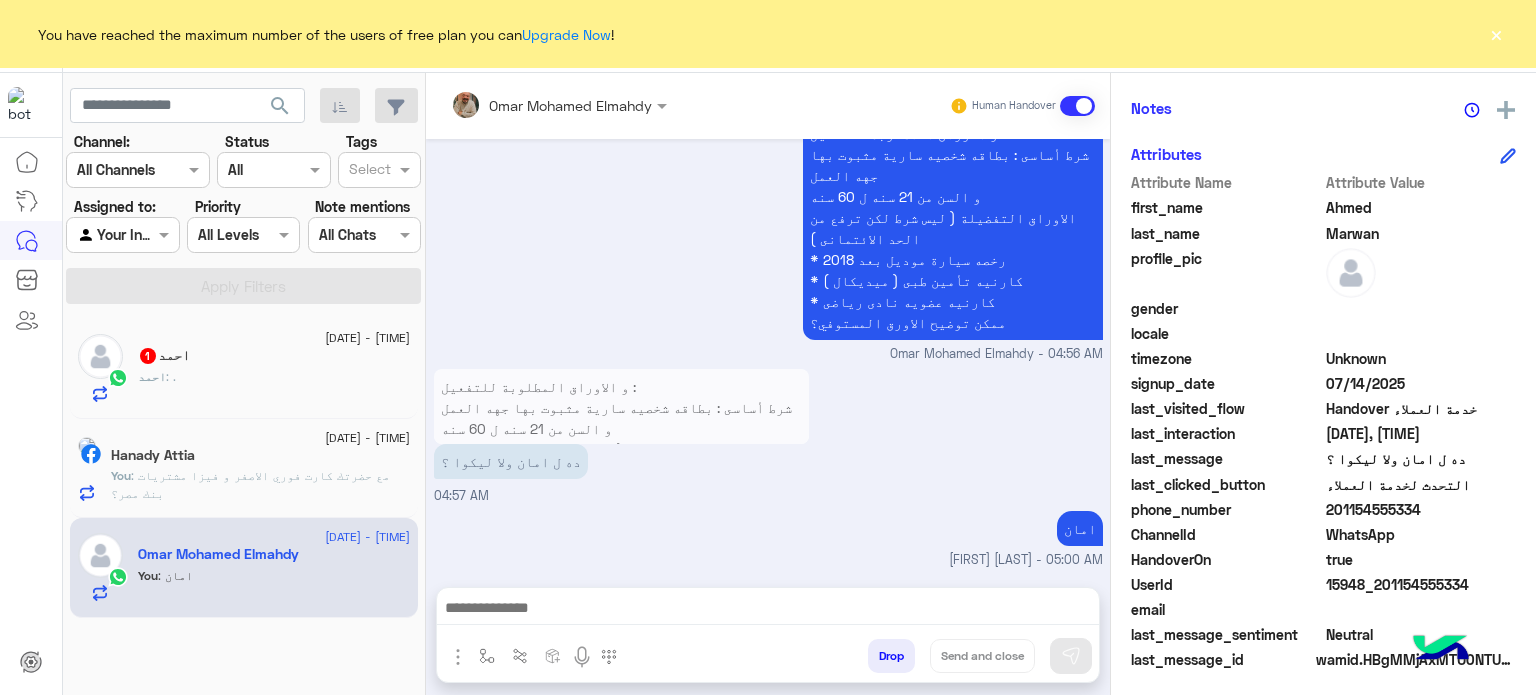 click at bounding box center (768, 610) 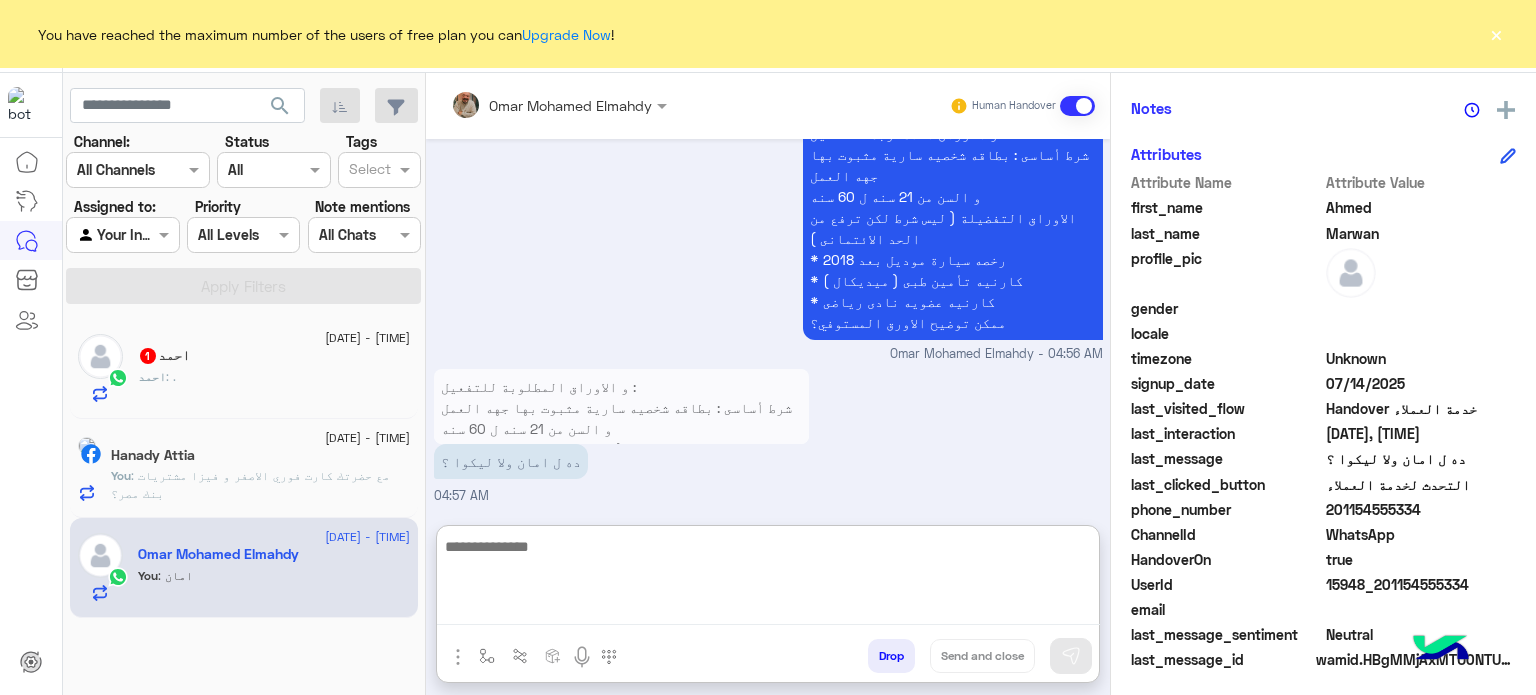 paste on "**********" 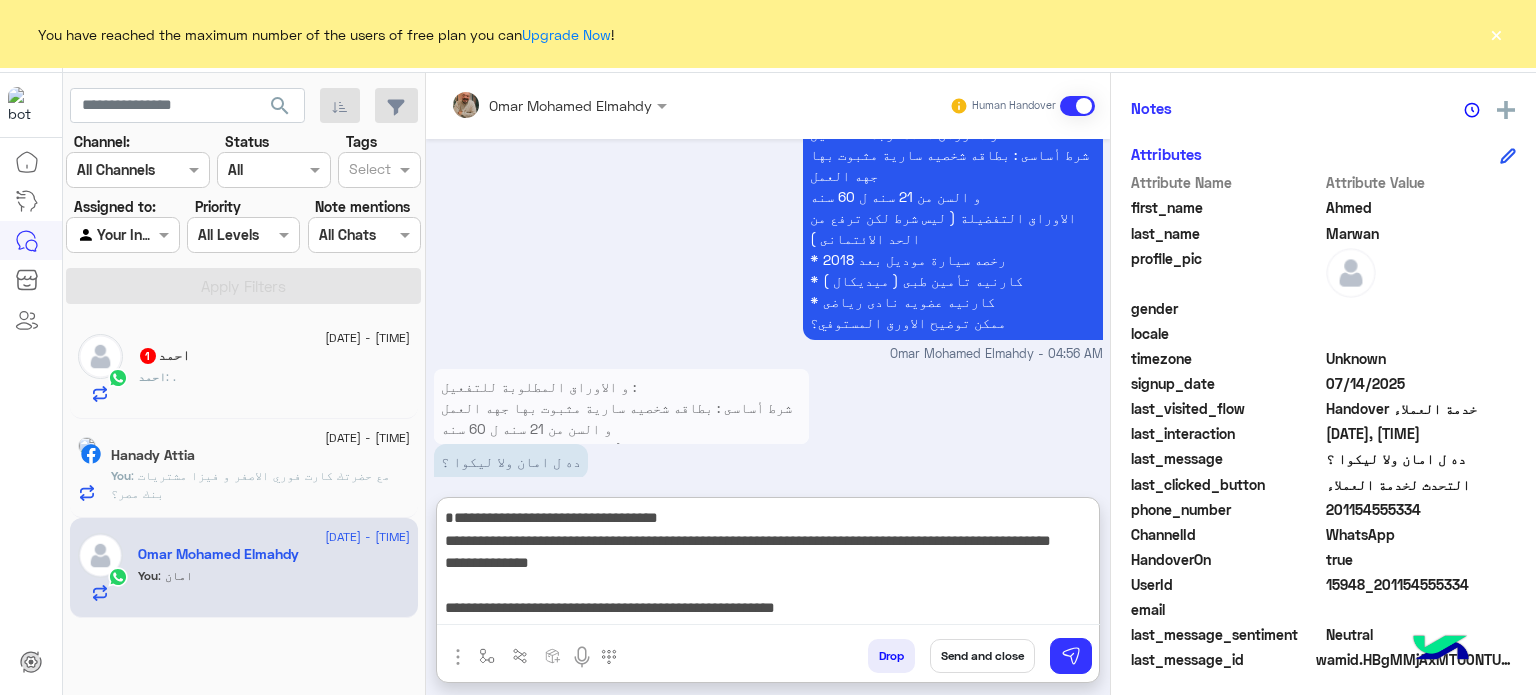 scroll, scrollTop: 83, scrollLeft: 0, axis: vertical 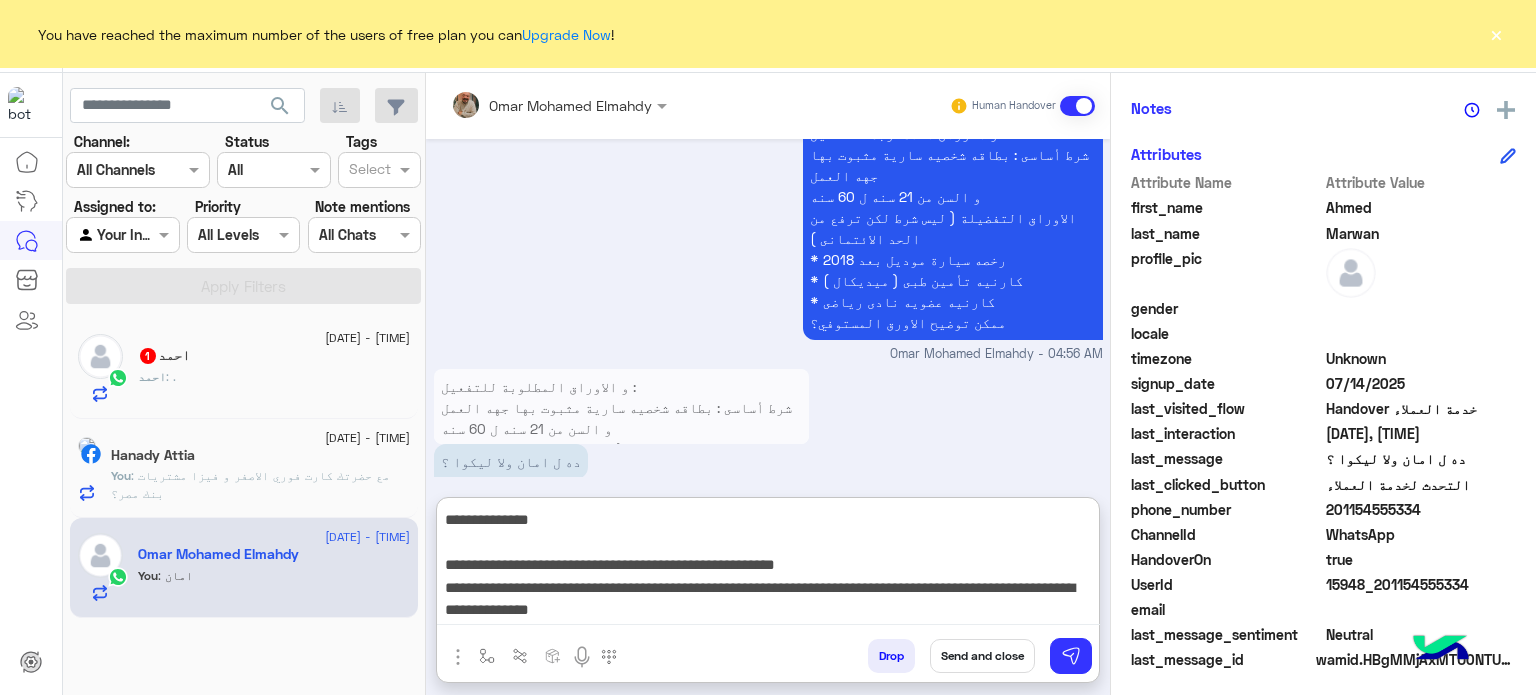 type on "**********" 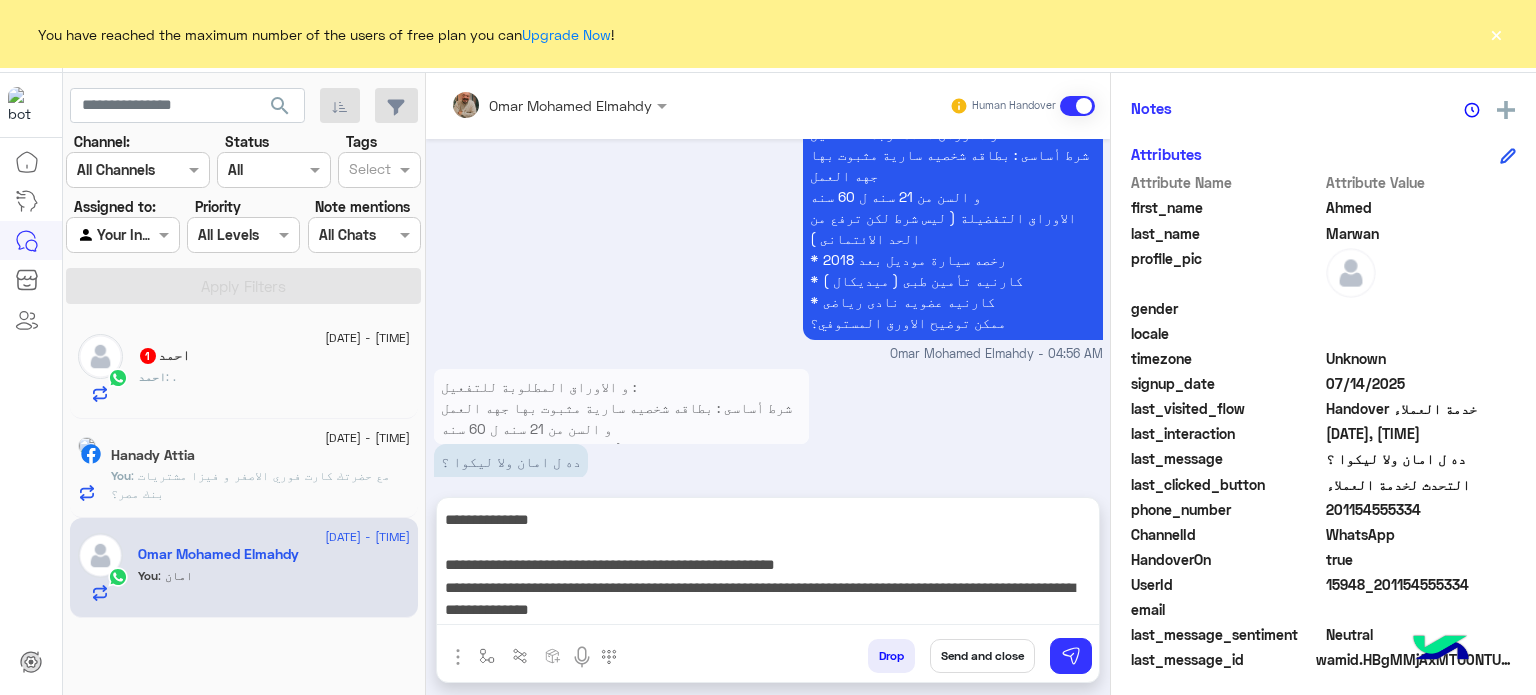 click on "Send and close" at bounding box center (982, 656) 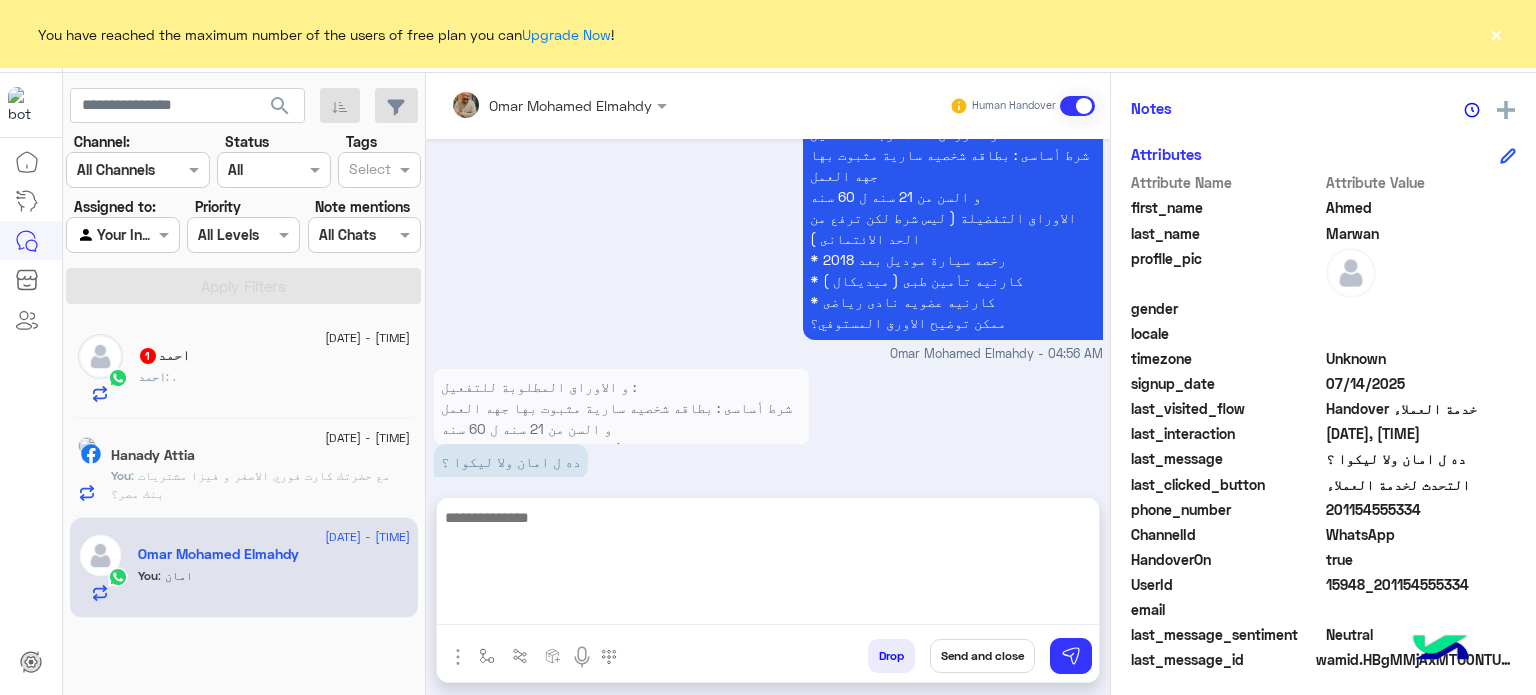 scroll, scrollTop: 0, scrollLeft: 0, axis: both 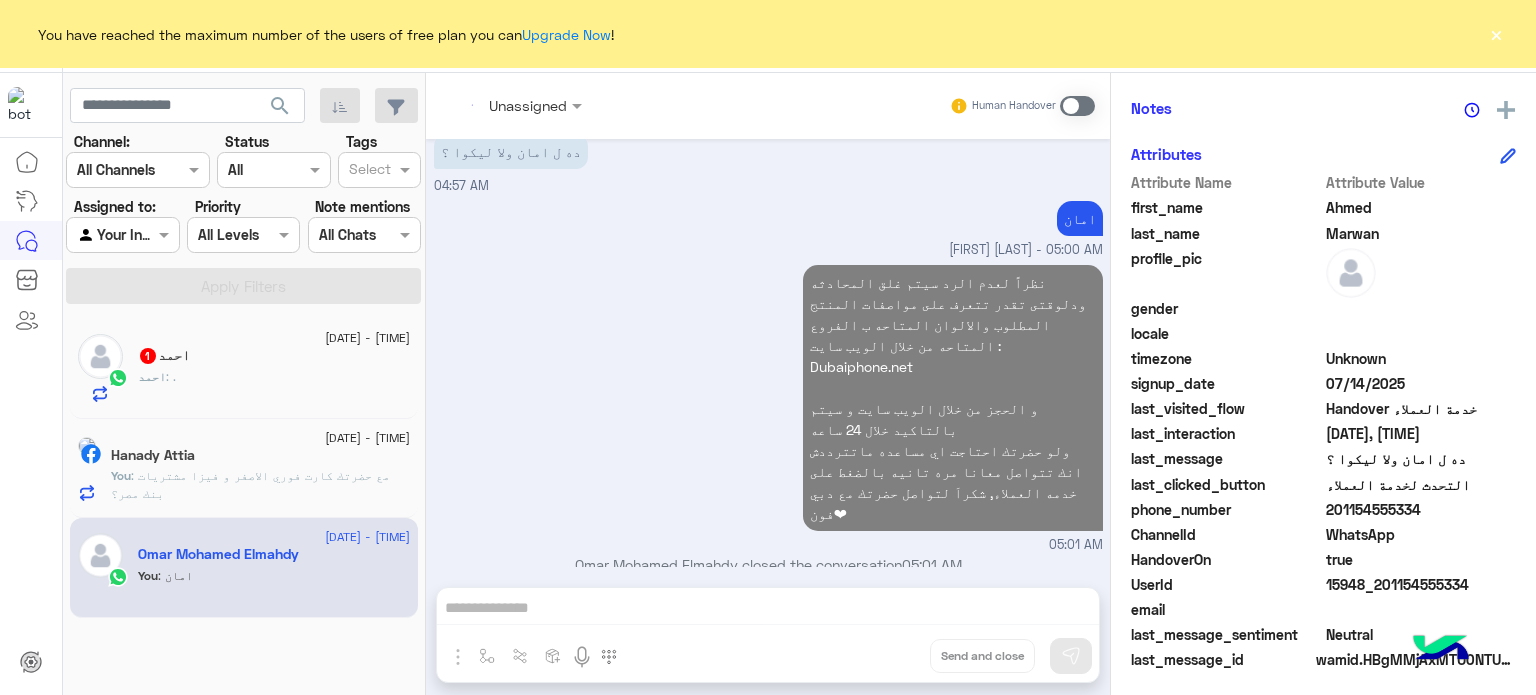 click on "[FIRST] : ." 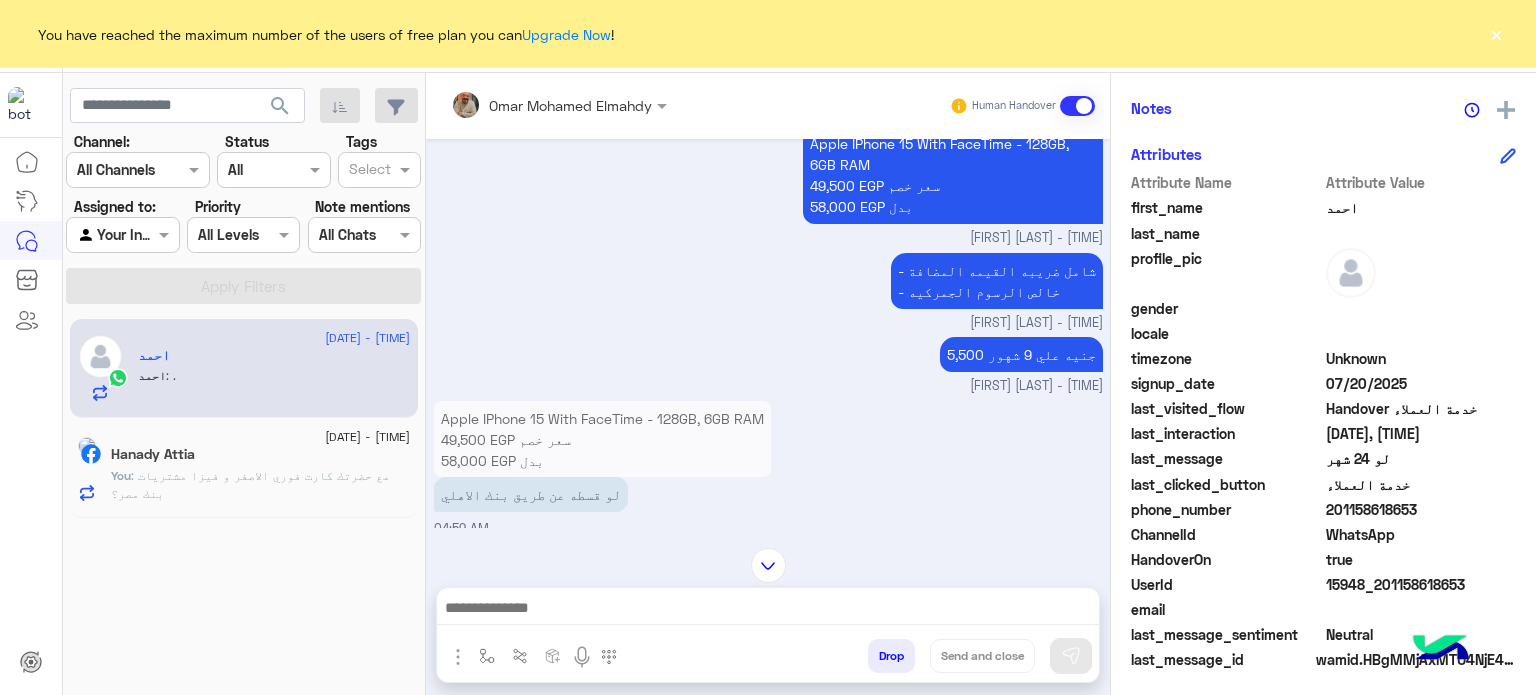 click at bounding box center (768, 610) 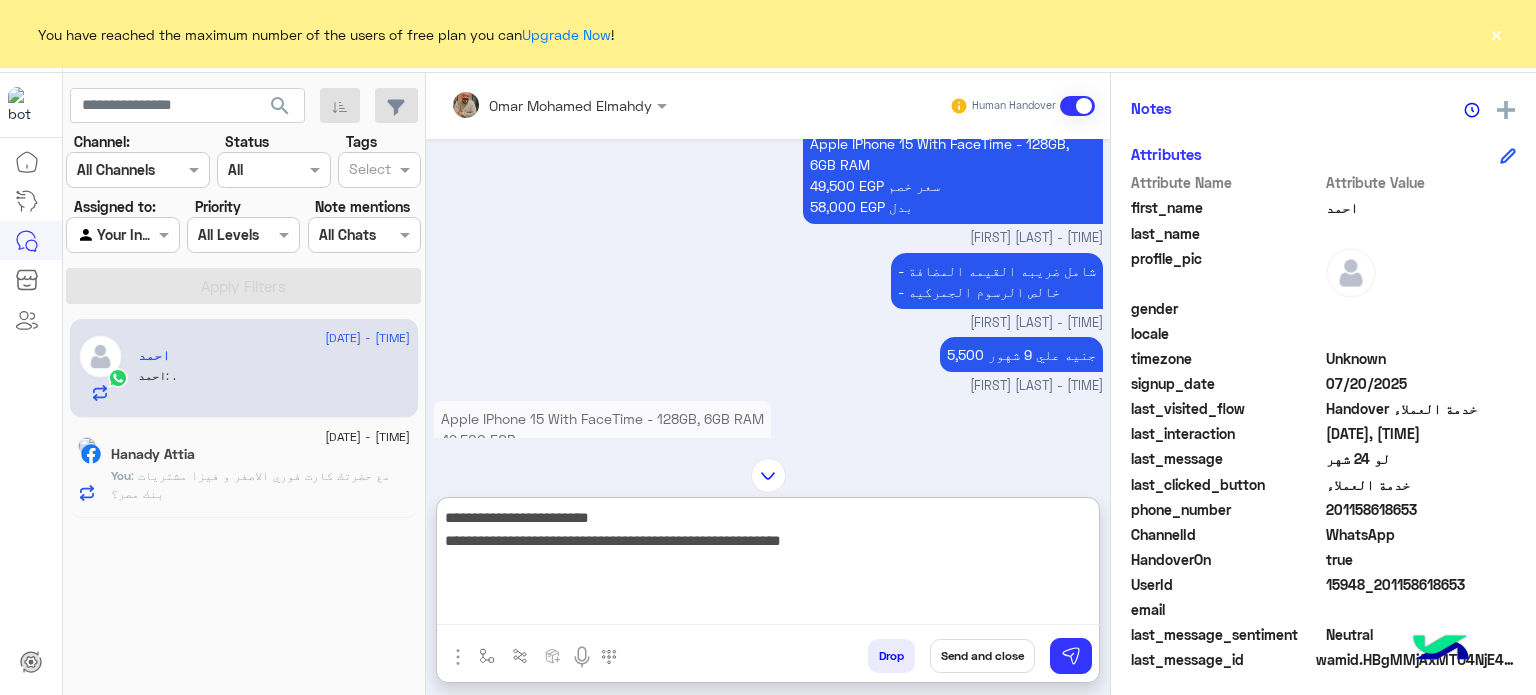 type on "**********" 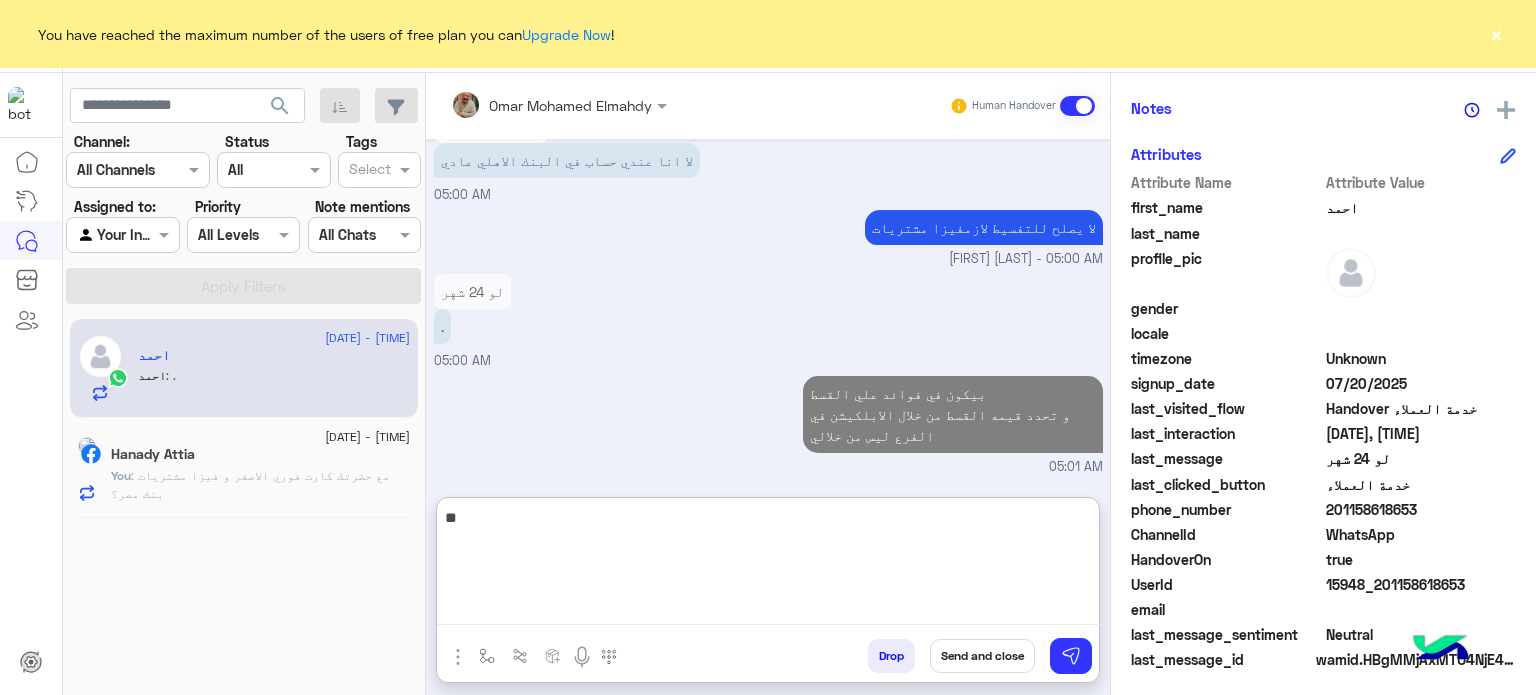 type on "*" 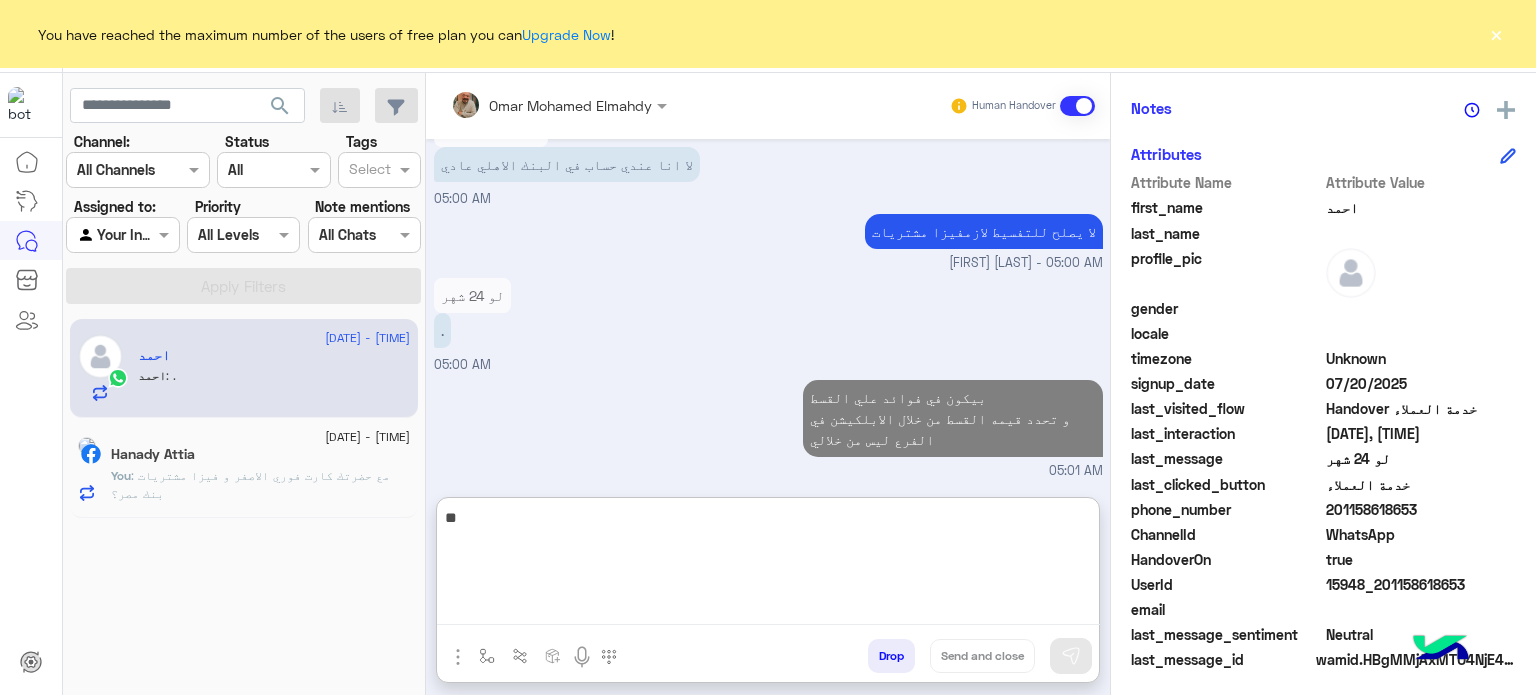 scroll, scrollTop: 1749, scrollLeft: 0, axis: vertical 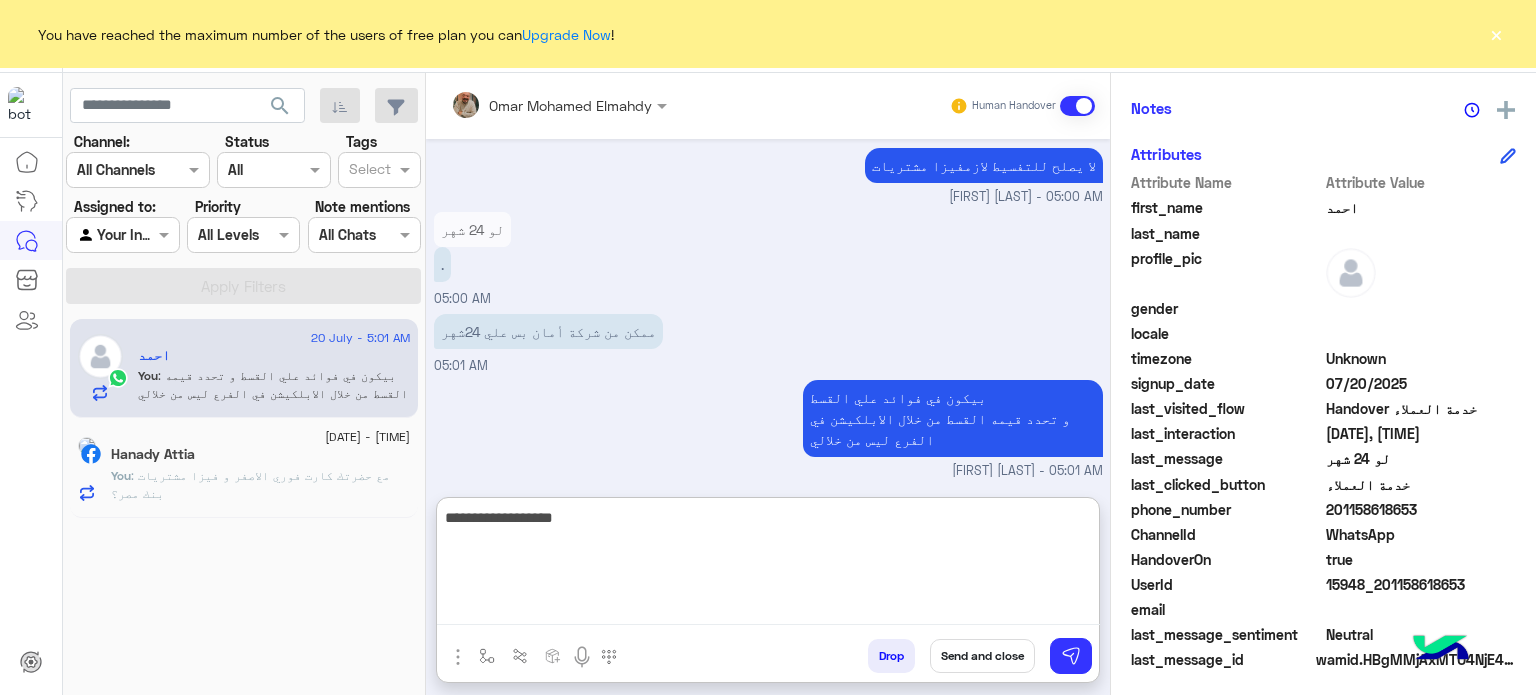 type on "**********" 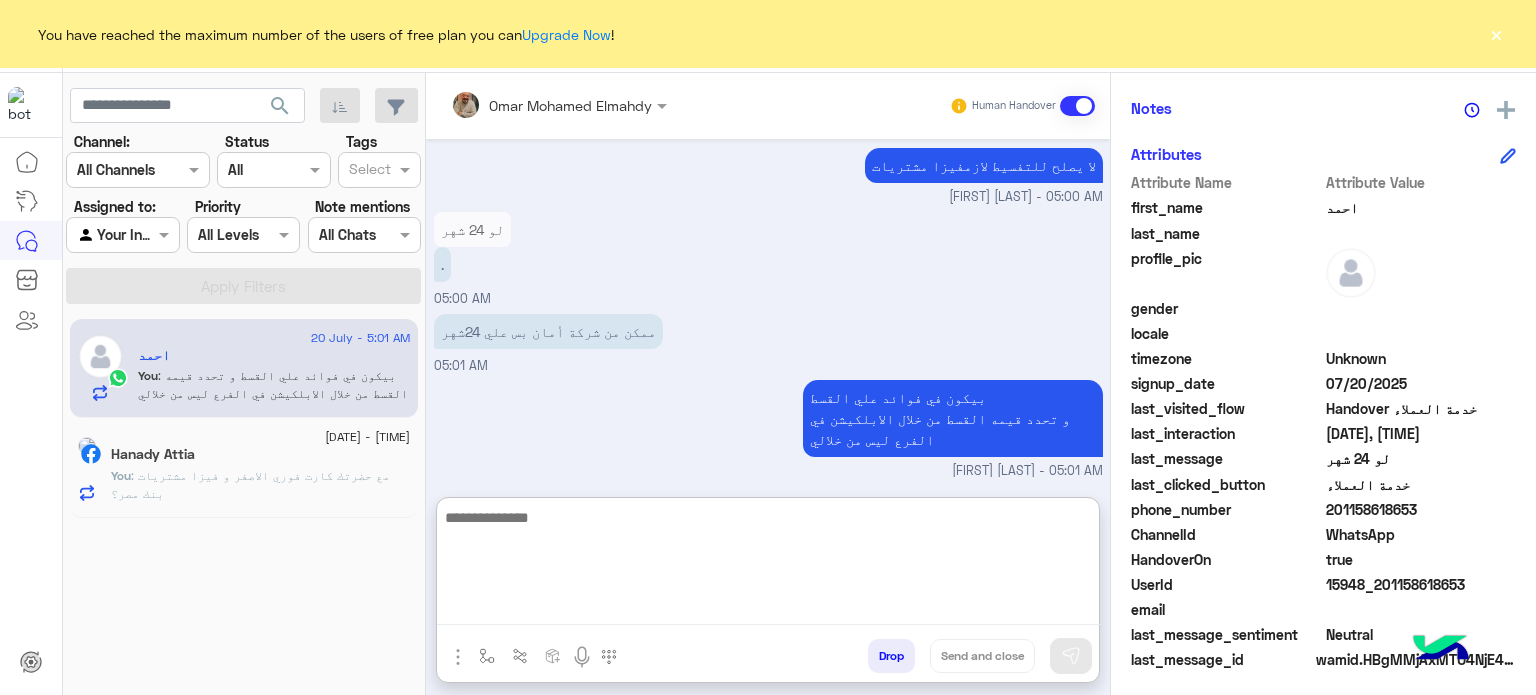 scroll, scrollTop: 1812, scrollLeft: 0, axis: vertical 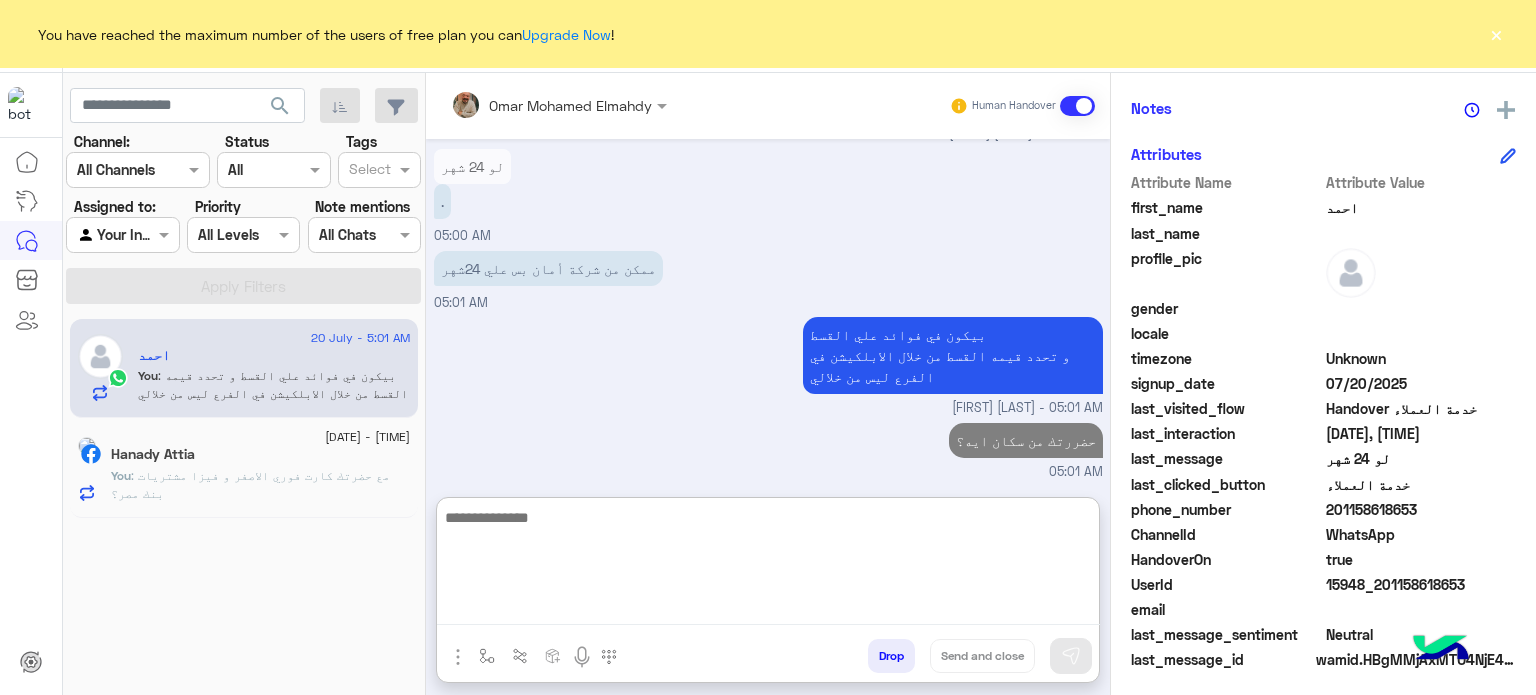 click on "You  : مع حضرتك فوري الاصفر
و فيزا مشتريات بنك مصر؟" 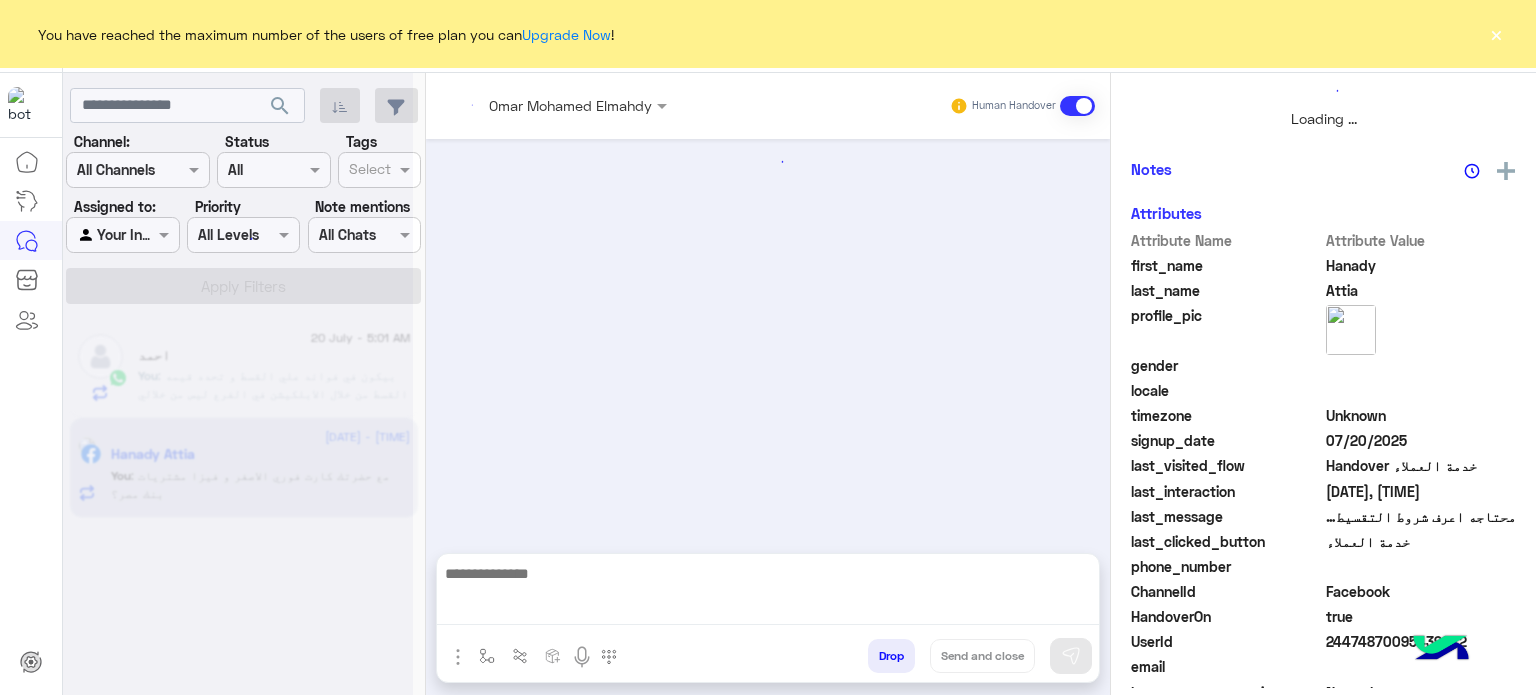 scroll, scrollTop: 0, scrollLeft: 0, axis: both 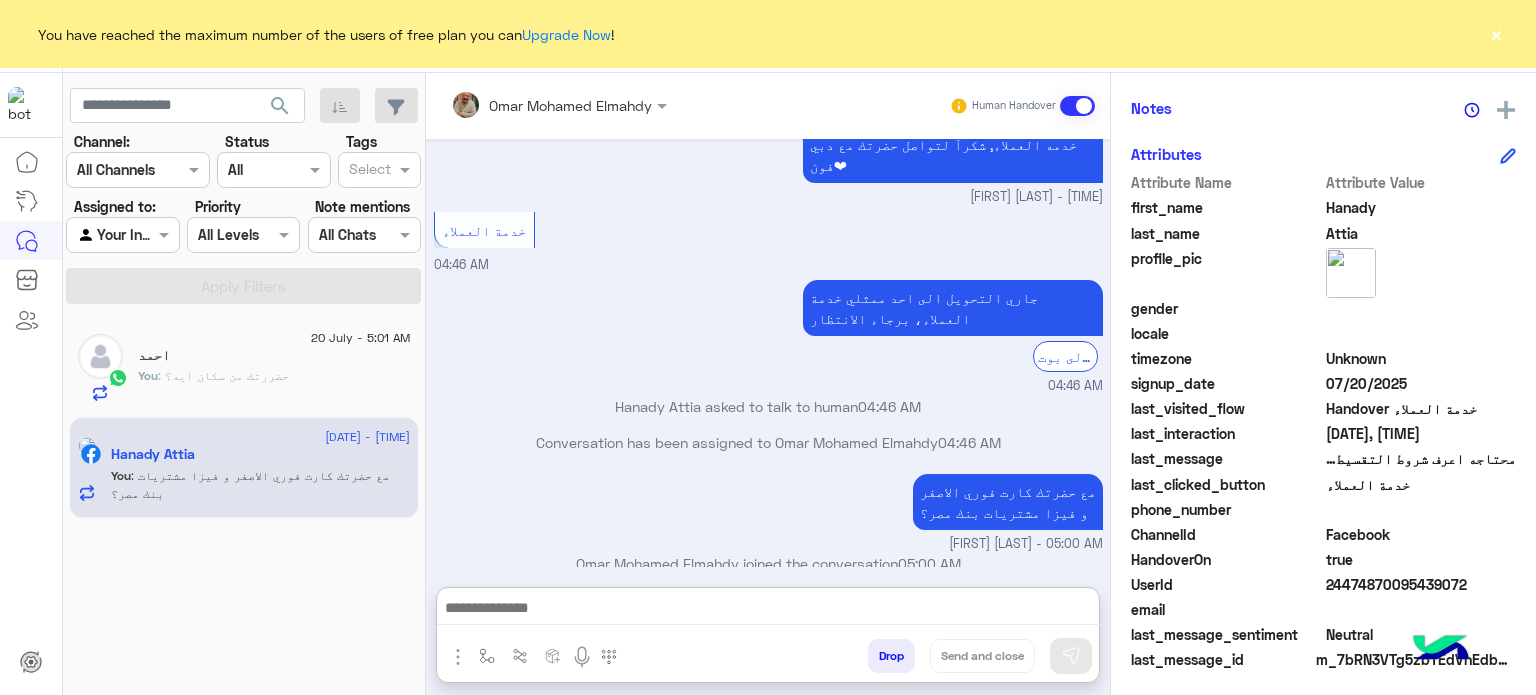 click at bounding box center [768, 610] 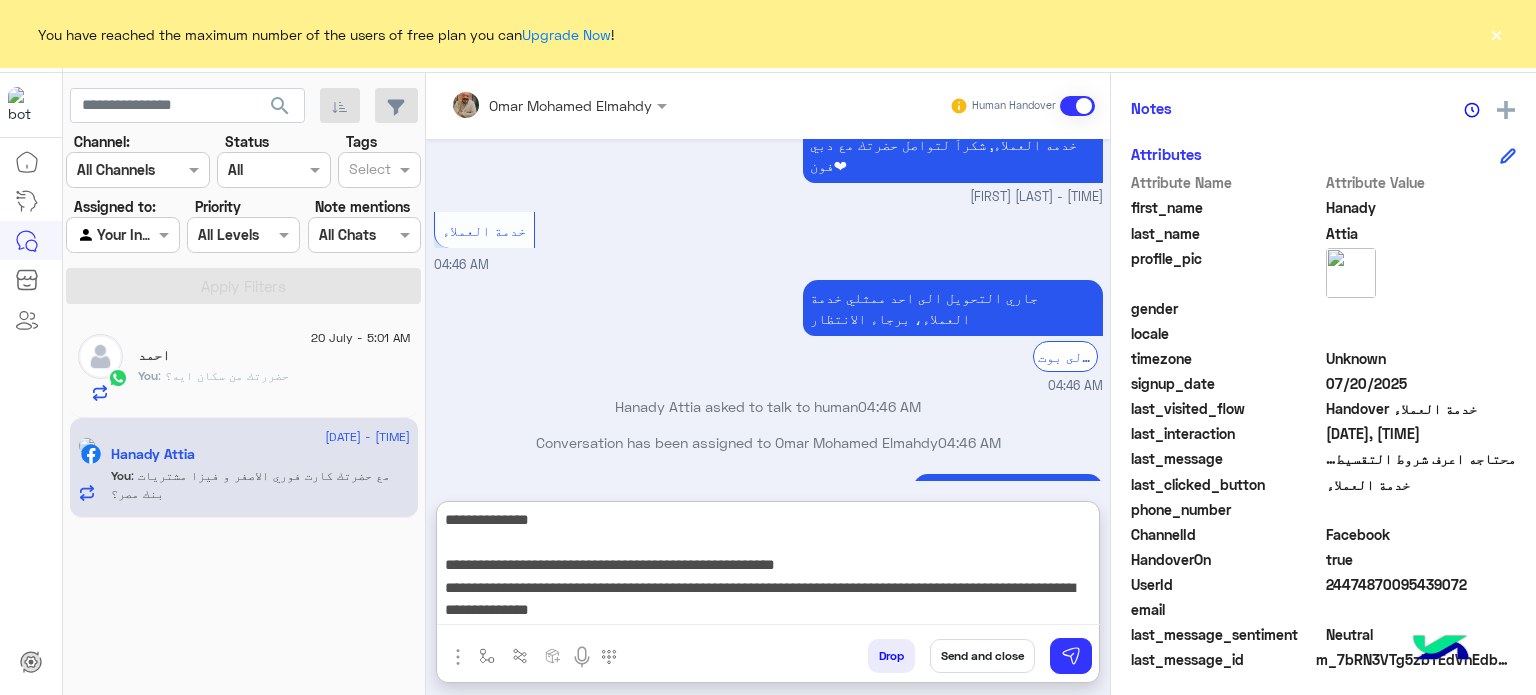 scroll, scrollTop: 87, scrollLeft: 0, axis: vertical 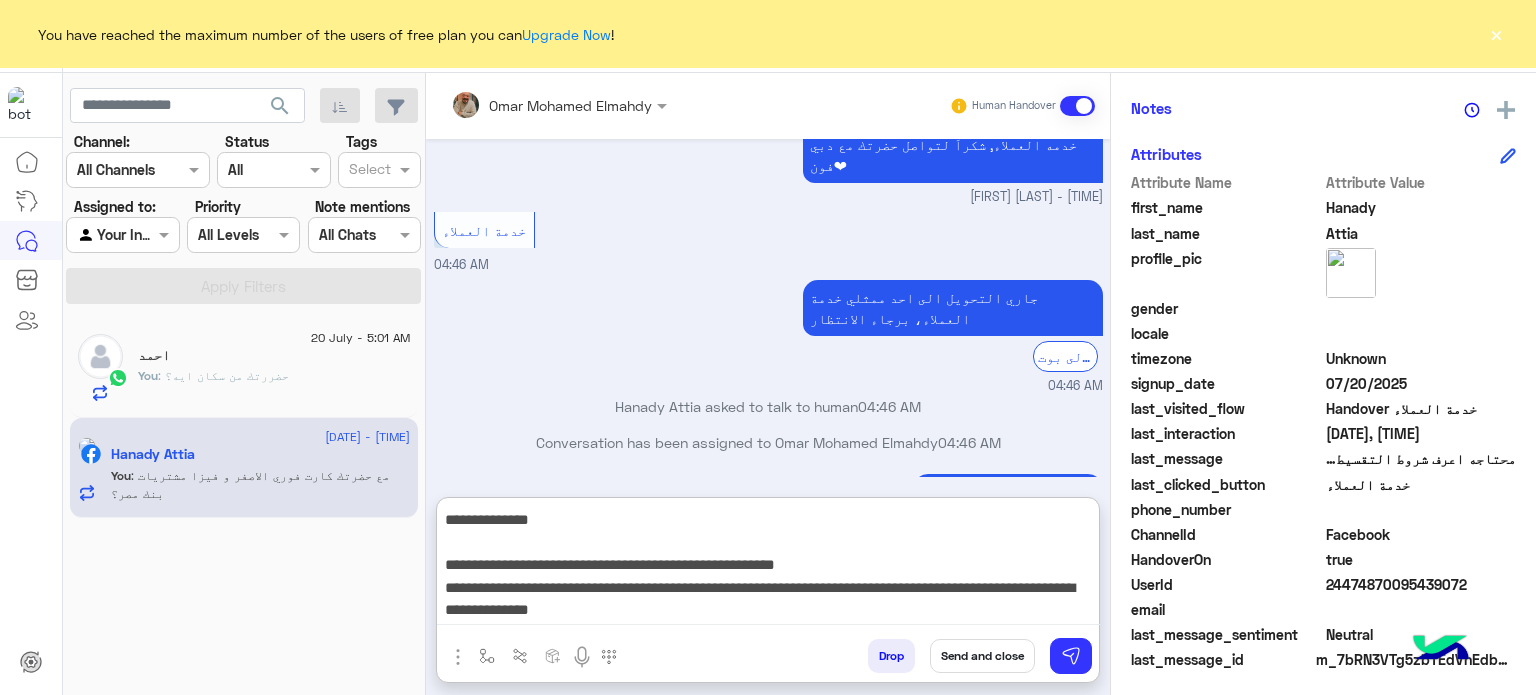 type on "**********" 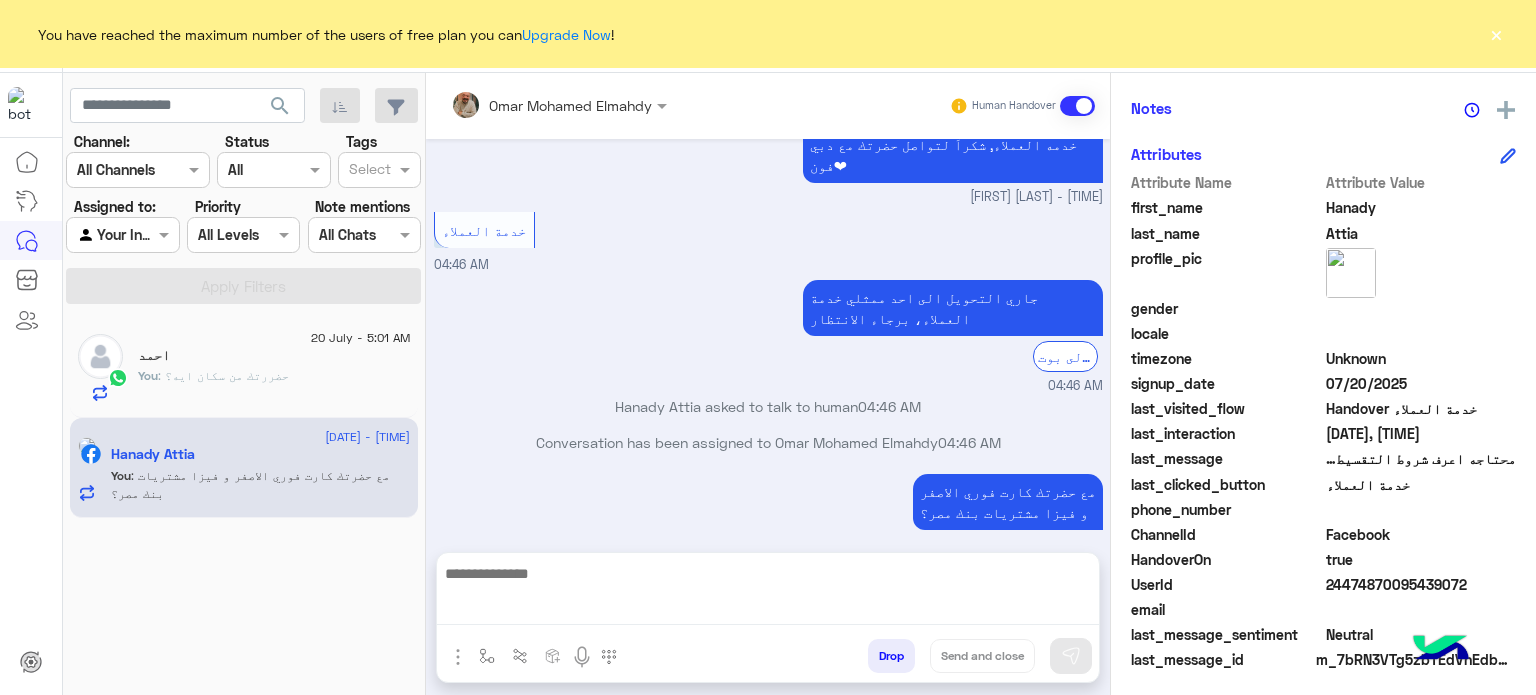 scroll, scrollTop: 0, scrollLeft: 0, axis: both 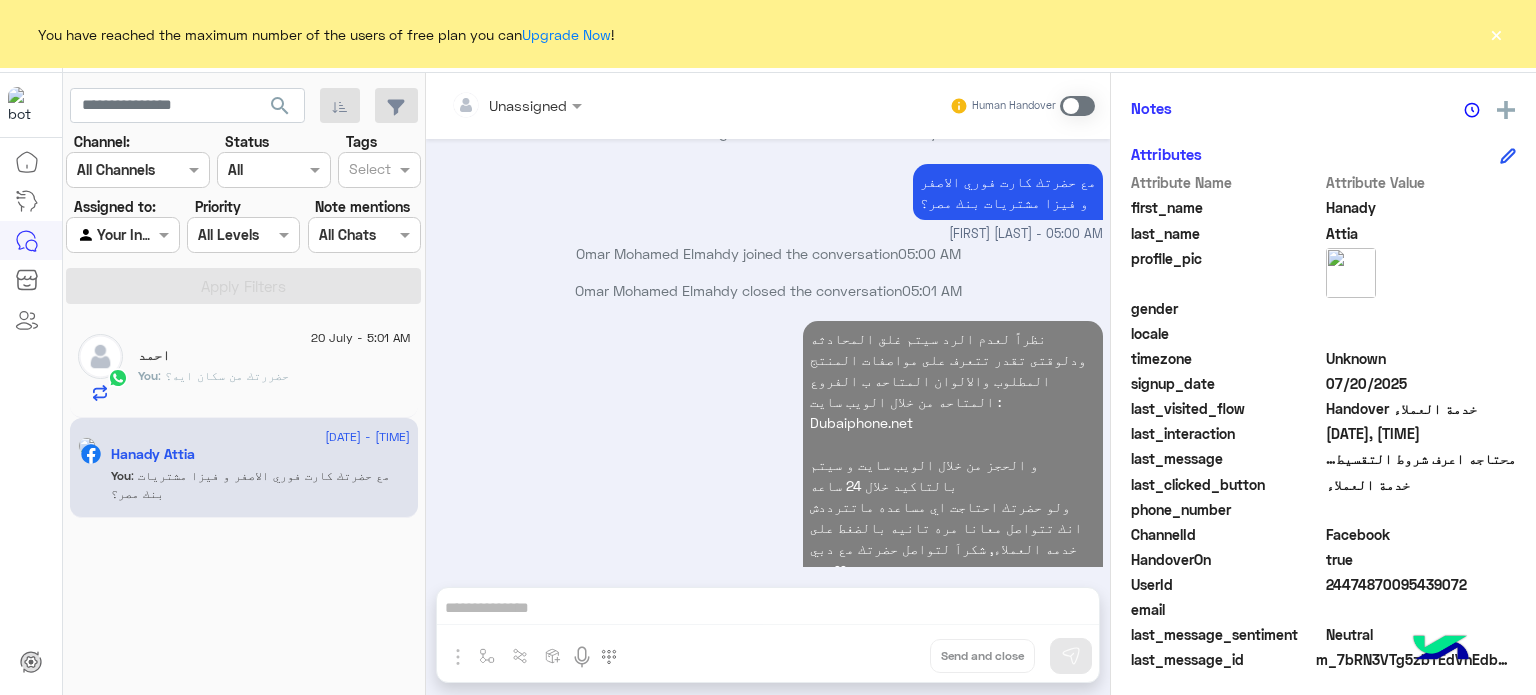 click on "[DATE] - [TIME] [FIRST]    You  : حضررتك من سكان ايه؟" 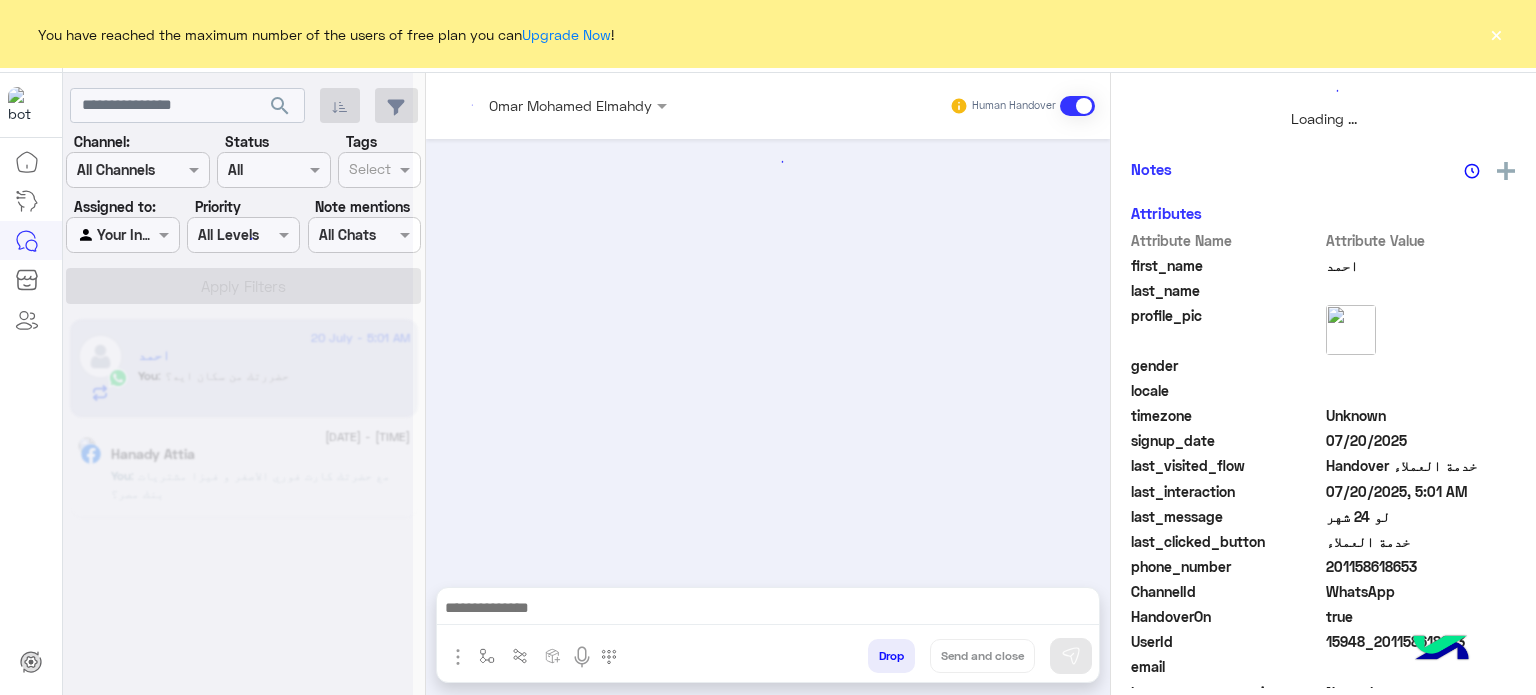 scroll, scrollTop: 463, scrollLeft: 0, axis: vertical 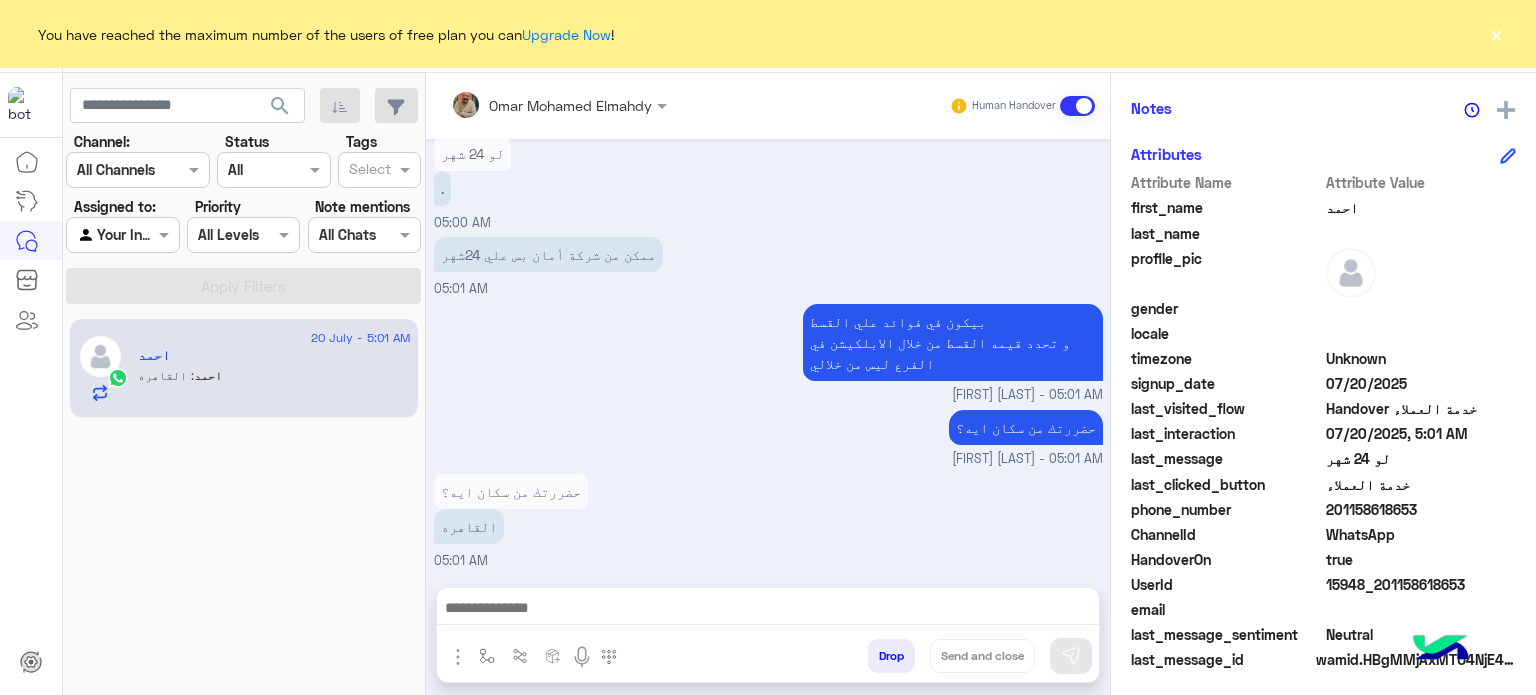 click on "last_name" 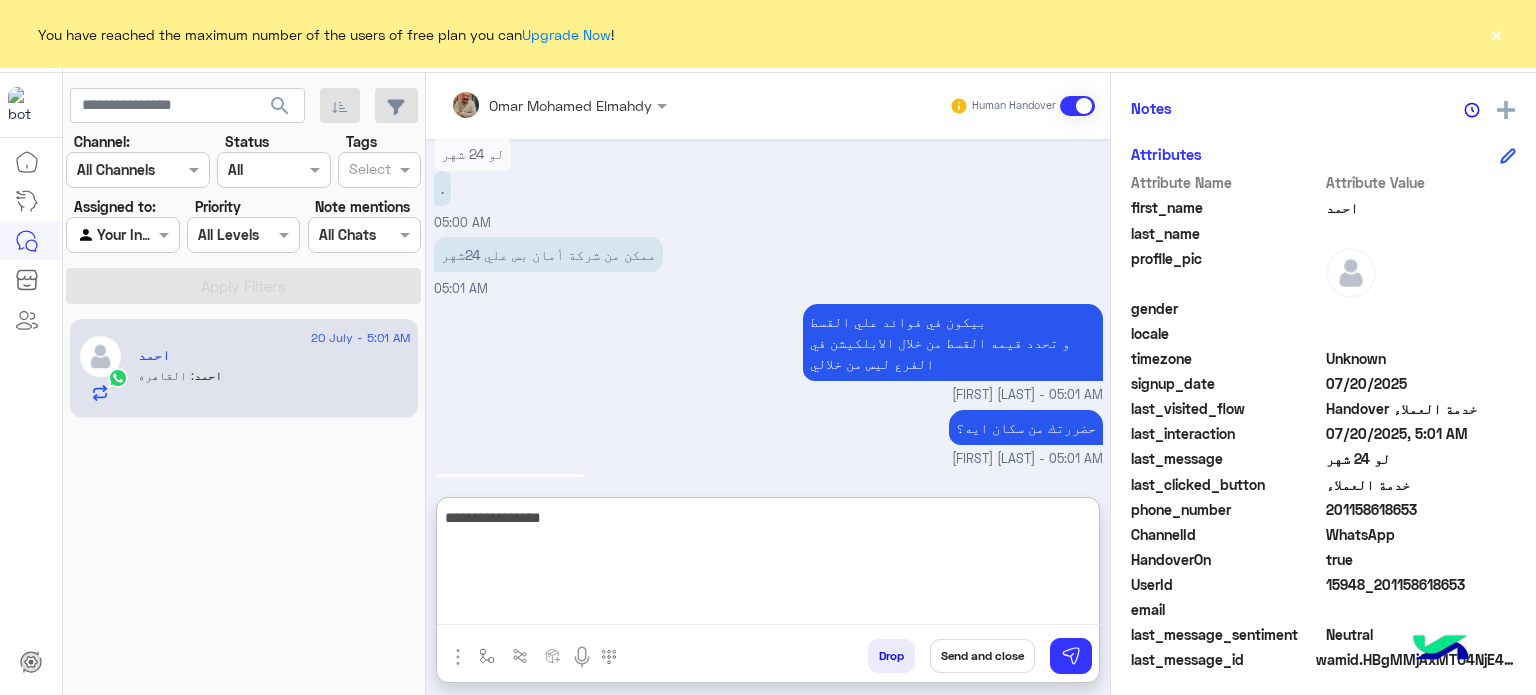 type on "**********" 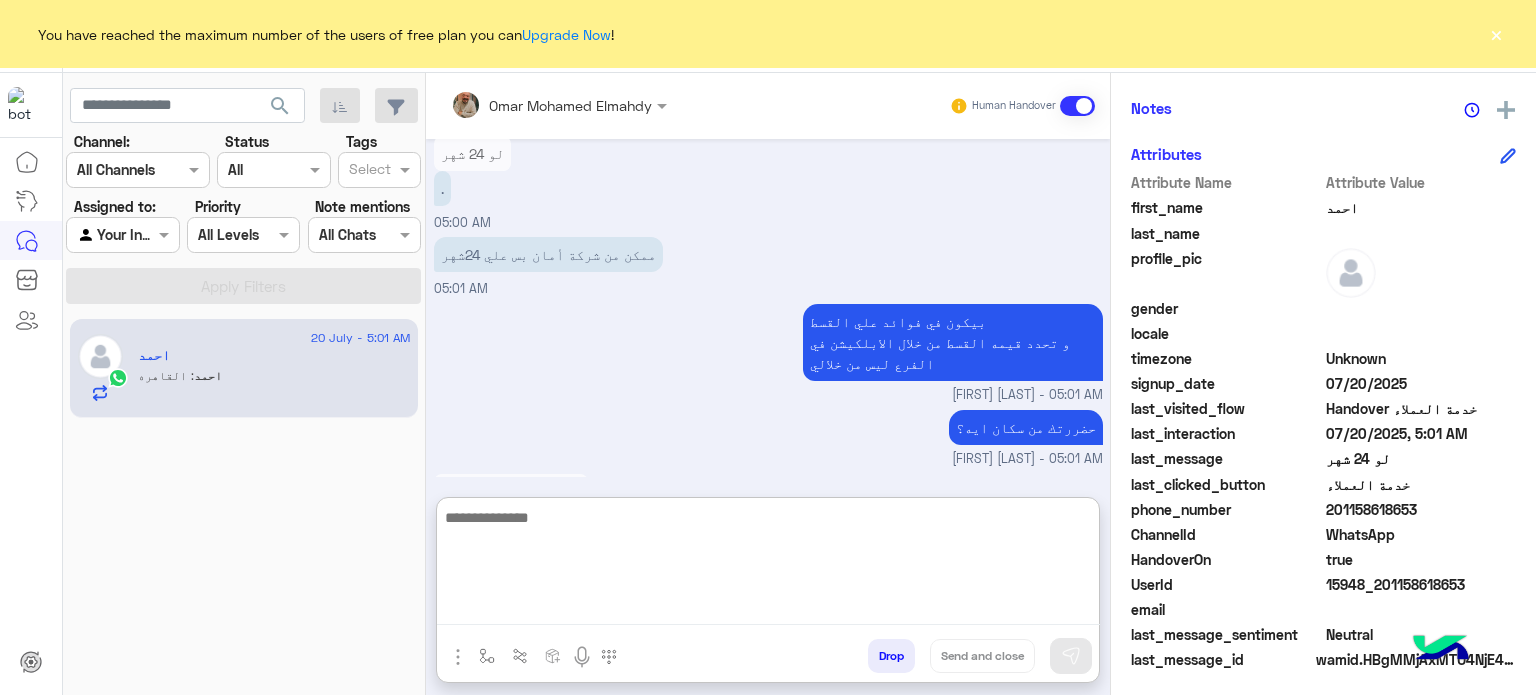scroll, scrollTop: 737, scrollLeft: 0, axis: vertical 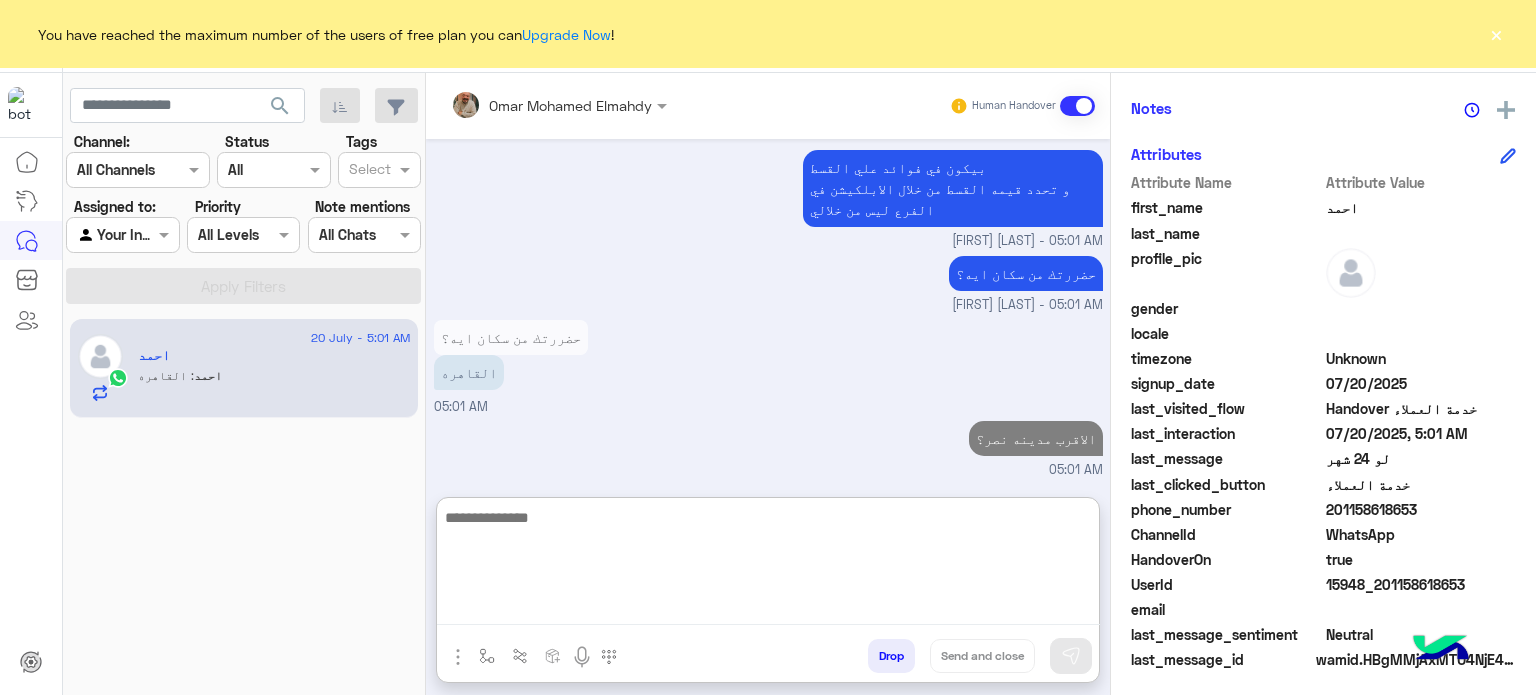 click on "×" 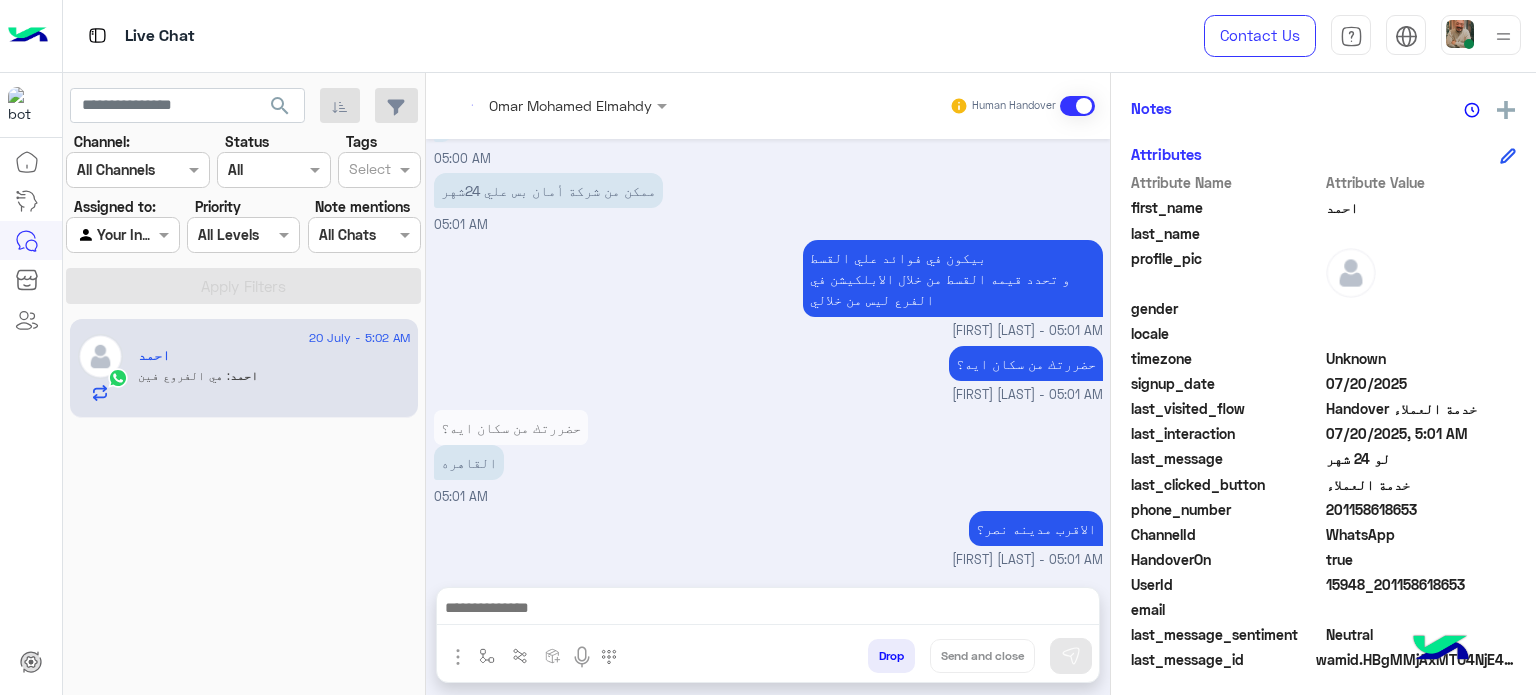 scroll, scrollTop: 713, scrollLeft: 0, axis: vertical 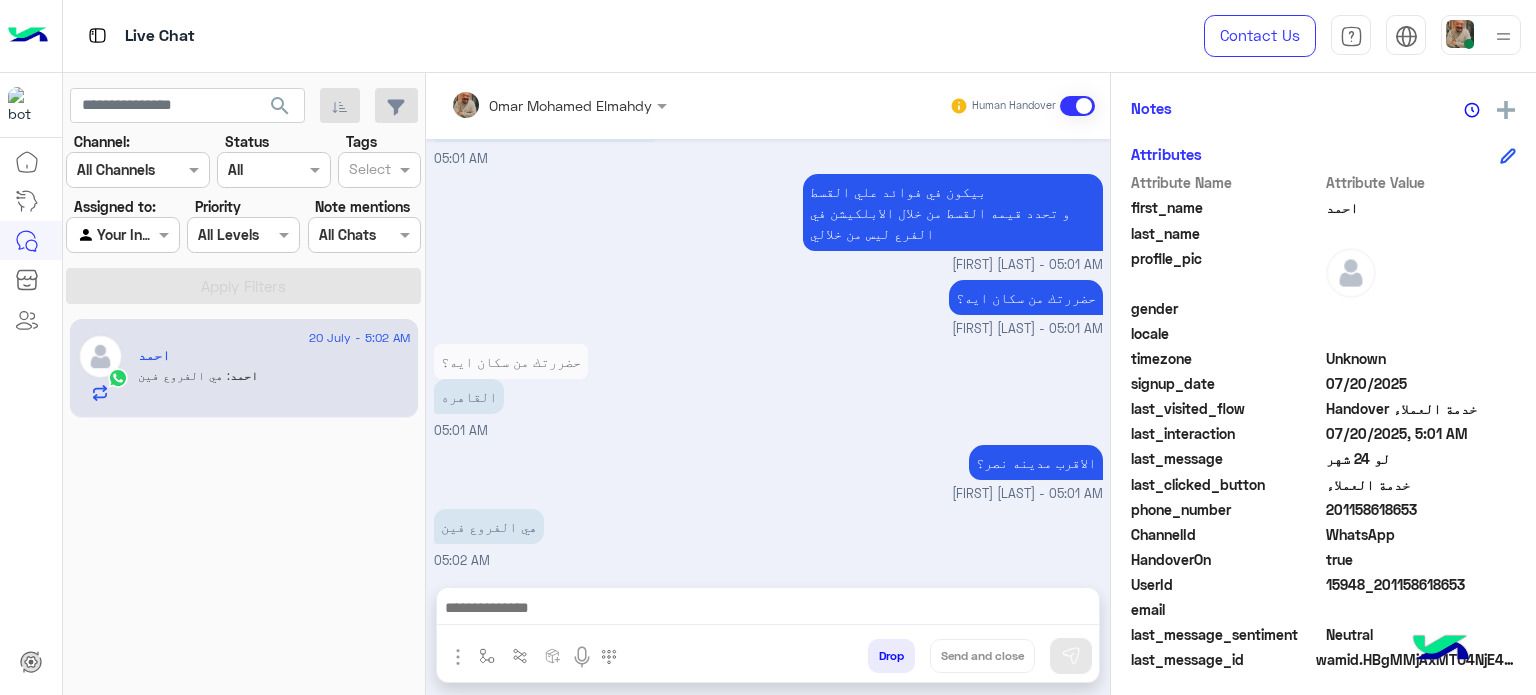 click on "[DATE] - [TIME] [FIRST]   [FIRST] : هي الفروع فين" 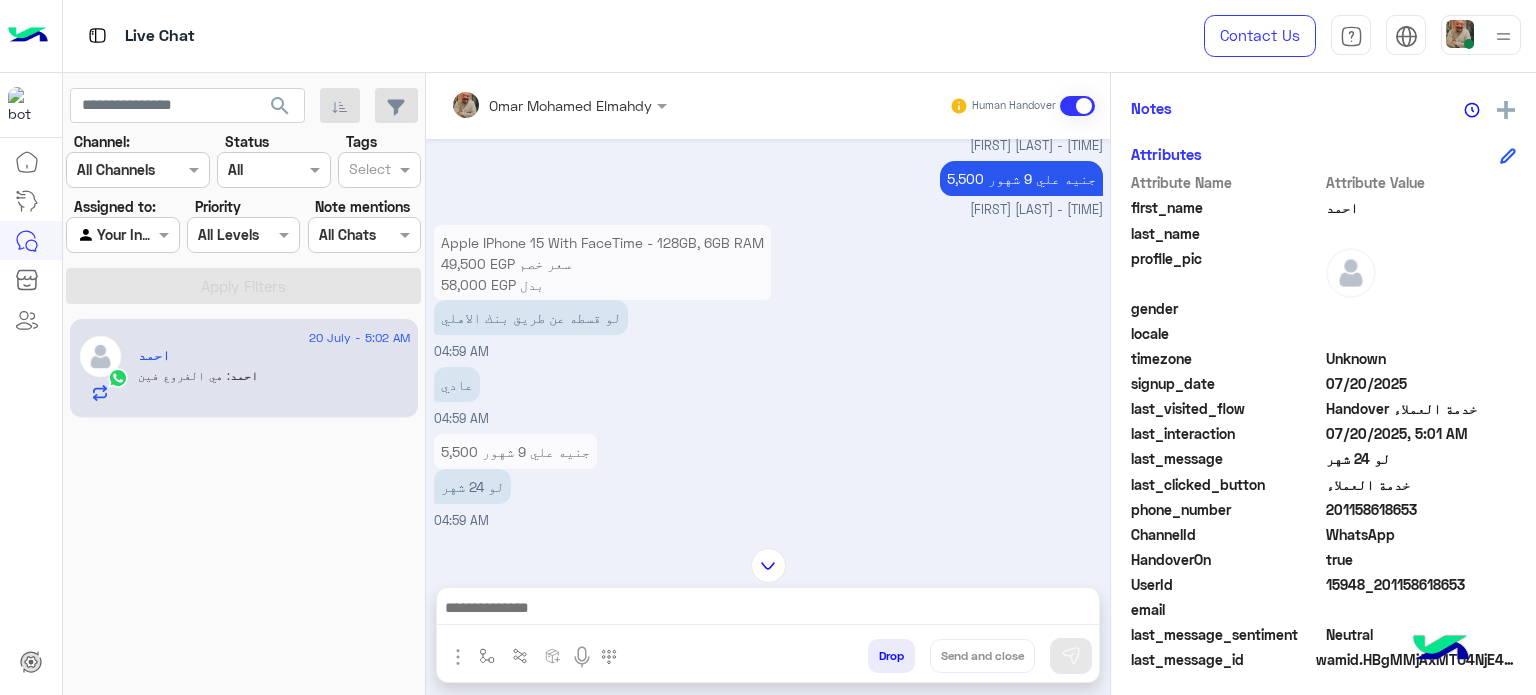 scroll, scrollTop: 403, scrollLeft: 0, axis: vertical 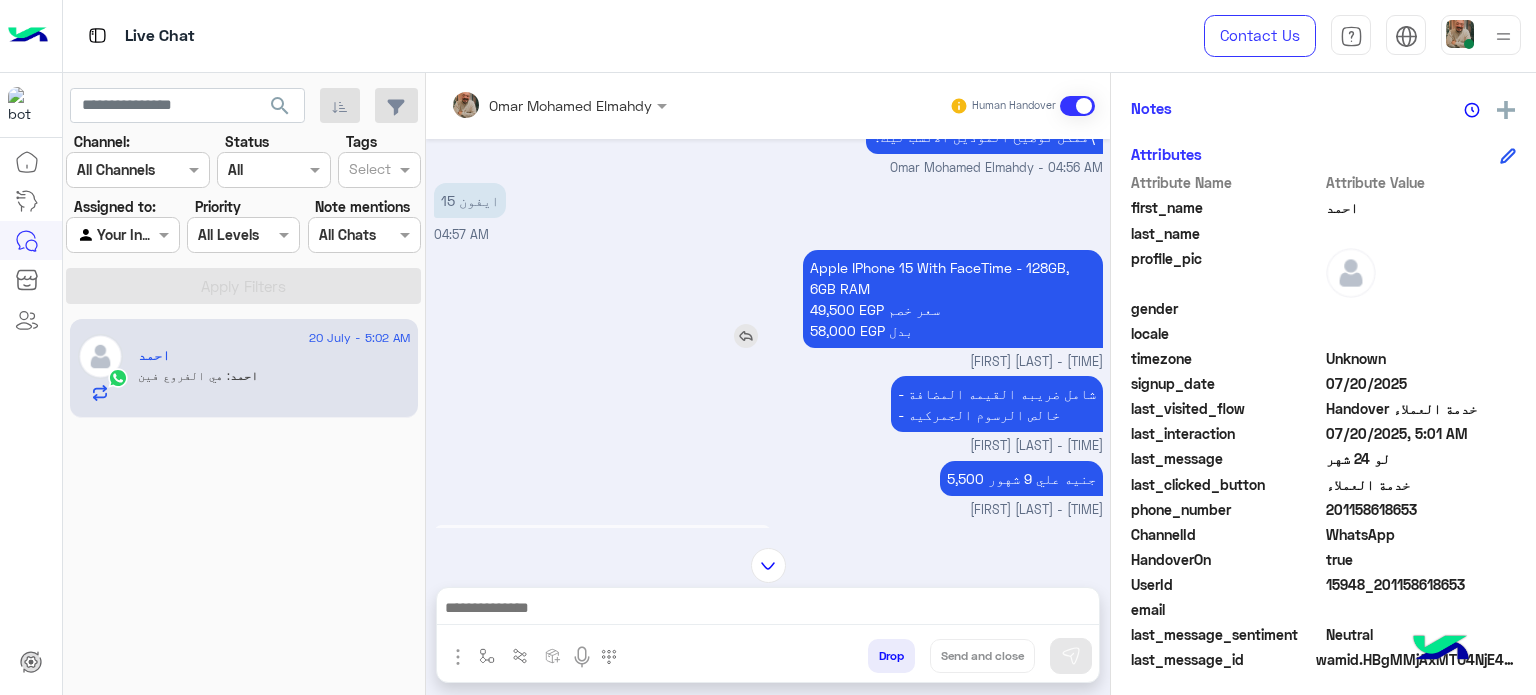 click on "Apple IPhone 15 With FaceTime - 128GB, 6GB RAM 49,500 EGP  سعر خصم  58,000 EGP بدل" at bounding box center [953, 299] 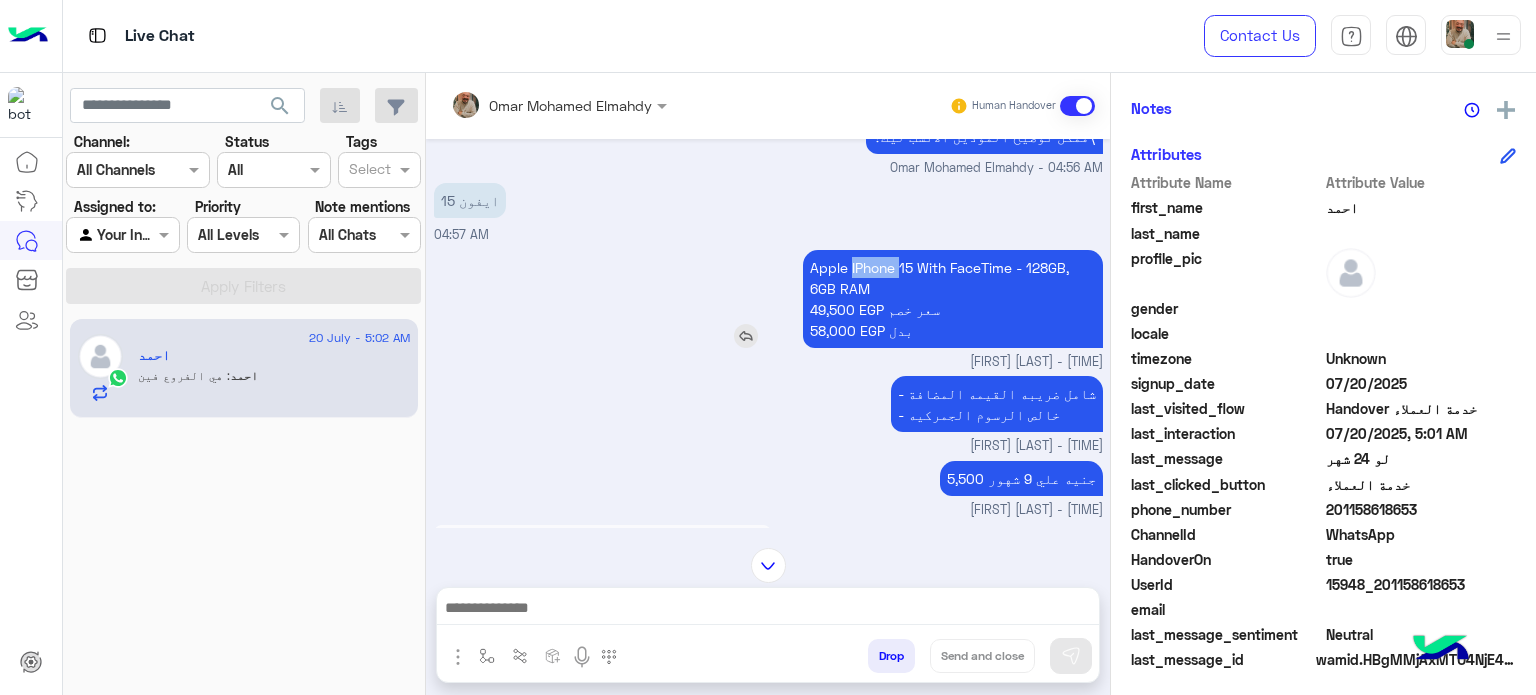 click on "Apple IPhone 15 With FaceTime - 128GB, 6GB RAM 49,500 EGP  سعر خصم  58,000 EGP بدل" at bounding box center [953, 299] 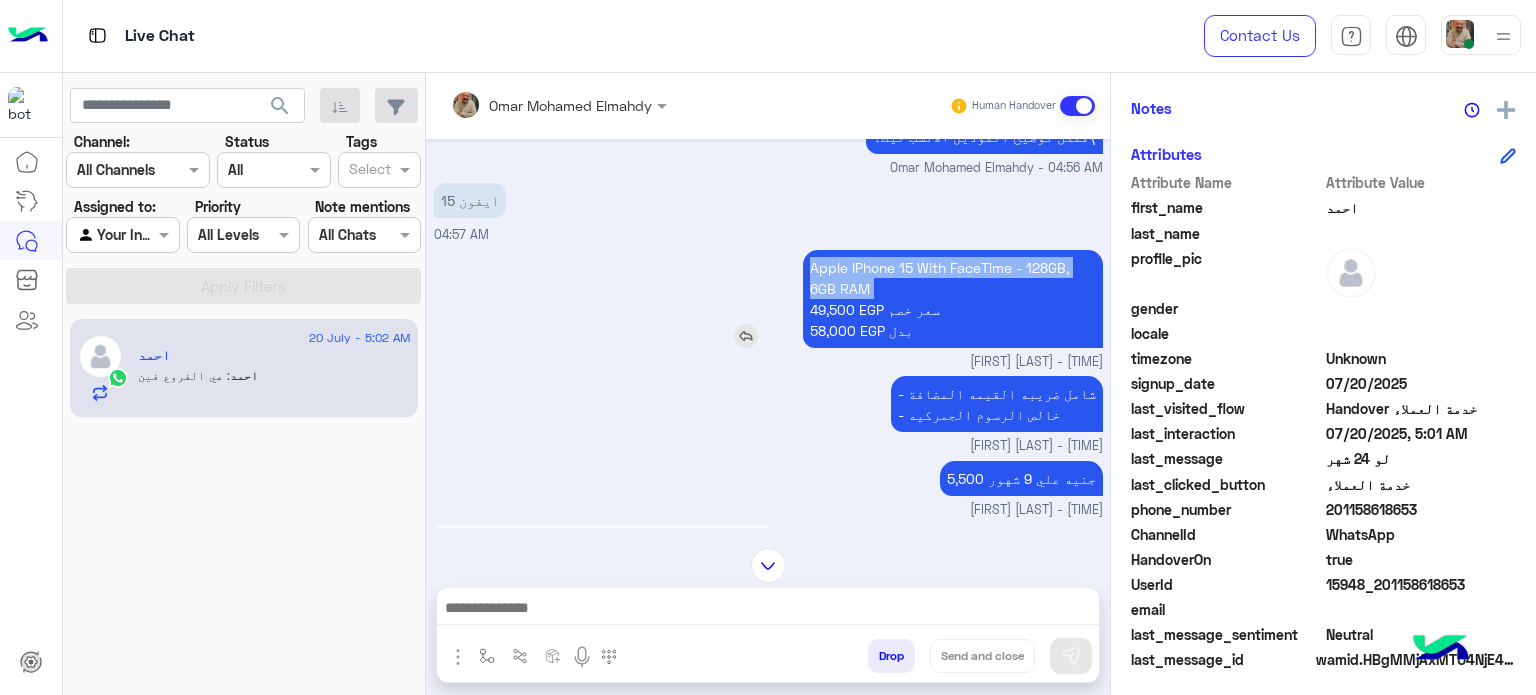 click on "Apple IPhone 15 With FaceTime - 128GB, 6GB RAM 49,500 EGP  سعر خصم  58,000 EGP بدل" at bounding box center [953, 299] 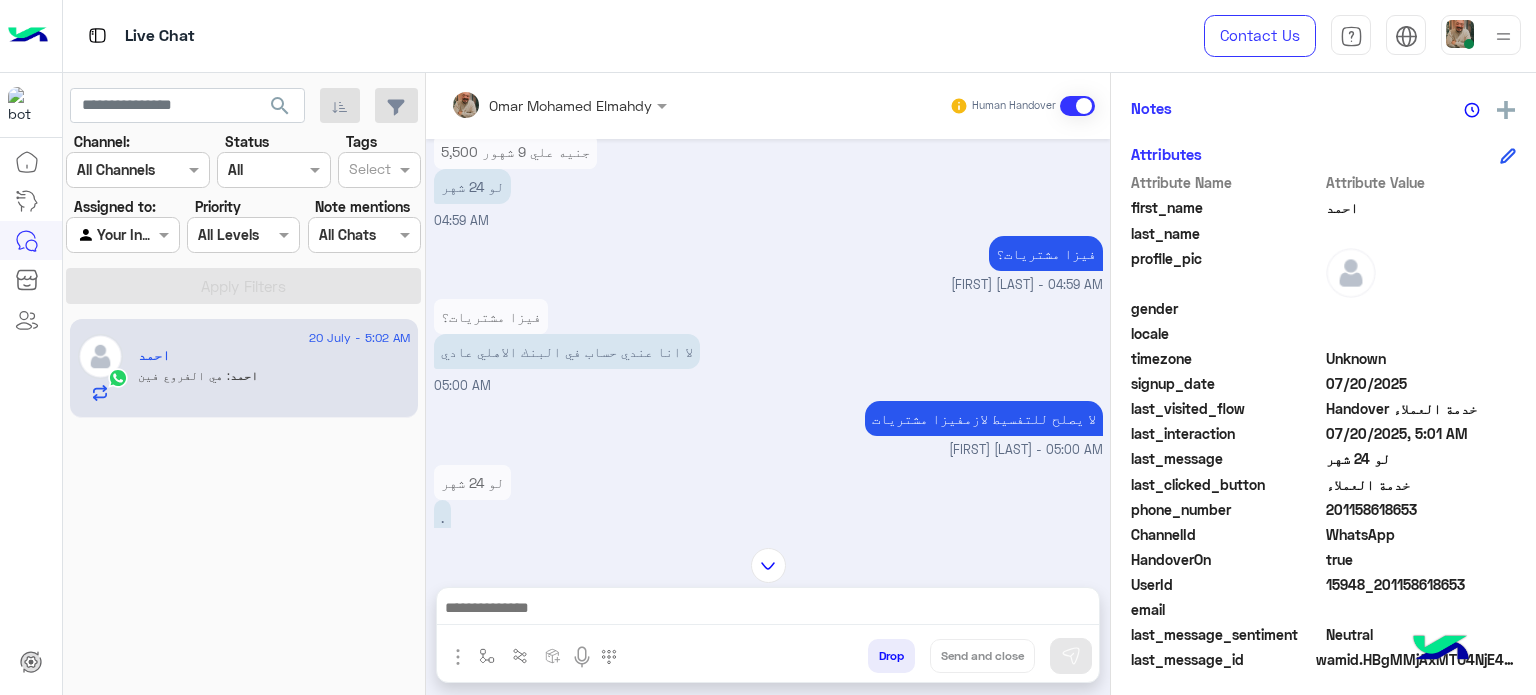 scroll, scrollTop: 1461, scrollLeft: 0, axis: vertical 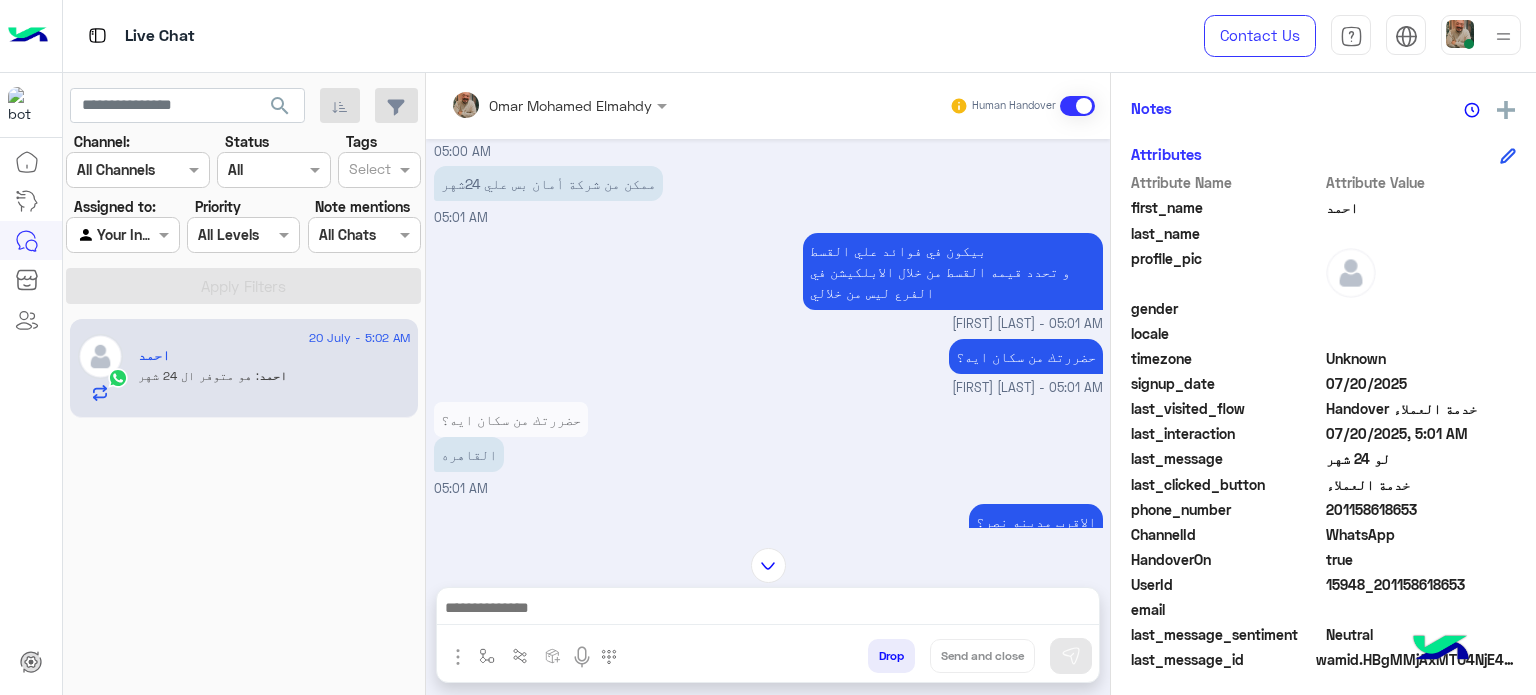click at bounding box center [768, 610] 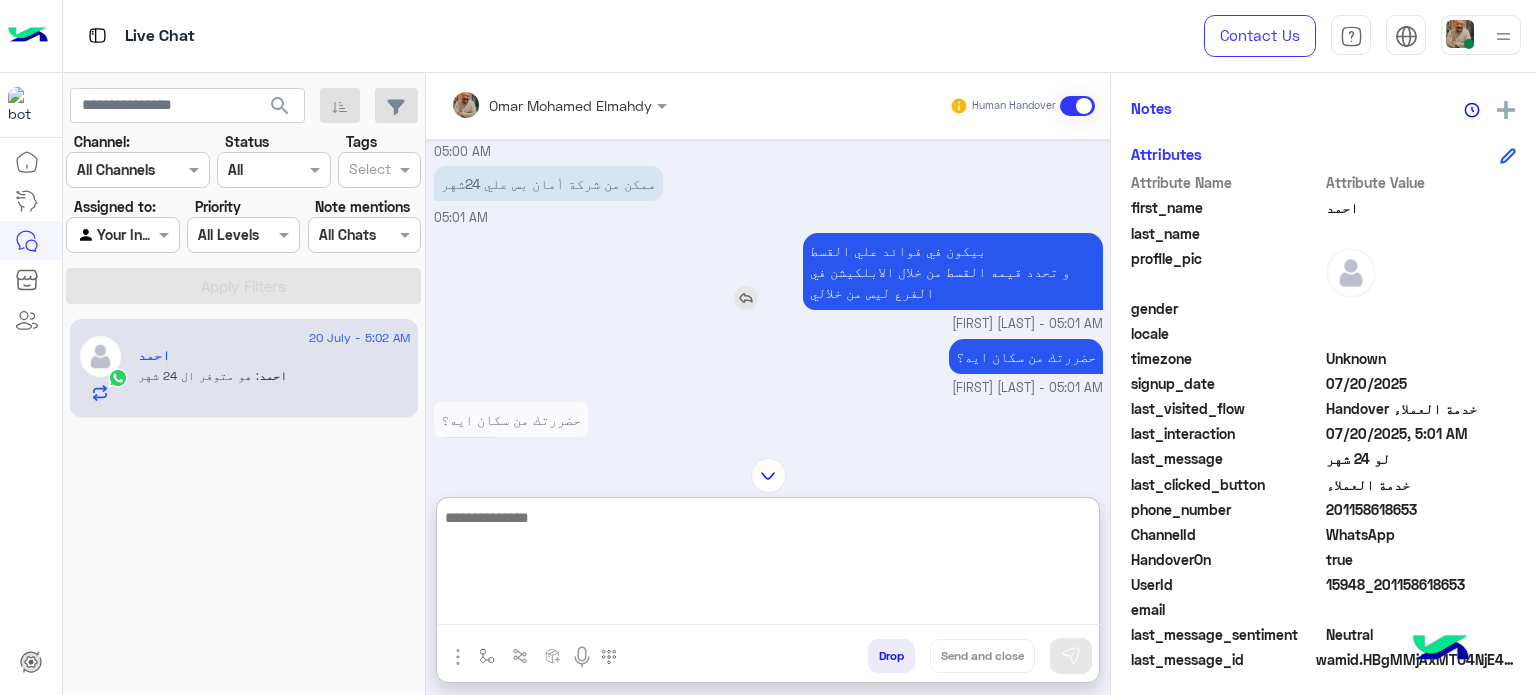 click at bounding box center (746, 298) 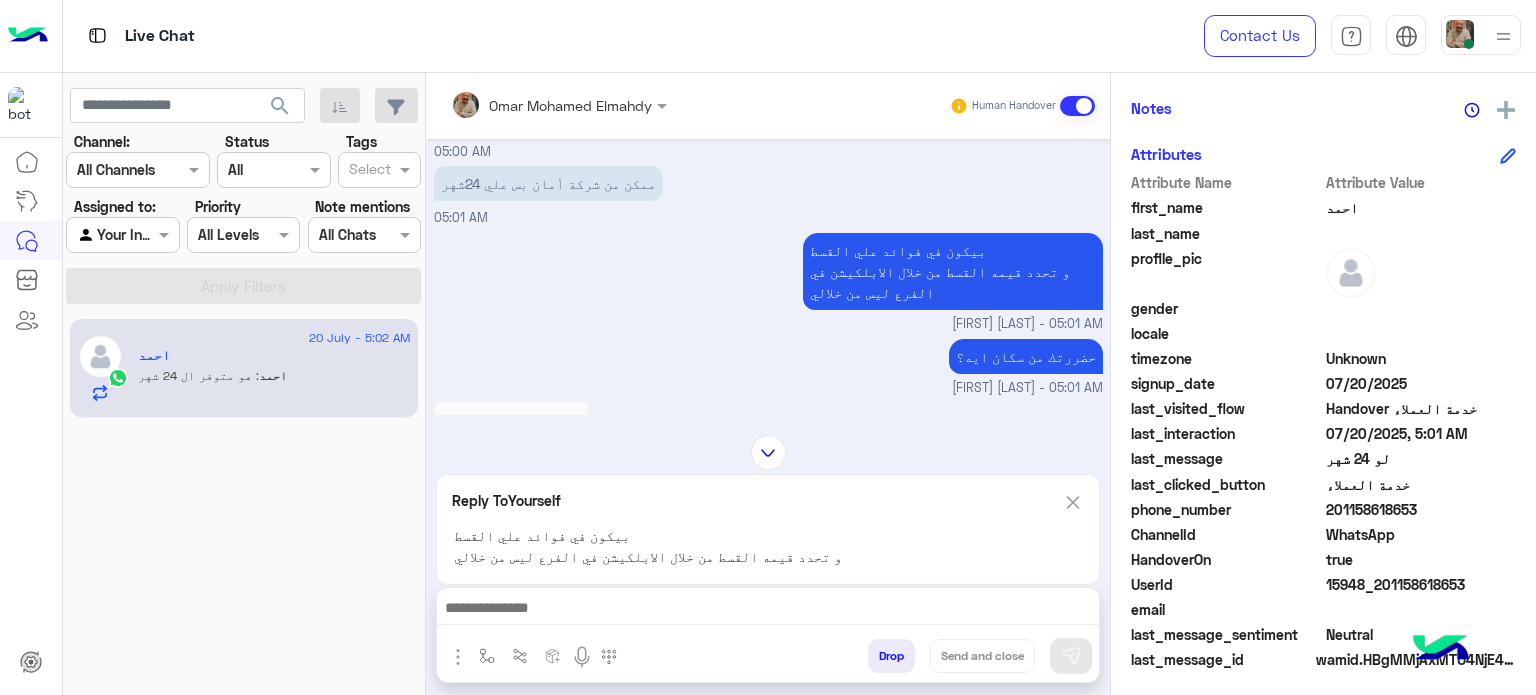 click at bounding box center [768, 610] 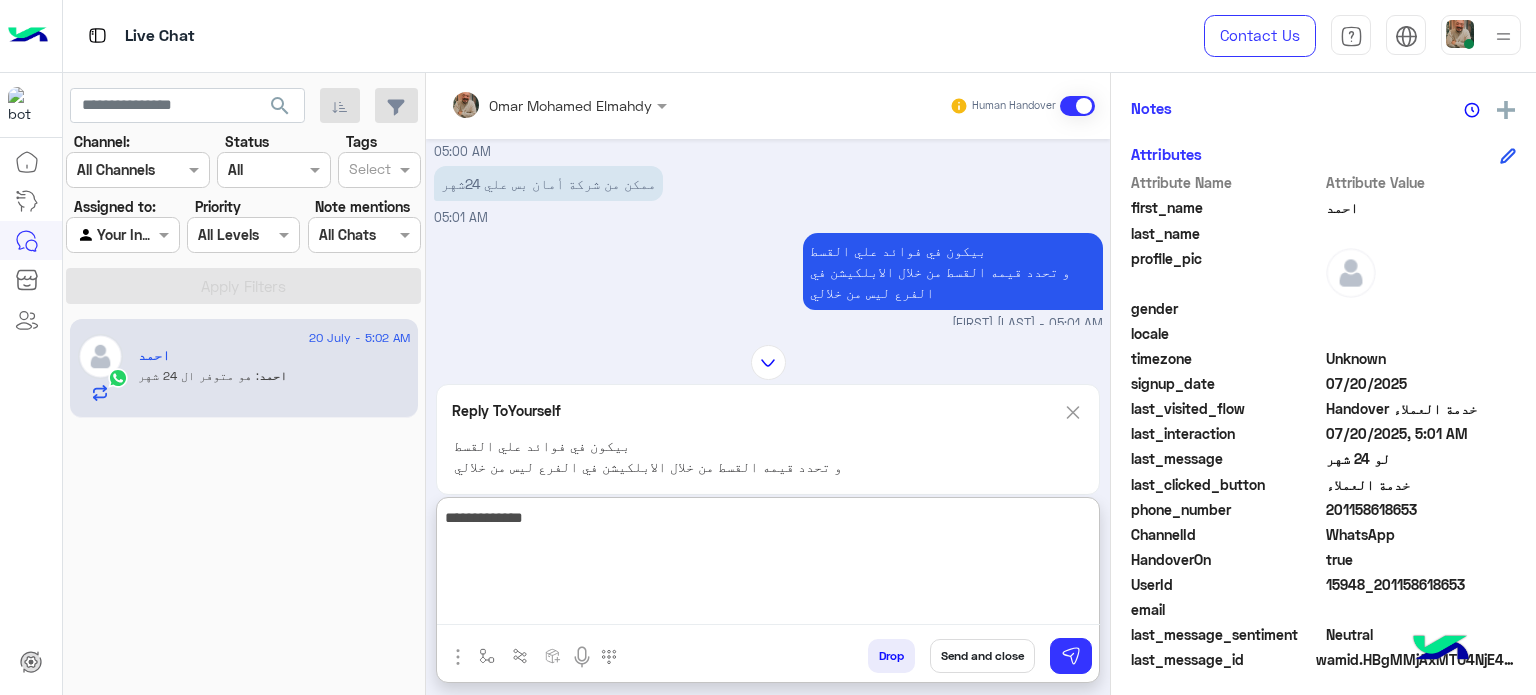 type on "**********" 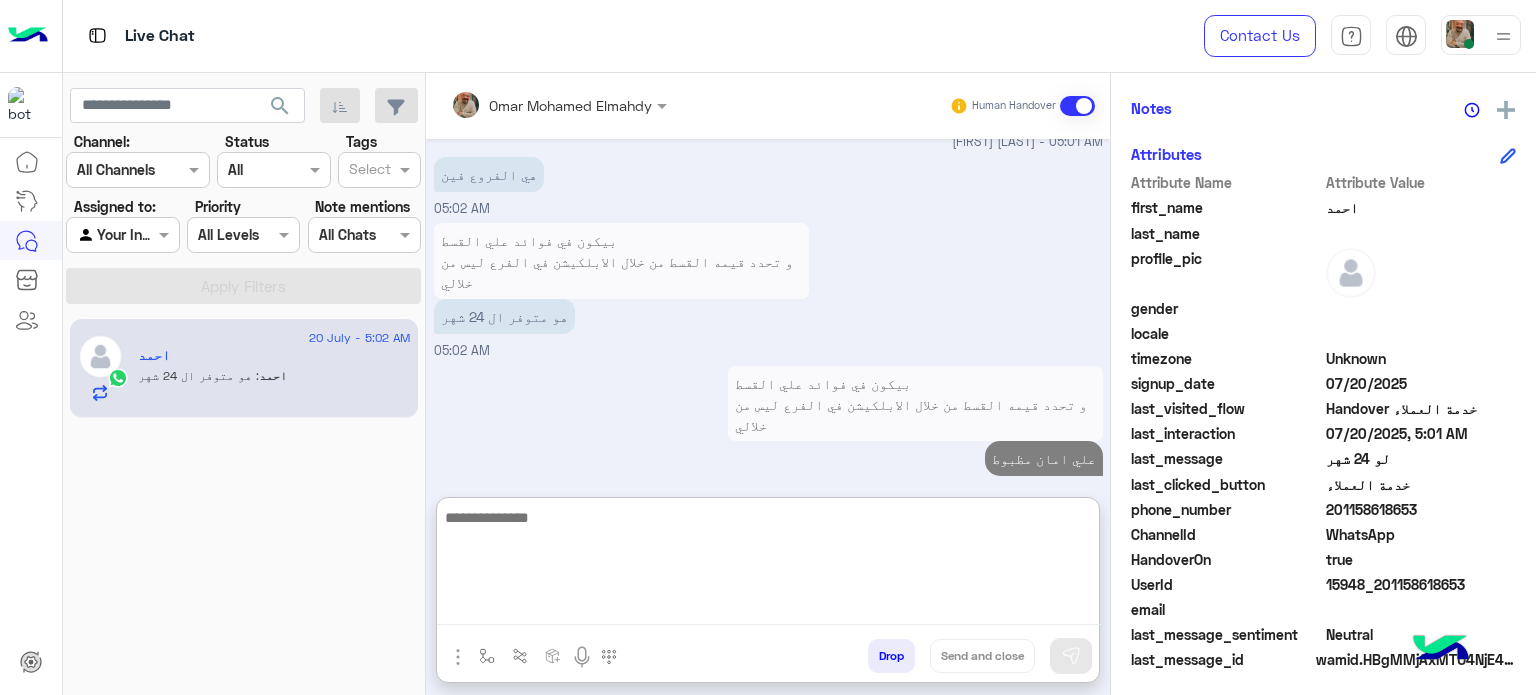 scroll, scrollTop: 1896, scrollLeft: 0, axis: vertical 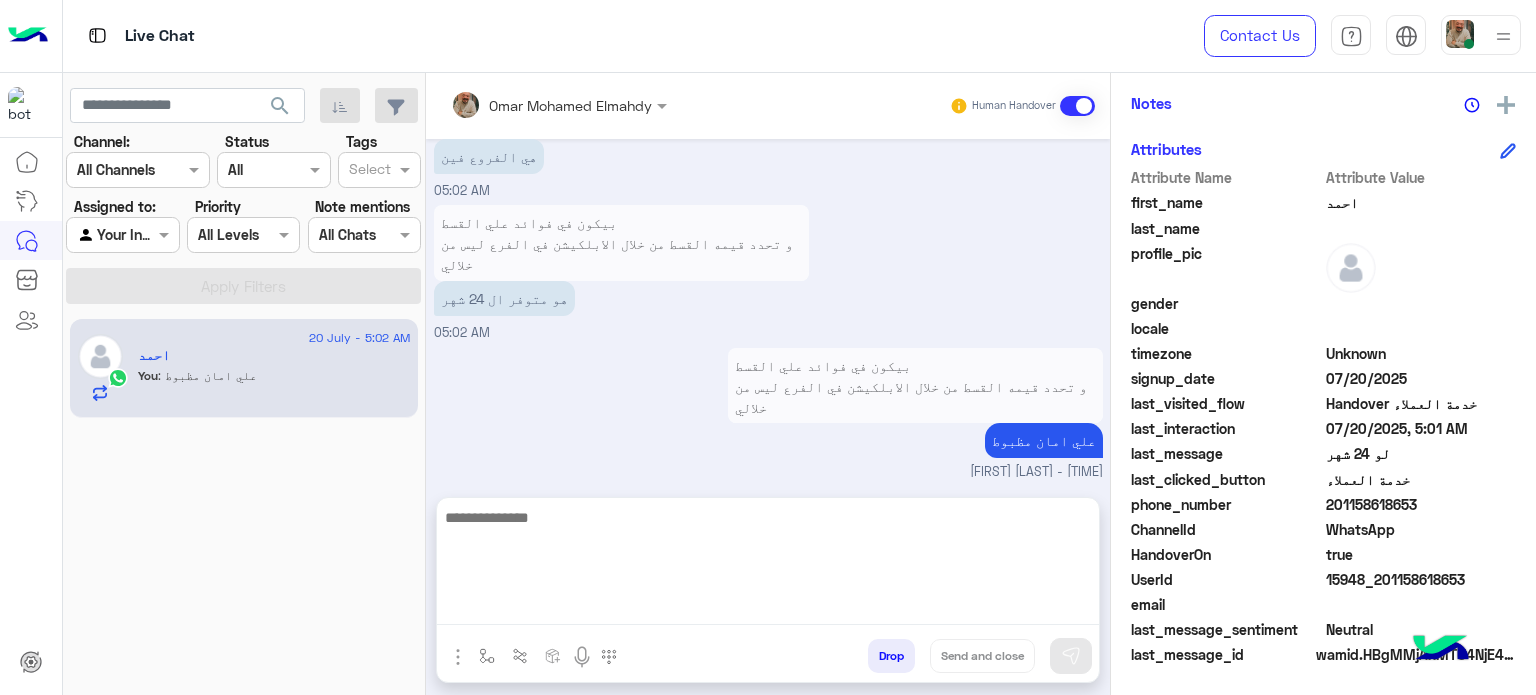 click on "201158618653" 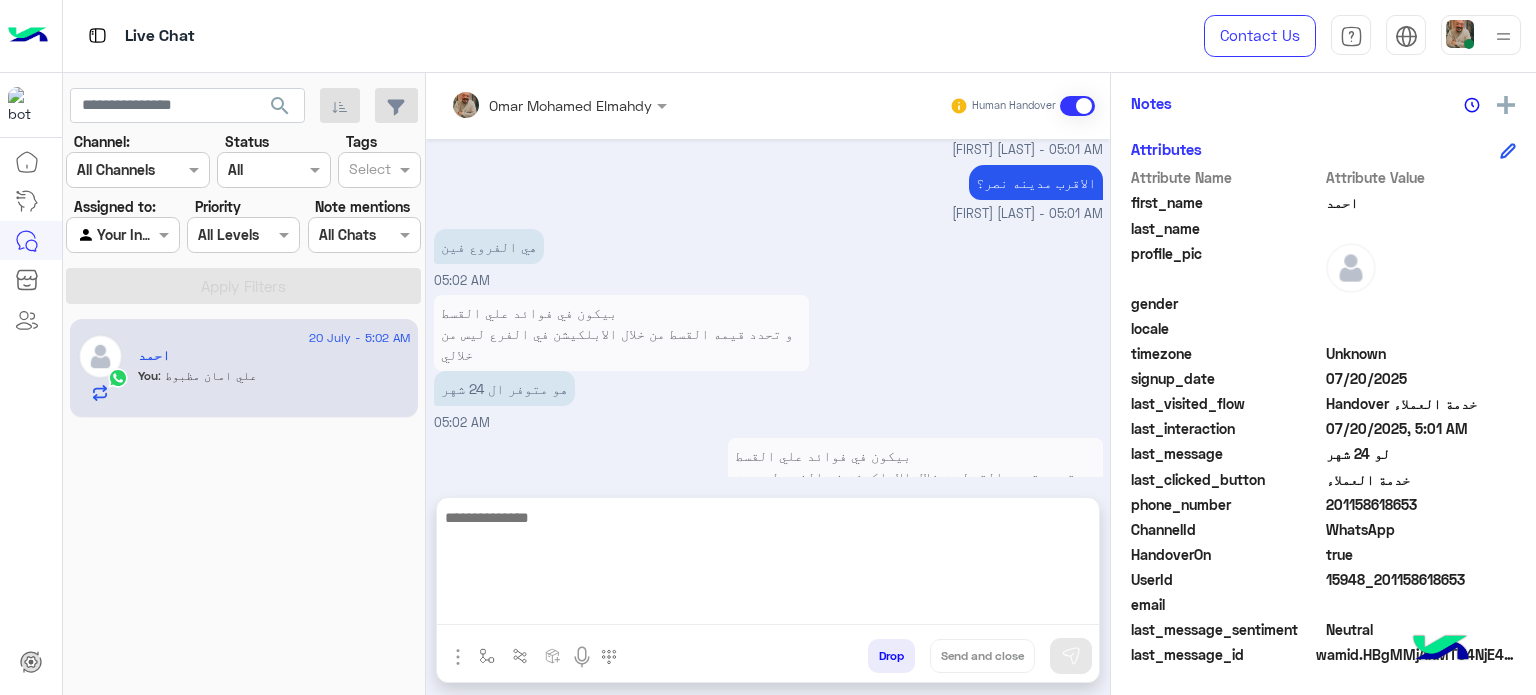 click on "201158618653" 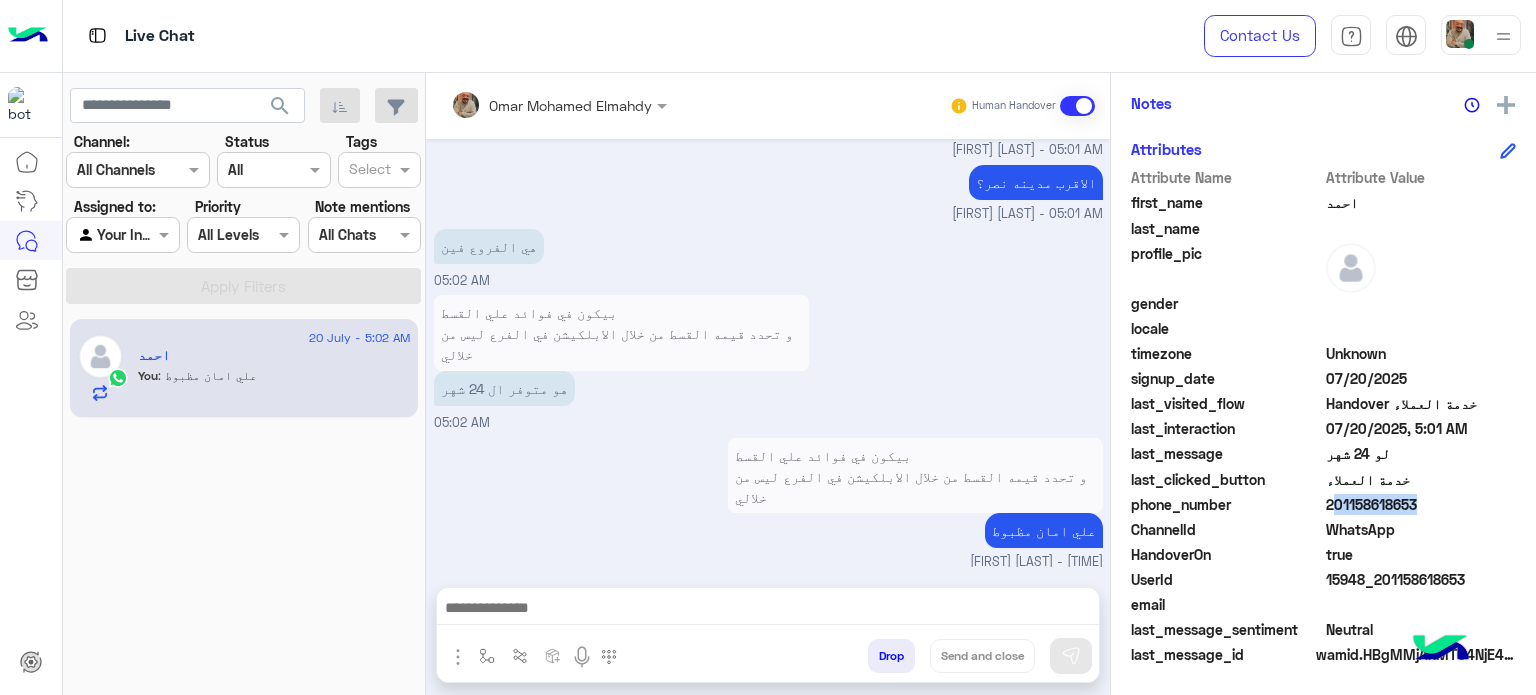 click on "201158618653" 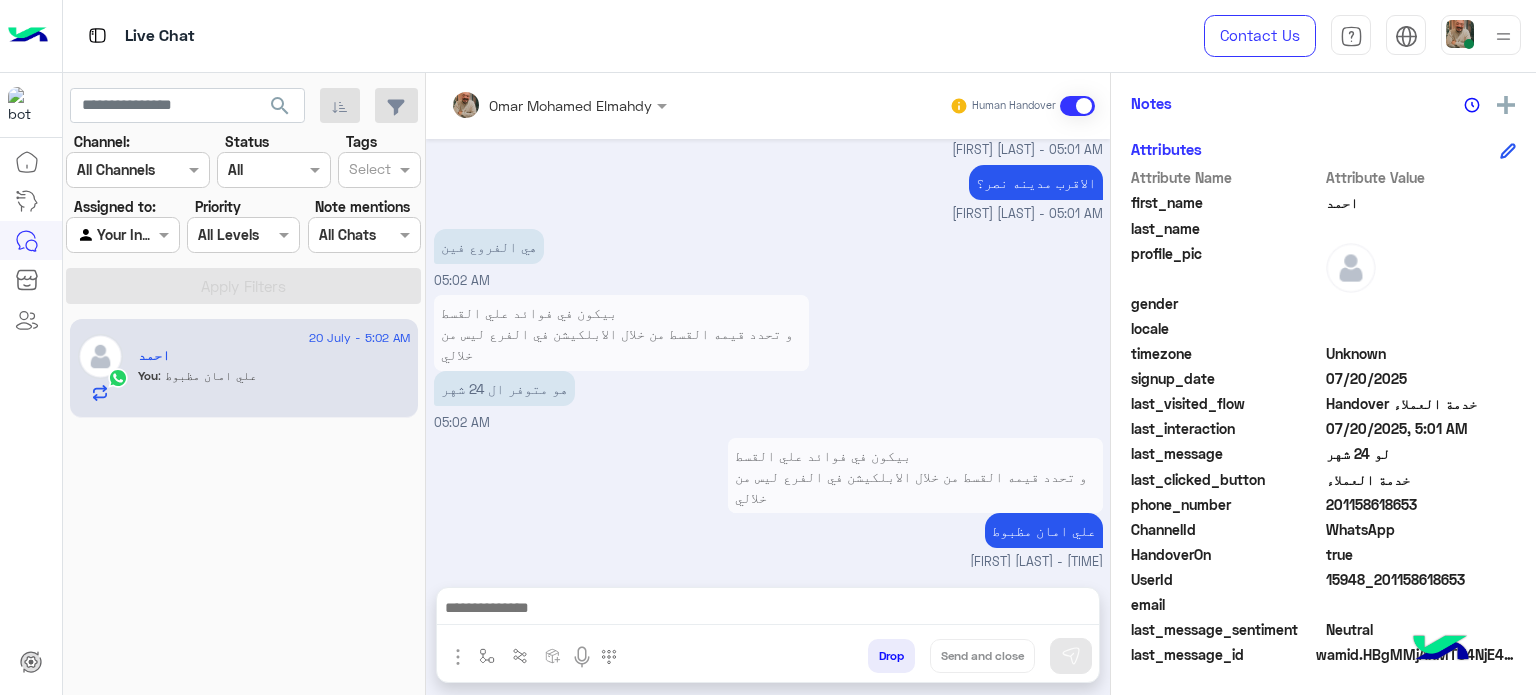 click at bounding box center (768, 610) 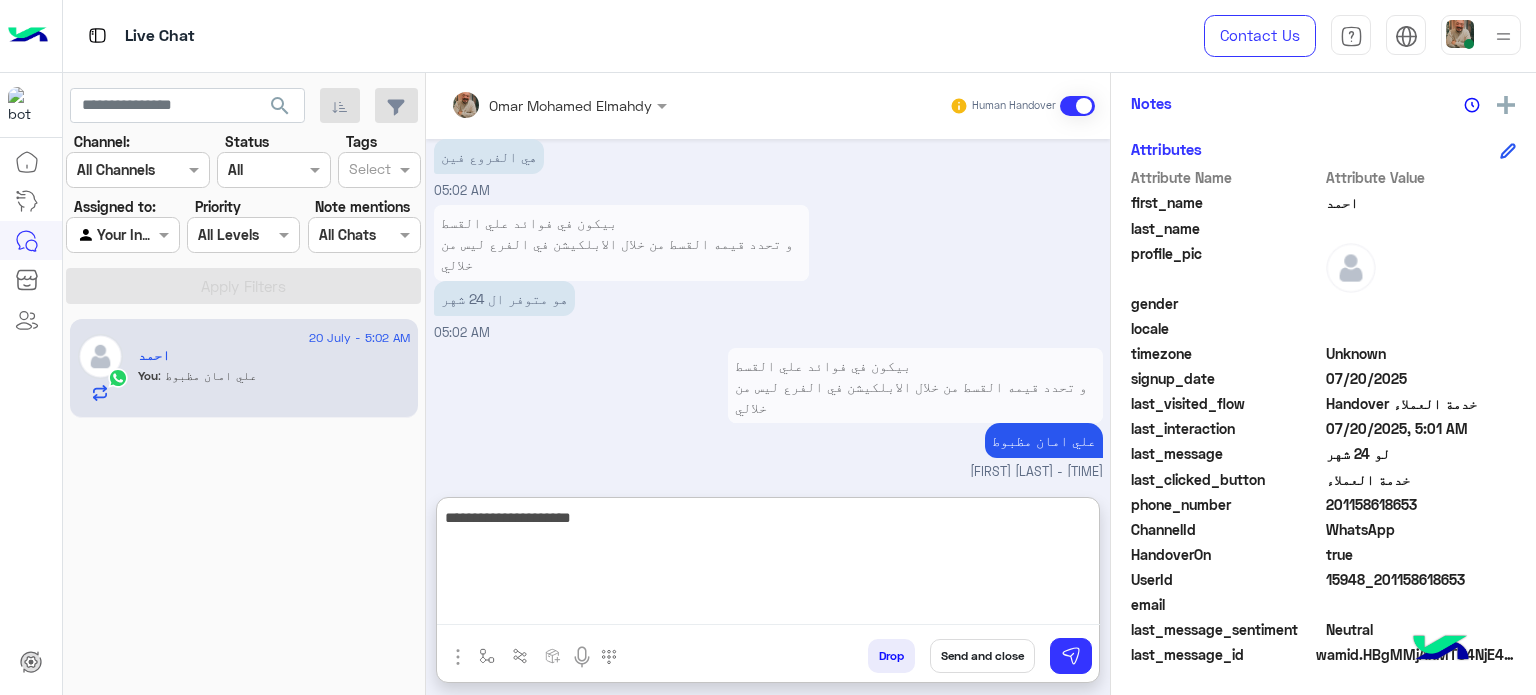 scroll, scrollTop: 1998, scrollLeft: 0, axis: vertical 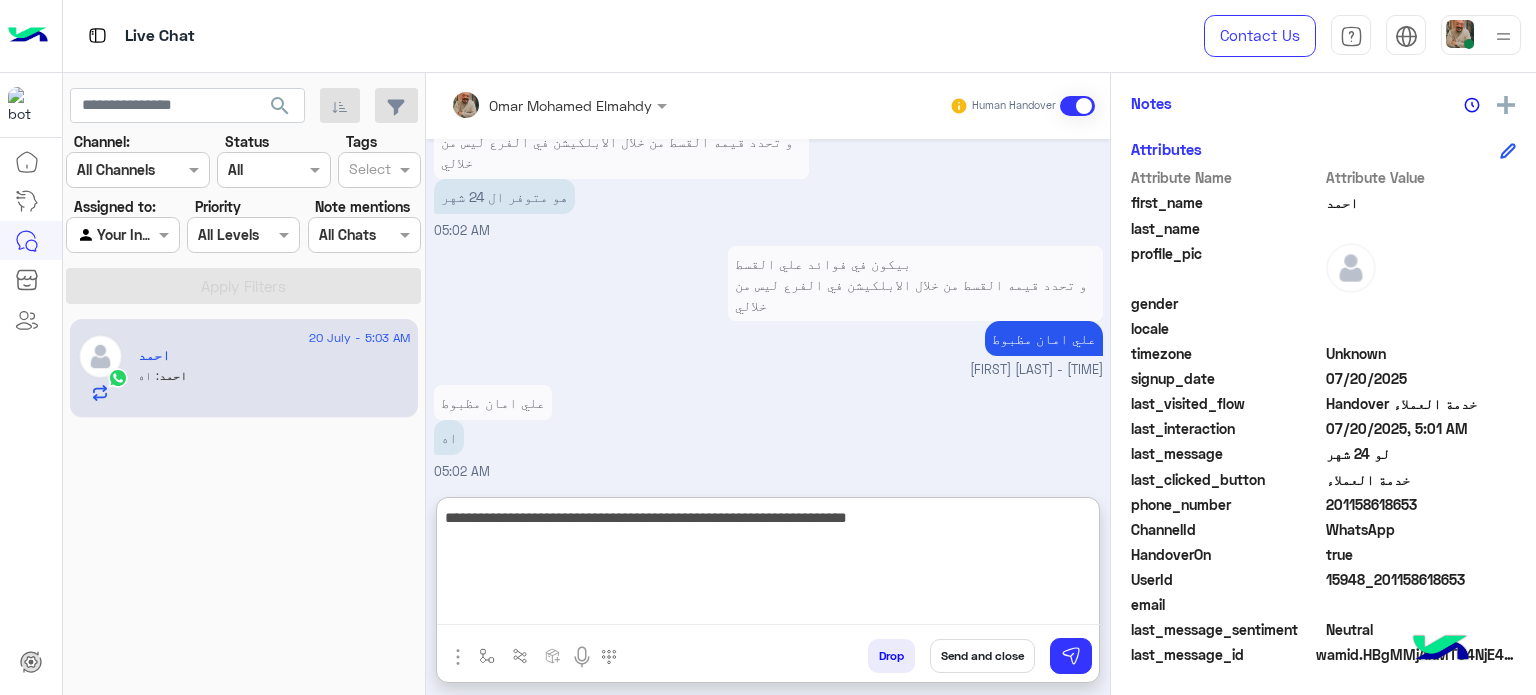 type on "**********" 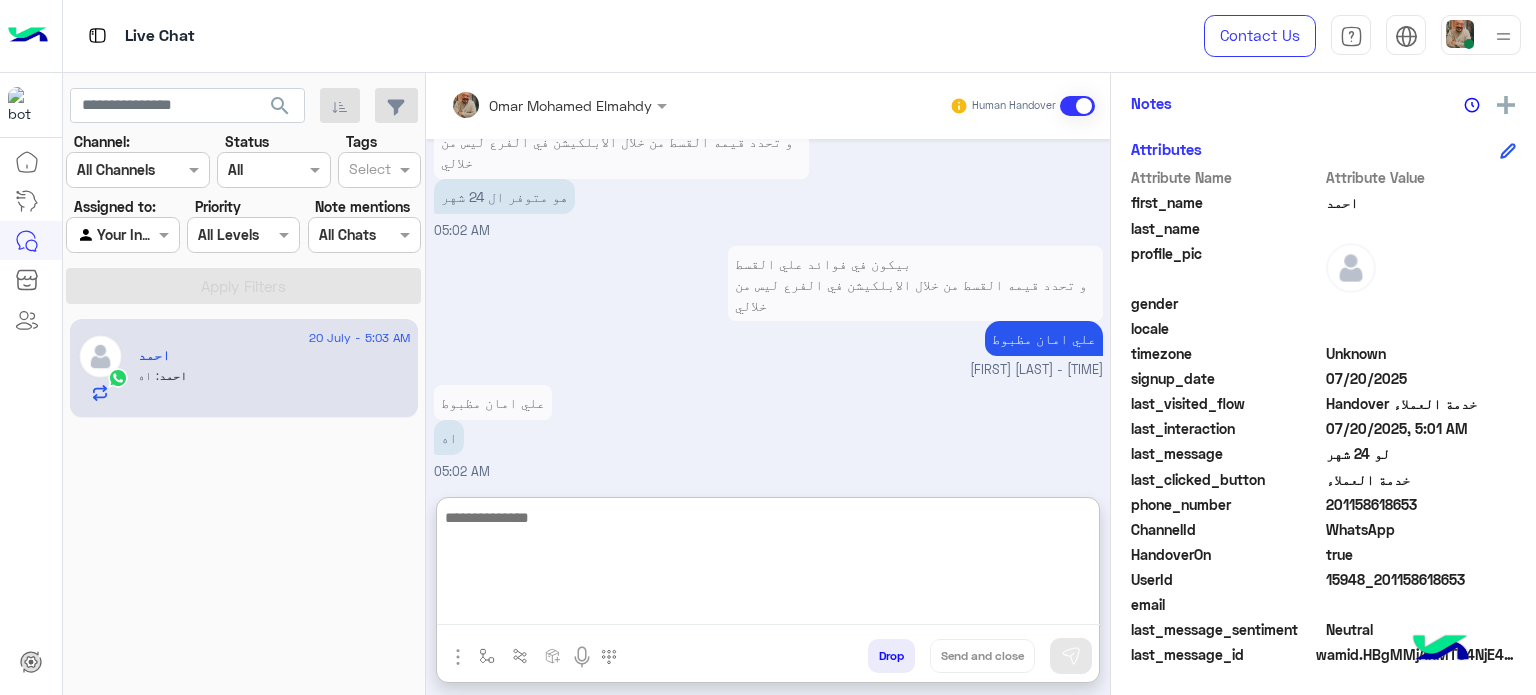 scroll, scrollTop: 2083, scrollLeft: 0, axis: vertical 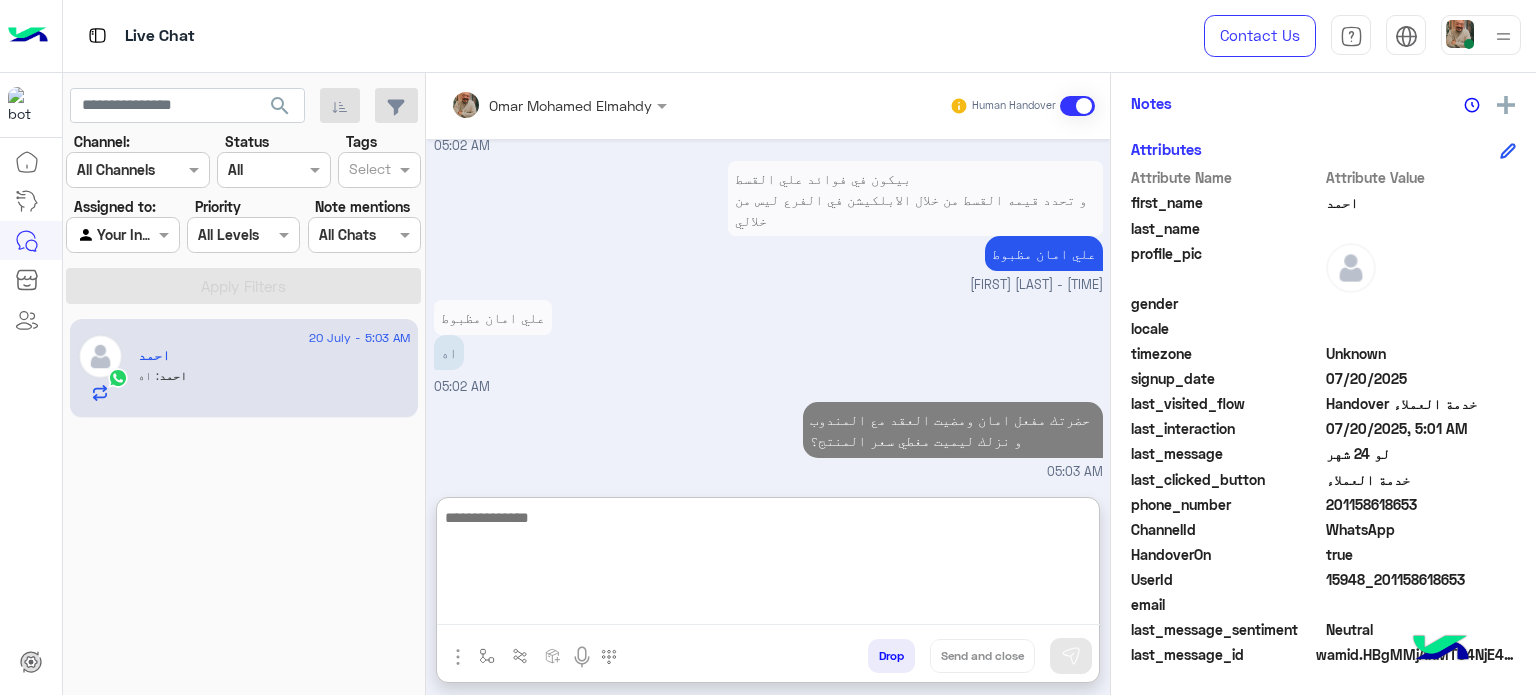 click on "حضرتك مفعل امان ومضيت العقد مع المندوب و نزلك ليميت مغطي سعر المنتج؟" at bounding box center (927, -1649) 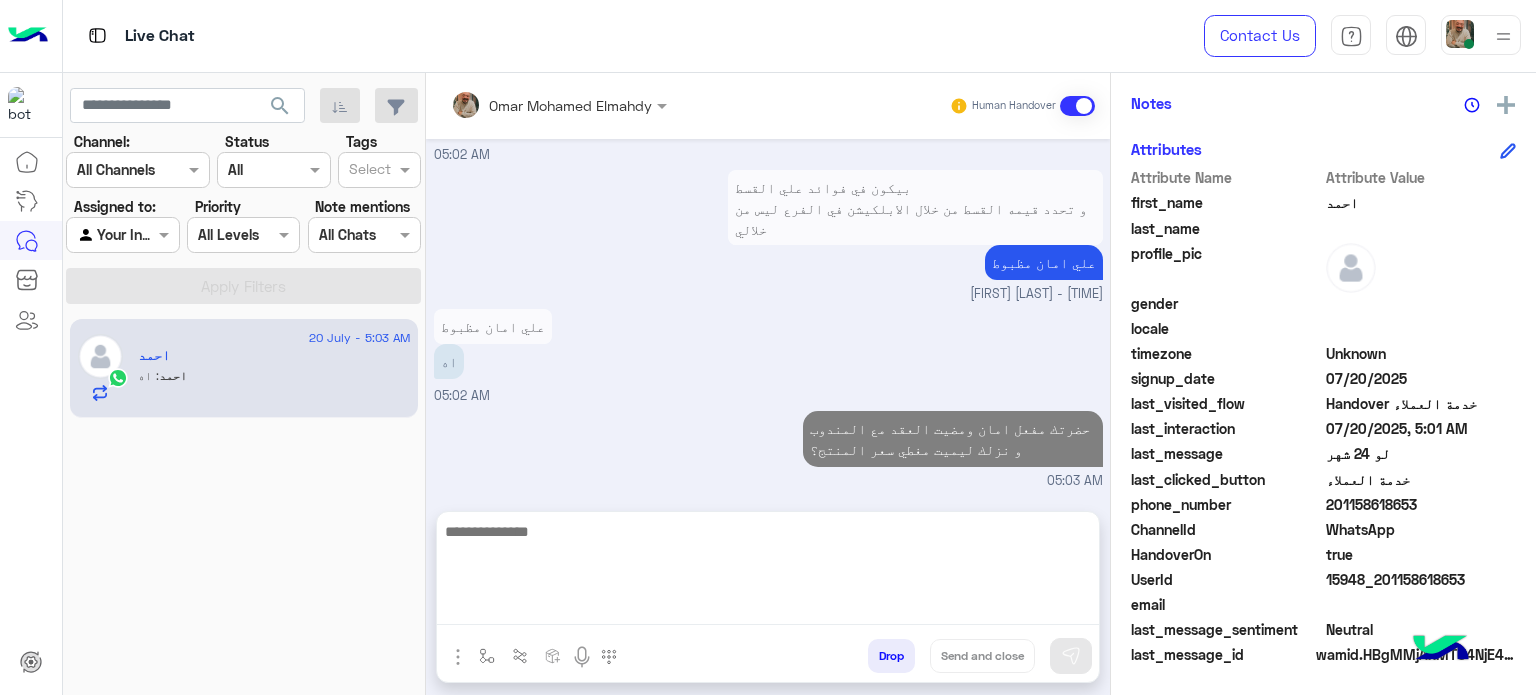 scroll, scrollTop: 1992, scrollLeft: 0, axis: vertical 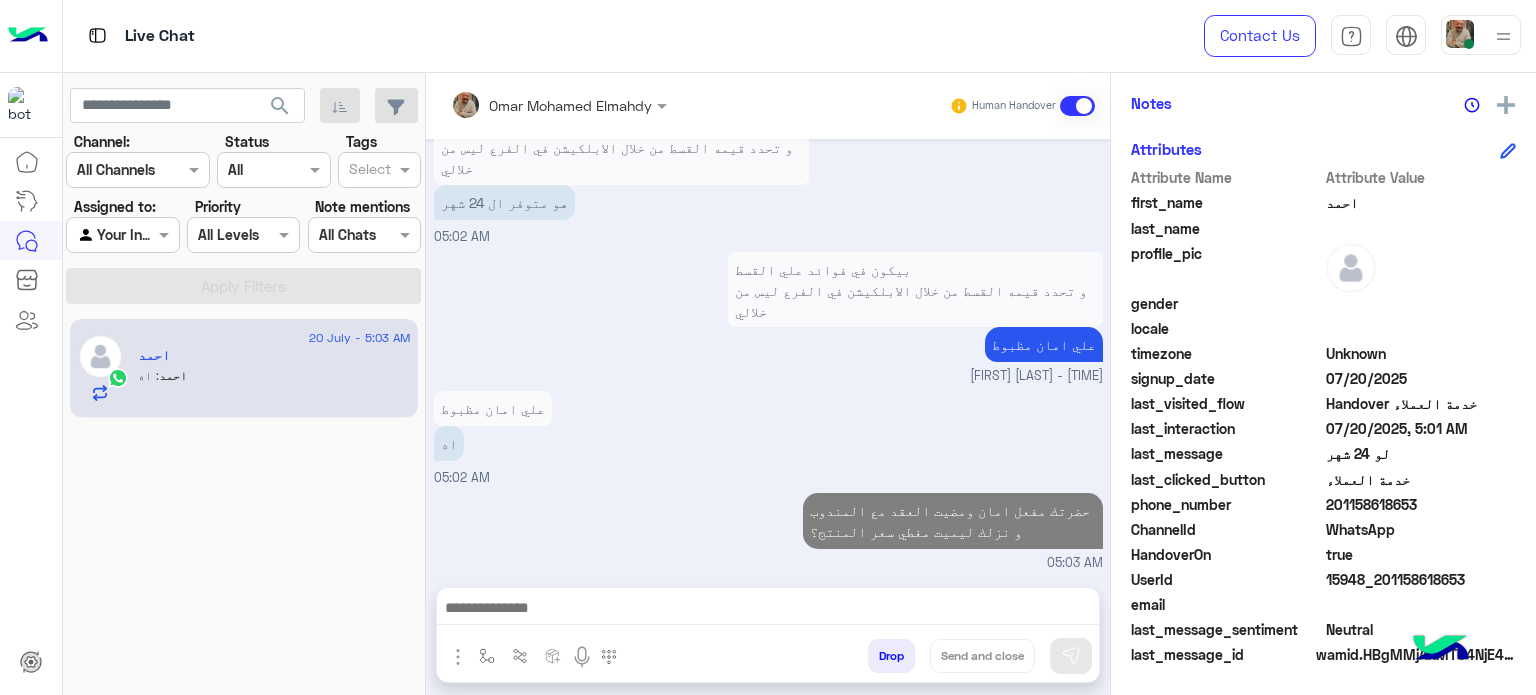 click on "حضرتك مفعل امان ومضيت العقد مع المندوب و نزلك ليميت مغطي سعر المنتج؟" at bounding box center (927, -1558) 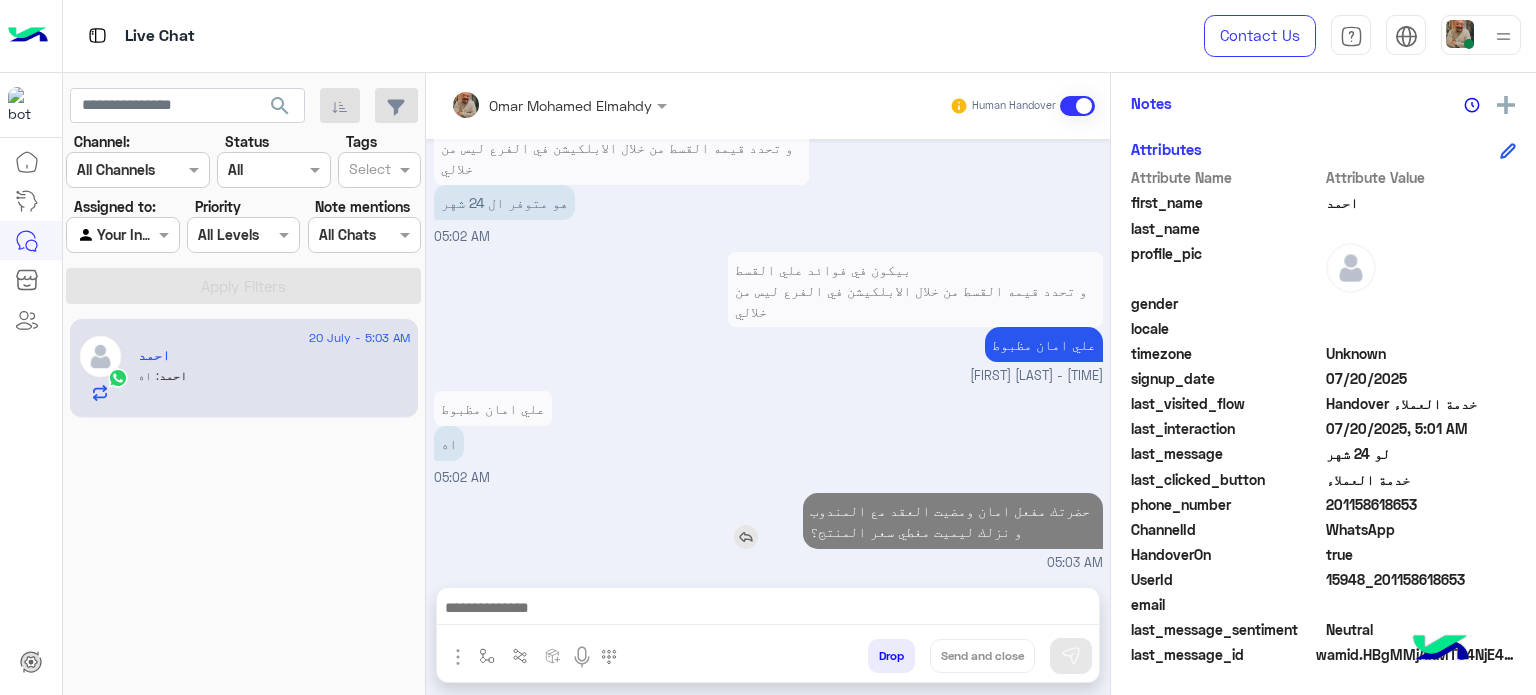click on "حضرتك مفعل امان ومضيت العقد مع المندوب و نزلك ليميت مغطي سعر المنتج؟" at bounding box center [953, 521] 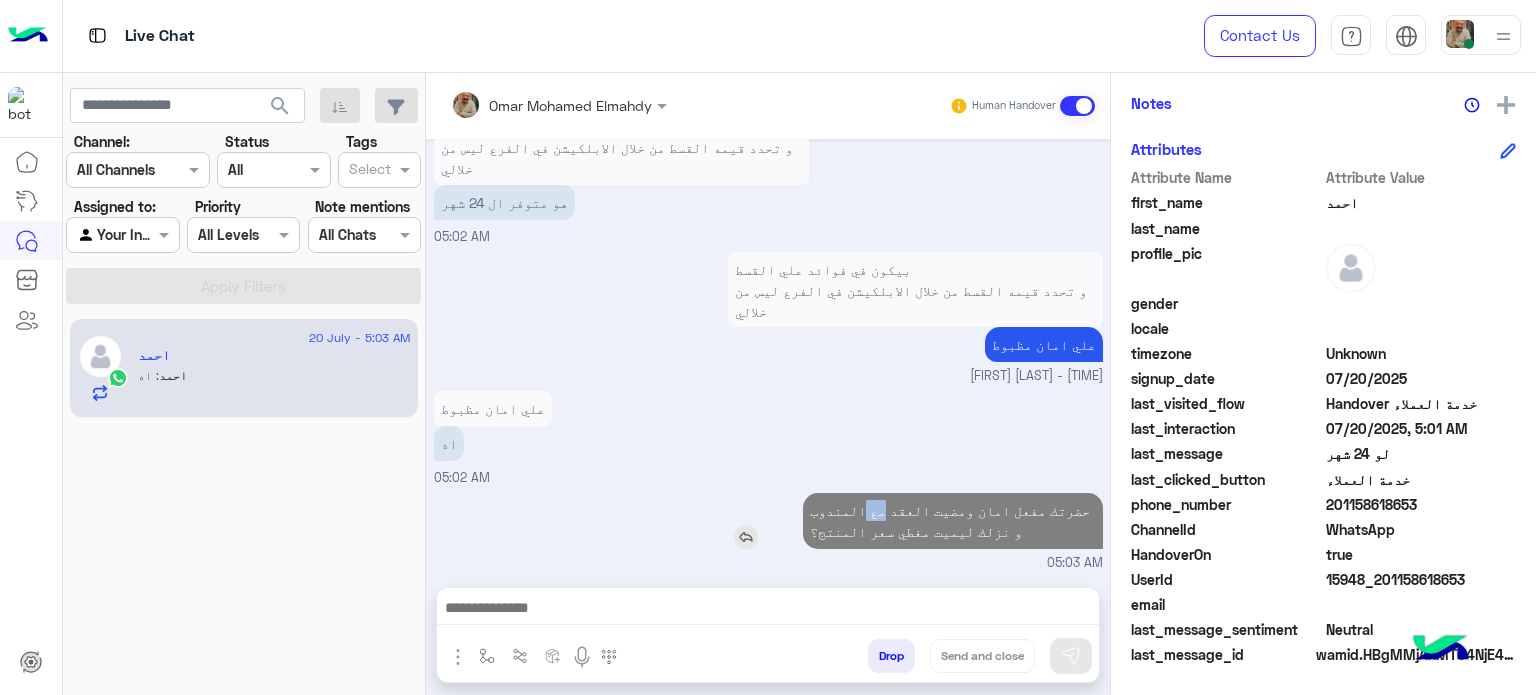 click on "حضرتك مفعل امان ومضيت العقد مع المندوب و نزلك ليميت مغطي سعر المنتج؟" at bounding box center (953, 521) 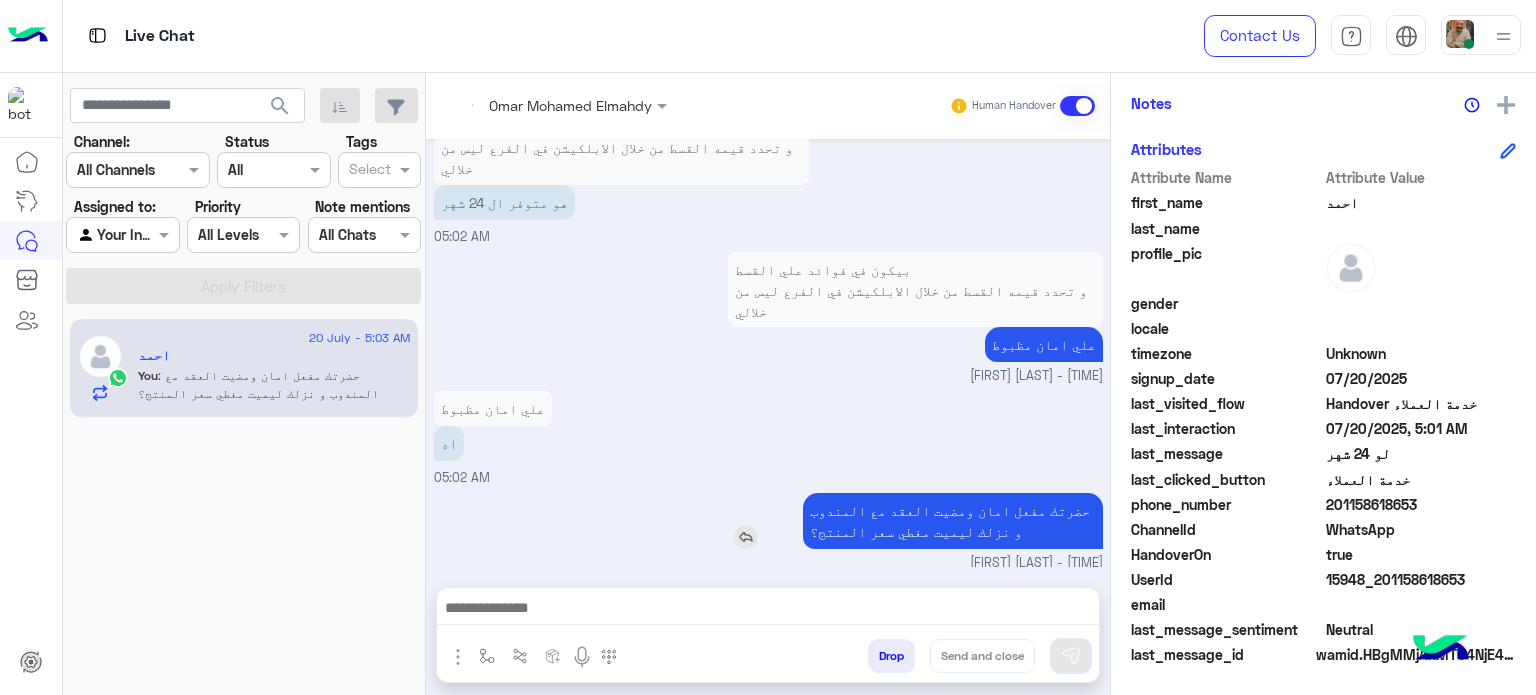 click on "حضرتك مفعل امان ومضيت العقد مع المندوب و نزلك ليميت مغطي سعر المنتج؟" at bounding box center (953, 521) 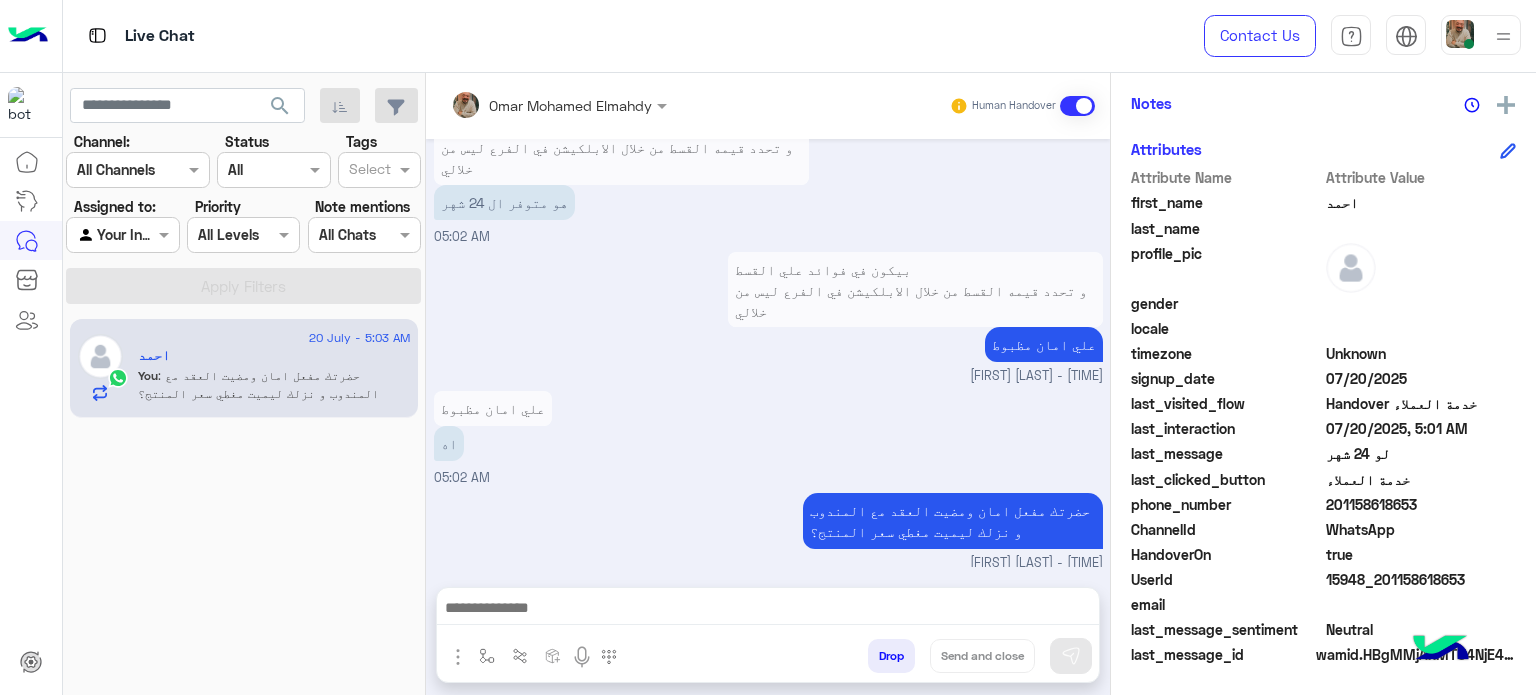 click on "بيكون في فوائد علي القسط و تحدد قيمه القسط من خلال الابلكيشن في الفرع ليس من خلالي علي امان مظبوط  [FIRST] [LAST] - [TIME]" at bounding box center [768, 316] 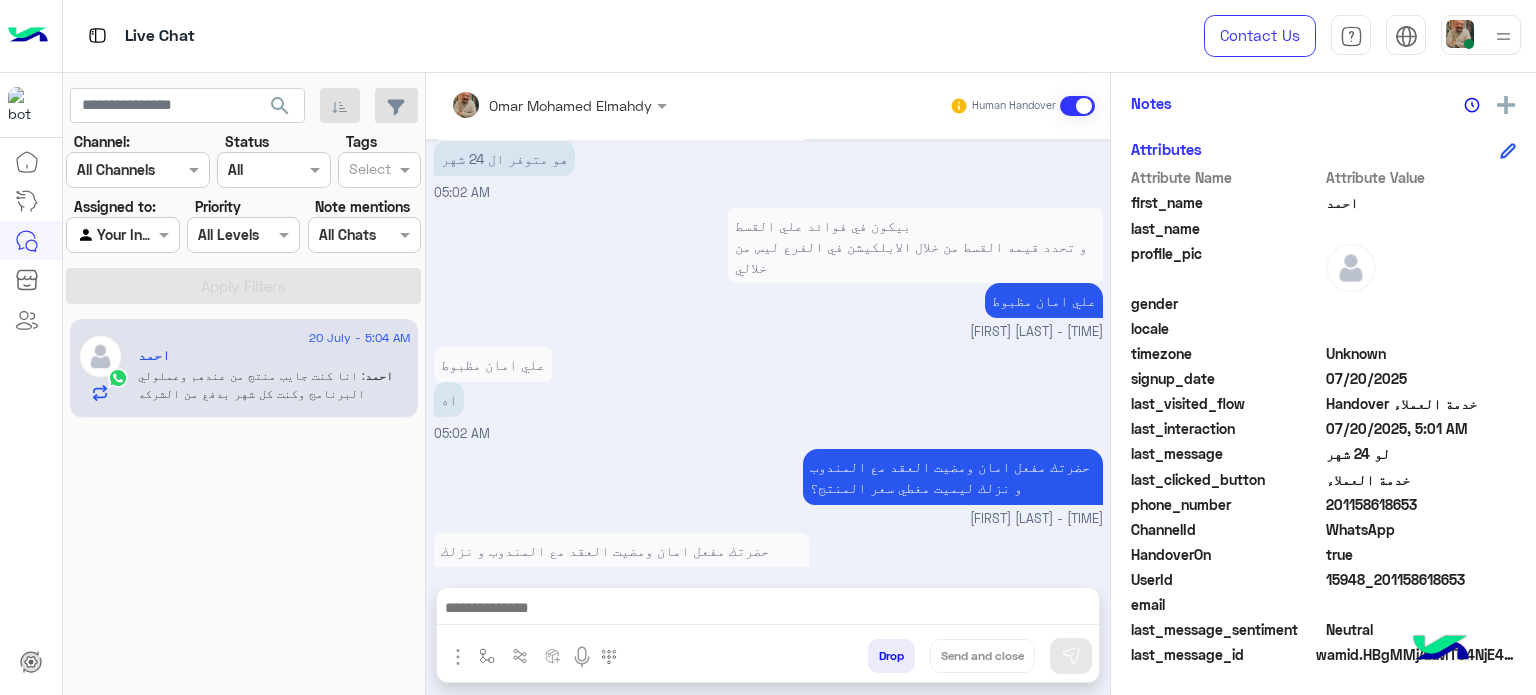 scroll, scrollTop: 2136, scrollLeft: 0, axis: vertical 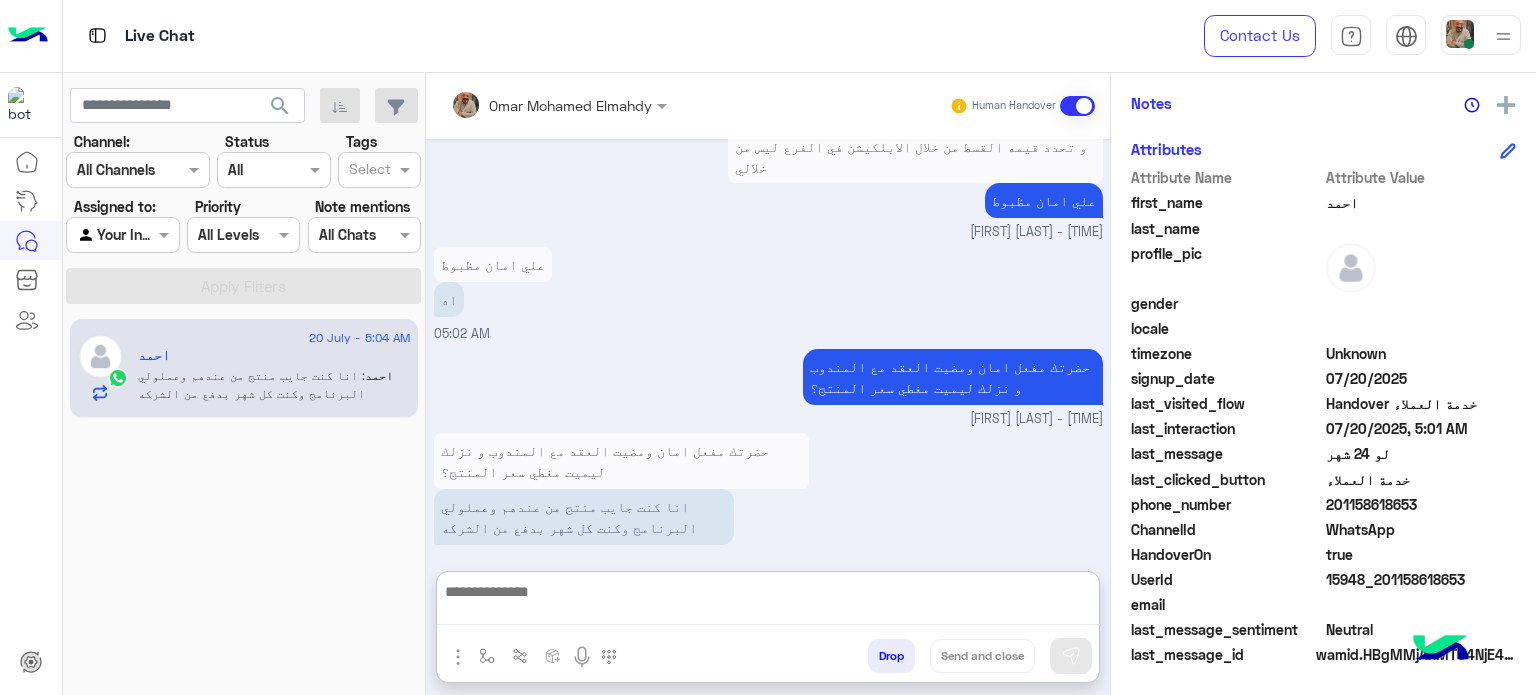 click at bounding box center [768, 602] 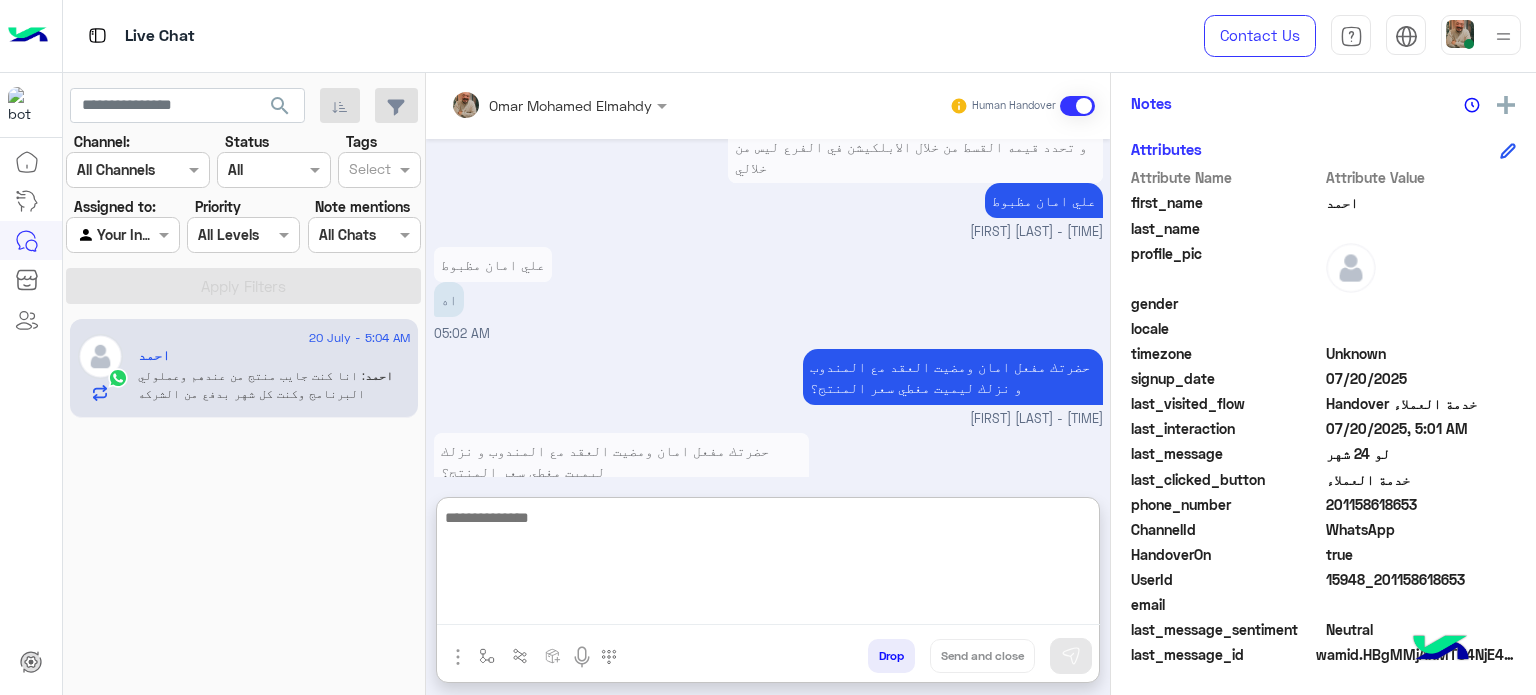 click at bounding box center (768, 565) 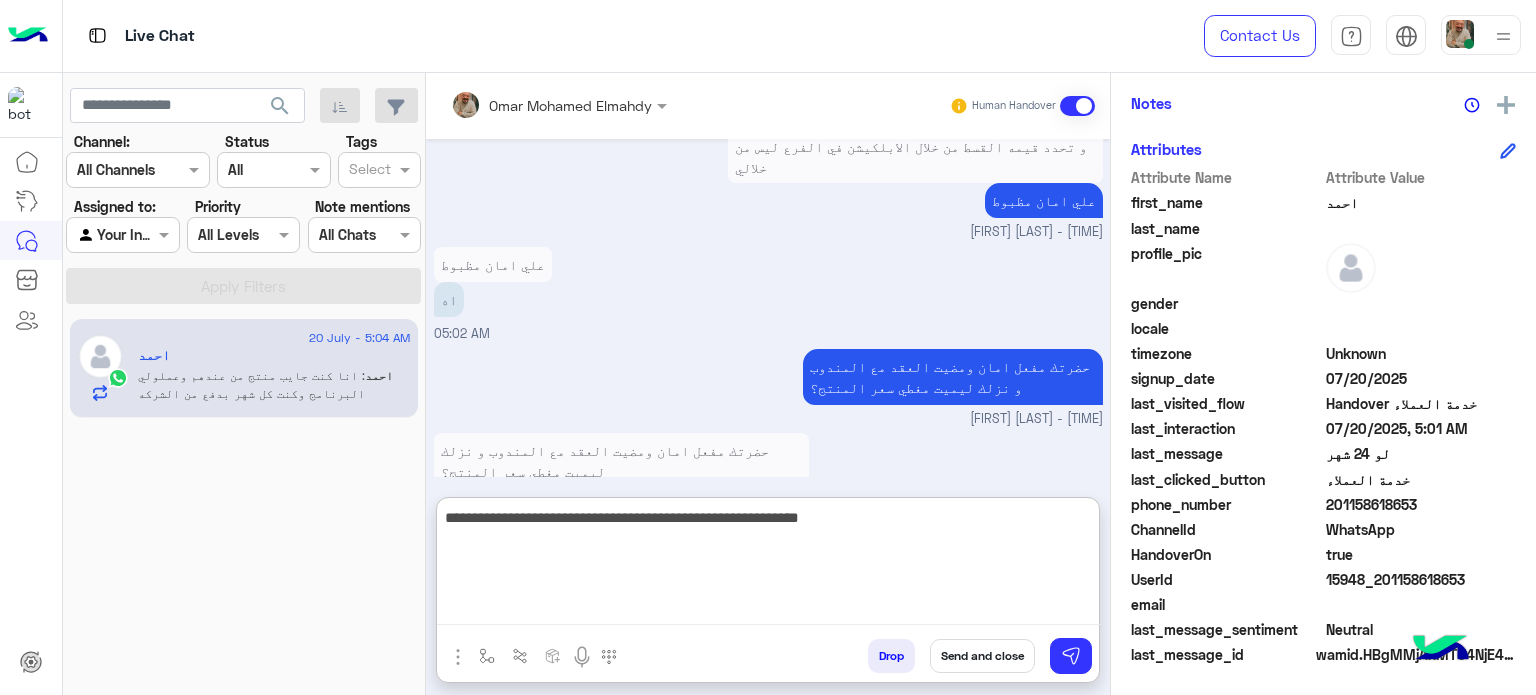 type on "**********" 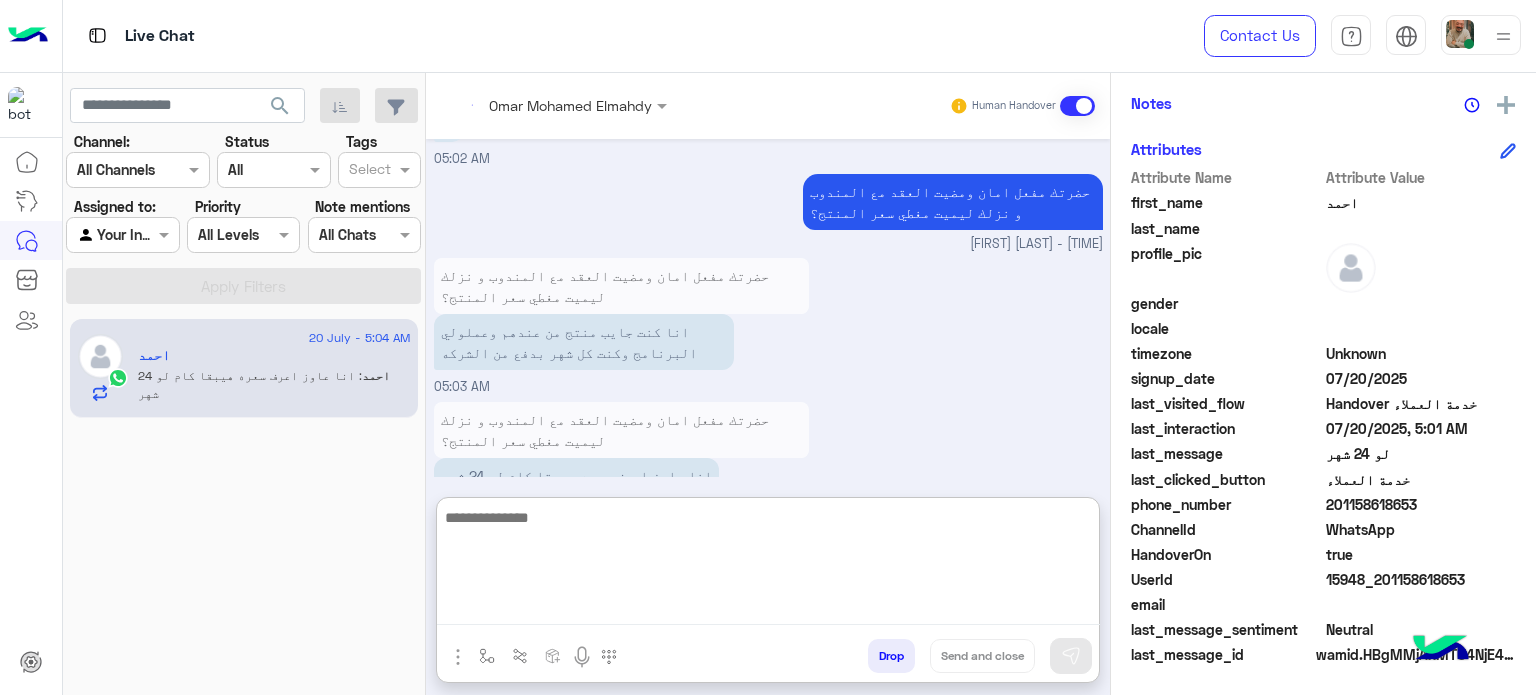 scroll, scrollTop: 2433, scrollLeft: 0, axis: vertical 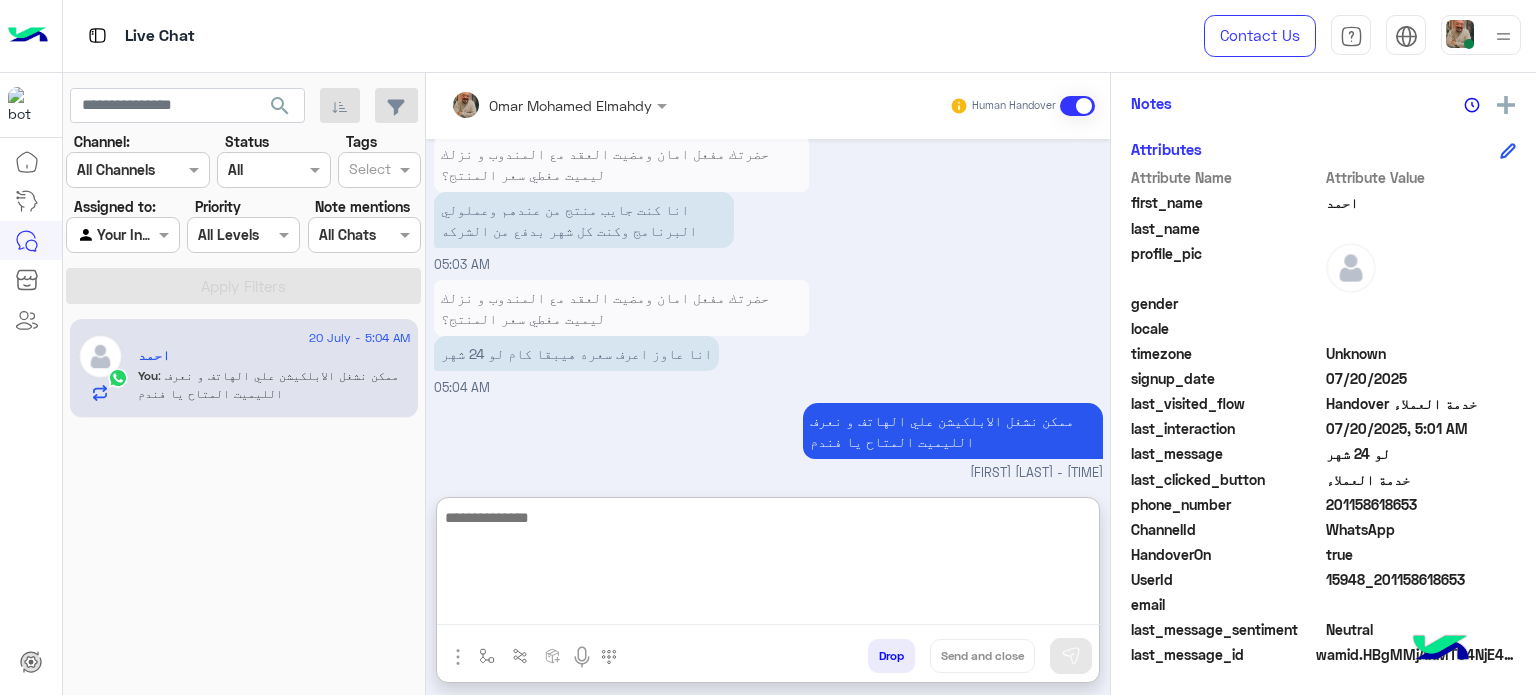 click at bounding box center [768, 565] 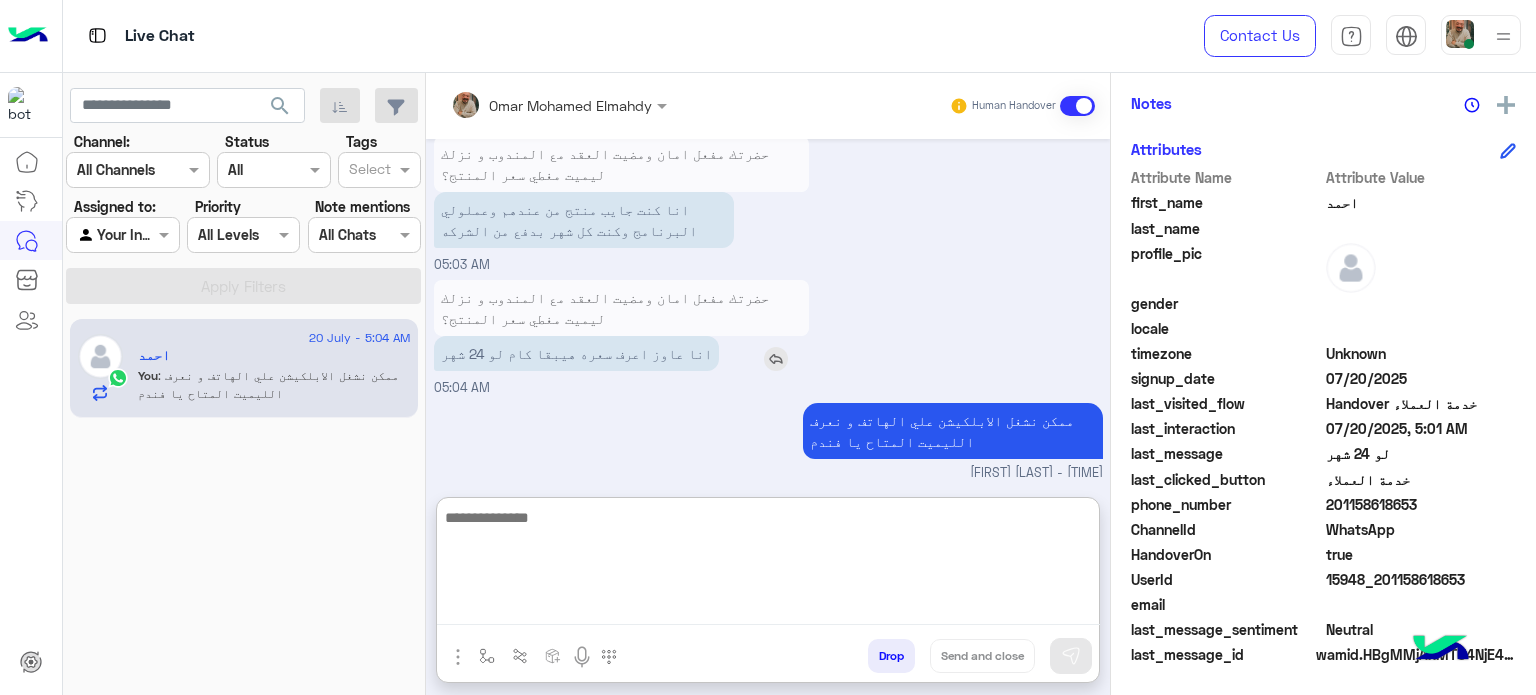 click at bounding box center [776, 359] 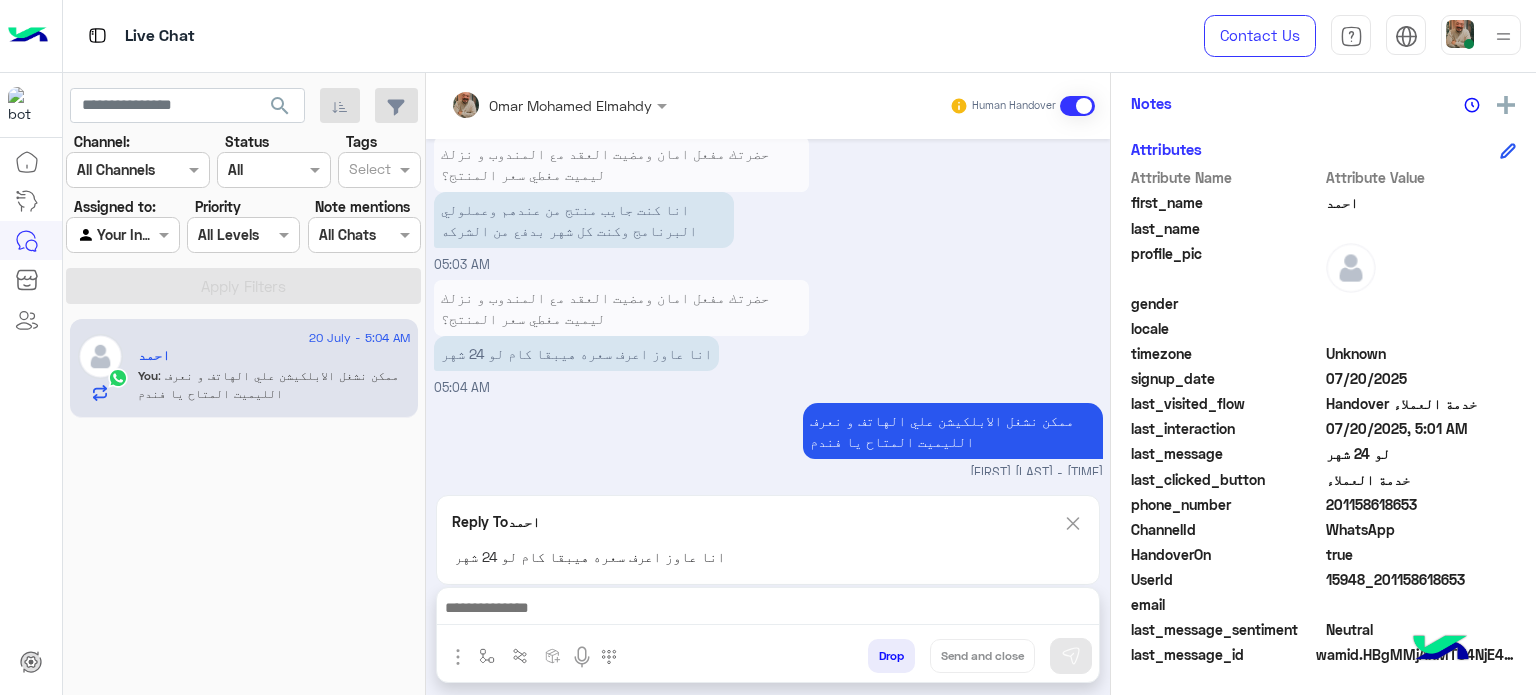 click at bounding box center (768, 610) 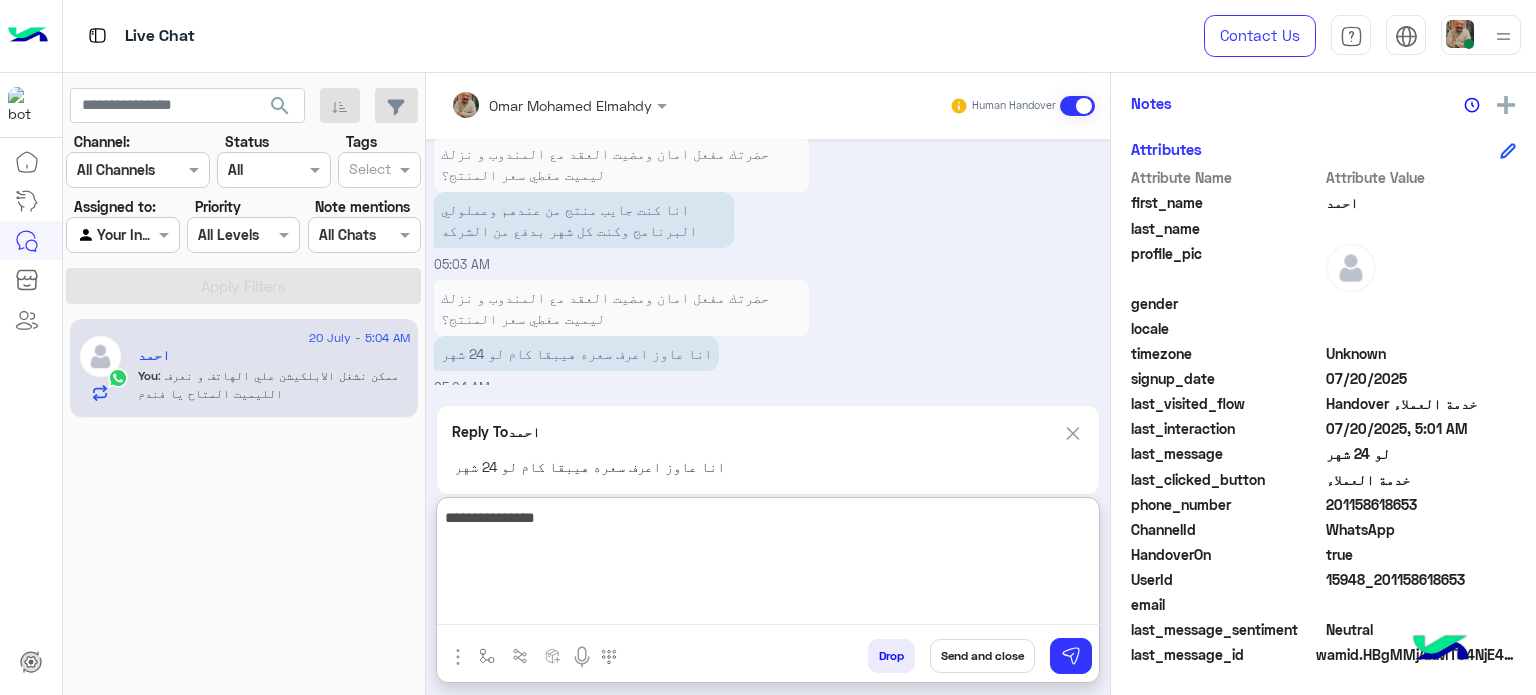 type on "**********" 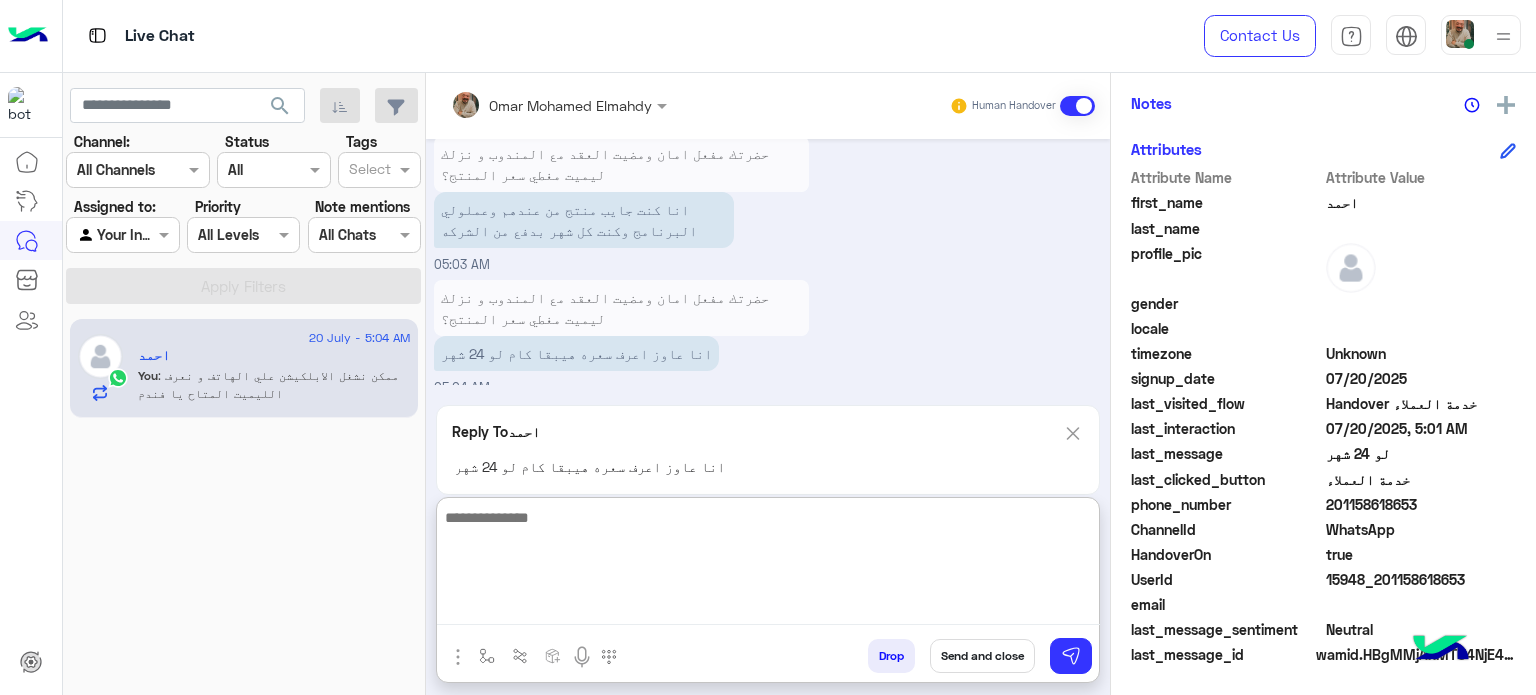scroll, scrollTop: 2532, scrollLeft: 0, axis: vertical 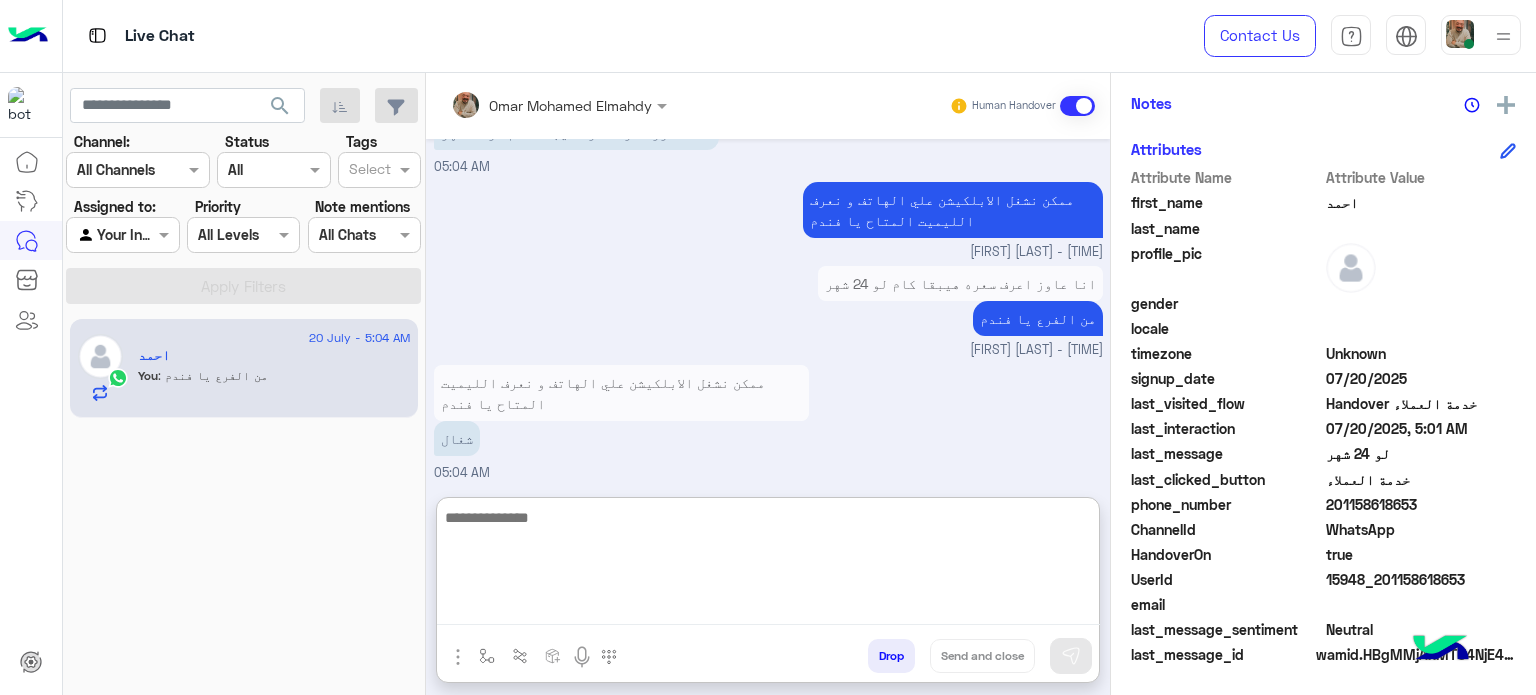 click at bounding box center (768, 565) 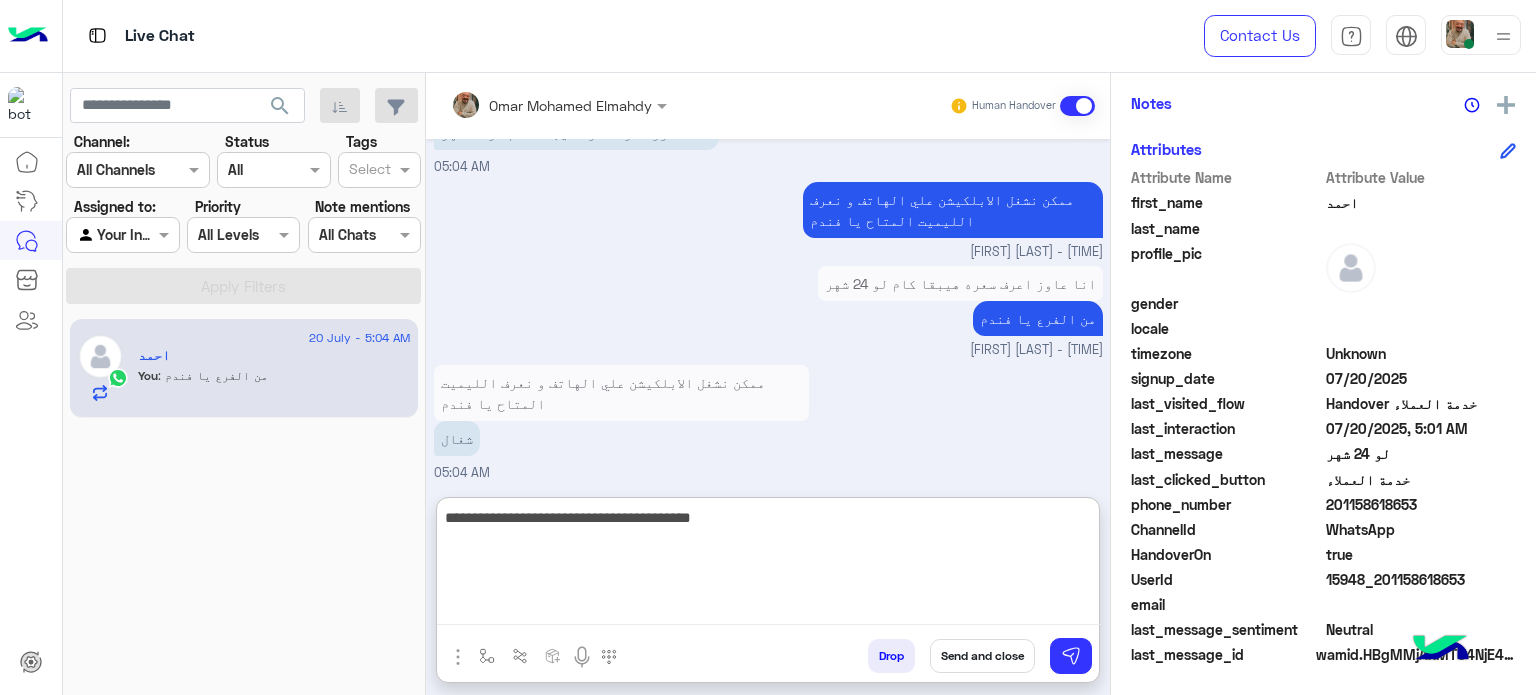 type on "**********" 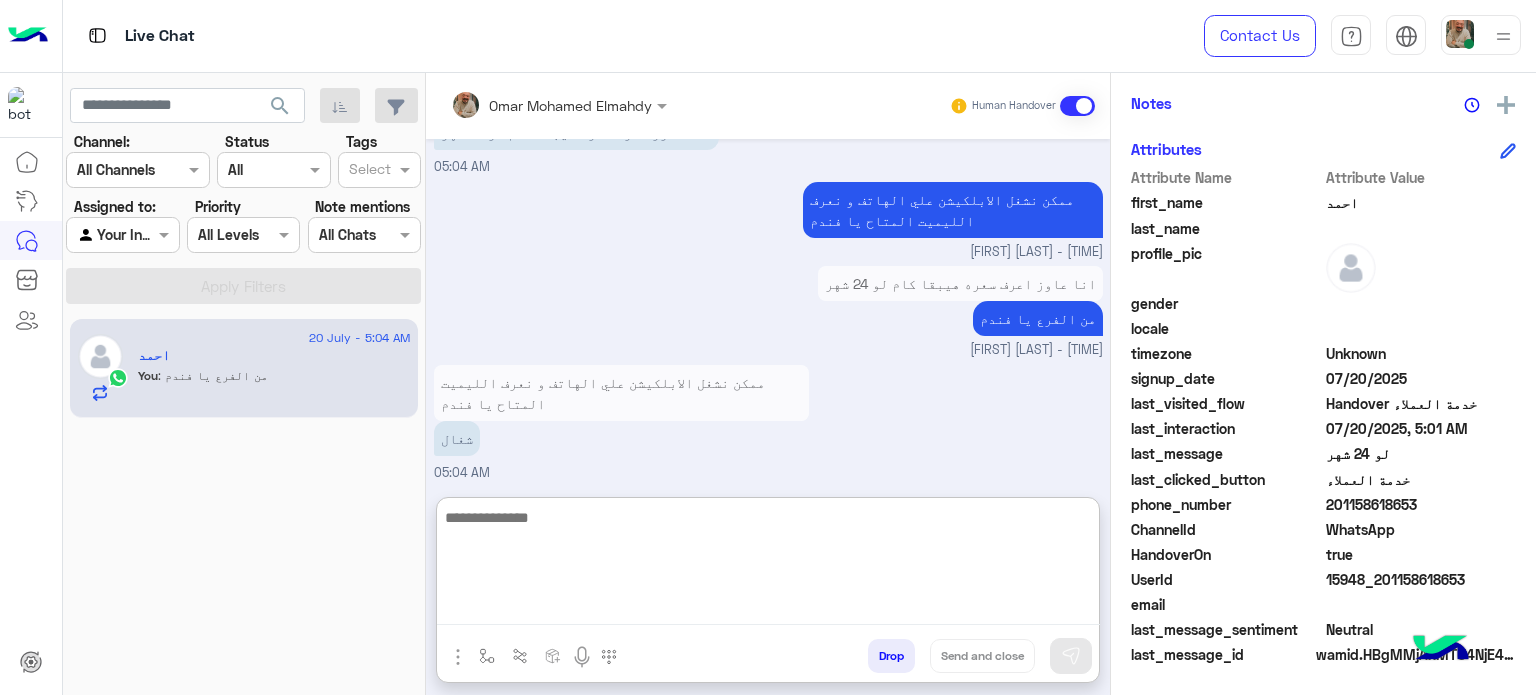 scroll, scrollTop: 2739, scrollLeft: 0, axis: vertical 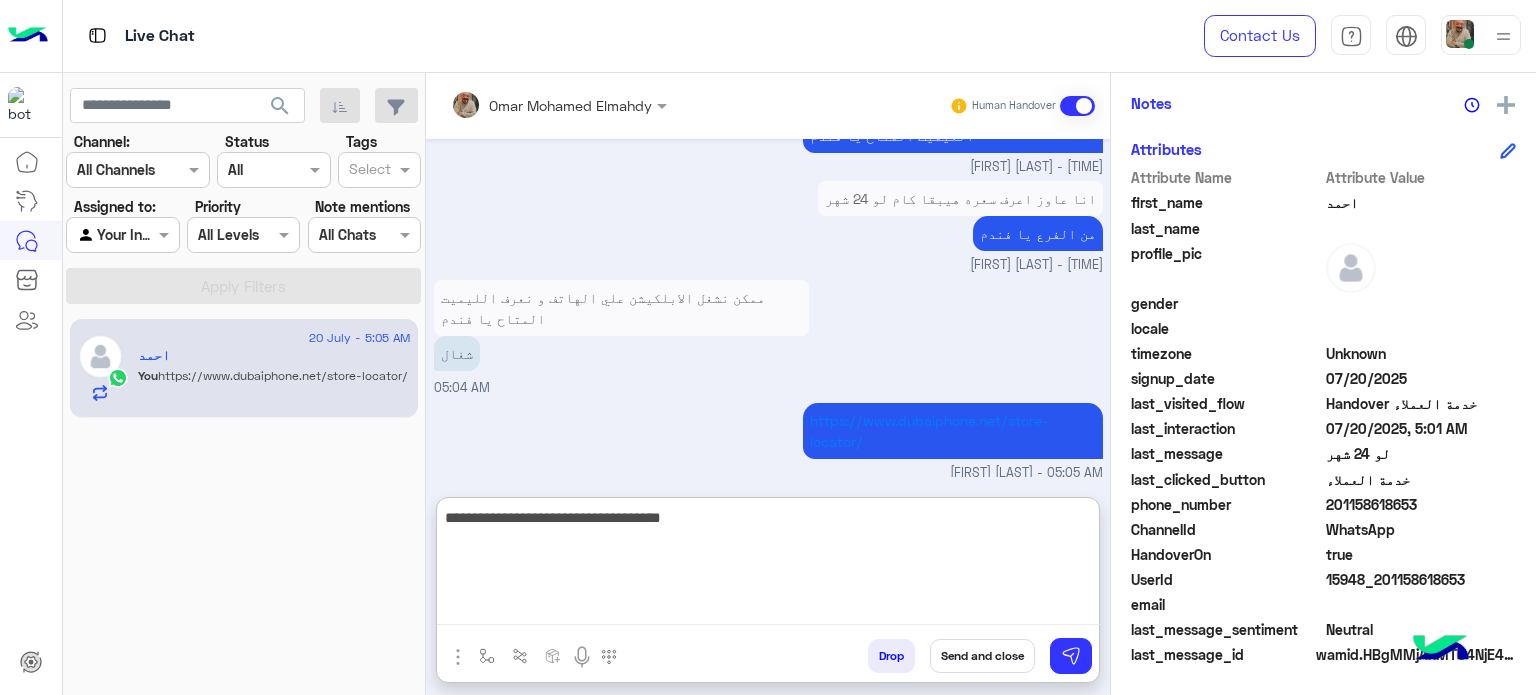 type on "**********" 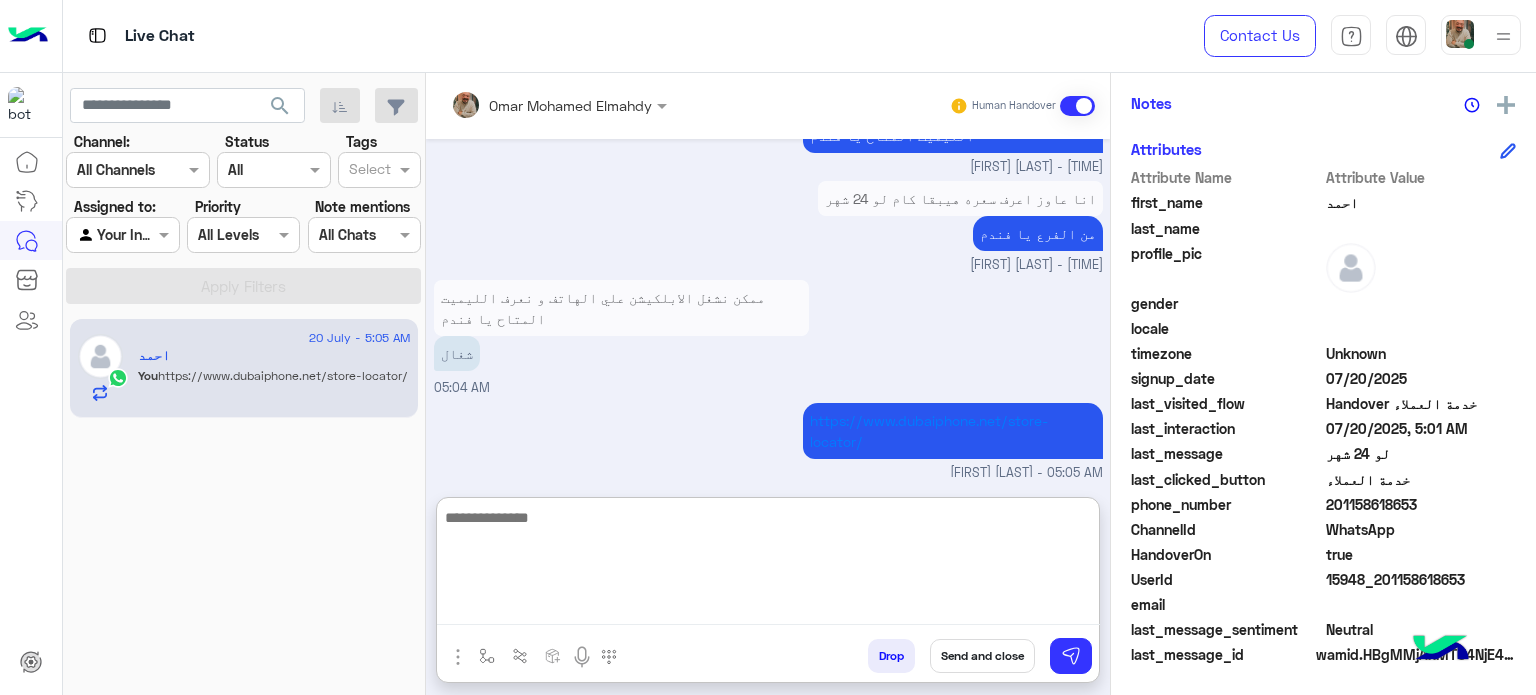 scroll, scrollTop: 2803, scrollLeft: 0, axis: vertical 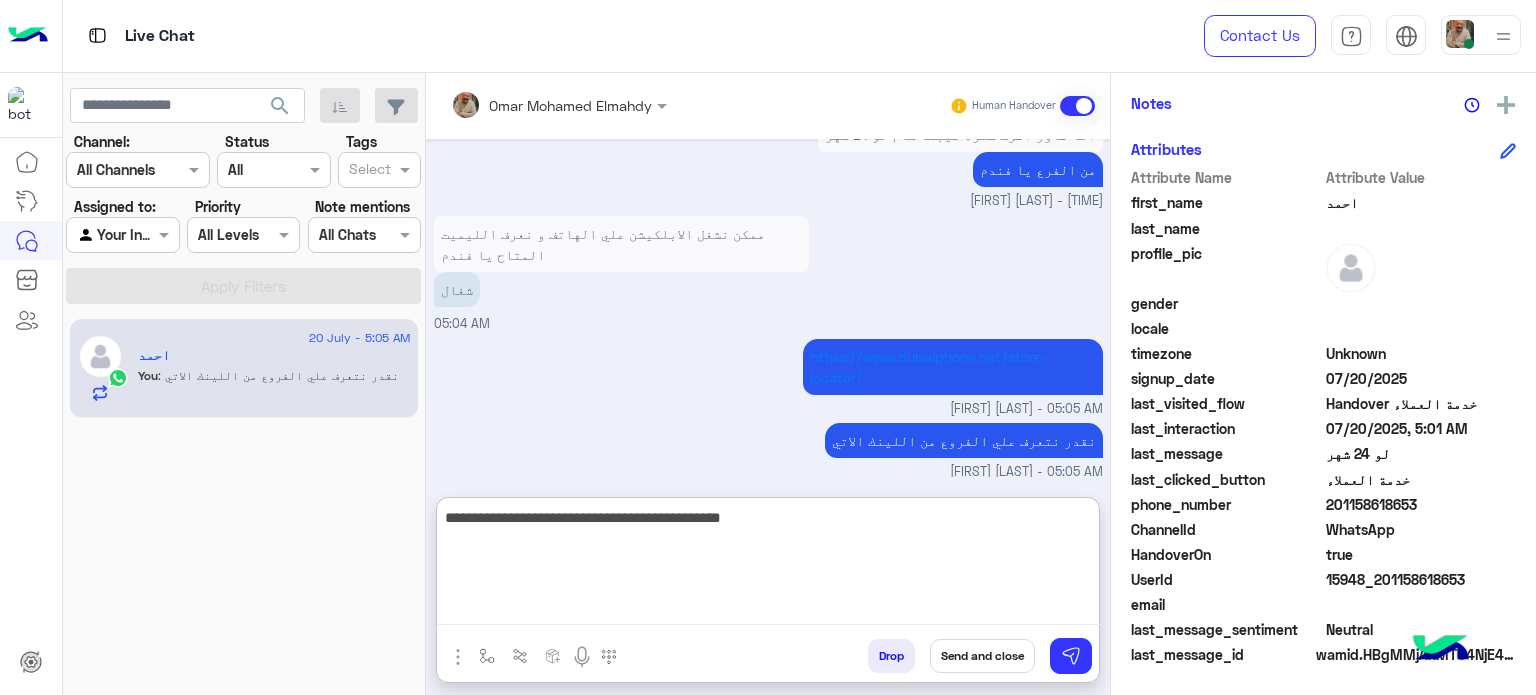 type on "**********" 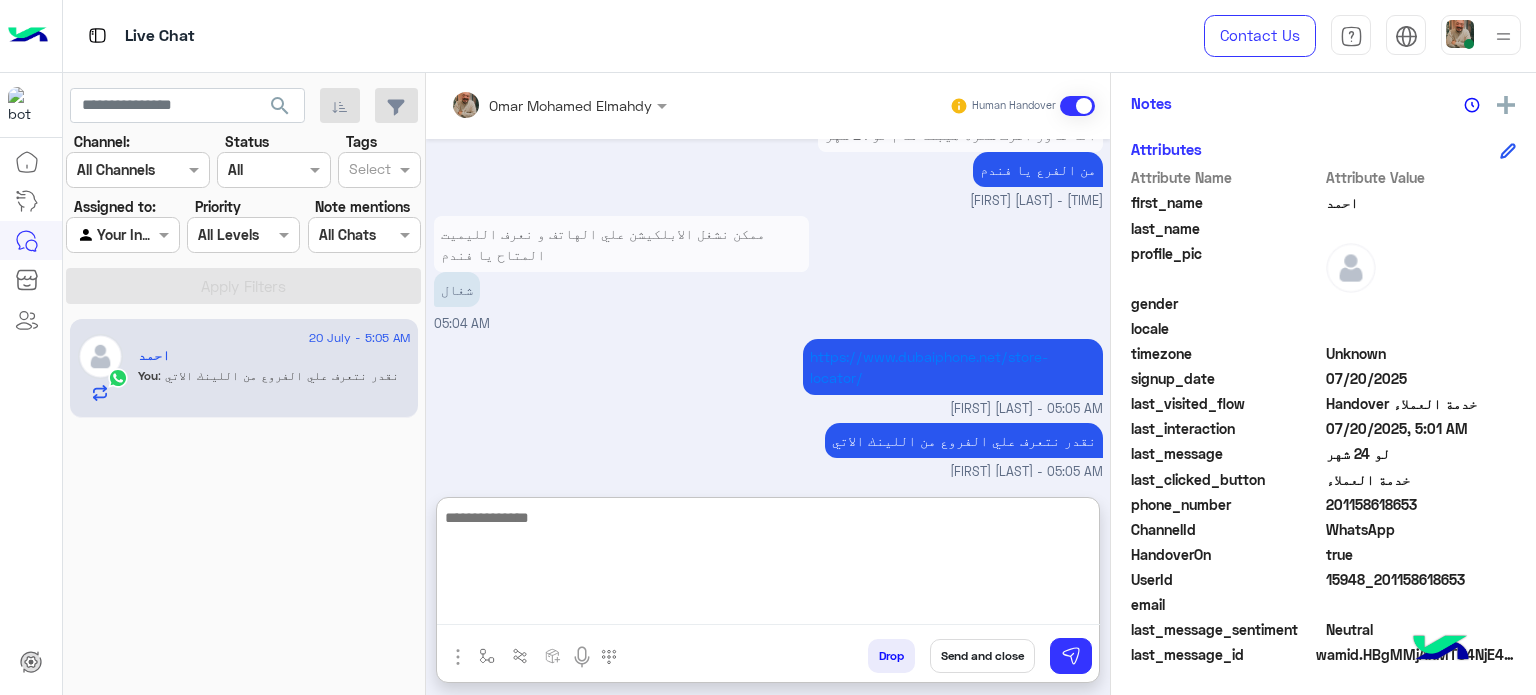 scroll, scrollTop: 2888, scrollLeft: 0, axis: vertical 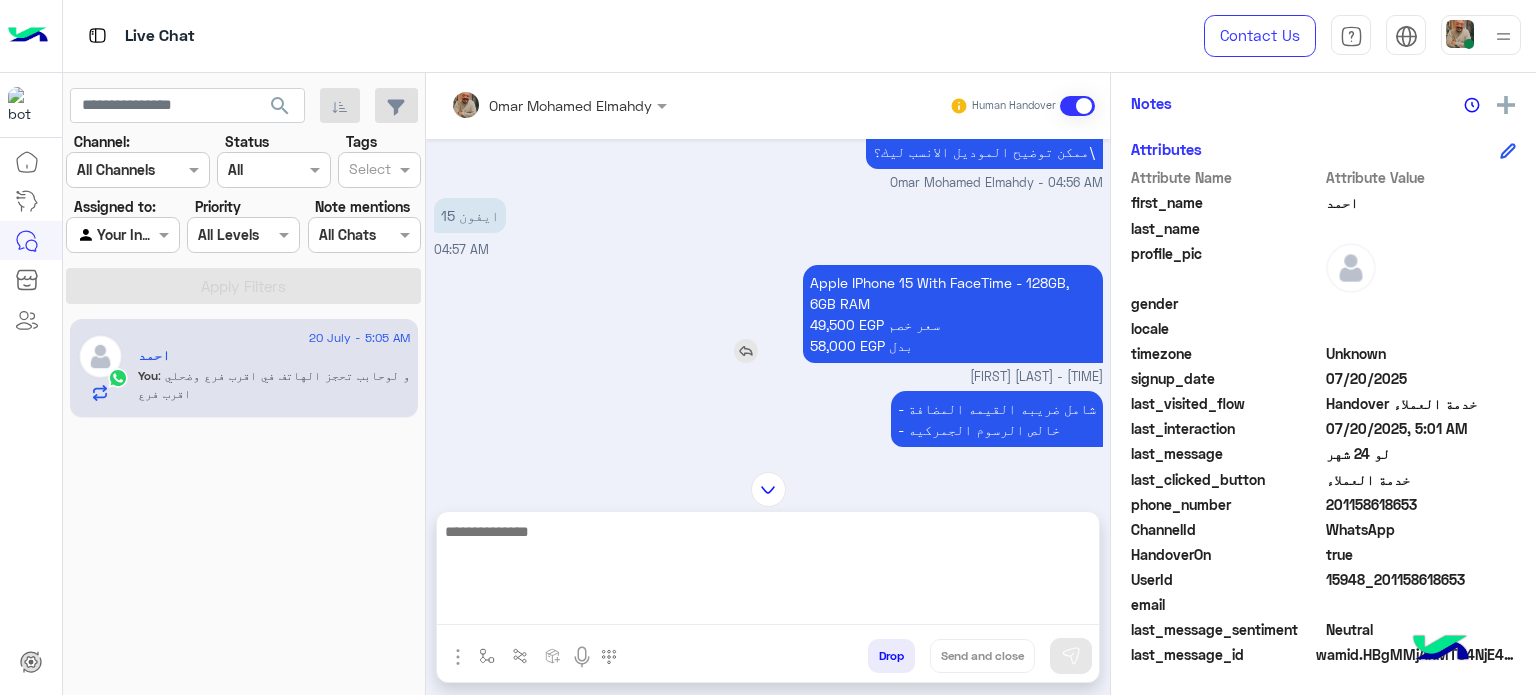click on "Apple IPhone 15 With FaceTime - 128GB, 6GB RAM 49,500 EGP  سعر خصم  58,000 EGP بدل" at bounding box center [953, 314] 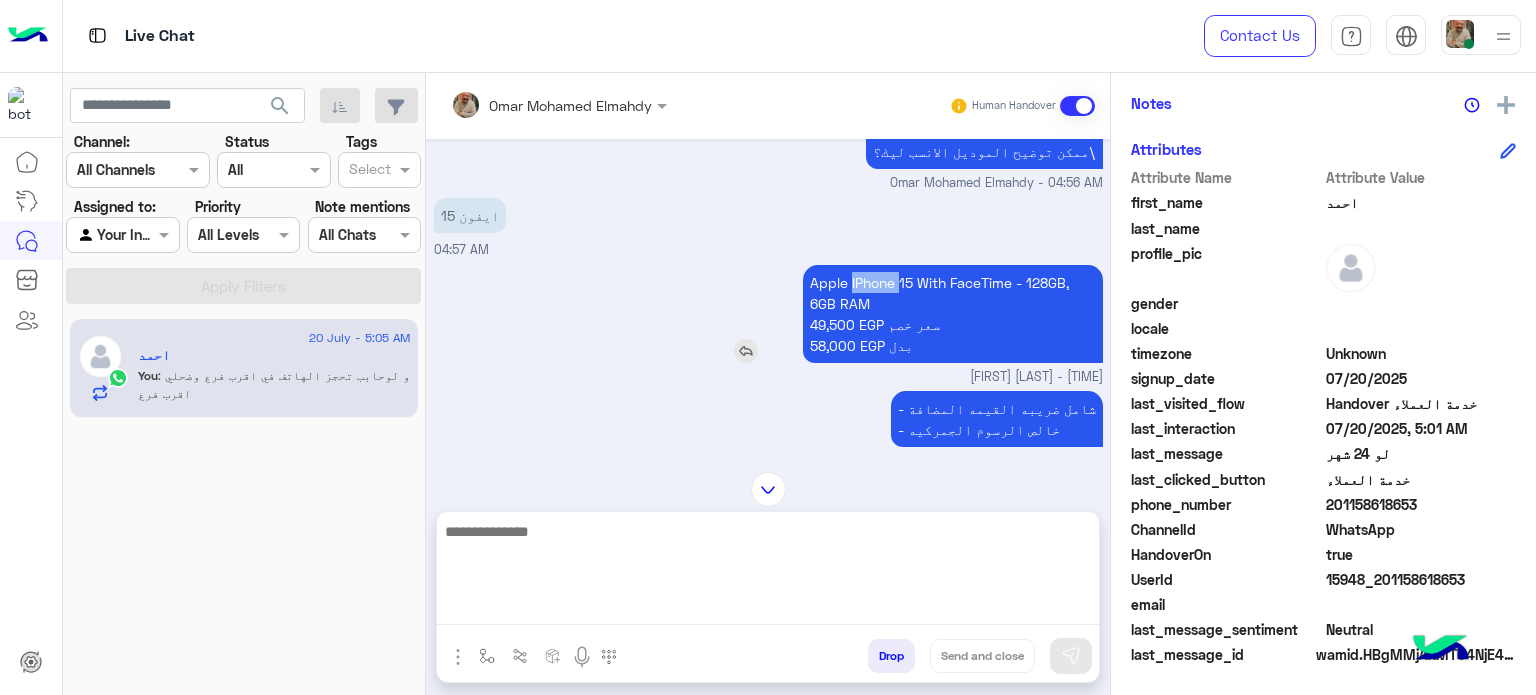 click on "Apple IPhone 15 With FaceTime - 128GB, 6GB RAM 49,500 EGP  سعر خصم  58,000 EGP بدل" at bounding box center (953, 314) 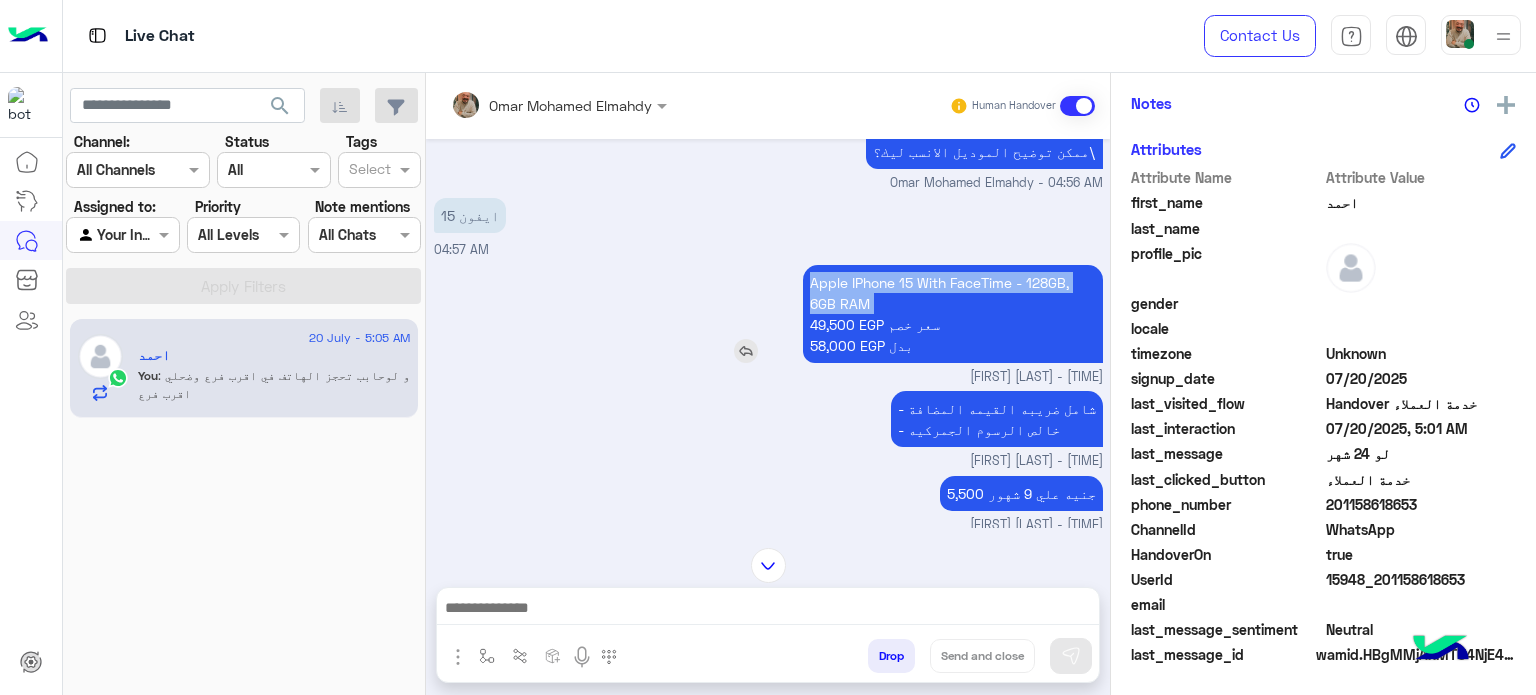 click on "Apple IPhone 15 With FaceTime - 128GB, 6GB RAM 49,500 EGP  سعر خصم  58,000 EGP بدل" at bounding box center [953, 314] 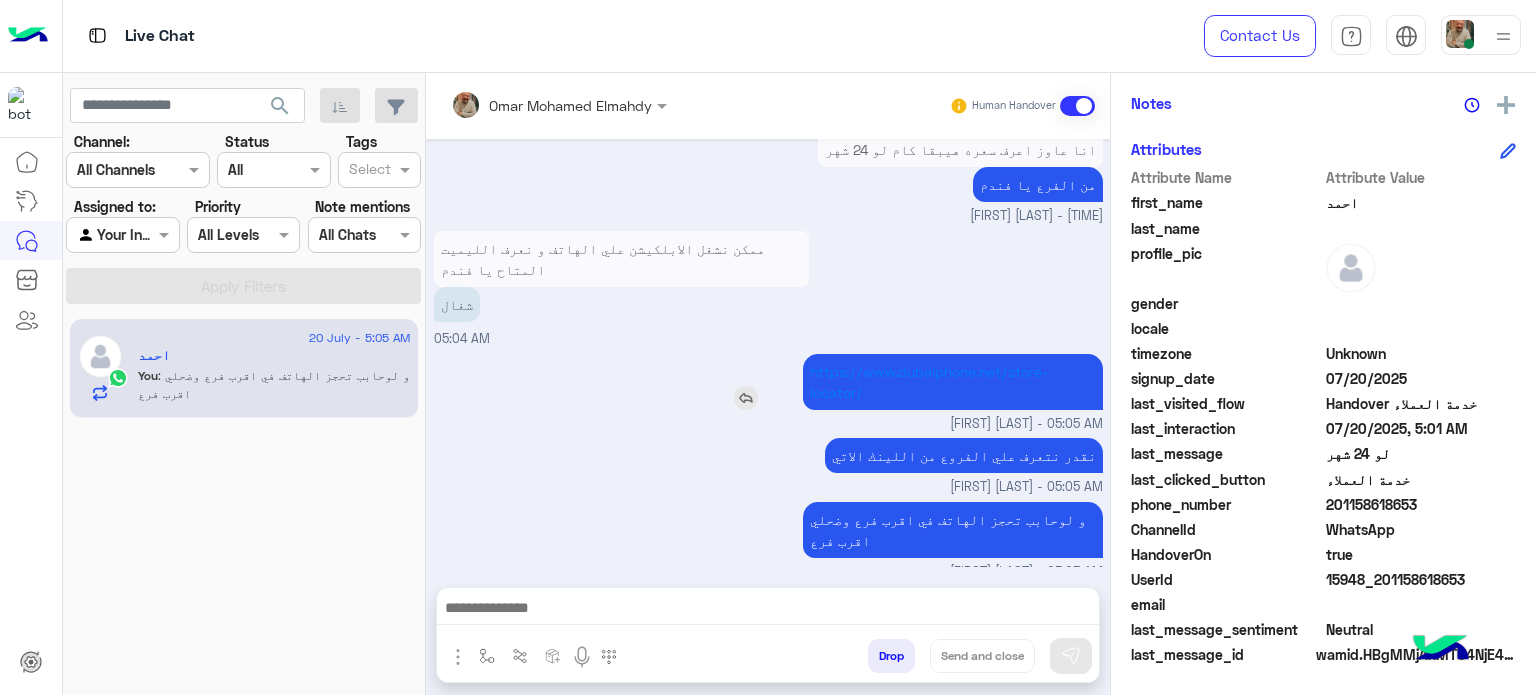scroll, scrollTop: 2797, scrollLeft: 0, axis: vertical 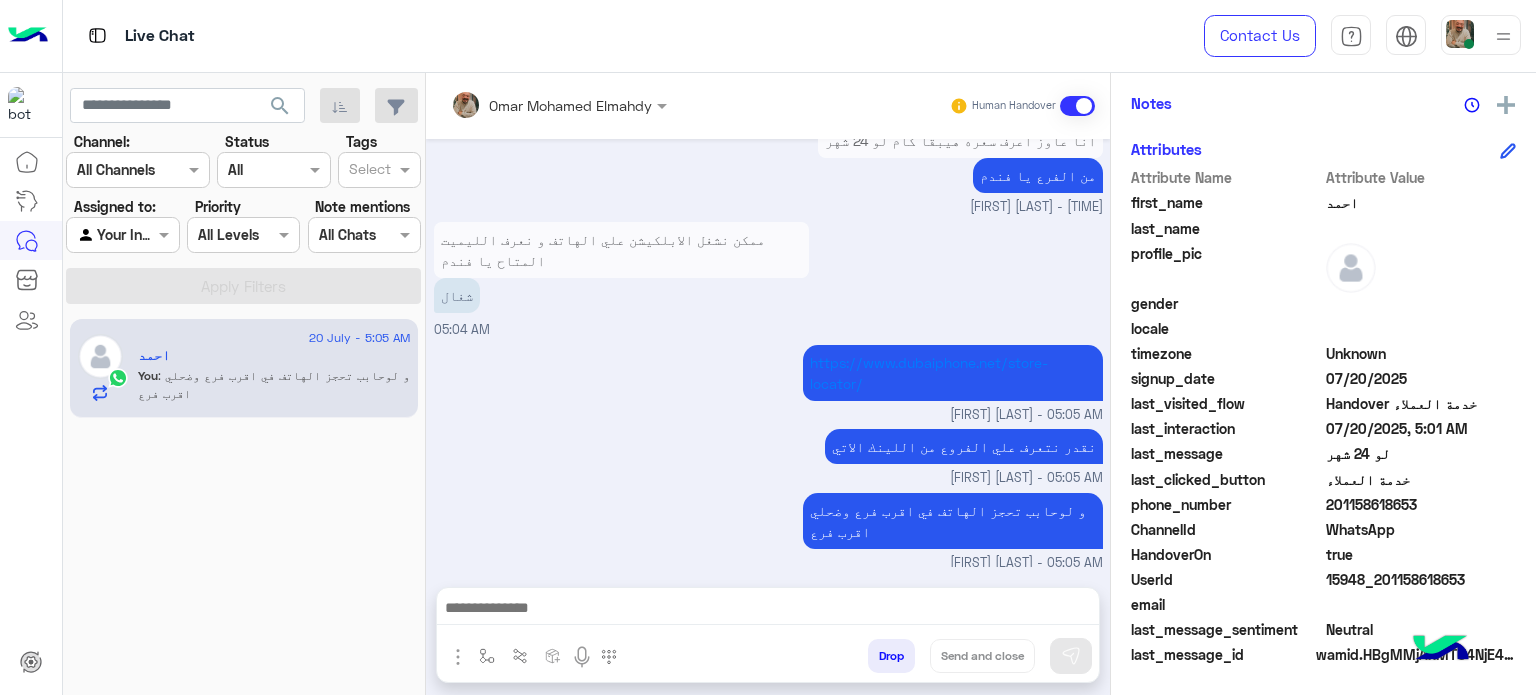 drag, startPoint x: 1284, startPoint y: 201, endPoint x: 1271, endPoint y: 198, distance: 13.341664 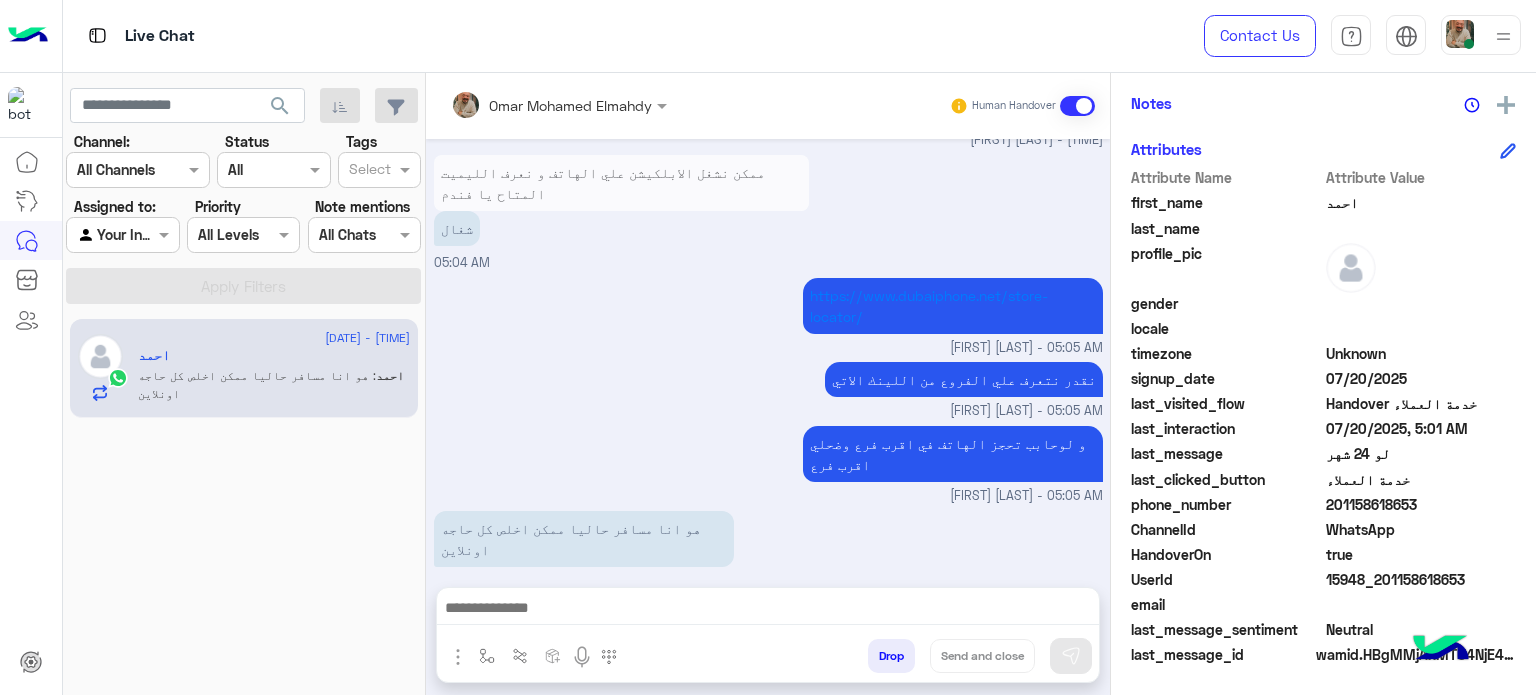 click on "Omar Mohamed Elmahdy Human Handover     Jul 20, 2025  ال128   04:54 AM  لو قسطه هدفع مقدم كام وعلي كام شهر   04:54 AM  للاسف غير متاح اتوقف تصنيعه متاح حاليا iphone 13 iphone 14 iphone 15 iphone  15 plus iphone 16 iphone 16 plus iphone 16 pro iphone 16 pro max ممكن توضيح الموديل الانسب ليك?\  Omar Mohamed Elmahdy -  04:56 AM  ايفون 15   04:57 AM  Apple IPhone 15 With FaceTime - 128GB, 6GB RAM 49,500 EGP  سعر خصم  58,000 EGP بدل  Omar Mohamed Elmahdy -  04:58 AM  - شامل ضريبه القيمه المضافة - خالص الرسوم الجمركيه  Omar Mohamed Elmahdy -  04:58 AM  5,500 جنيه علي 9 شهور  Omar Mohamed Elmahdy -  04:58 AM  Apple IPhone 15 With FaceTime - 128GB, 6GB RAM 49,500 EGP  سعر خصم  58,000 EGP بدل لو قسطه عن طريق بنك الاهلي   04:59 AM  عادي   04:59 AM  5,500 جنيه علي 9 شهور لو 24 شهر   04:59 AM  فيزا مشتريات؟ ." at bounding box center (768, 388) 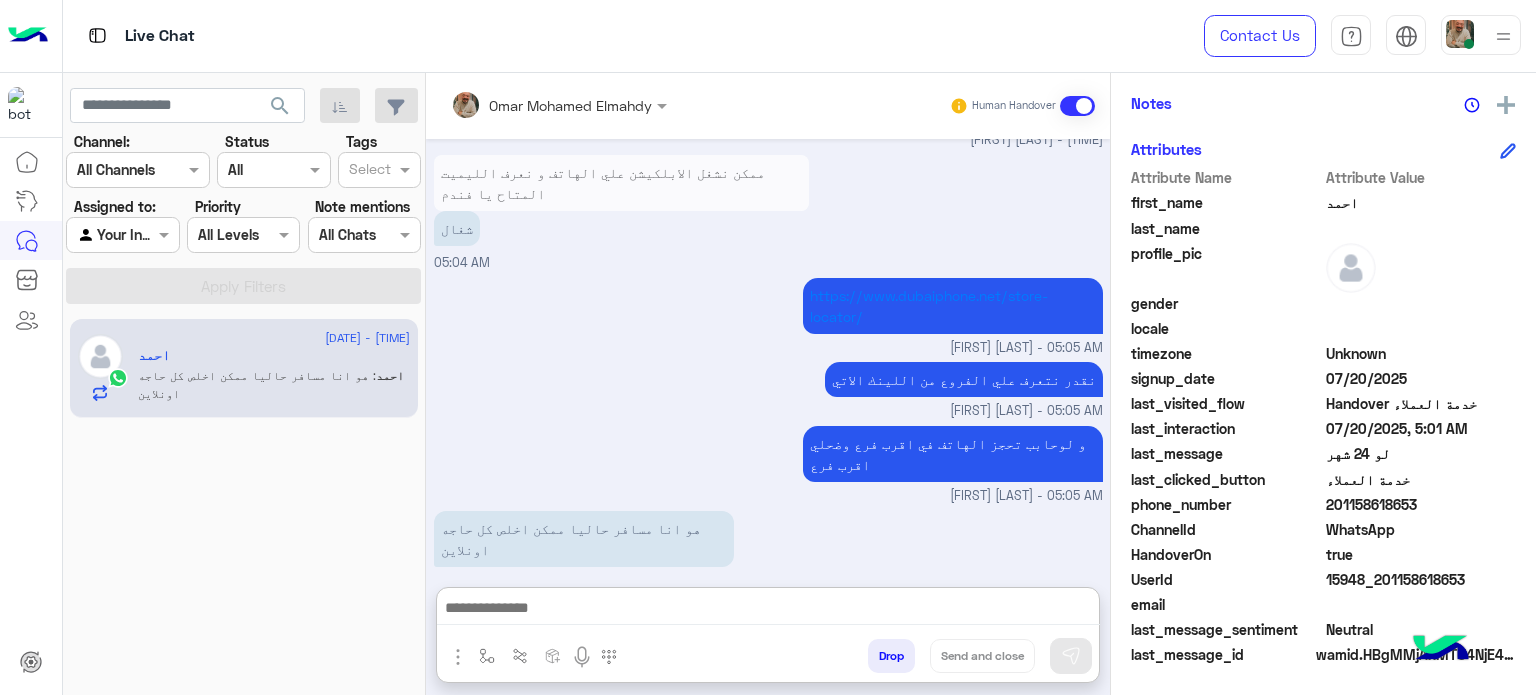 click at bounding box center (768, 610) 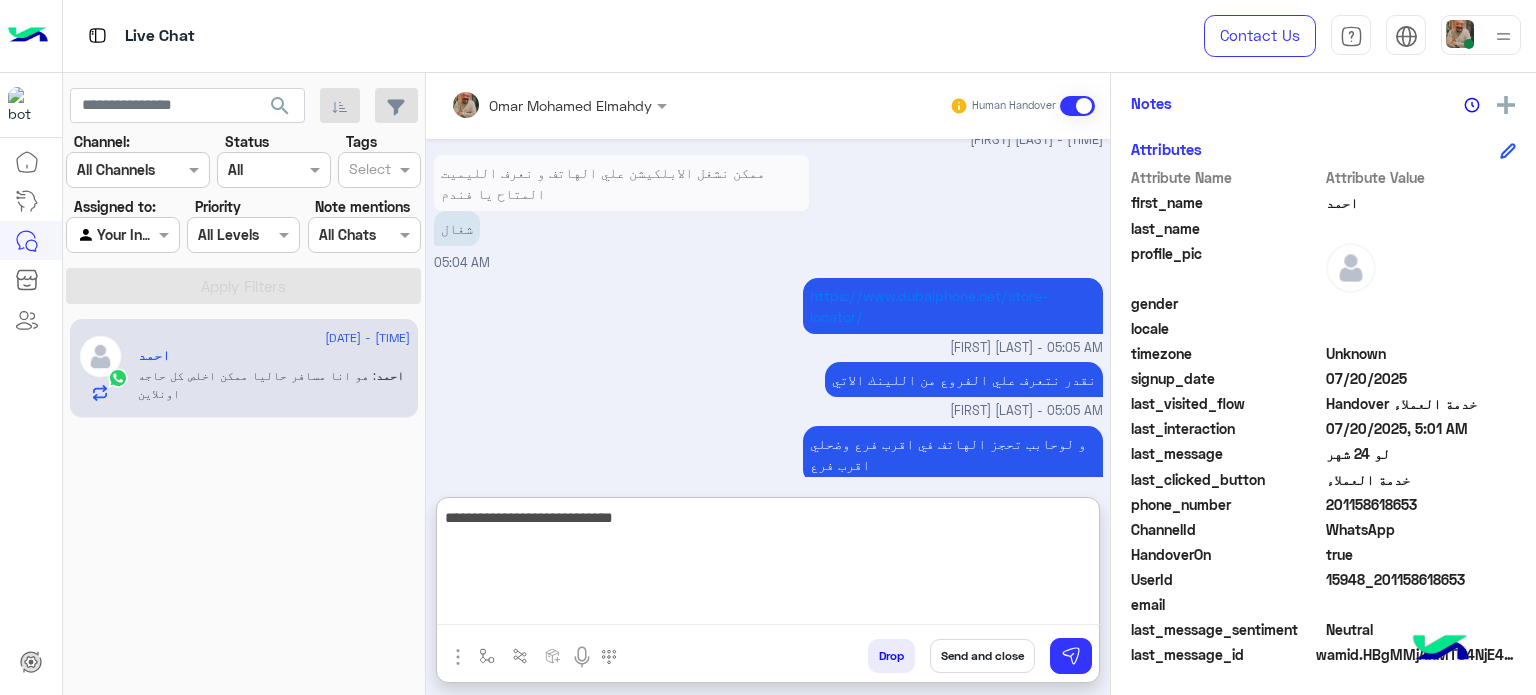 type on "**********" 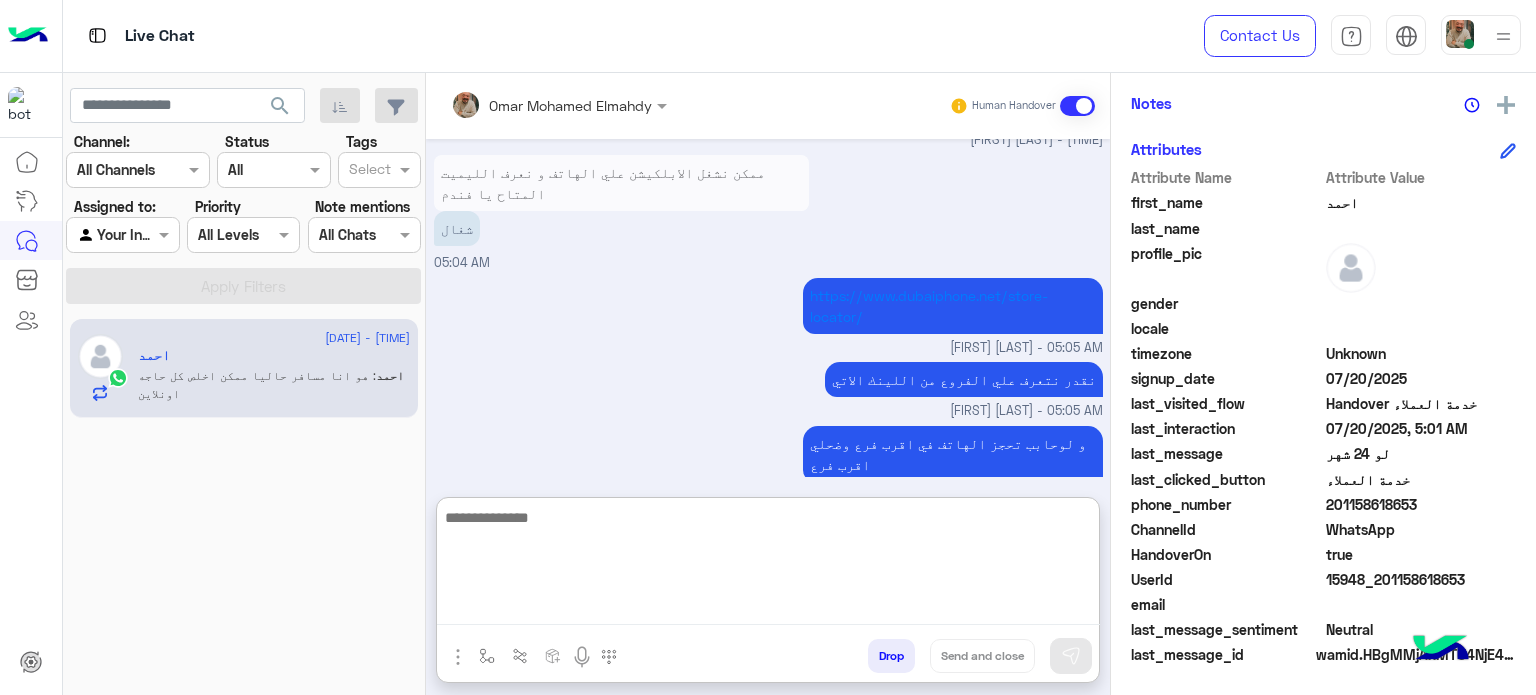 scroll, scrollTop: 3017, scrollLeft: 0, axis: vertical 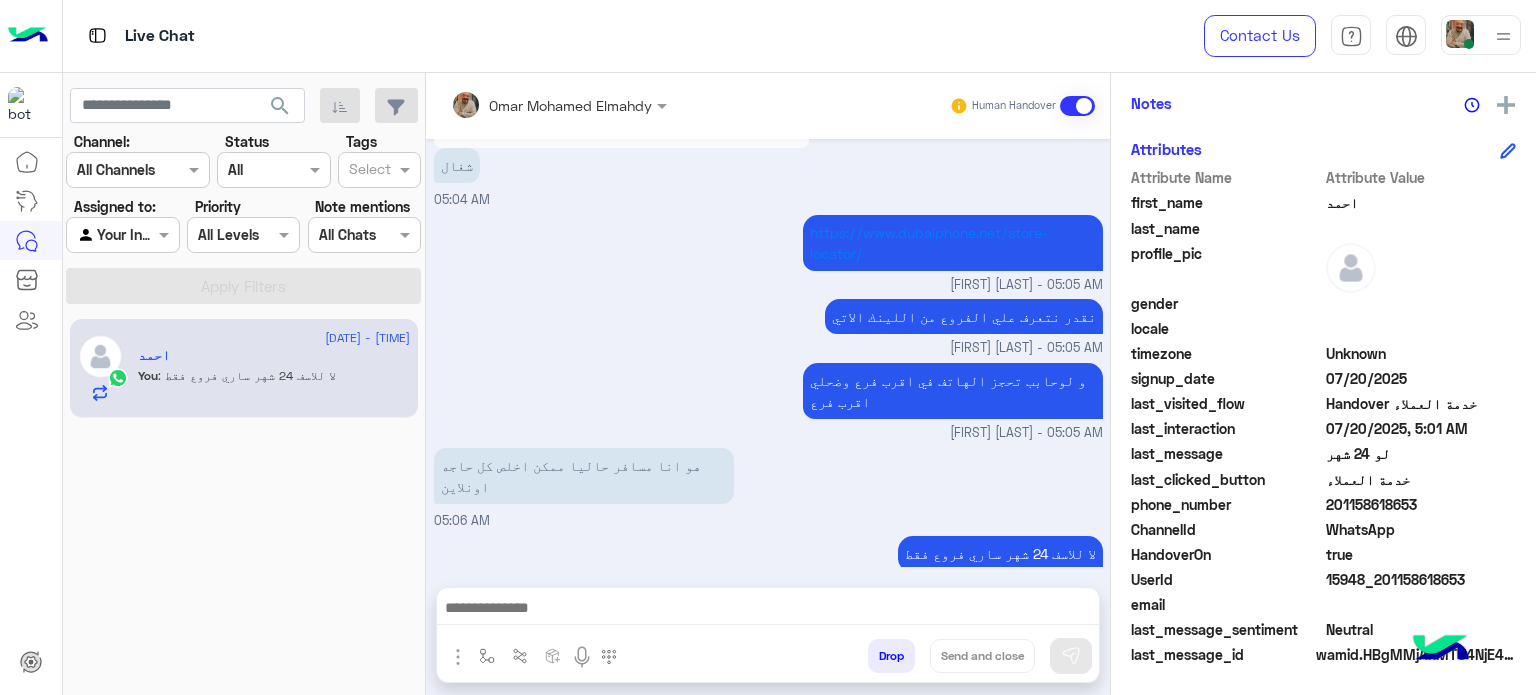 click at bounding box center [768, 610] 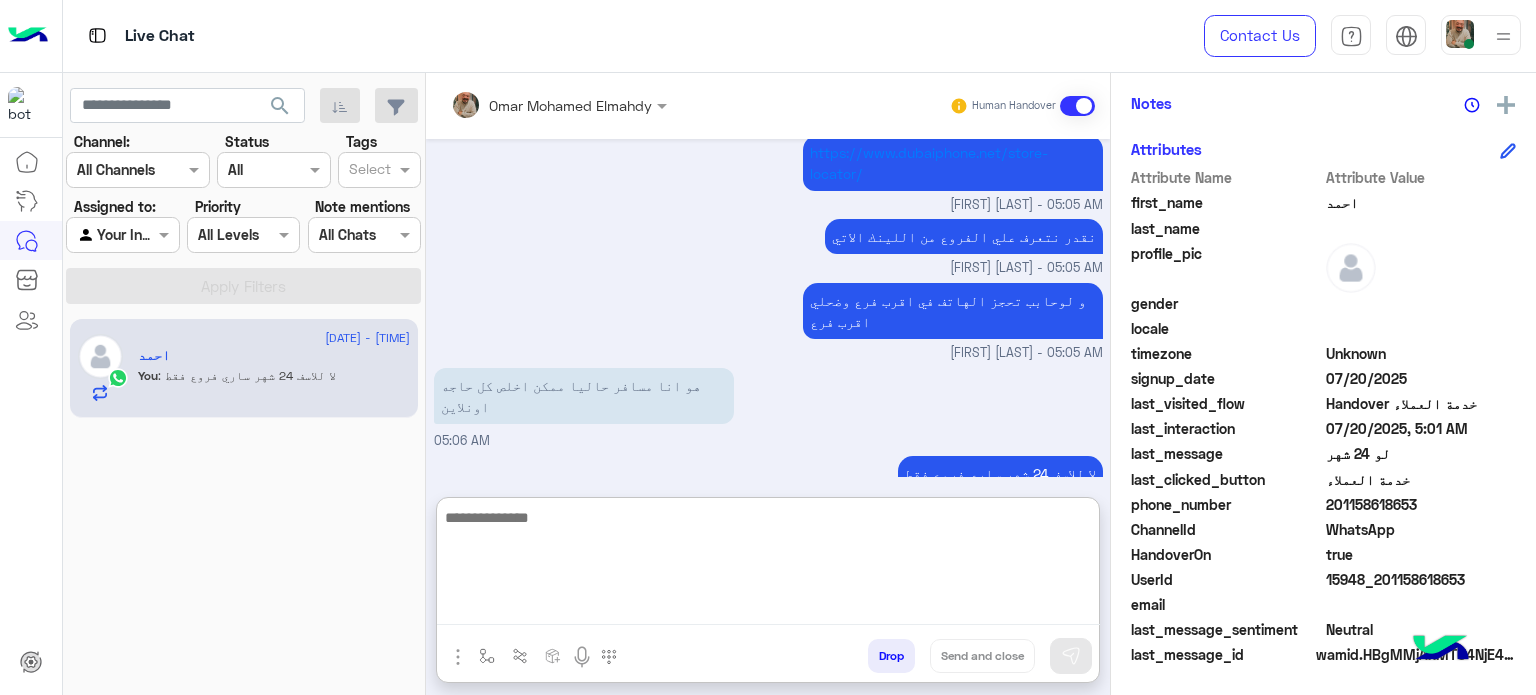 scroll, scrollTop: 3017, scrollLeft: 0, axis: vertical 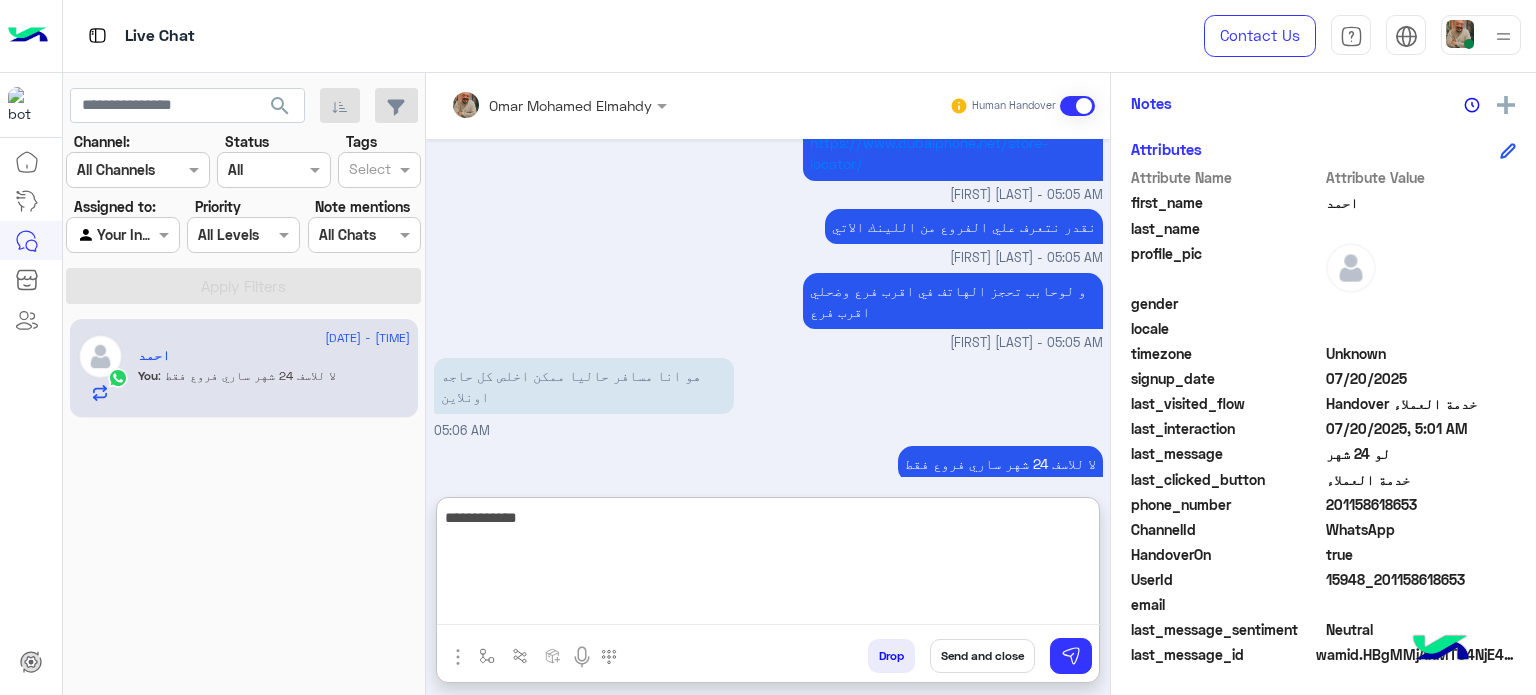 type on "**********" 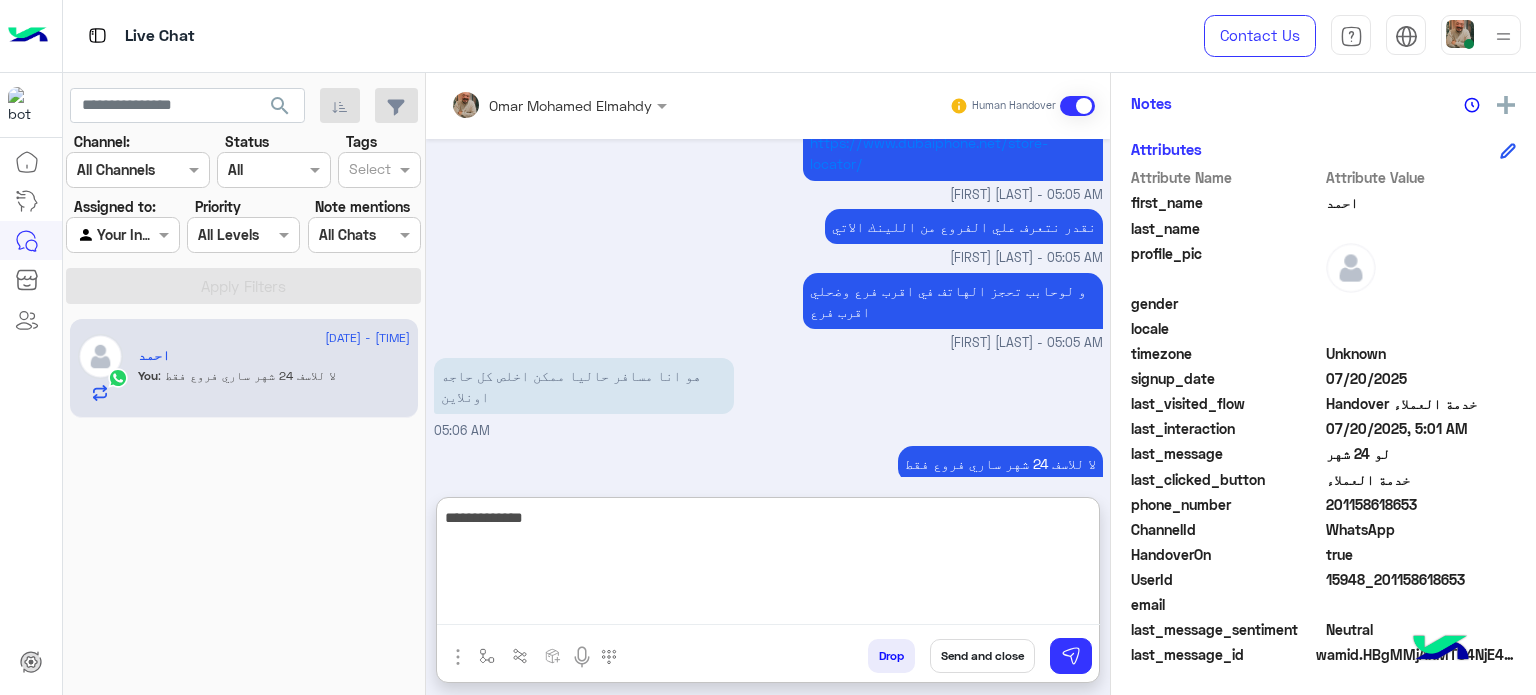 type 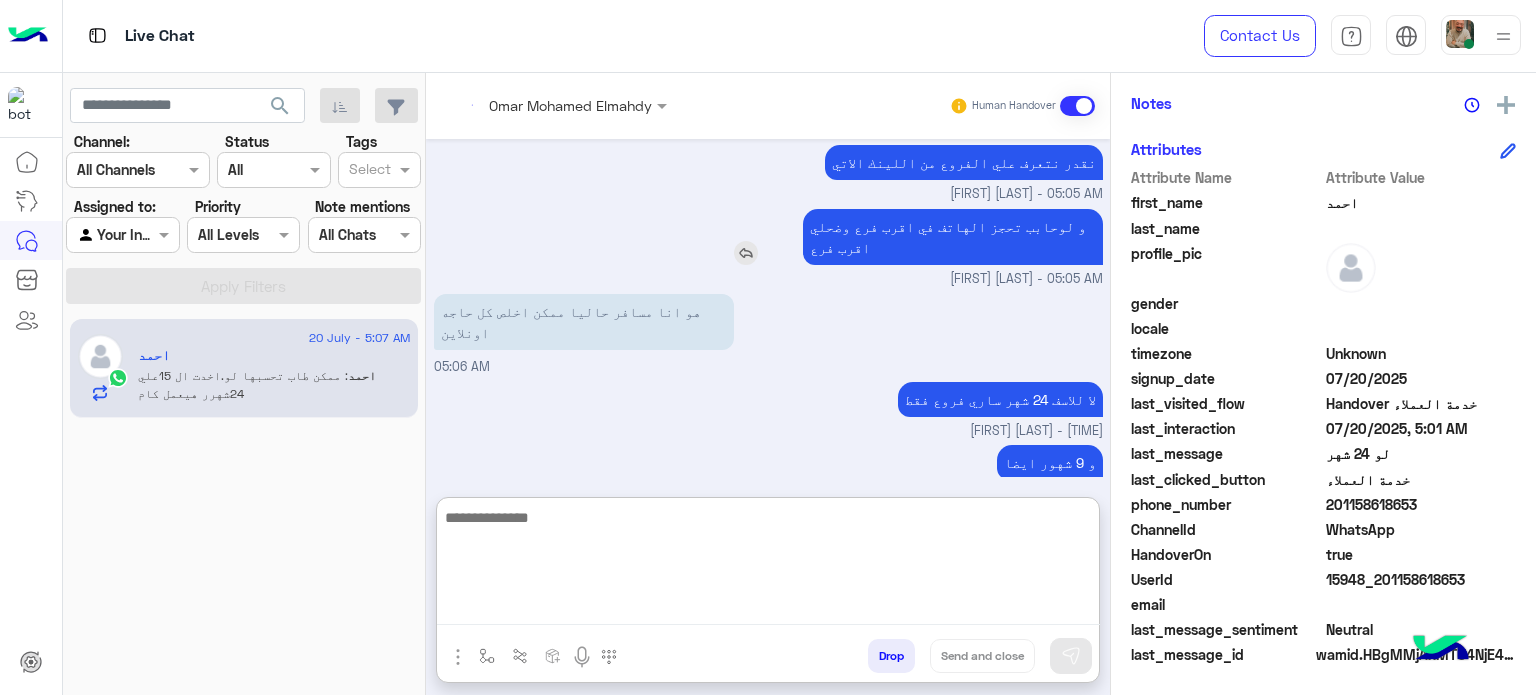 scroll, scrollTop: 3204, scrollLeft: 0, axis: vertical 